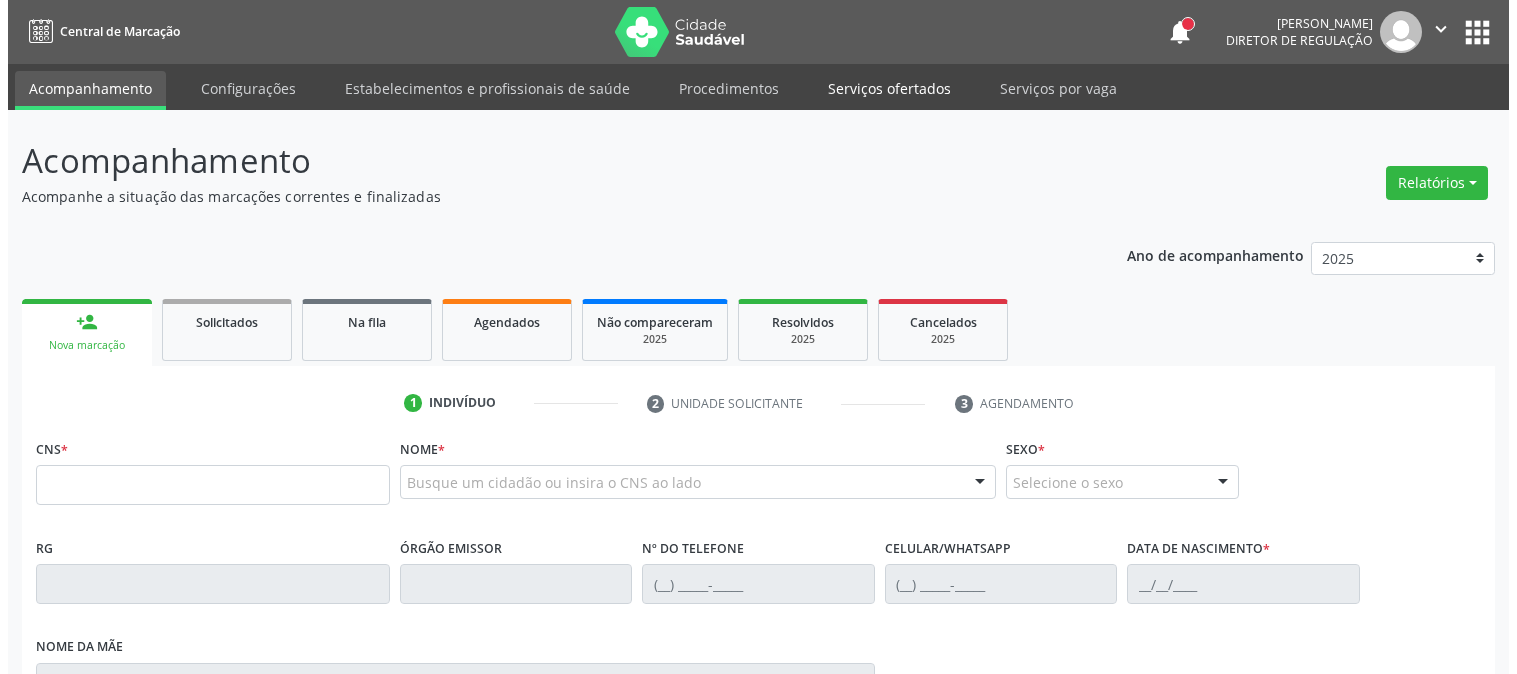 scroll, scrollTop: 0, scrollLeft: 0, axis: both 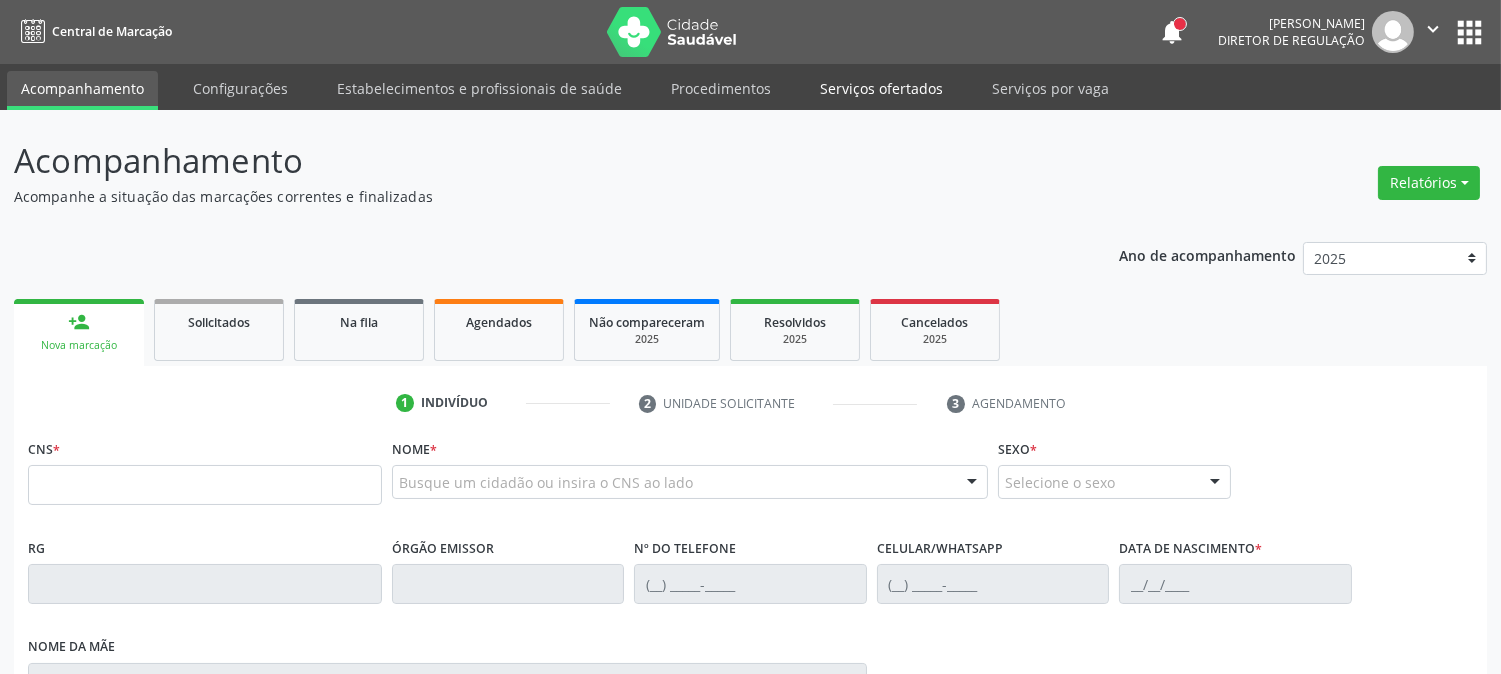 click on "Serviços ofertados" at bounding box center [881, 88] 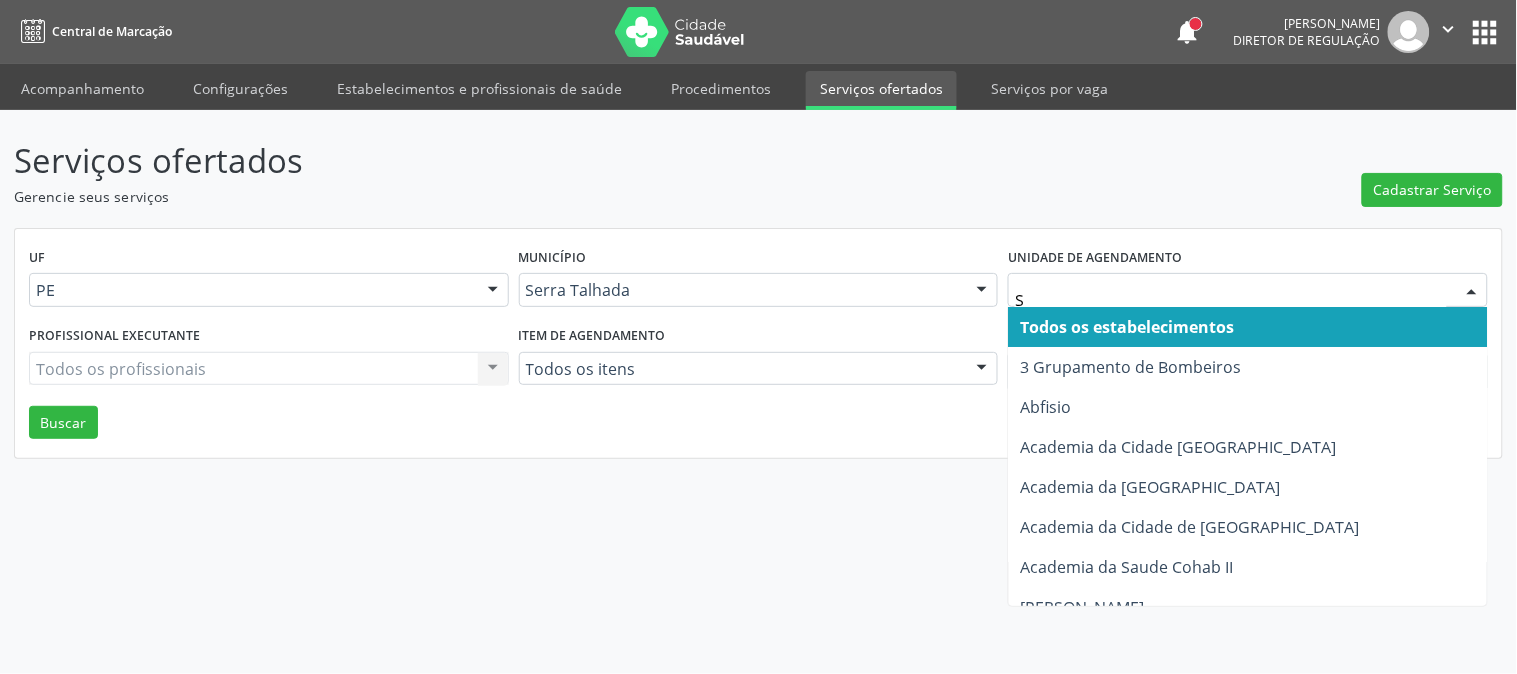type on "S B" 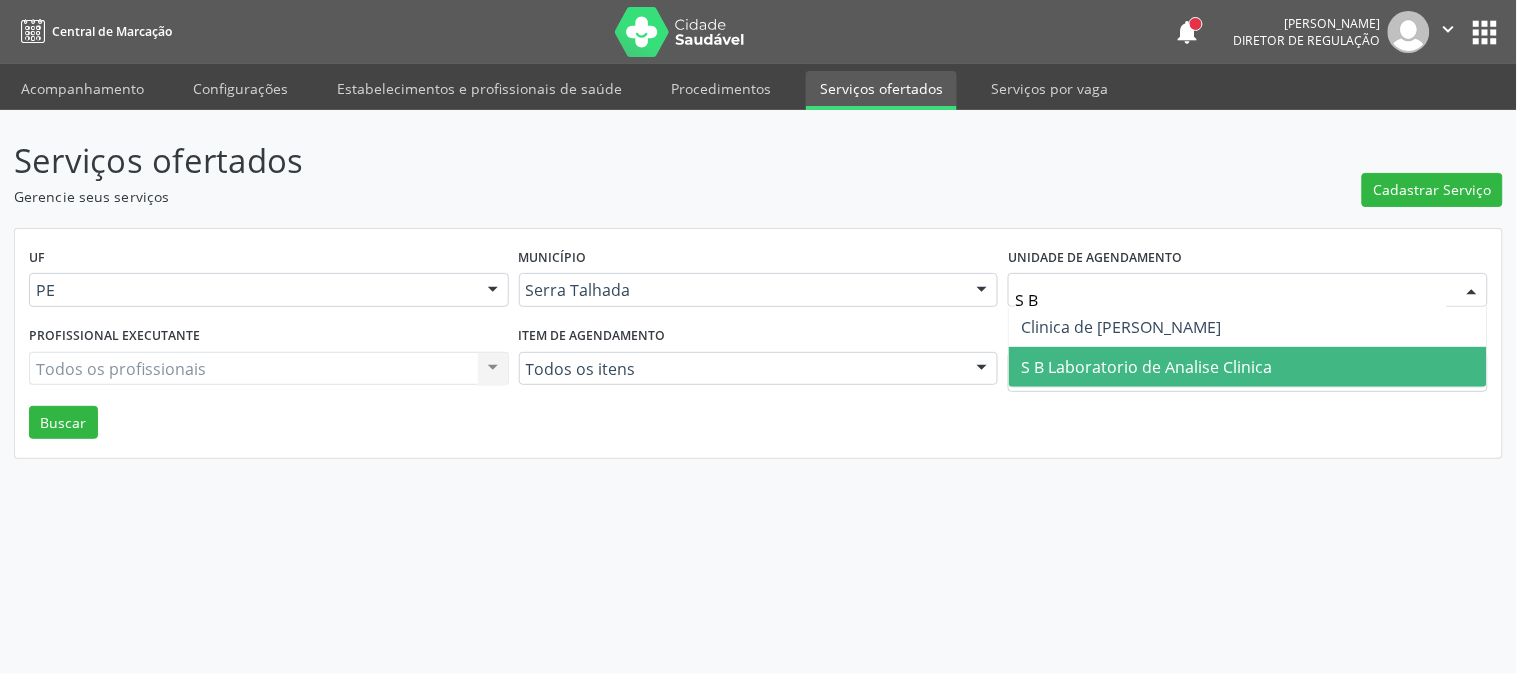 click on "S B Laboratorio de Analise Clinica" at bounding box center [1146, 367] 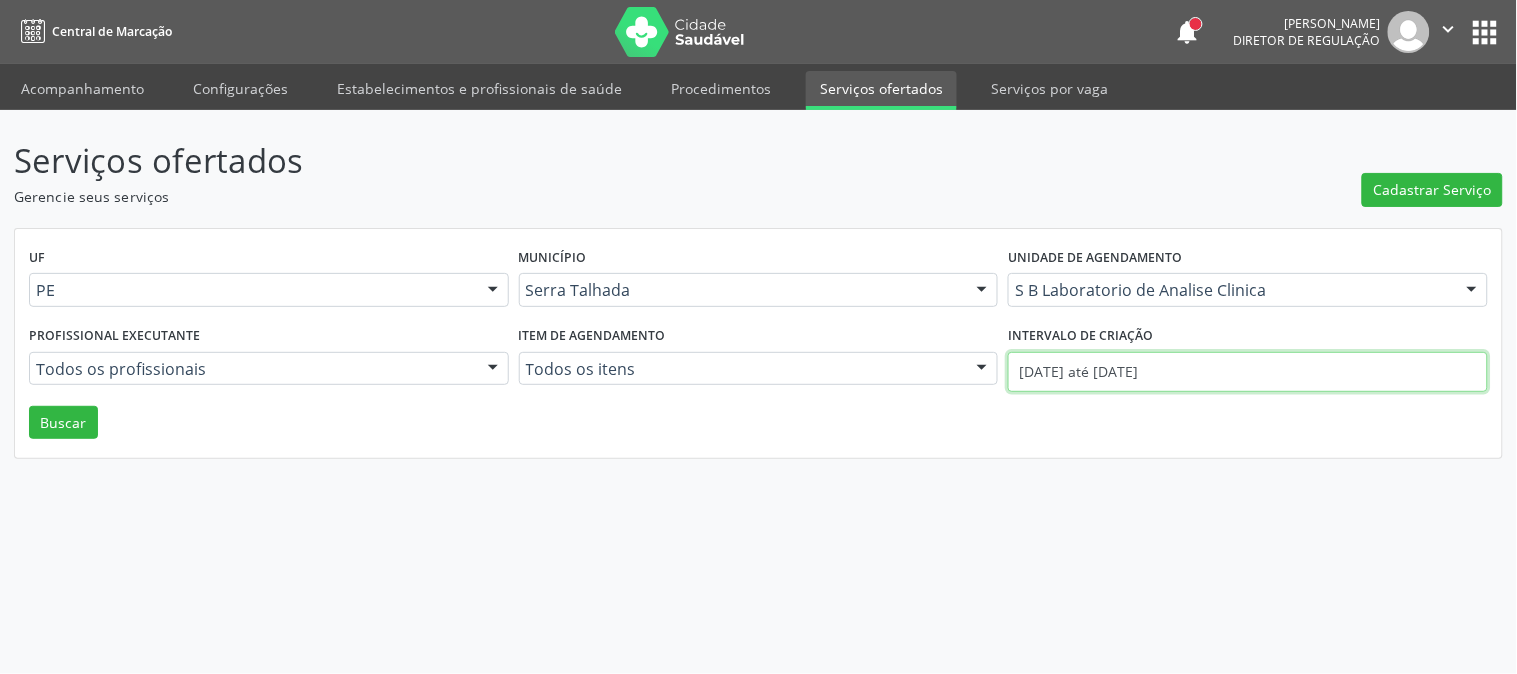 click on "01/07/2025 até 14/07/2025" at bounding box center (1248, 372) 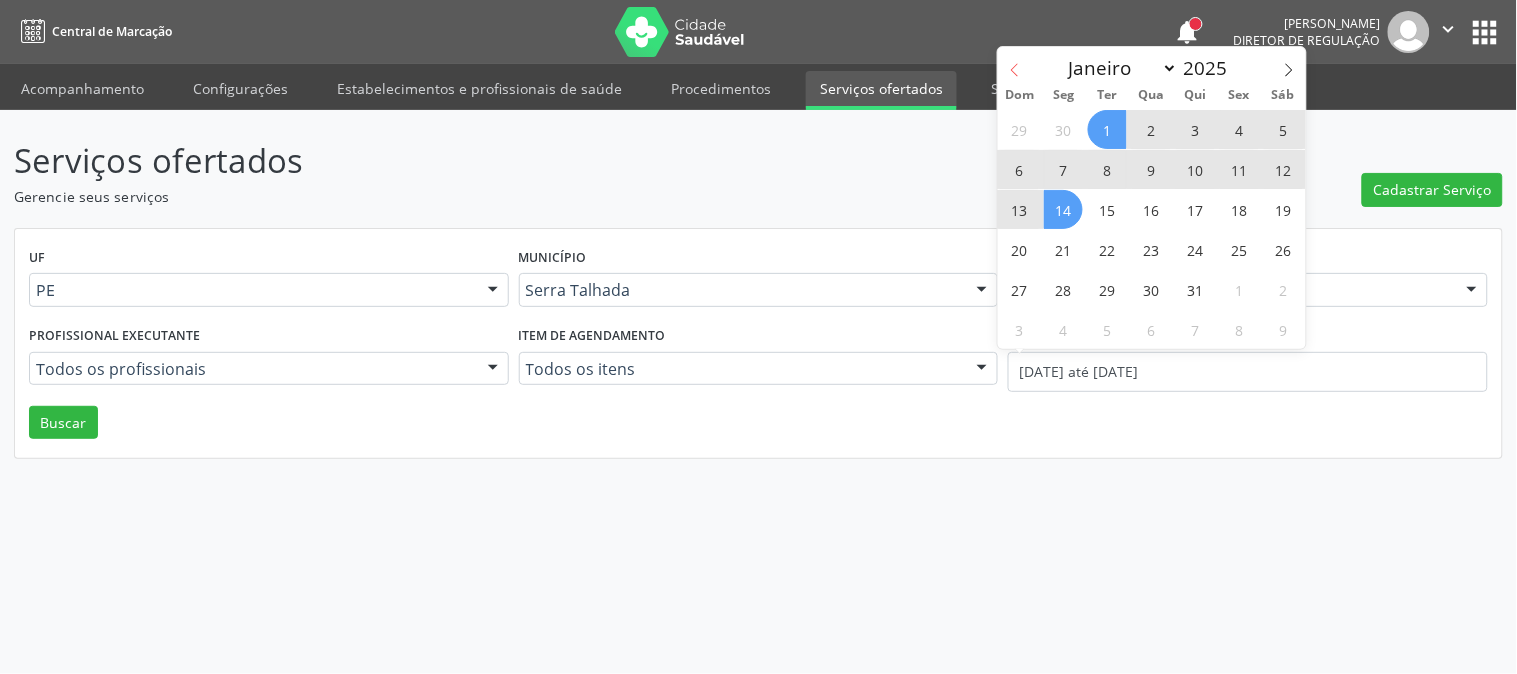 click 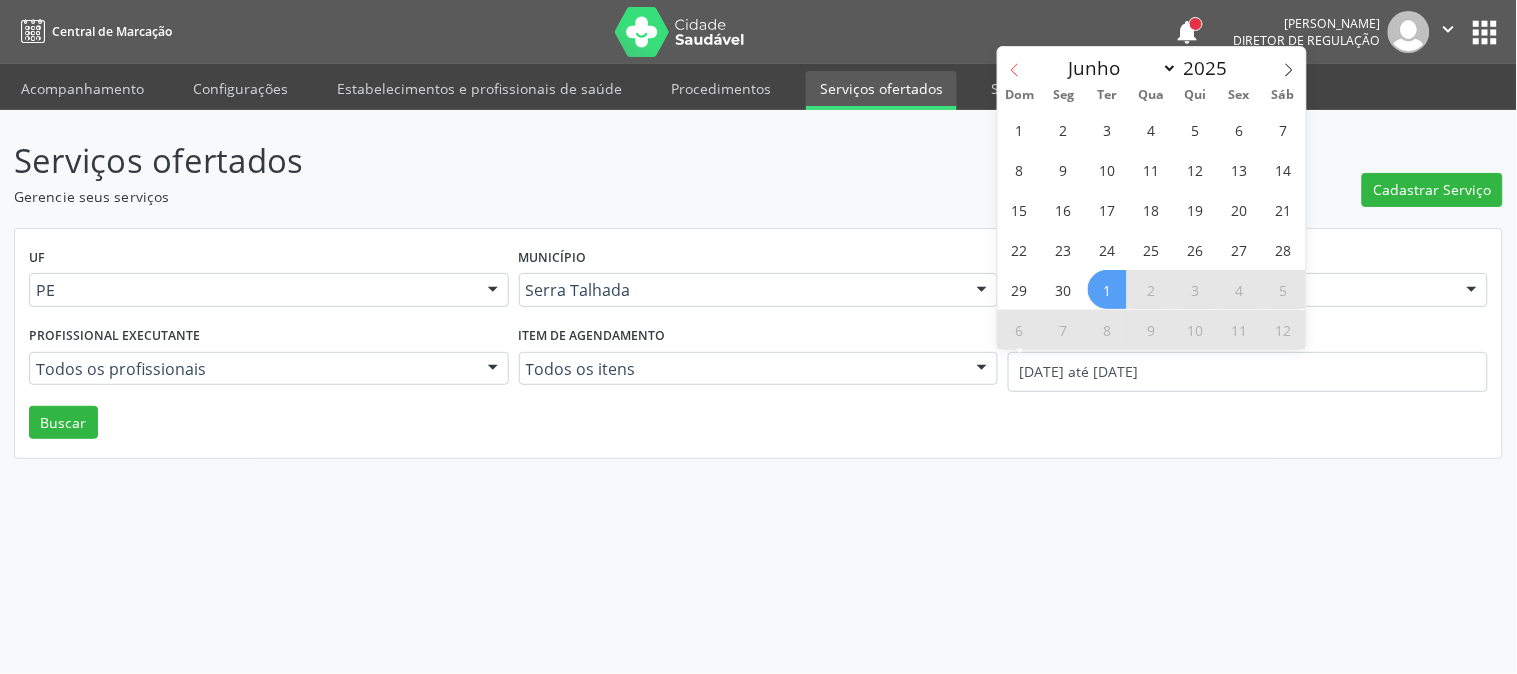 click 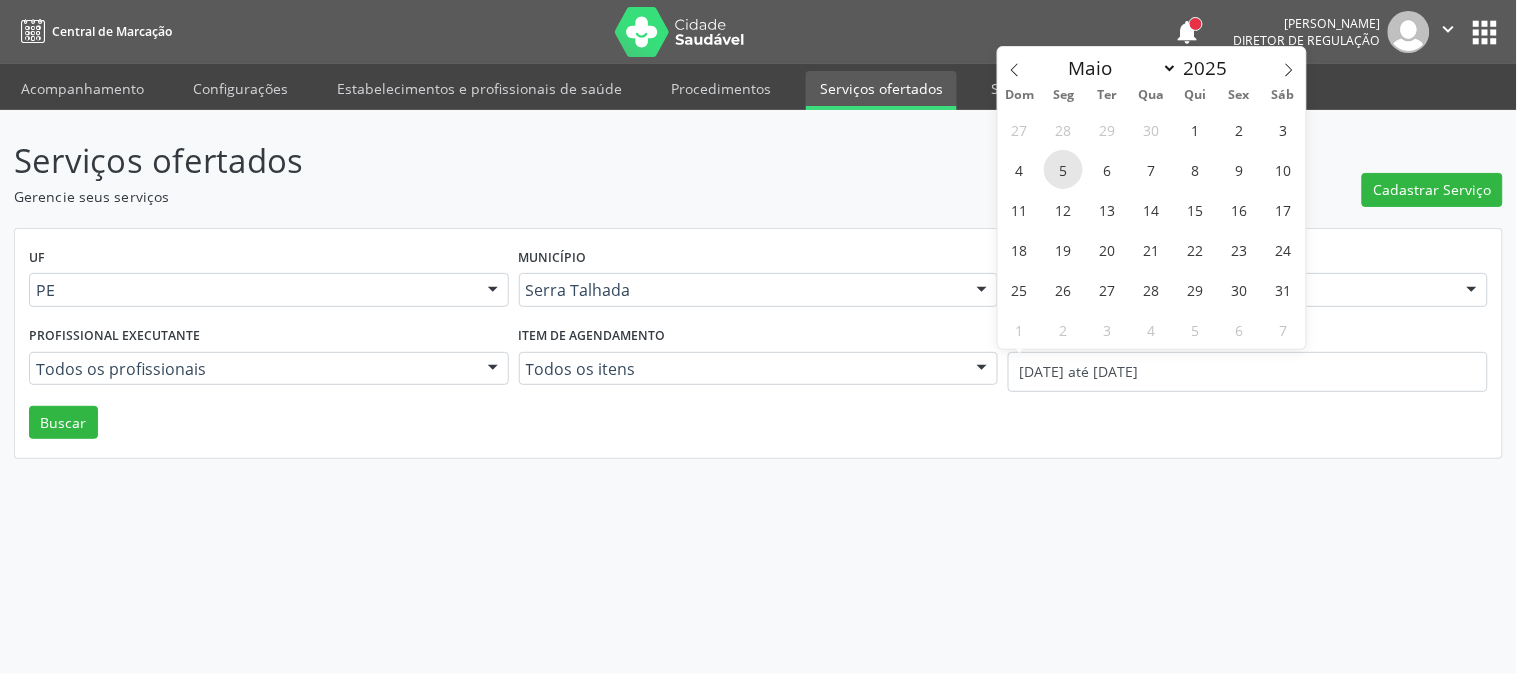 click on "5" at bounding box center [1063, 169] 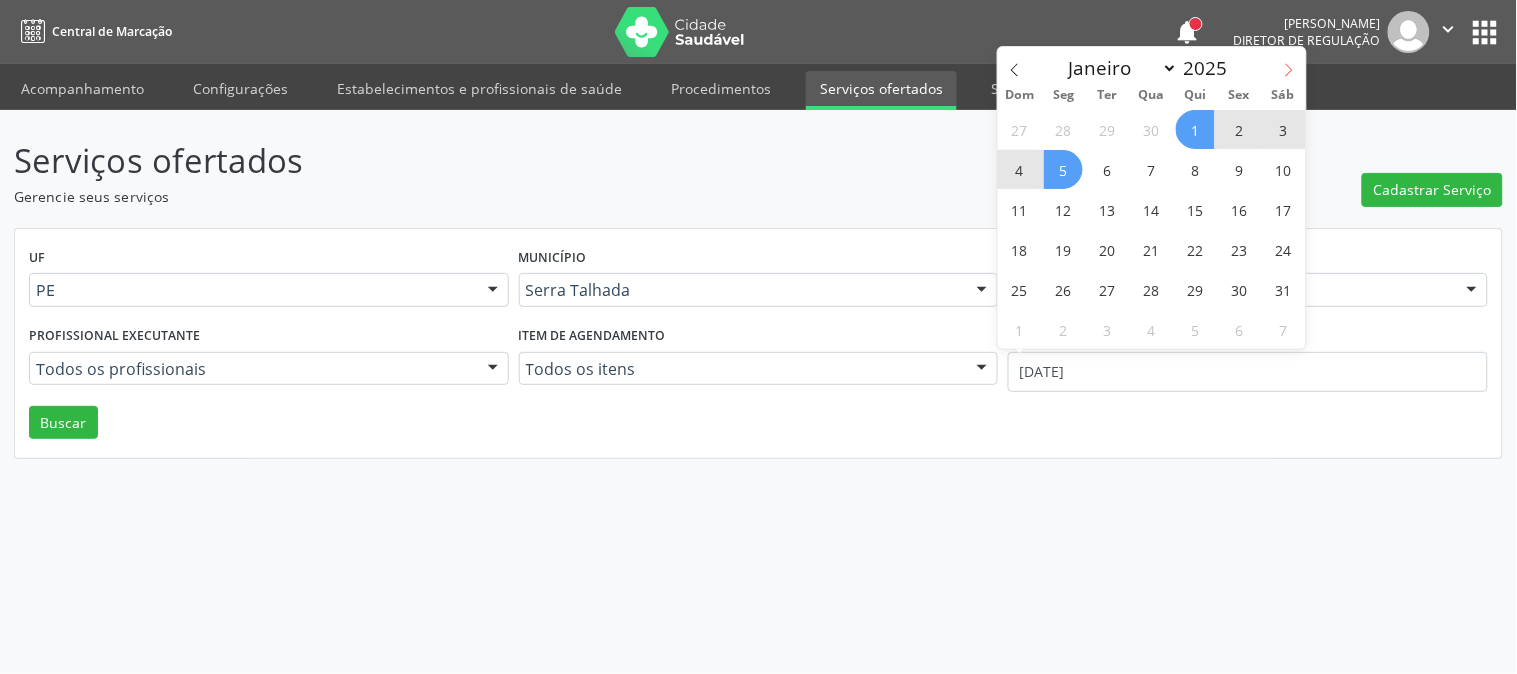 click 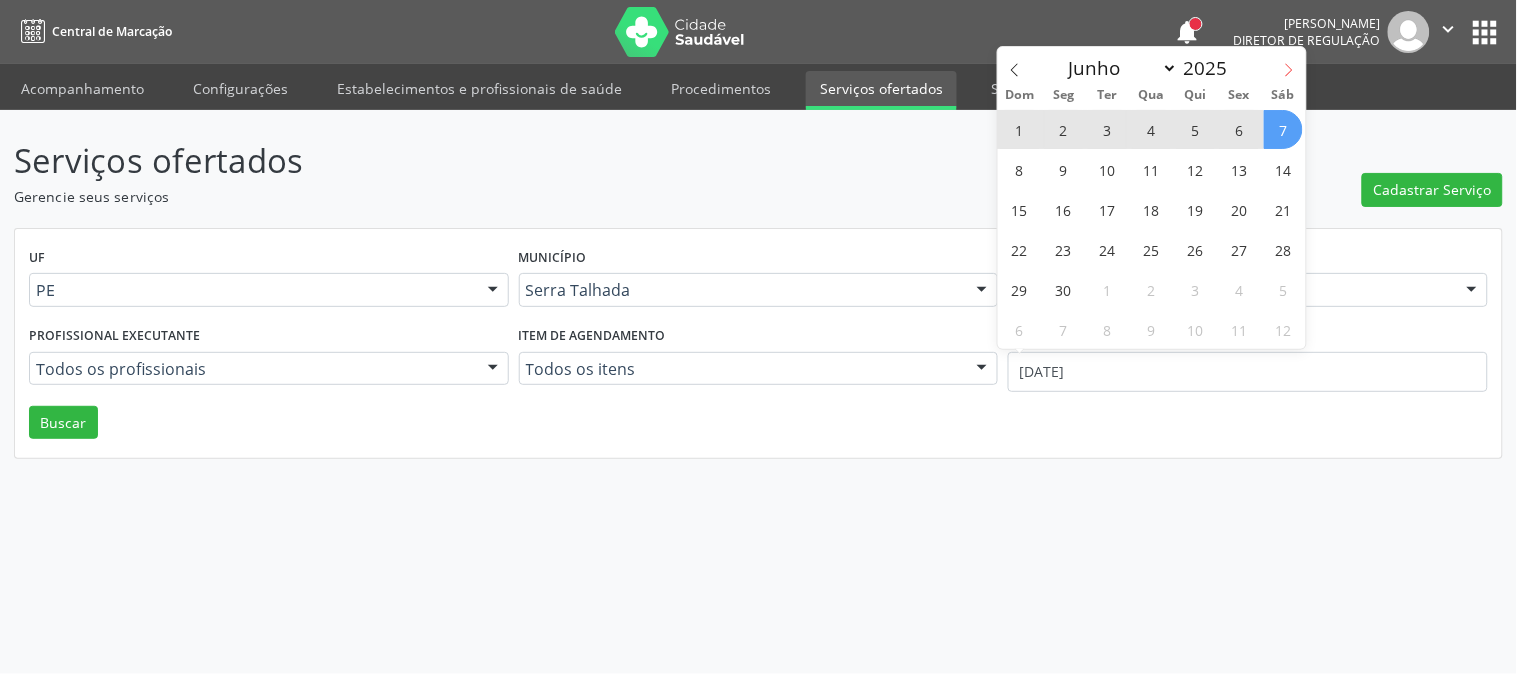 click 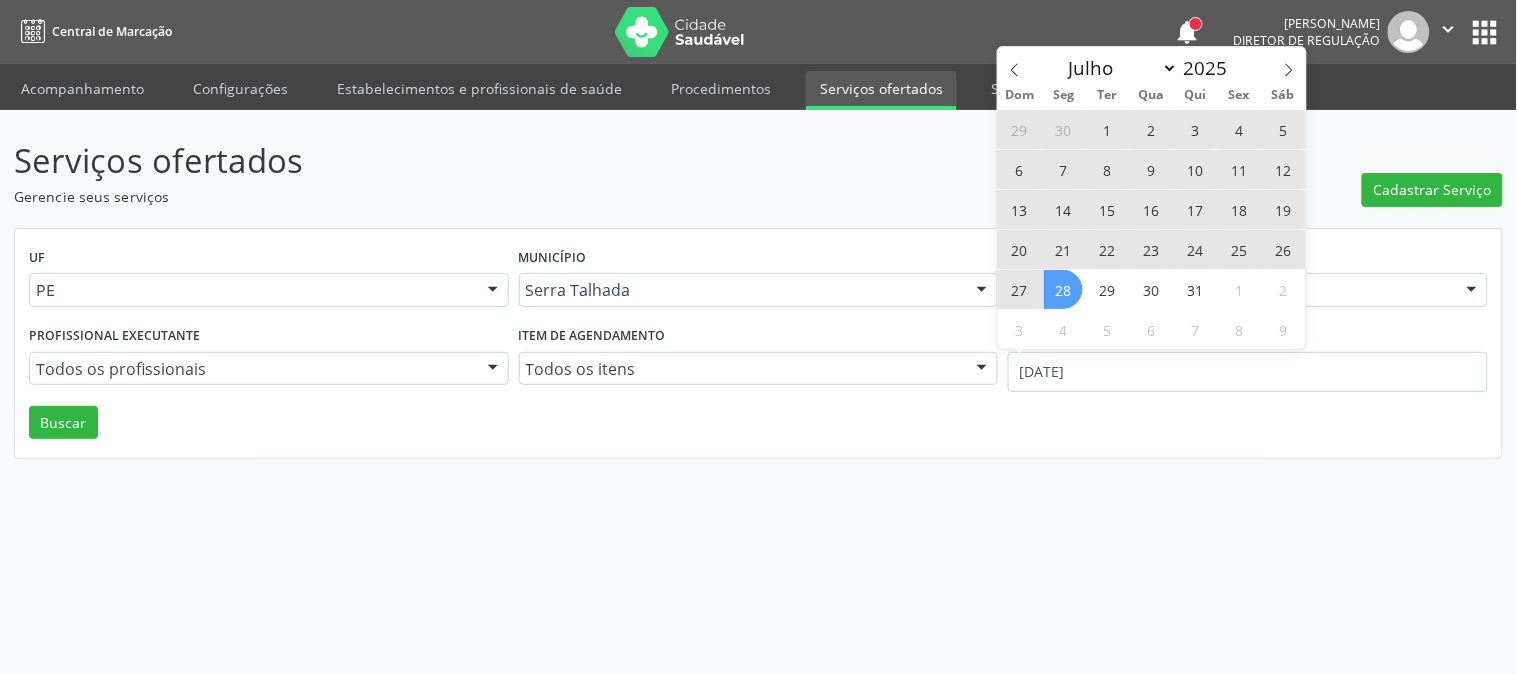 click on "28" at bounding box center (1063, 289) 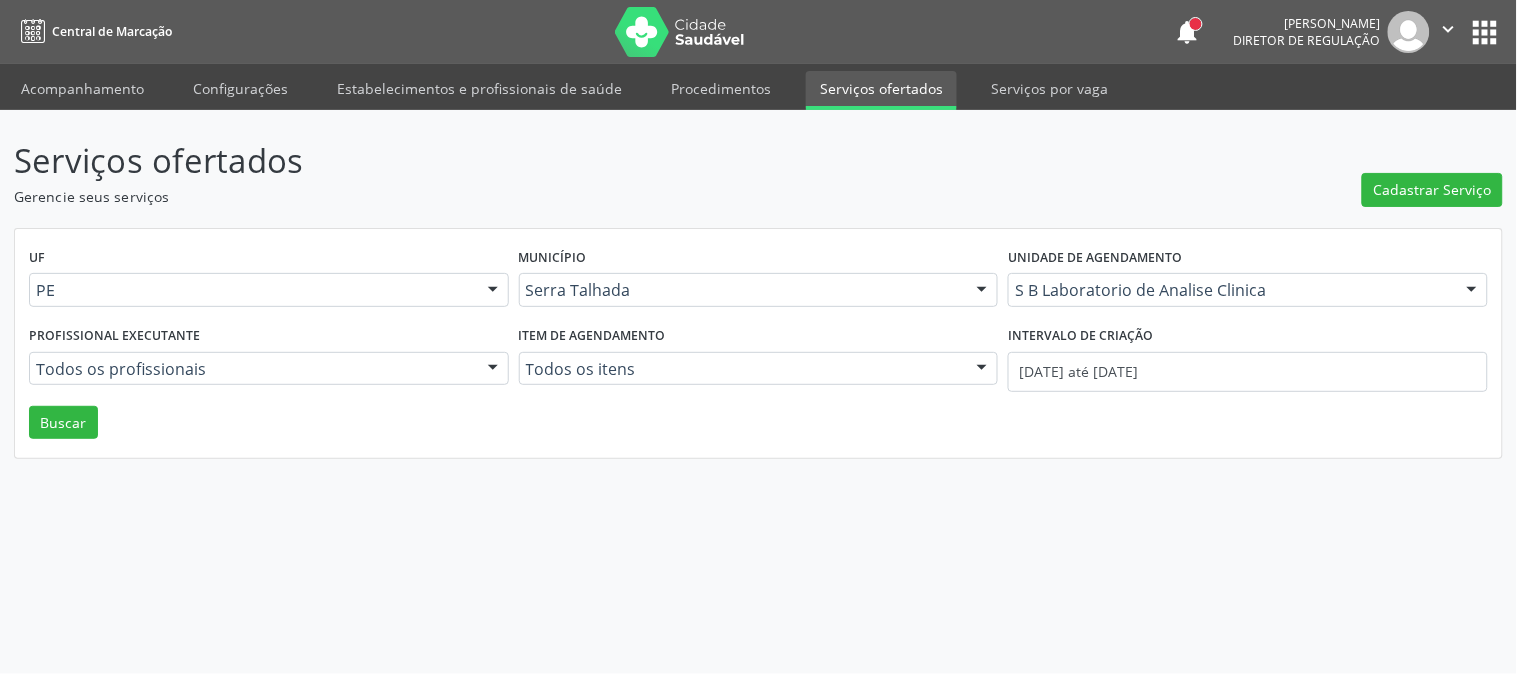 click on "UF
PE         PE
Nenhum resultado encontrado para: "   "
Não há nenhuma opção para ser exibida.
Município
Serra Talhada         Serra Talhada
Nenhum resultado encontrado para: "   "
Não há nenhuma opção para ser exibida.
Unidade de agendamento
S B Laboratorio de Analise Clinica         Todos os estabelecimentos   3 Grupamento de Bombeiros   Abfisio   Abimael Lira Atelie Dental   Academia da Cidade Bom Jesus de Serra Talhada   Academia da Cidade Caxixola   Academia da Cidade Cohab I   Academia da Cidade Estacao do Forro   Academia da Cidade Vila Bela   Academia da Cidade de Serra Talhada   Academia da Cidade do Mutirao   Academia da Saude Cohab II   Alanalaiz Magalhaes Pereira   Alves Guimaraes Servicos de Medicina e Nutricao   Amor Saude   Anaclin   Analise Laboratorio Clinico   Andre Gustavo Ferreira de Souza Cia Ltda   Andreia Lima Diniz Ltda     Apae" at bounding box center [758, 344] 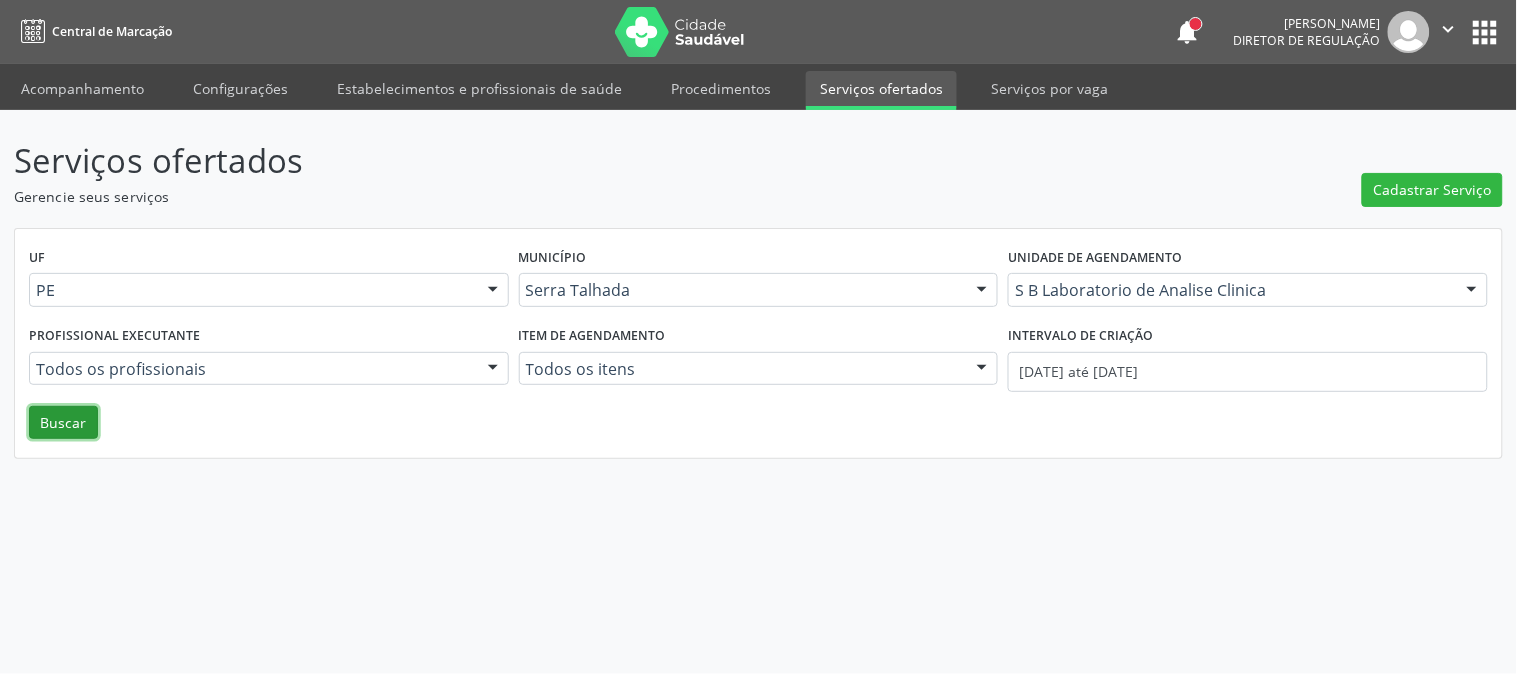 click on "Buscar" at bounding box center [63, 423] 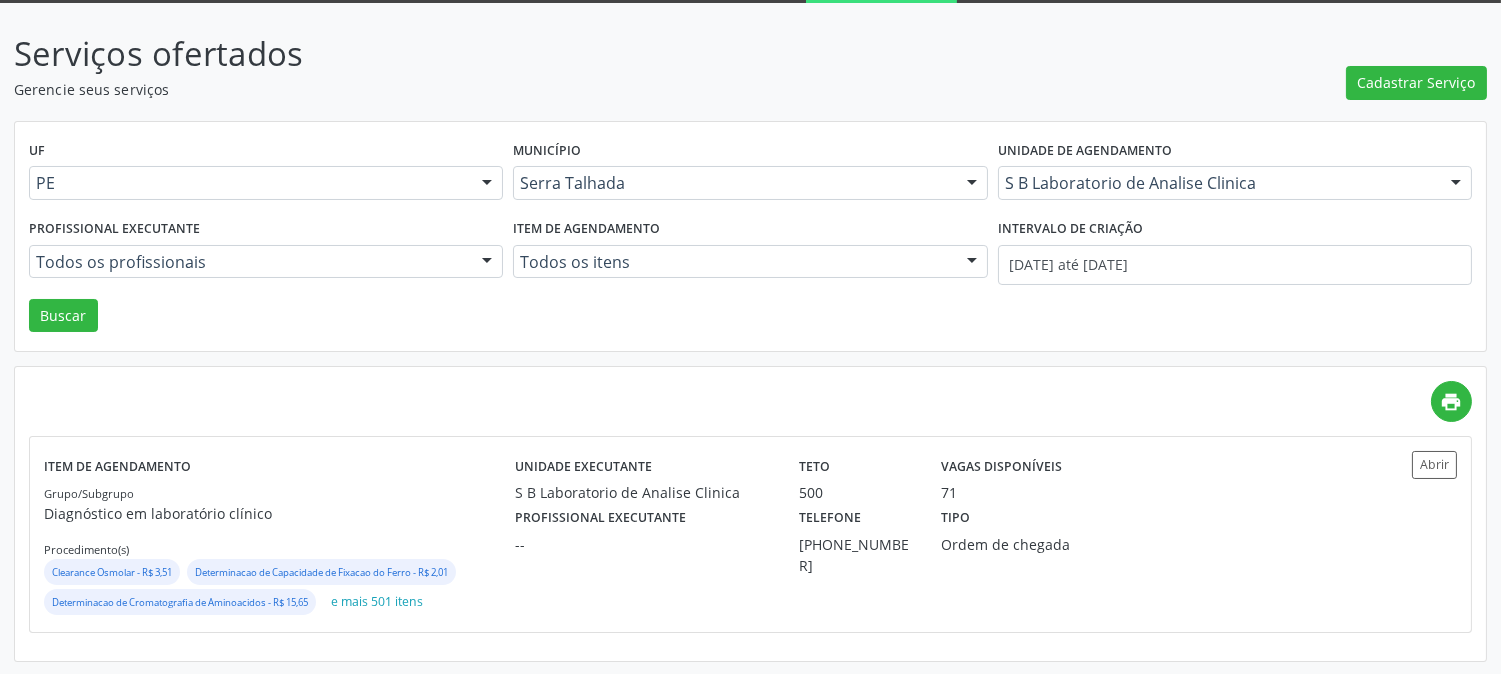 scroll, scrollTop: 108, scrollLeft: 0, axis: vertical 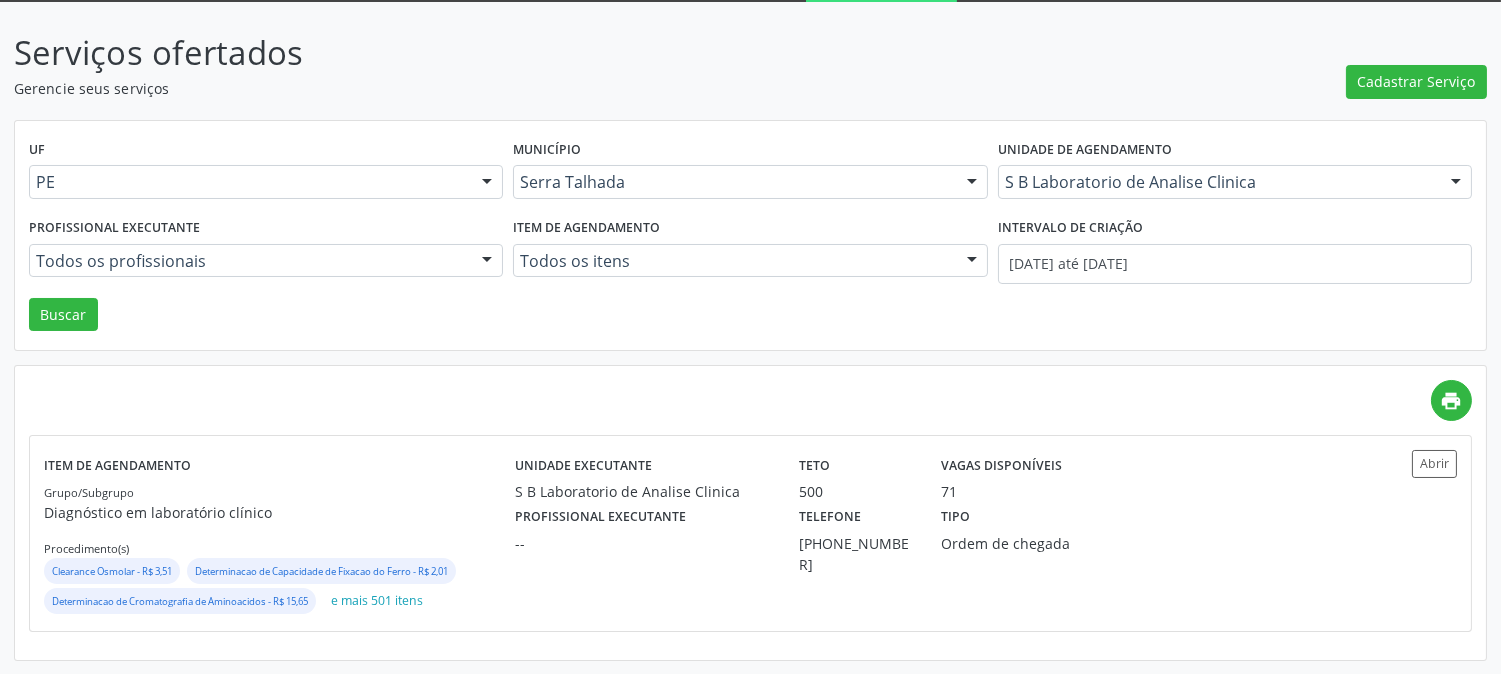 click on "print
Item de agendamento
Grupo/Subgrupo   Diagnóstico em laboratório clínico   Procedimento(s)     Clearance Osmolar - R$ 3,51 Determinacao de Capacidade de Fixacao do Ferro - R$ 2,01 Determinacao de Cromatografia de Aminoacidos - R$ 15,65
e mais 501 itens
Unidade executante
S B Laboratorio de Analise Clinica
Teto
500
Vagas disponíveis
71
Profissional executante
--
Telefone
(87) 99994-6318
Tipo
Ordem de chegada
Abrir" at bounding box center [750, 513] 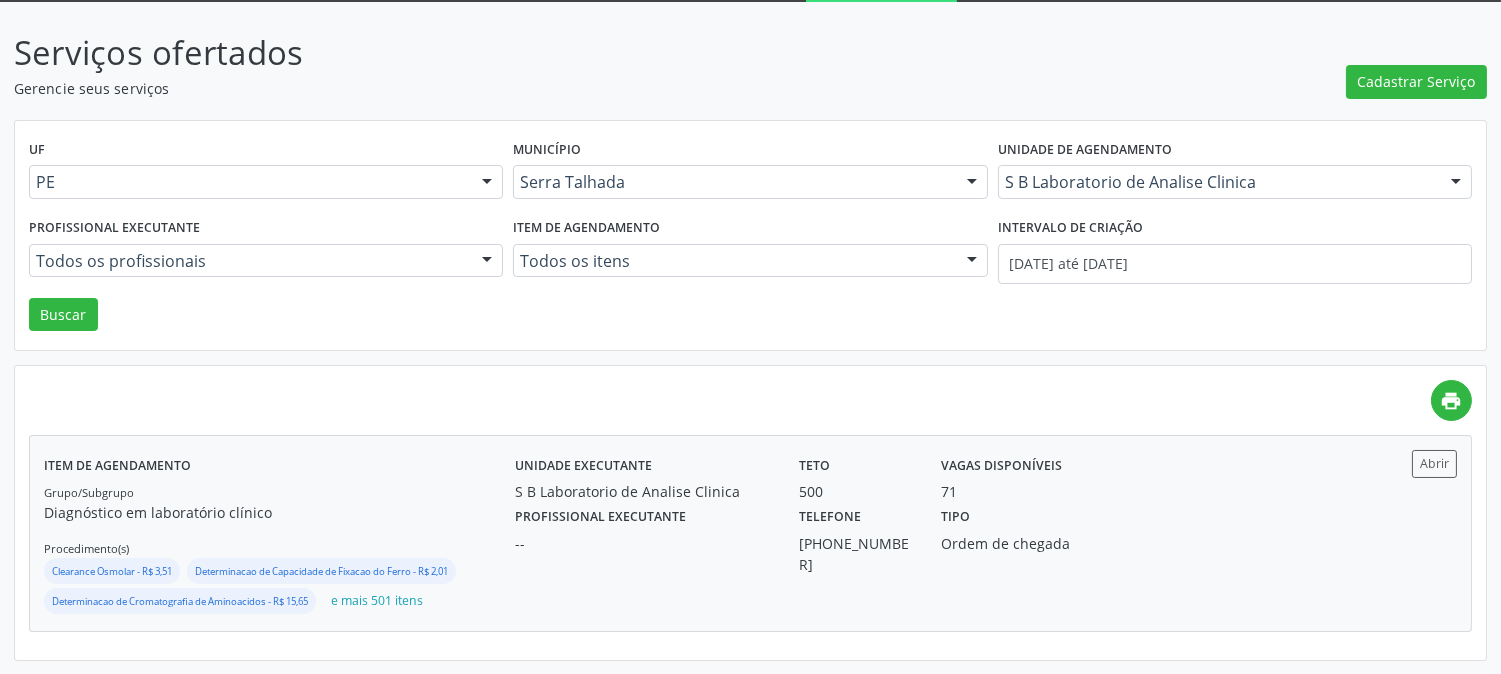 click on "Unidade executante
S B Laboratorio de Analise Clinica
Teto
500
Vagas disponíveis
71
Profissional executante
--
Telefone
(87) 99994-6318
Tipo
Ordem de chegada" at bounding box center (927, 533) 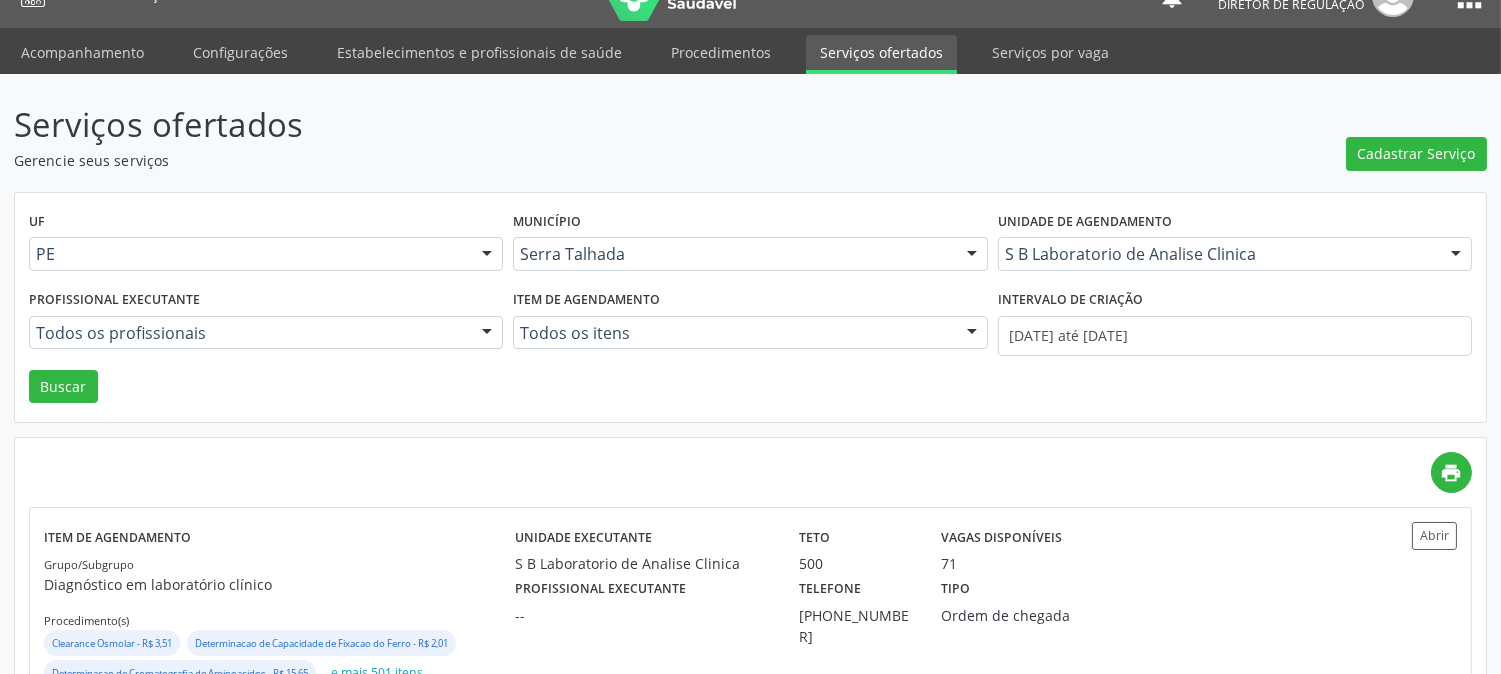 scroll, scrollTop: 0, scrollLeft: 0, axis: both 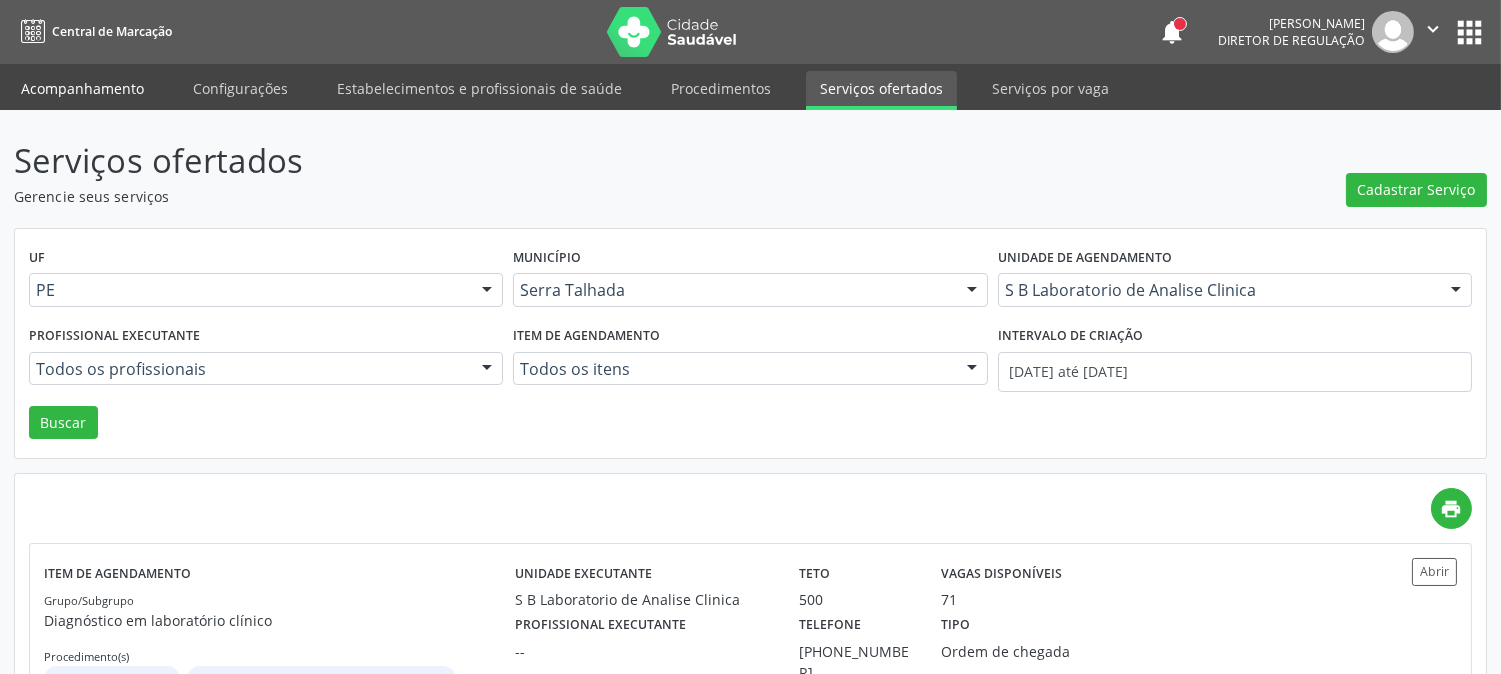 click on "Acompanhamento" at bounding box center (82, 88) 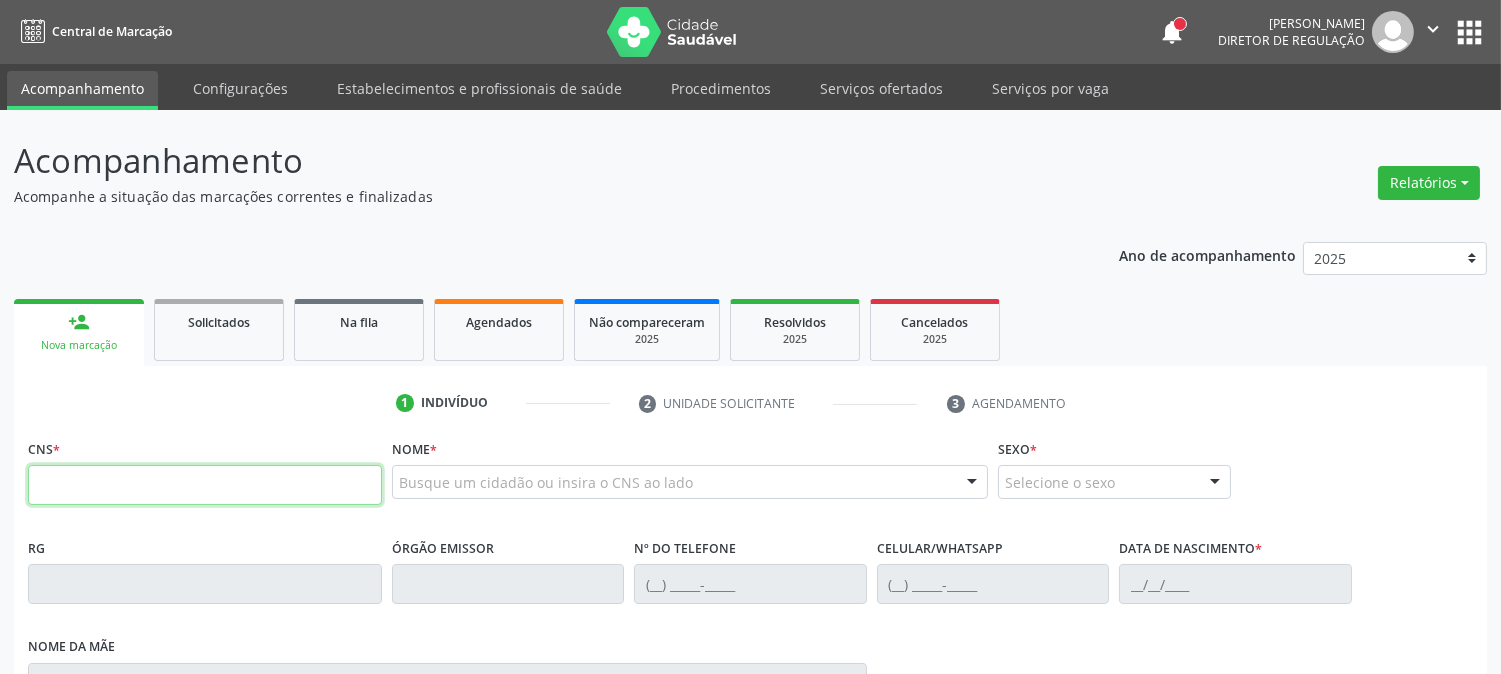 click at bounding box center [205, 485] 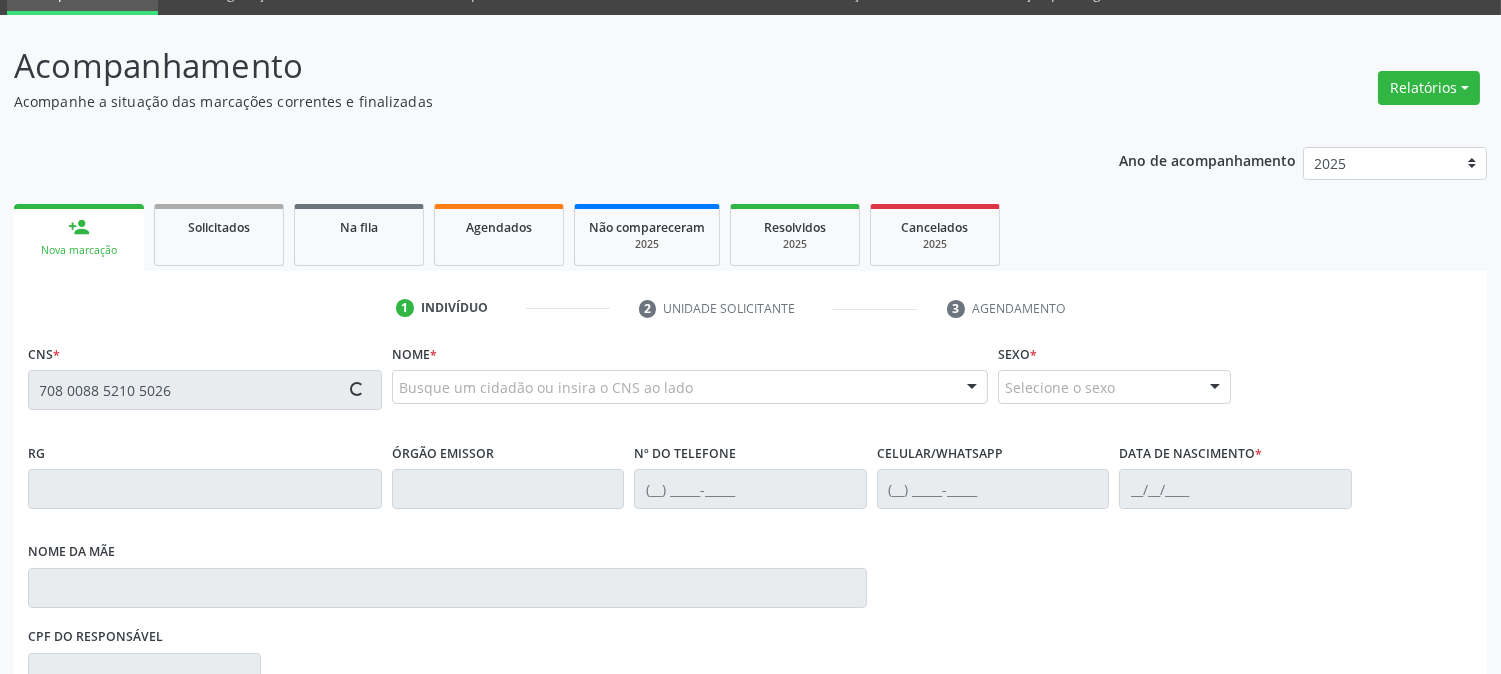 type on "708 0088 5210 5026" 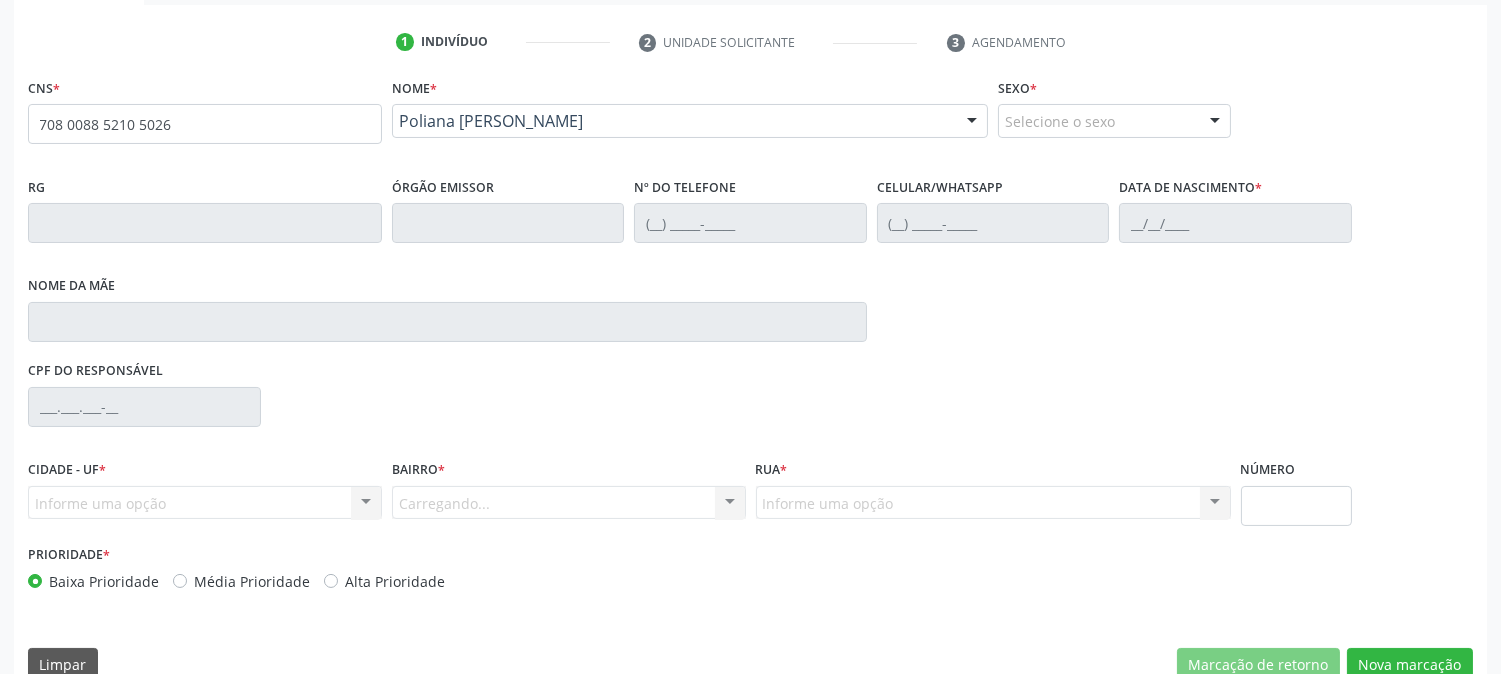scroll, scrollTop: 395, scrollLeft: 0, axis: vertical 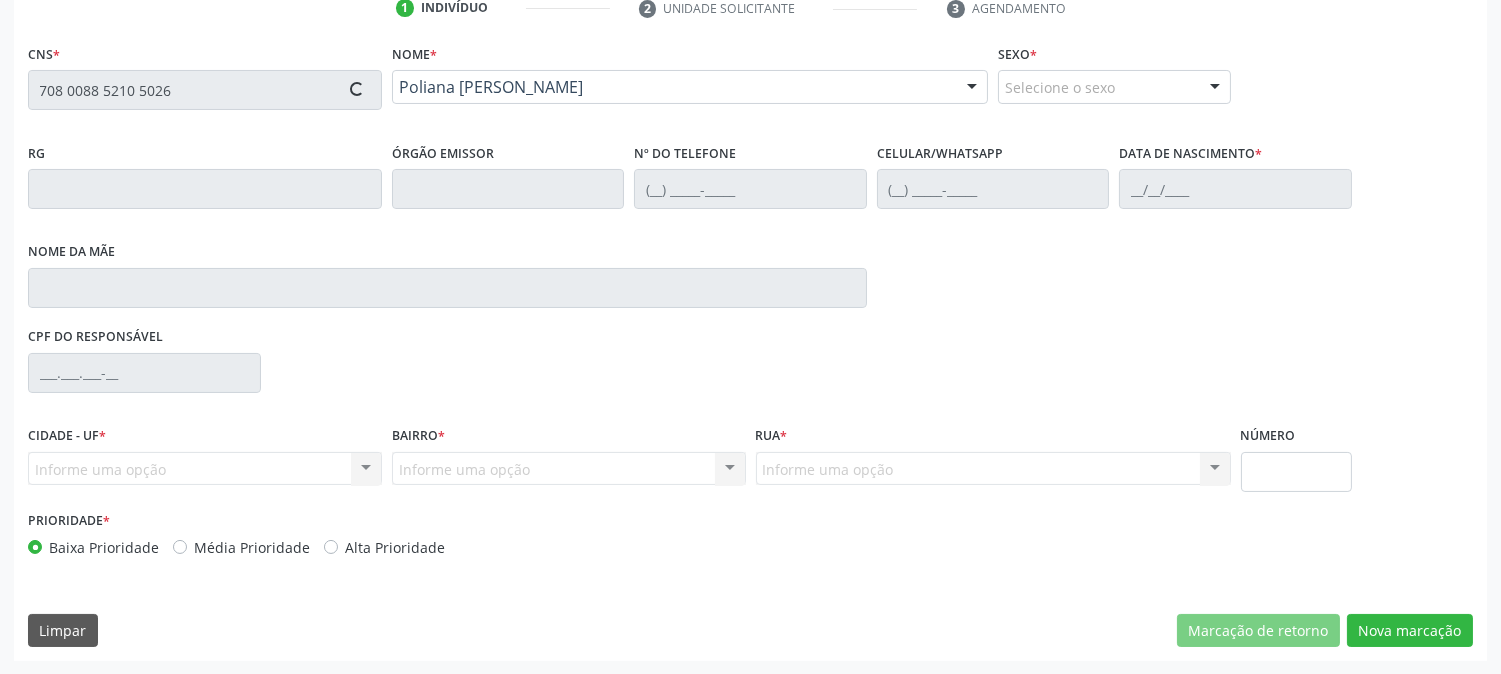 type on "(99) 99999-9999" 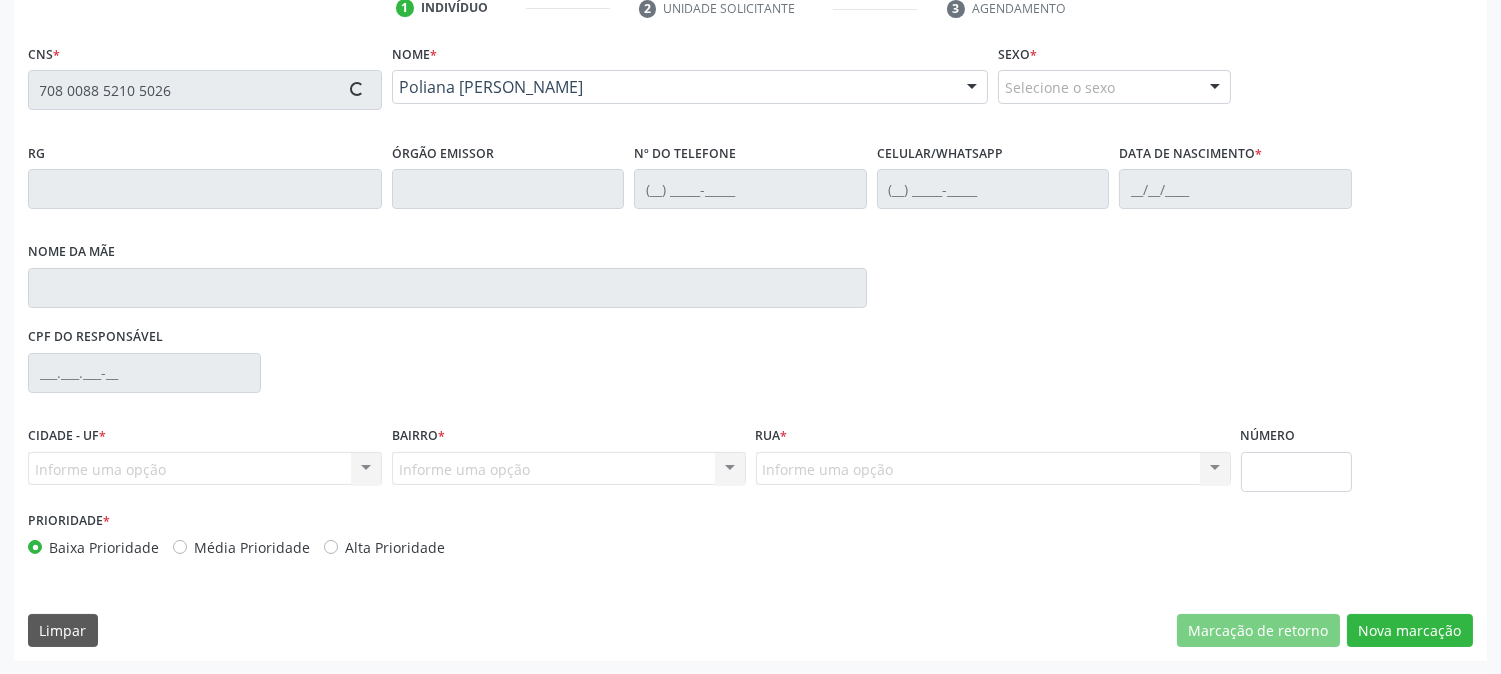 type on "30/03/1995" 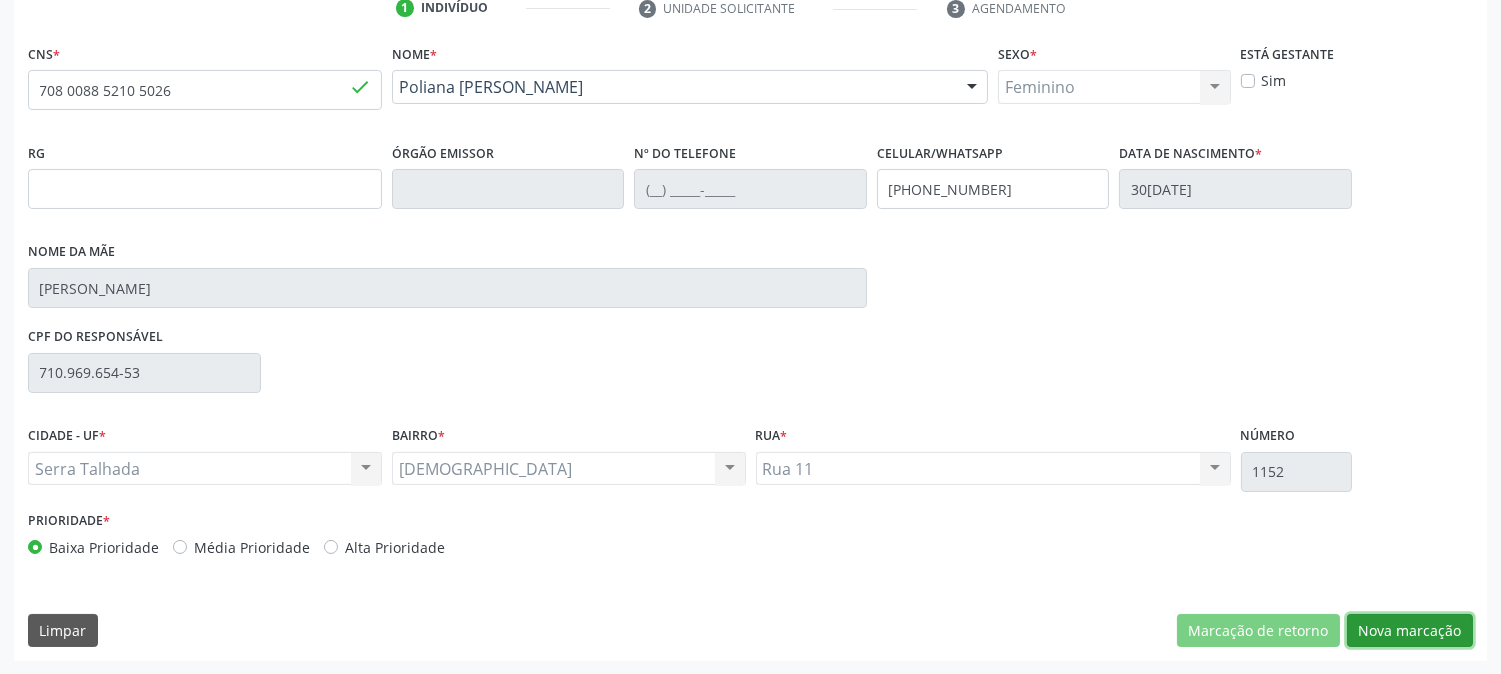 click on "Nova marcação" at bounding box center (1410, 631) 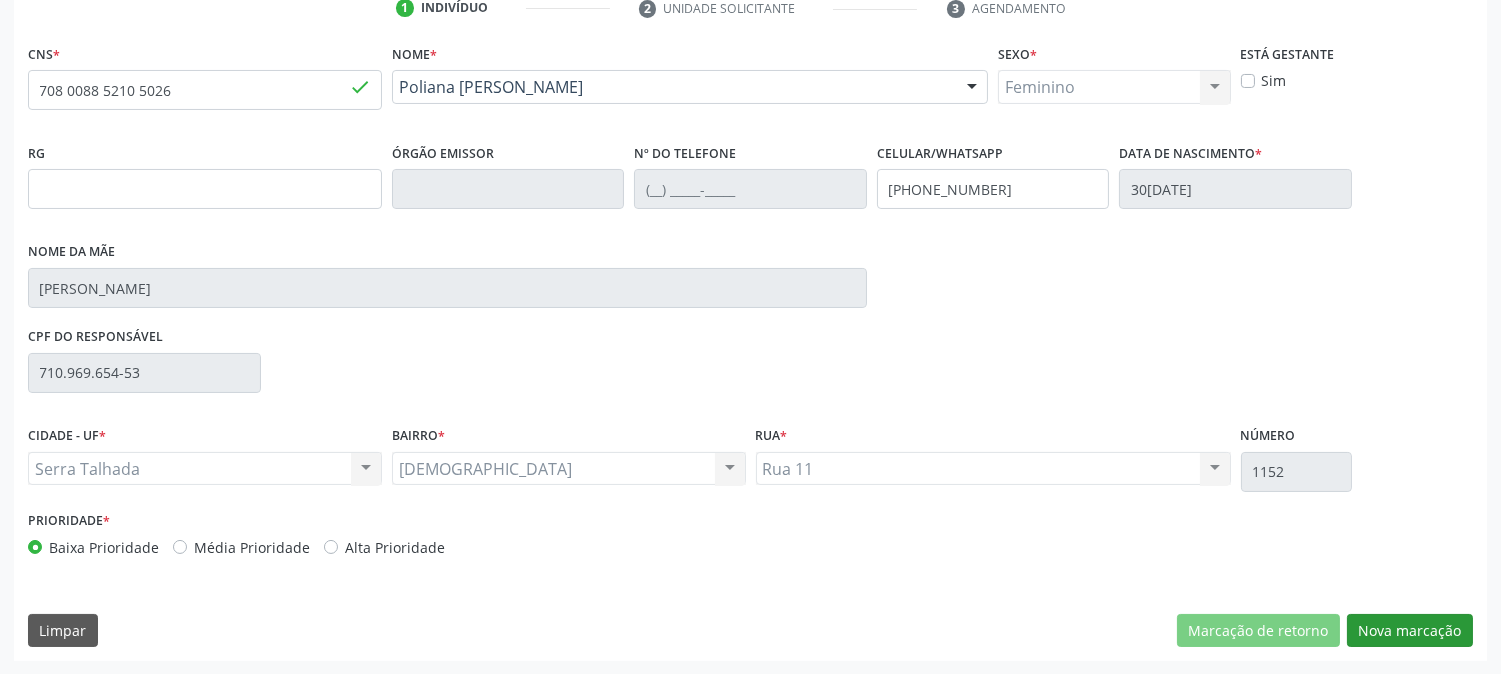 scroll, scrollTop: 231, scrollLeft: 0, axis: vertical 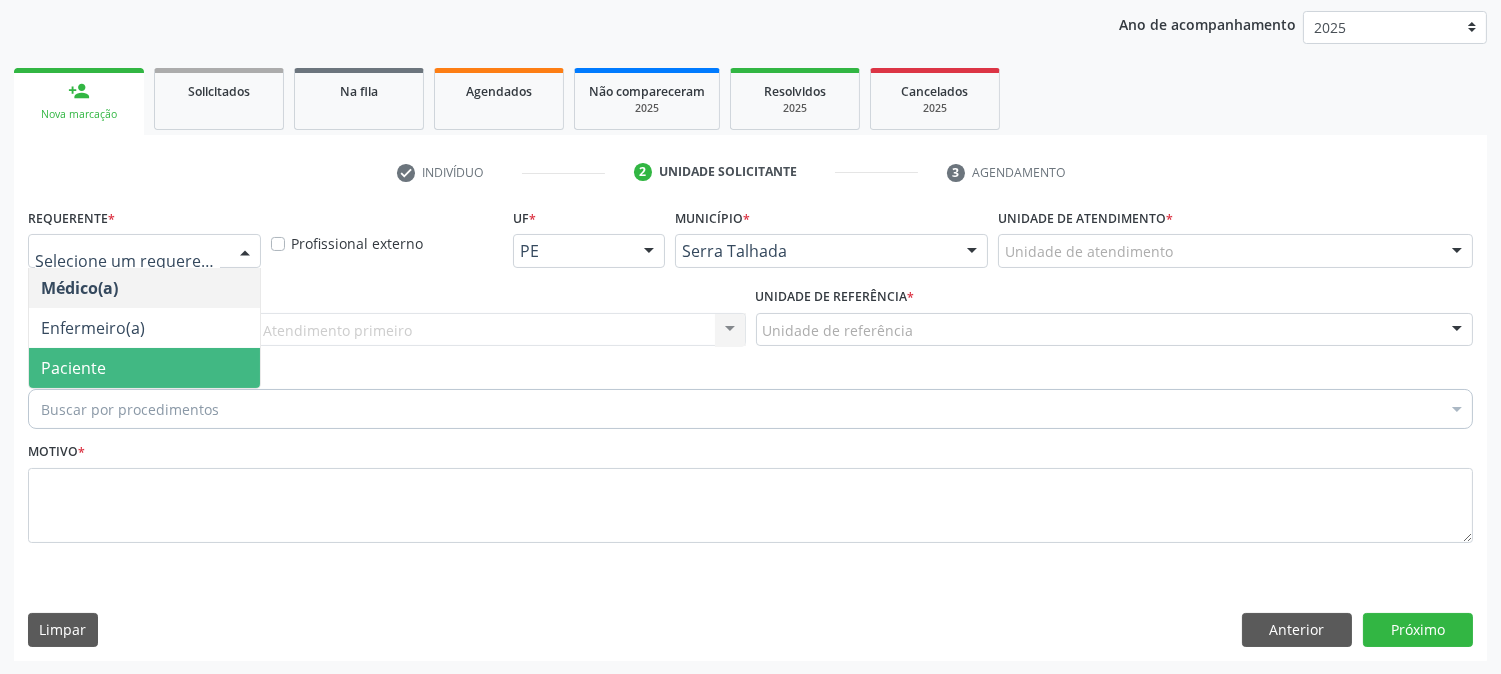 click on "Paciente" at bounding box center (144, 368) 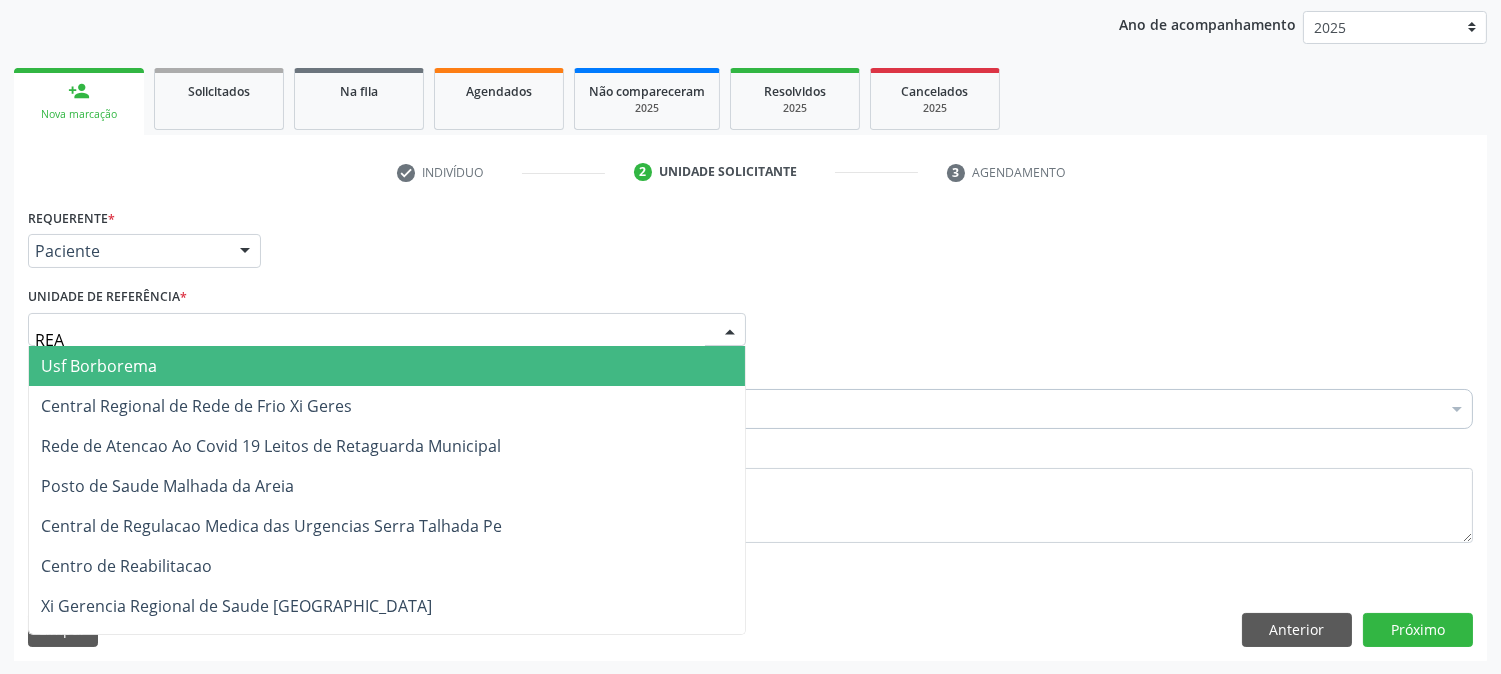 type on "REAB" 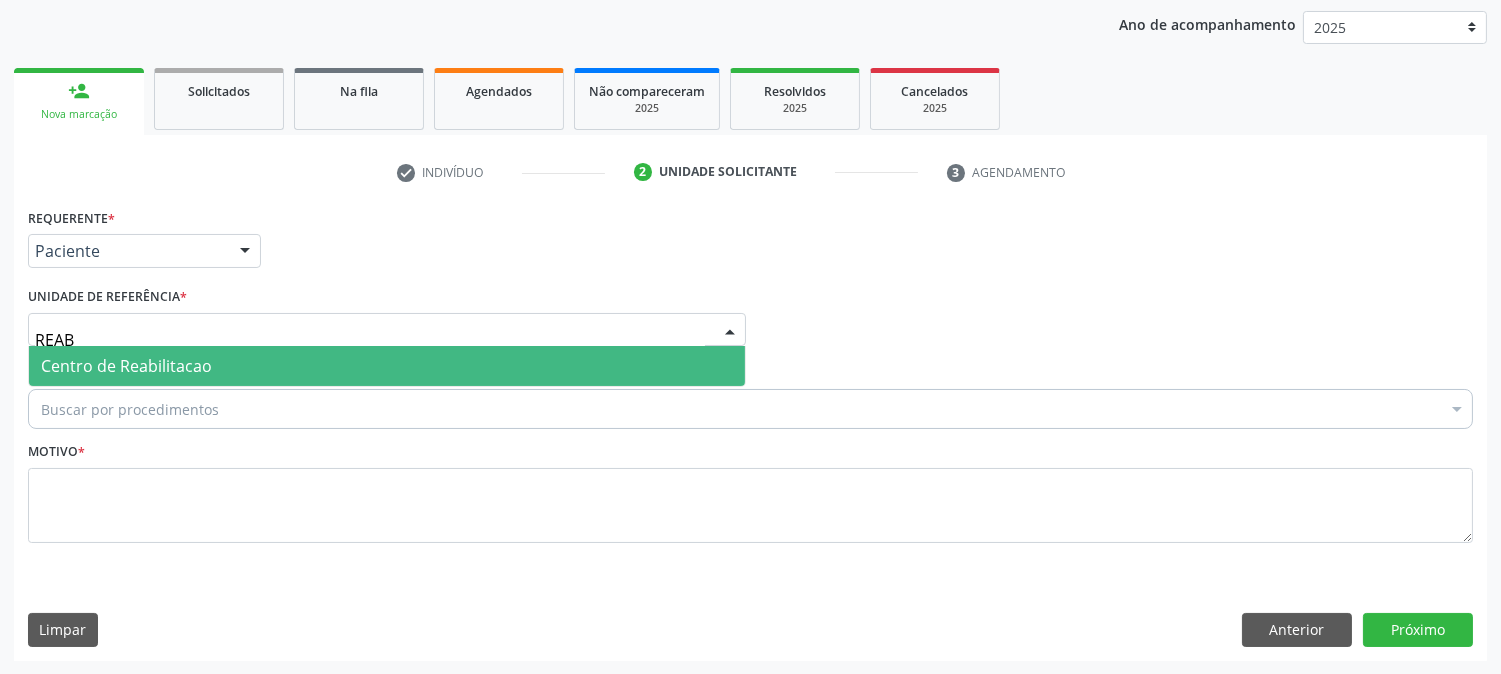 click on "Centro de Reabilitacao" at bounding box center (387, 366) 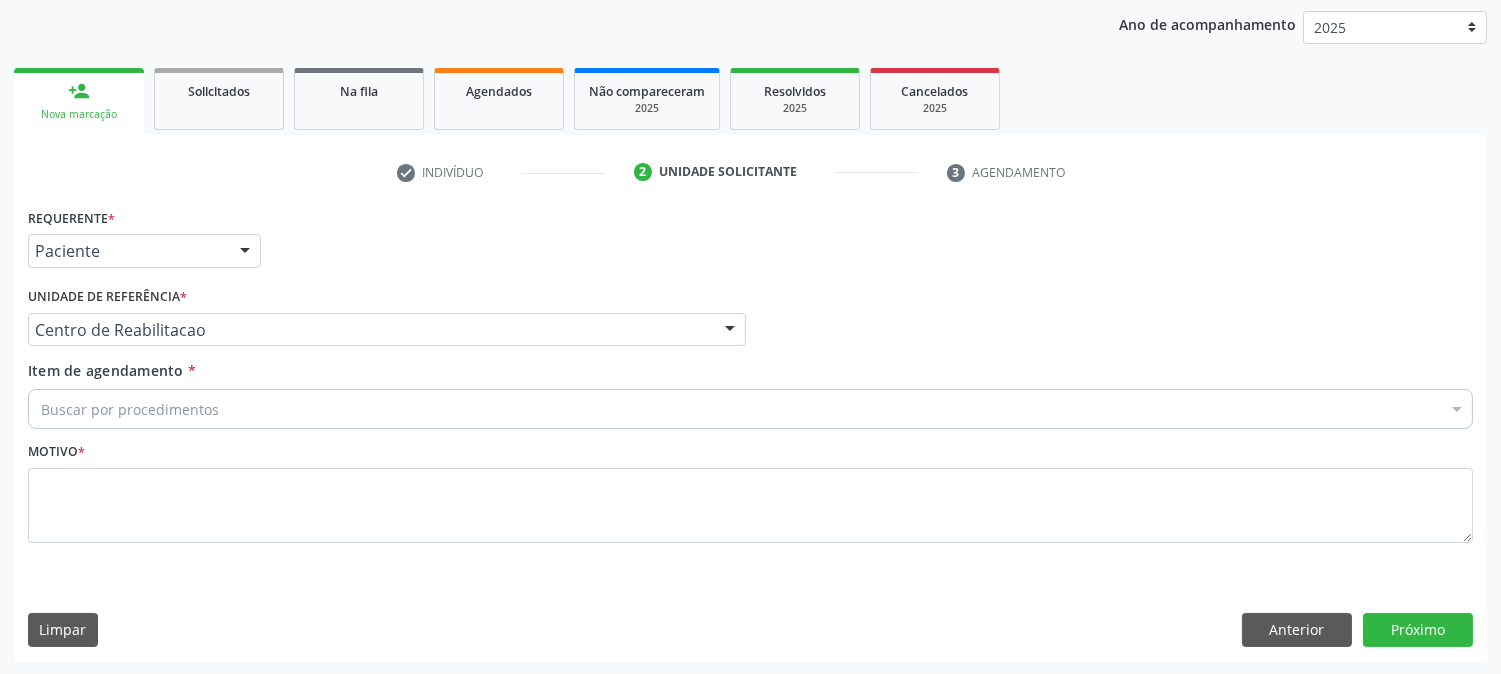 click on "Buscar por procedimentos" at bounding box center [750, 409] 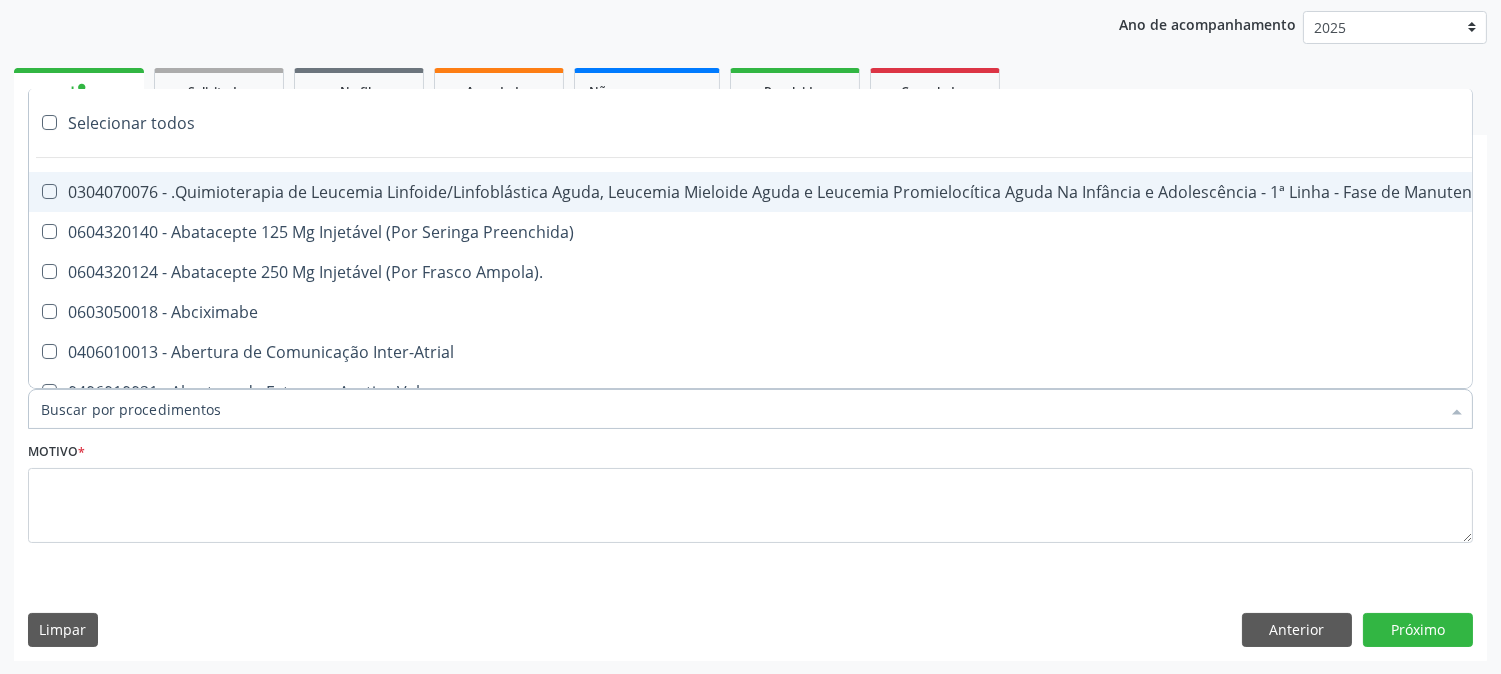 click on "Item de agendamento
*" at bounding box center [740, 409] 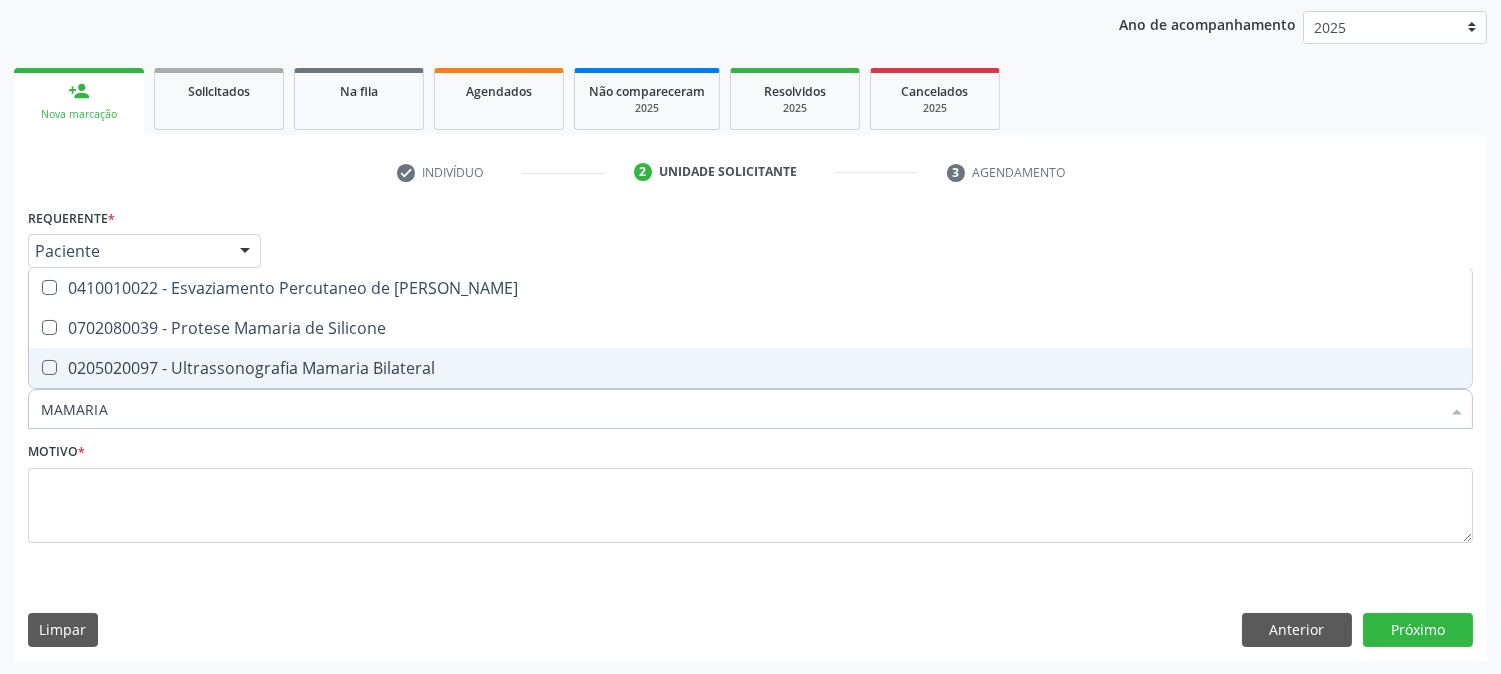 type on "MAMARIA" 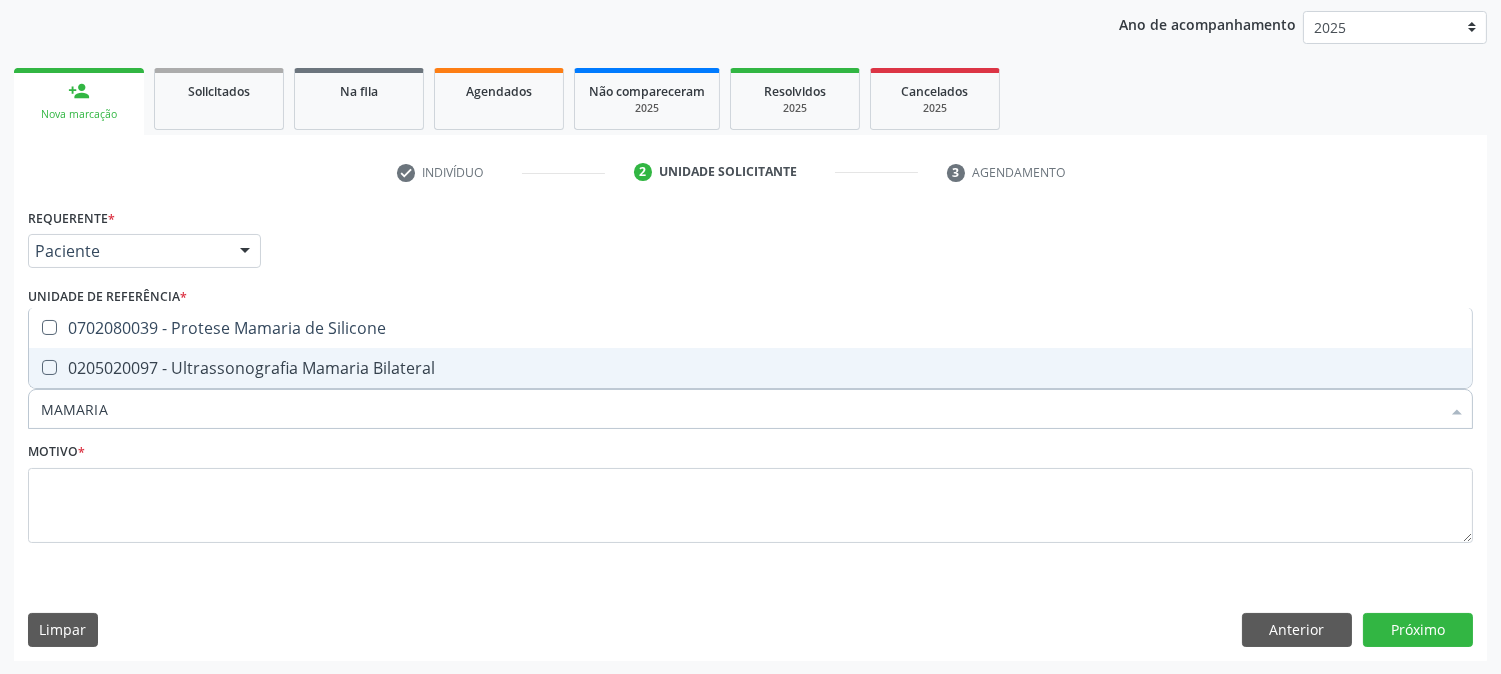 click on "0205020097 - Ultrassonografia Mamaria Bilateral" at bounding box center (750, 368) 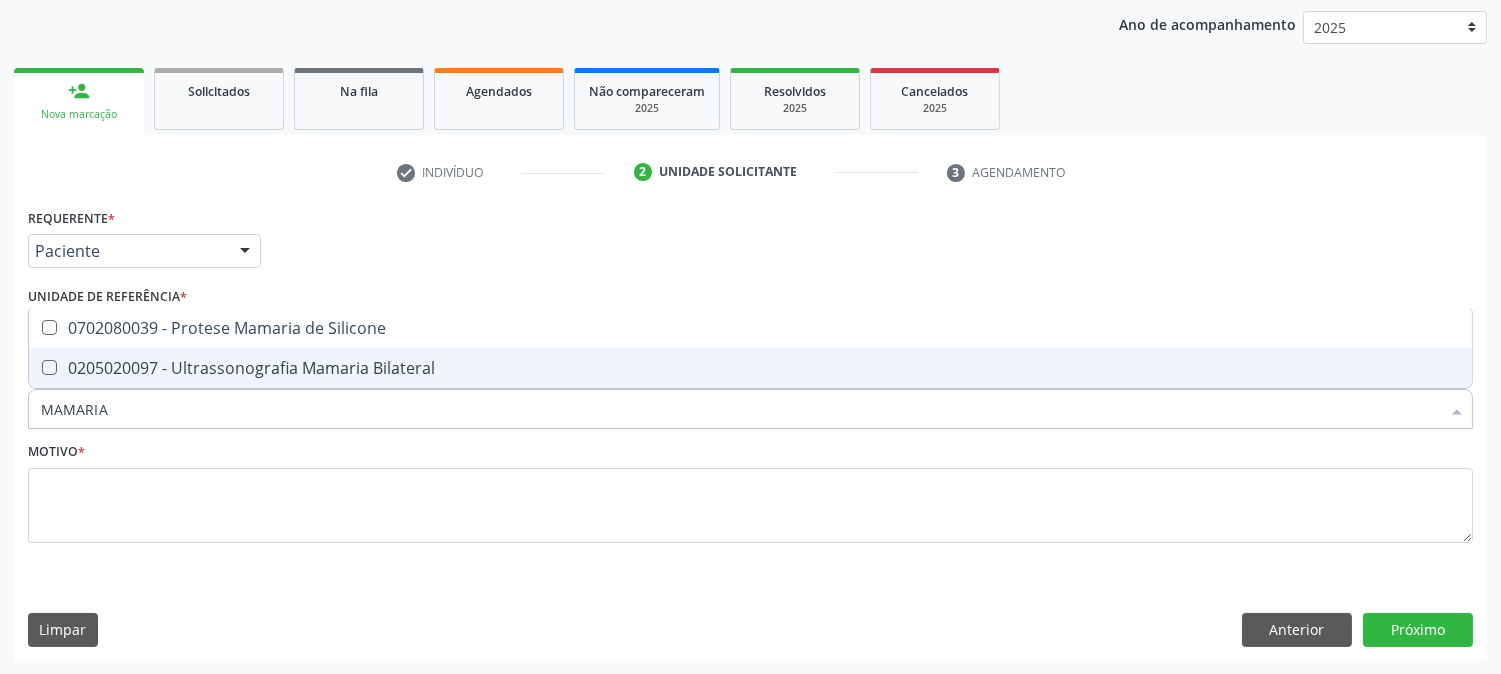 checkbox on "true" 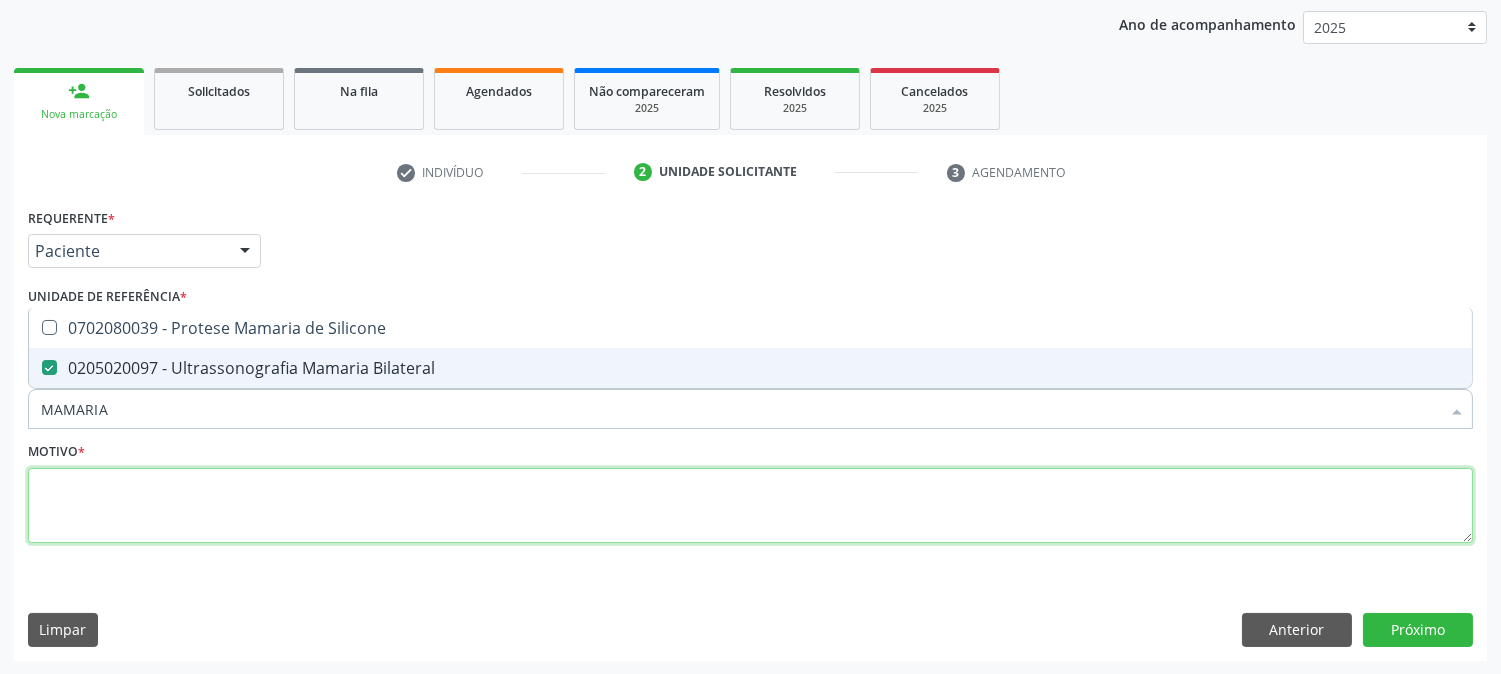 click at bounding box center [750, 506] 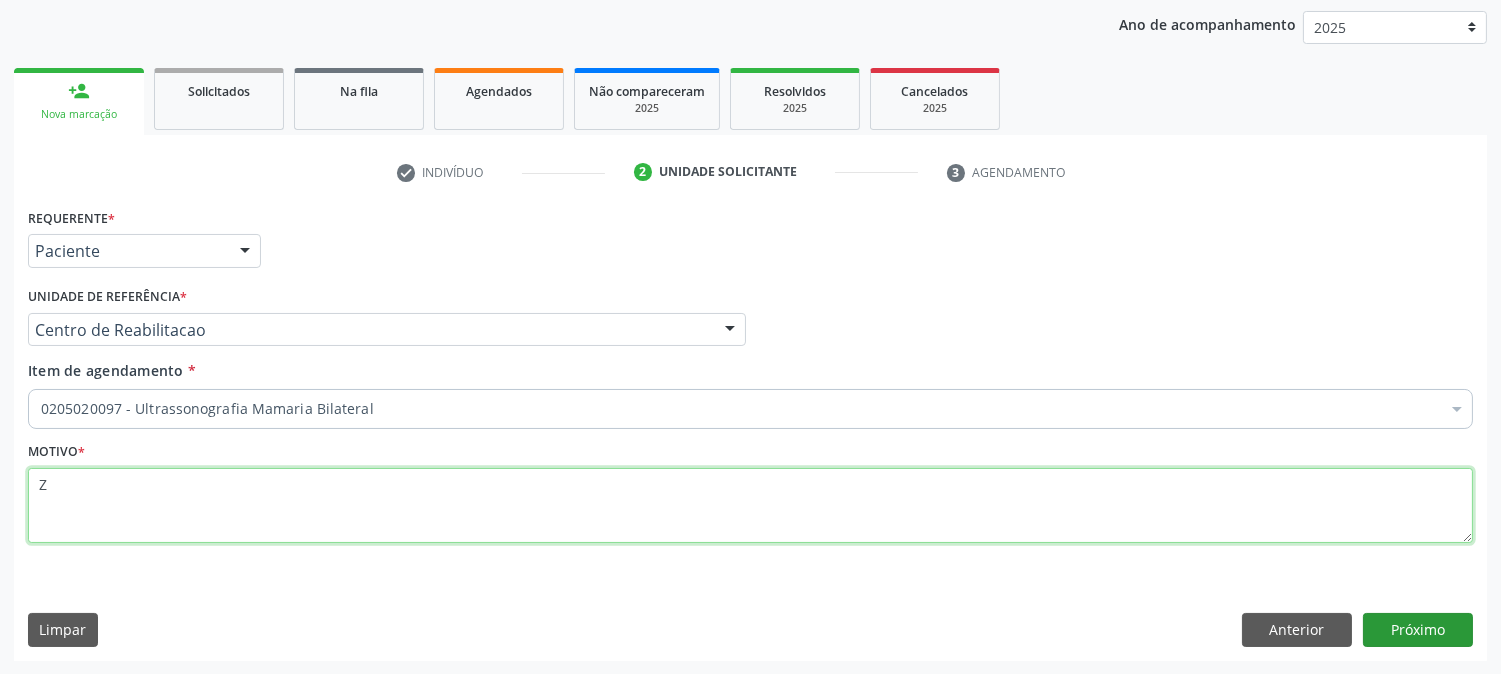 type on "Z" 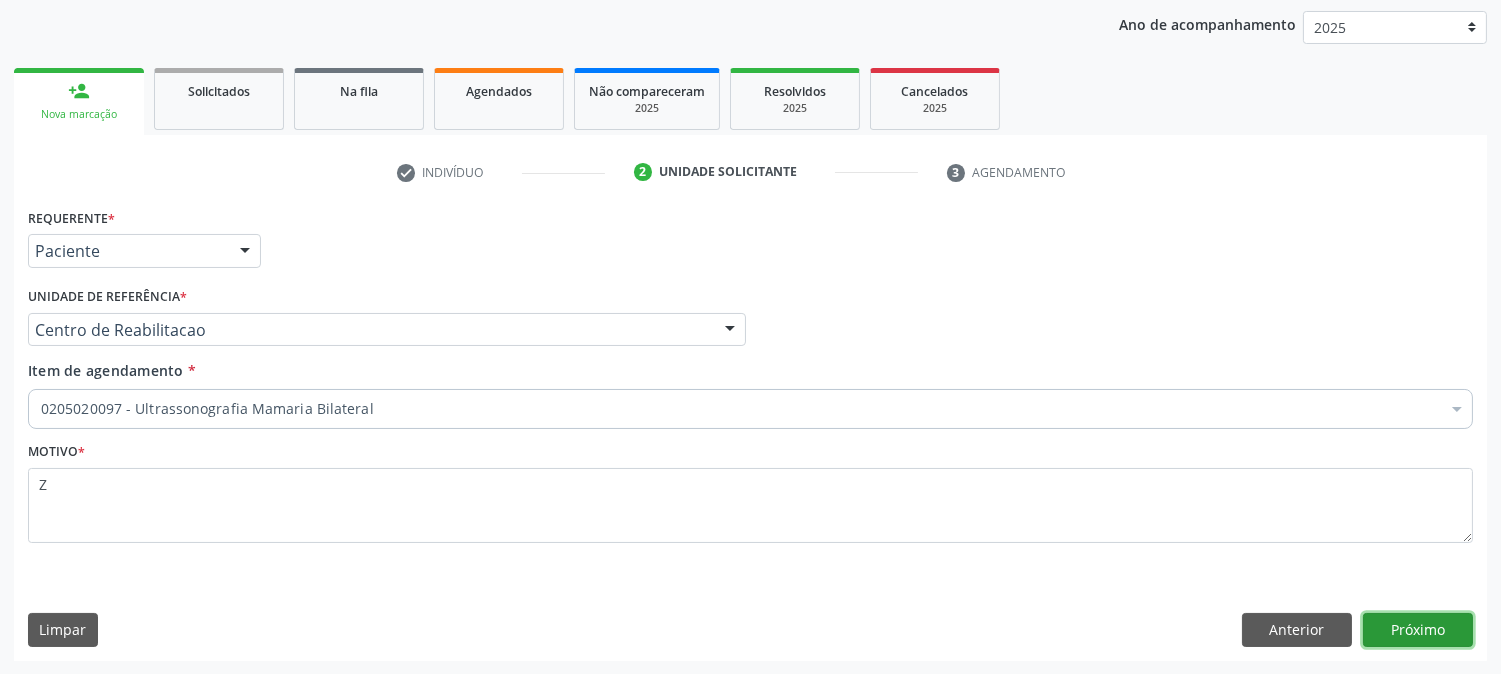 click on "Próximo" at bounding box center (1418, 630) 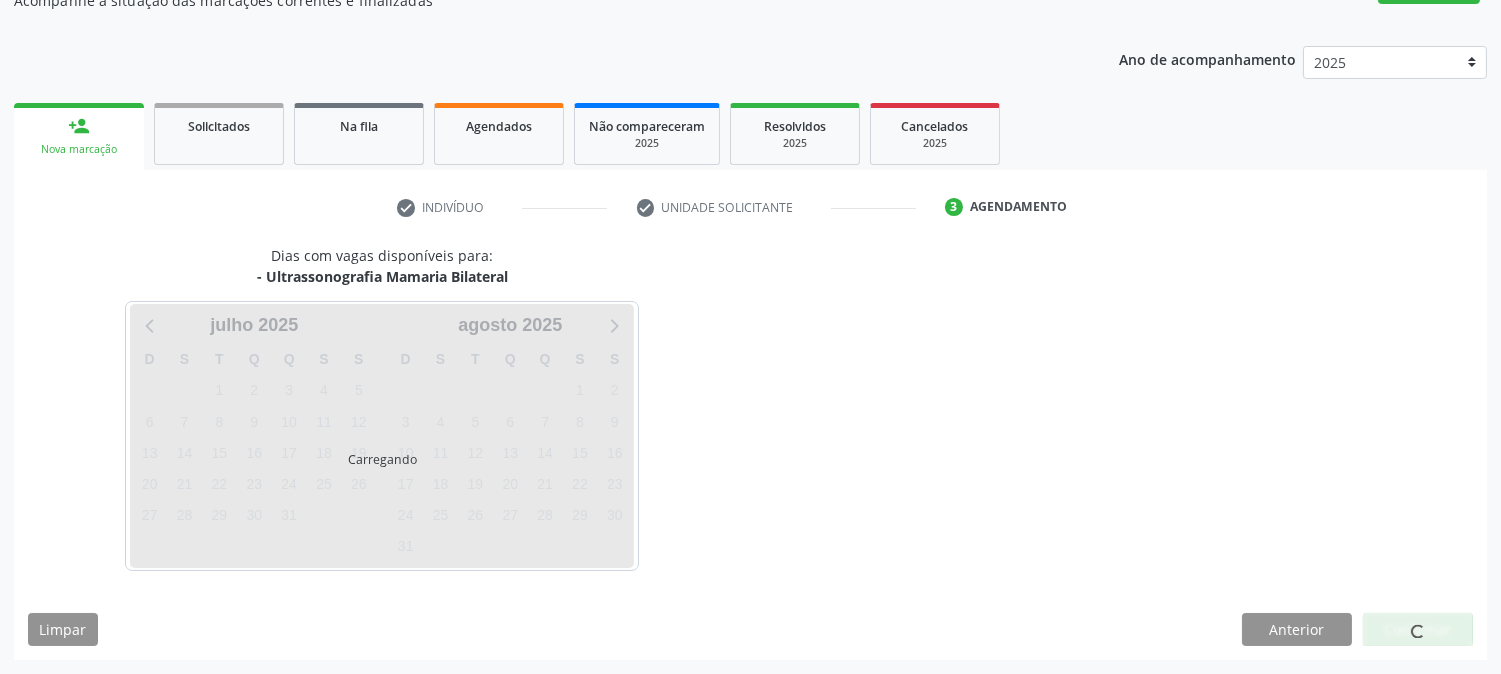 scroll, scrollTop: 195, scrollLeft: 0, axis: vertical 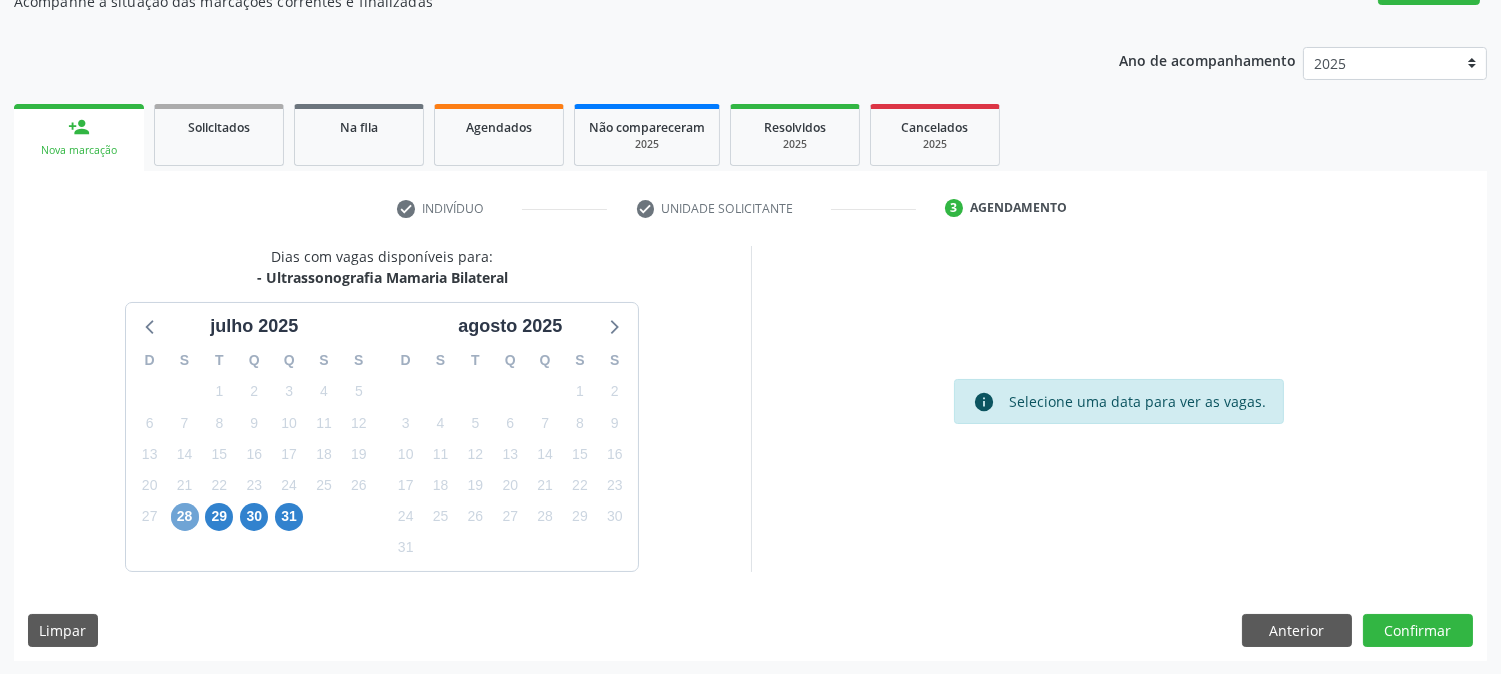 click on "28" at bounding box center (185, 517) 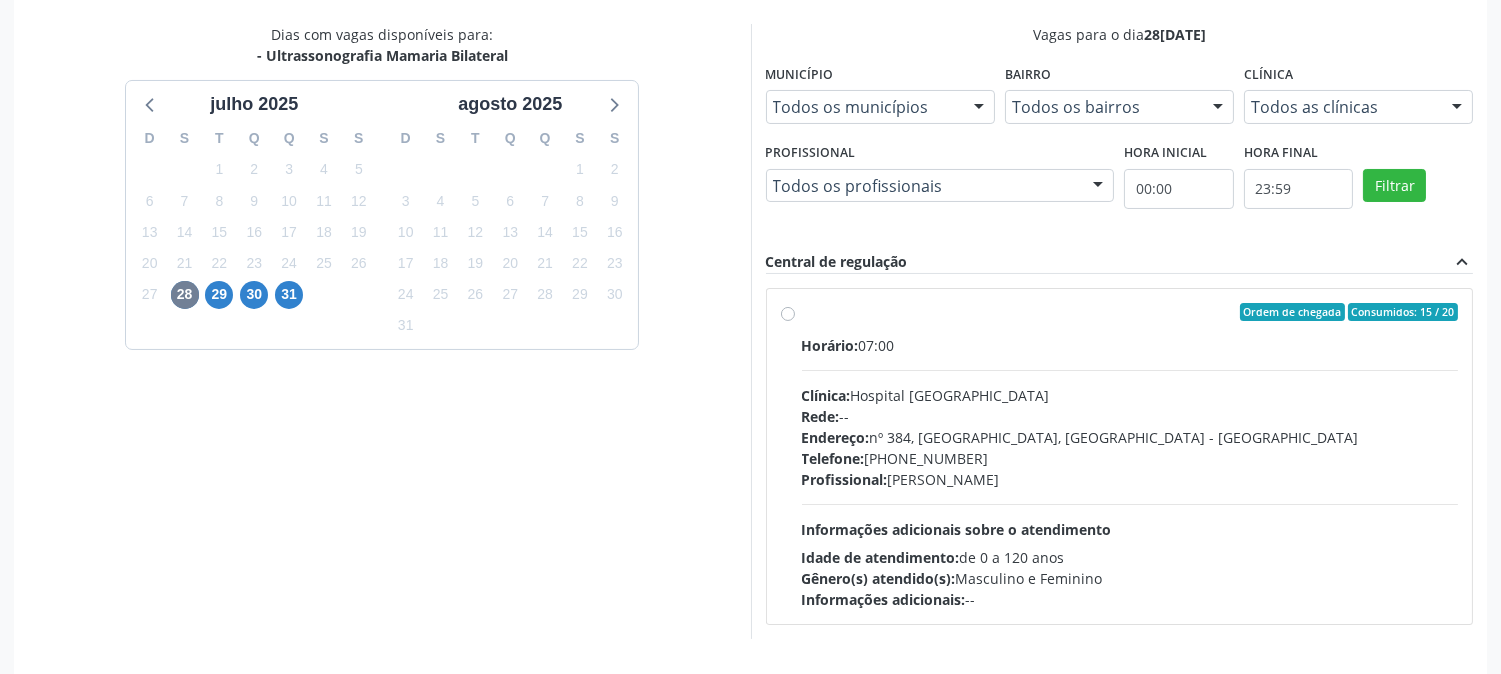 click on "Horário:   07:00
Clínica:  Hospital Sao Francisco
Rede:
--
Endereço:   nº 384, Varzea, Serra Talhada - PE
Telefone:   (81) 38312142
Profissional:
Yuri Araujo Magalhaes
Informações adicionais sobre o atendimento
Idade de atendimento:
de 0 a 120 anos
Gênero(s) atendido(s):
Masculino e Feminino
Informações adicionais:
--" at bounding box center (1130, 472) 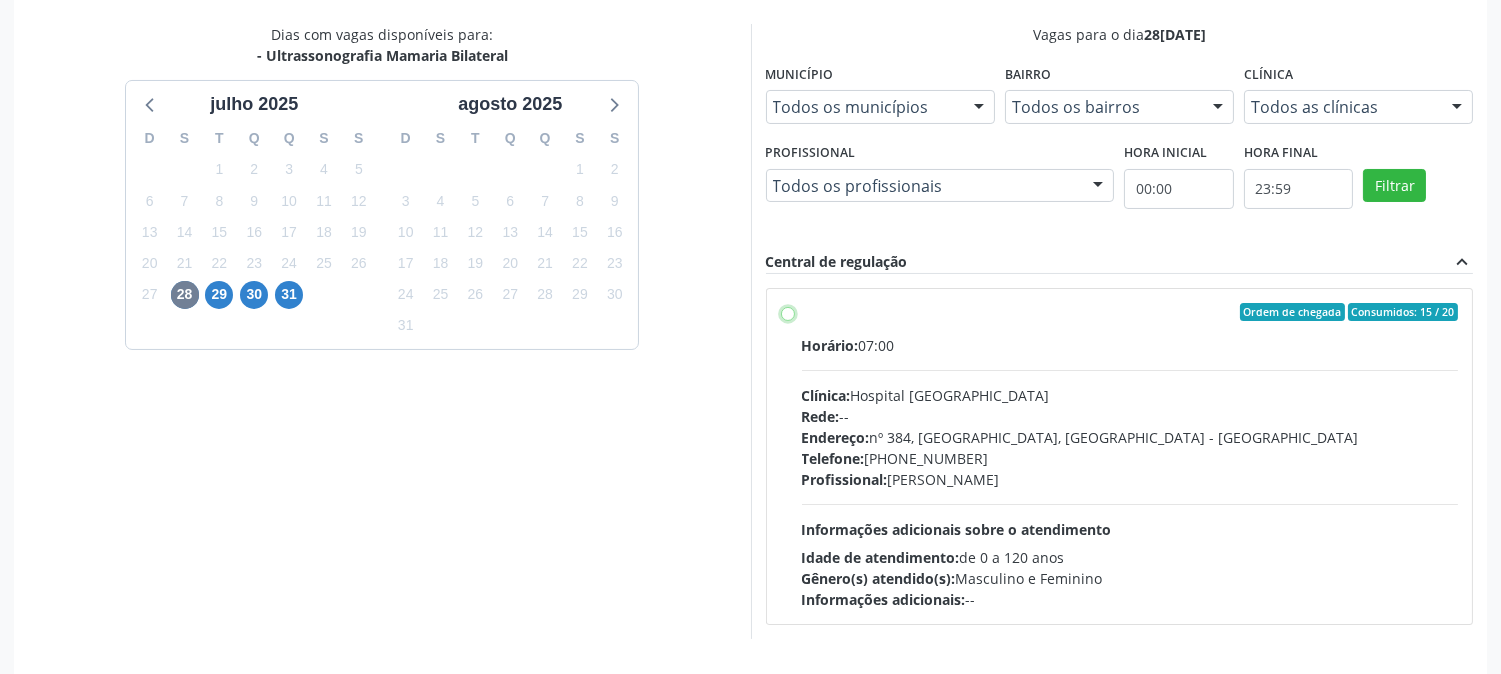 click on "Ordem de chegada
Consumidos: 15 / 20
Horário:   07:00
Clínica:  Hospital Sao Francisco
Rede:
--
Endereço:   nº 384, Varzea, Serra Talhada - PE
Telefone:   (81) 38312142
Profissional:
Yuri Araujo Magalhaes
Informações adicionais sobre o atendimento
Idade de atendimento:
de 0 a 120 anos
Gênero(s) atendido(s):
Masculino e Feminino
Informações adicionais:
--" at bounding box center (788, 312) 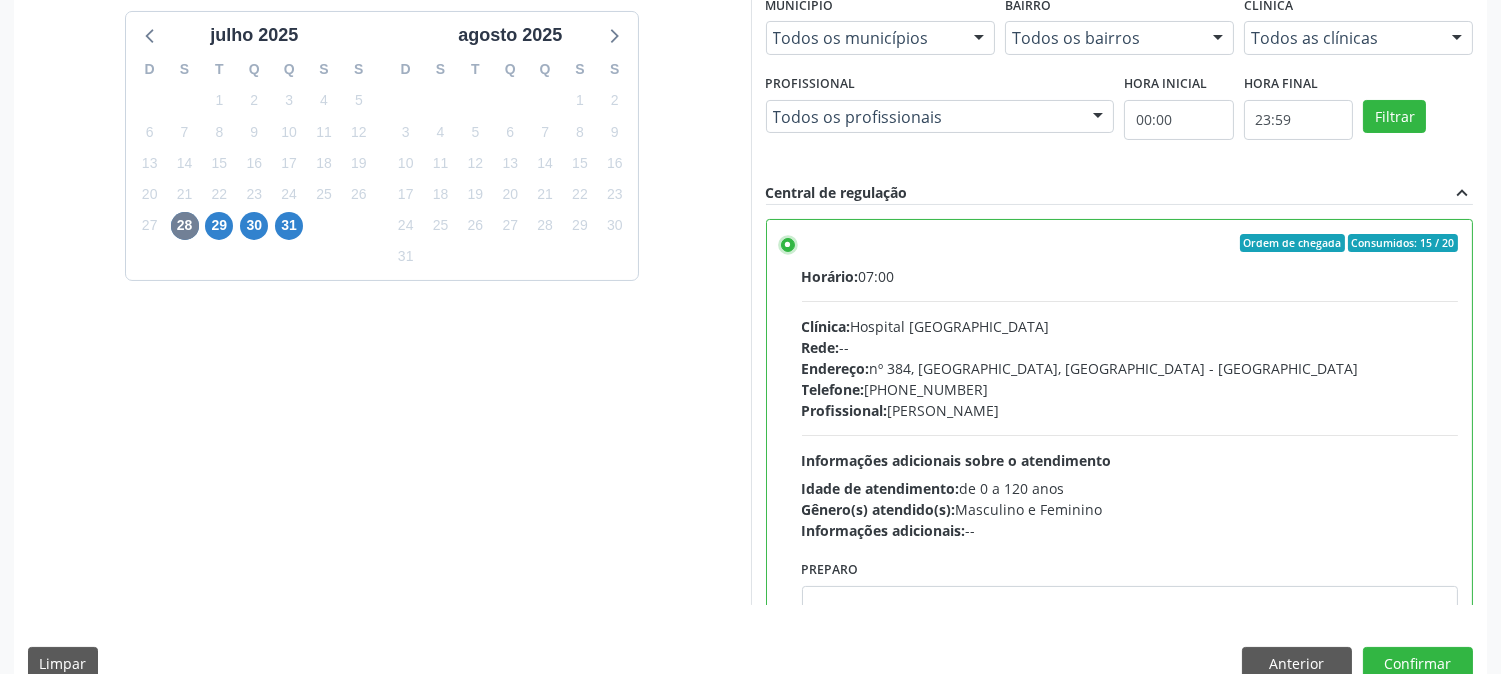 scroll, scrollTop: 520, scrollLeft: 0, axis: vertical 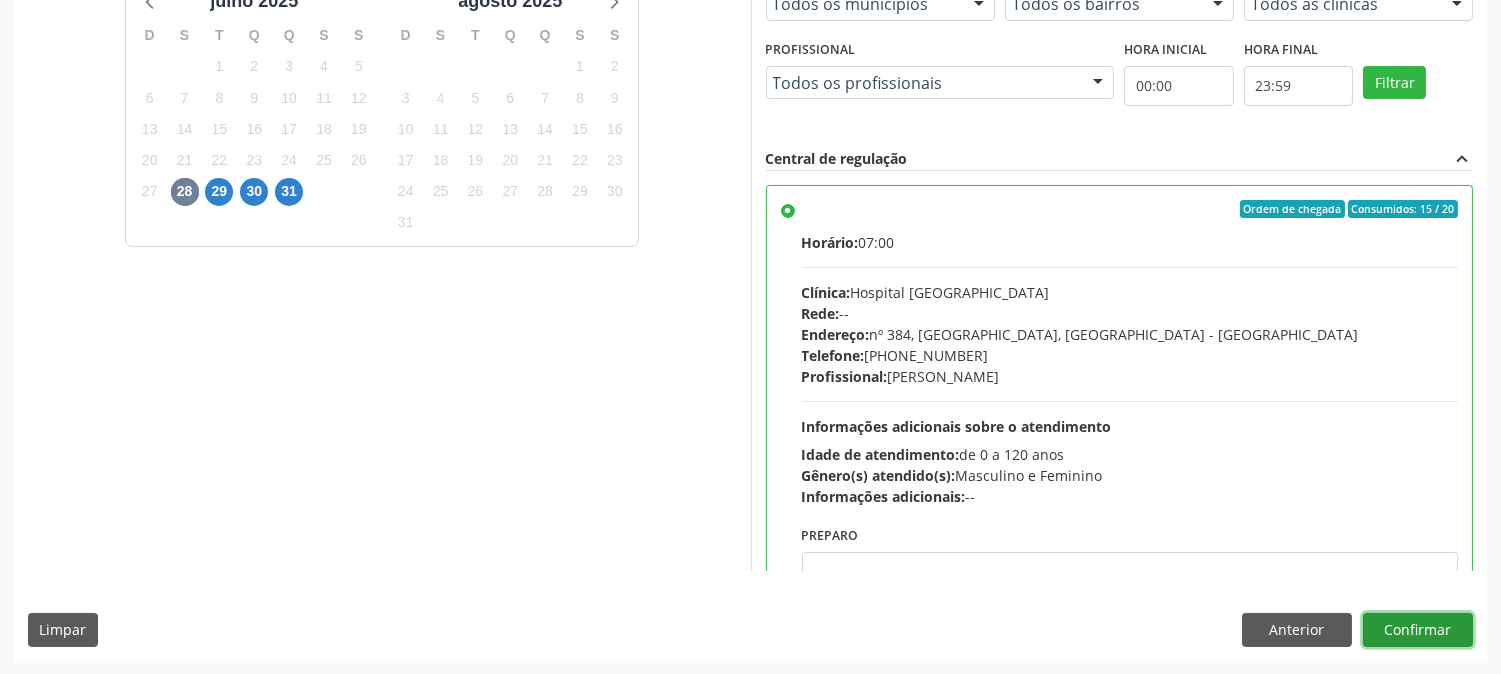 click on "Confirmar" at bounding box center (1418, 630) 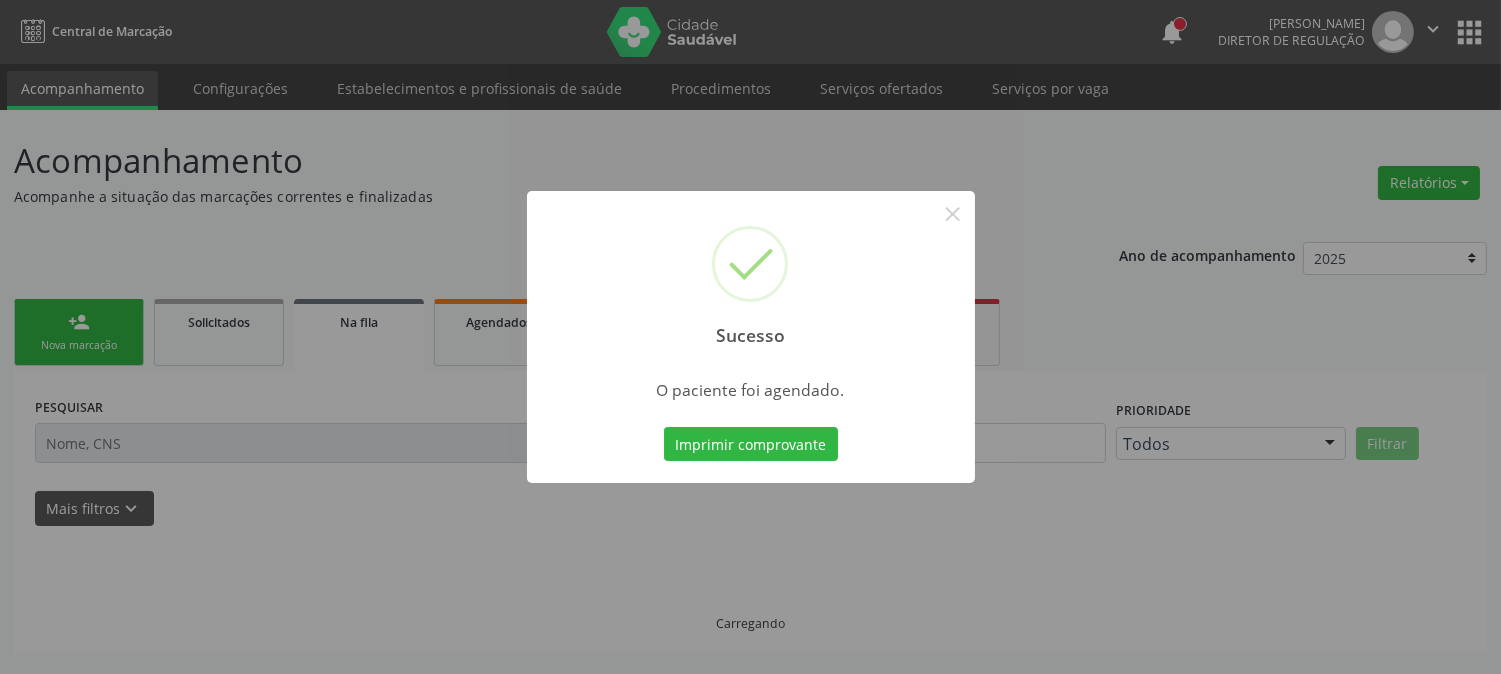 scroll, scrollTop: 0, scrollLeft: 0, axis: both 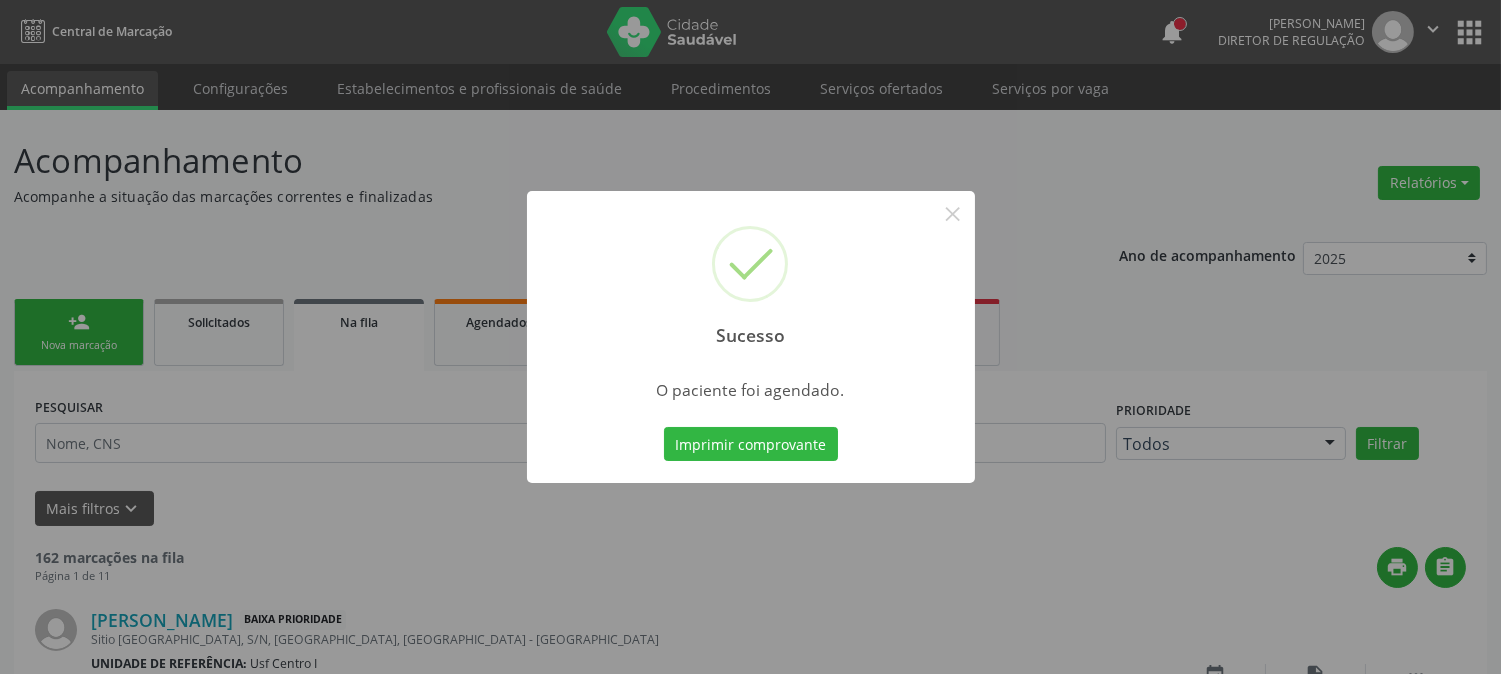 click on "Sucesso × O paciente foi agendado. Imprimir comprovante Cancel" at bounding box center [751, 337] 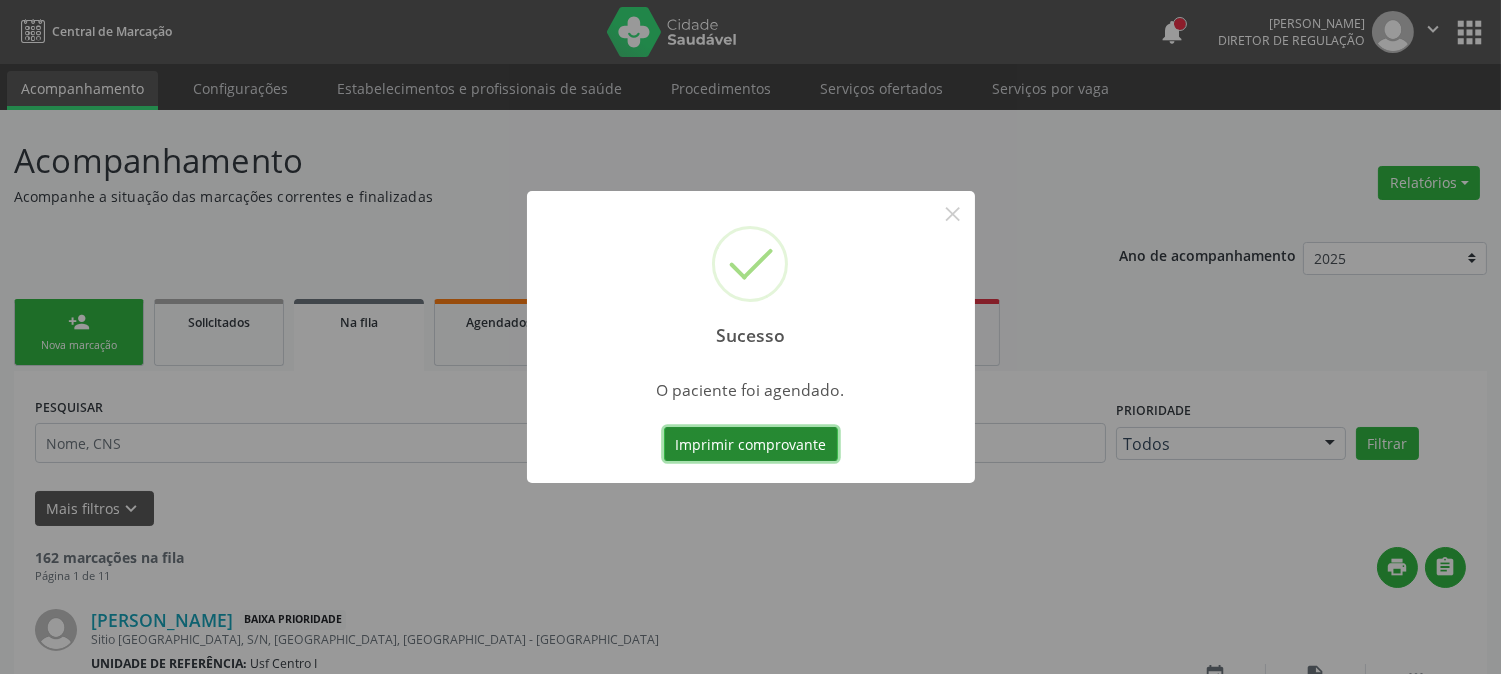 click on "Imprimir comprovante" at bounding box center (751, 444) 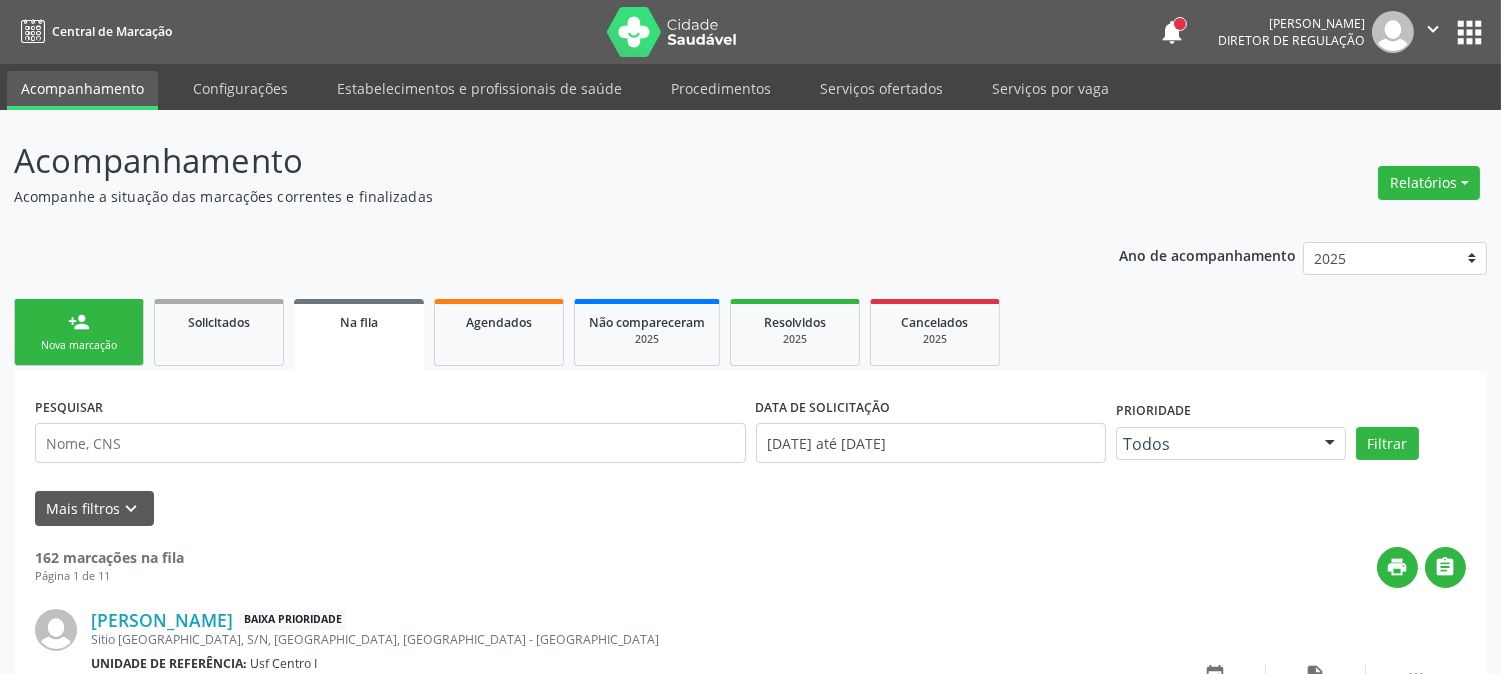 click on "person_add
Nova marcação" at bounding box center [79, 332] 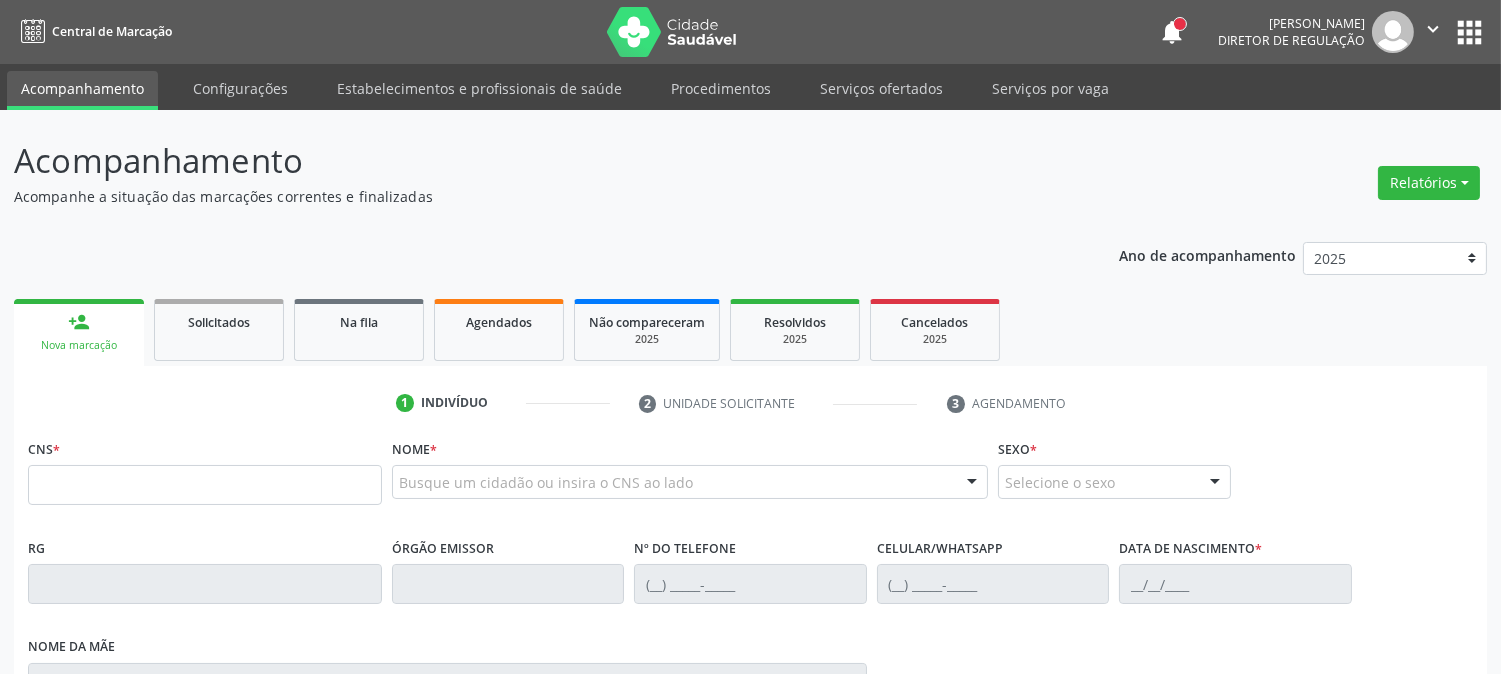 scroll, scrollTop: 111, scrollLeft: 0, axis: vertical 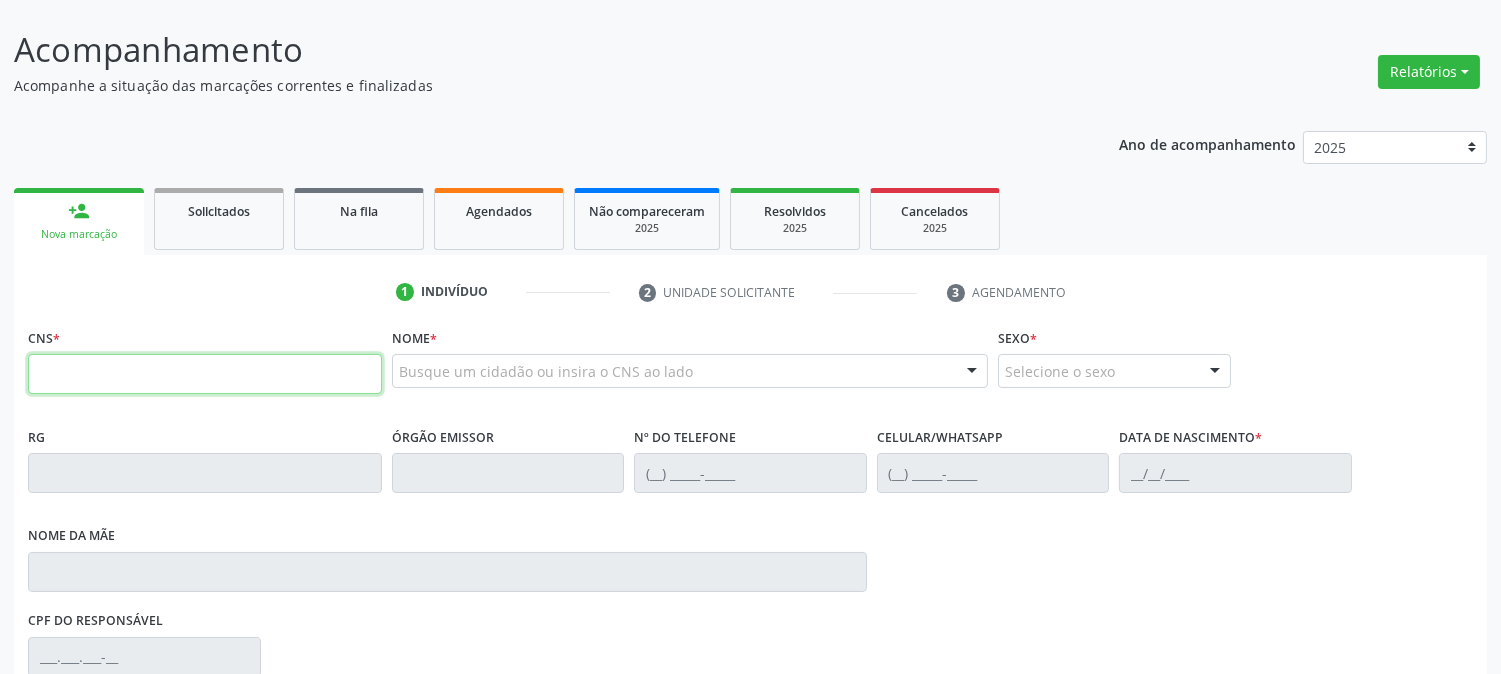 click at bounding box center [205, 374] 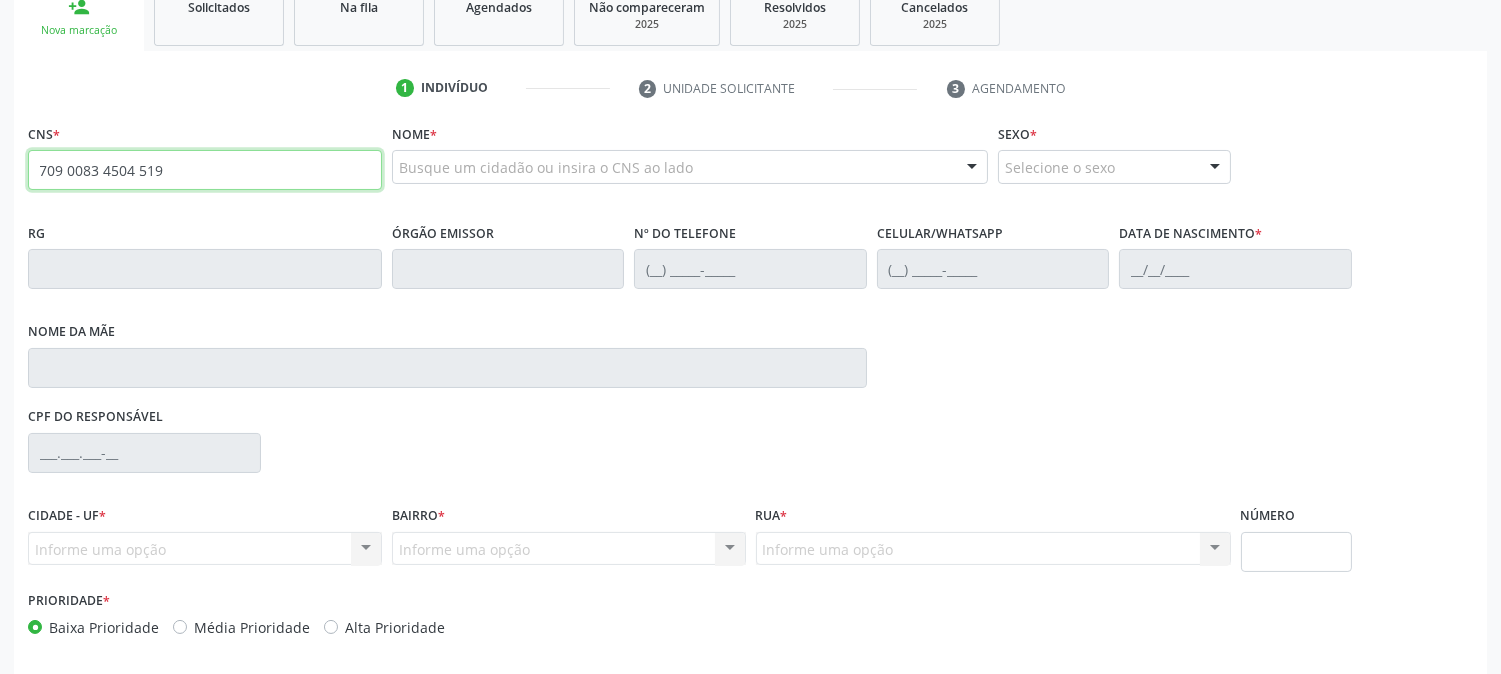 scroll, scrollTop: 333, scrollLeft: 0, axis: vertical 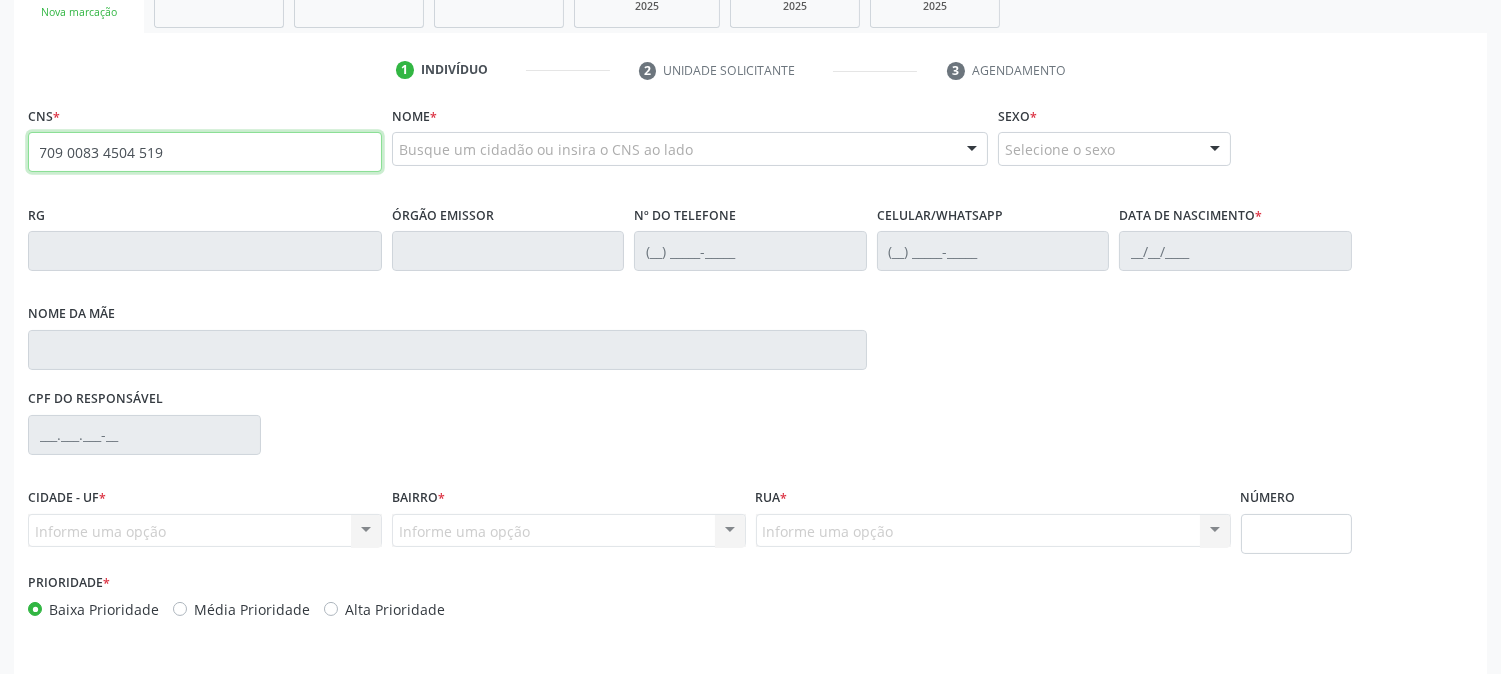 type on "709 0083 4504 519" 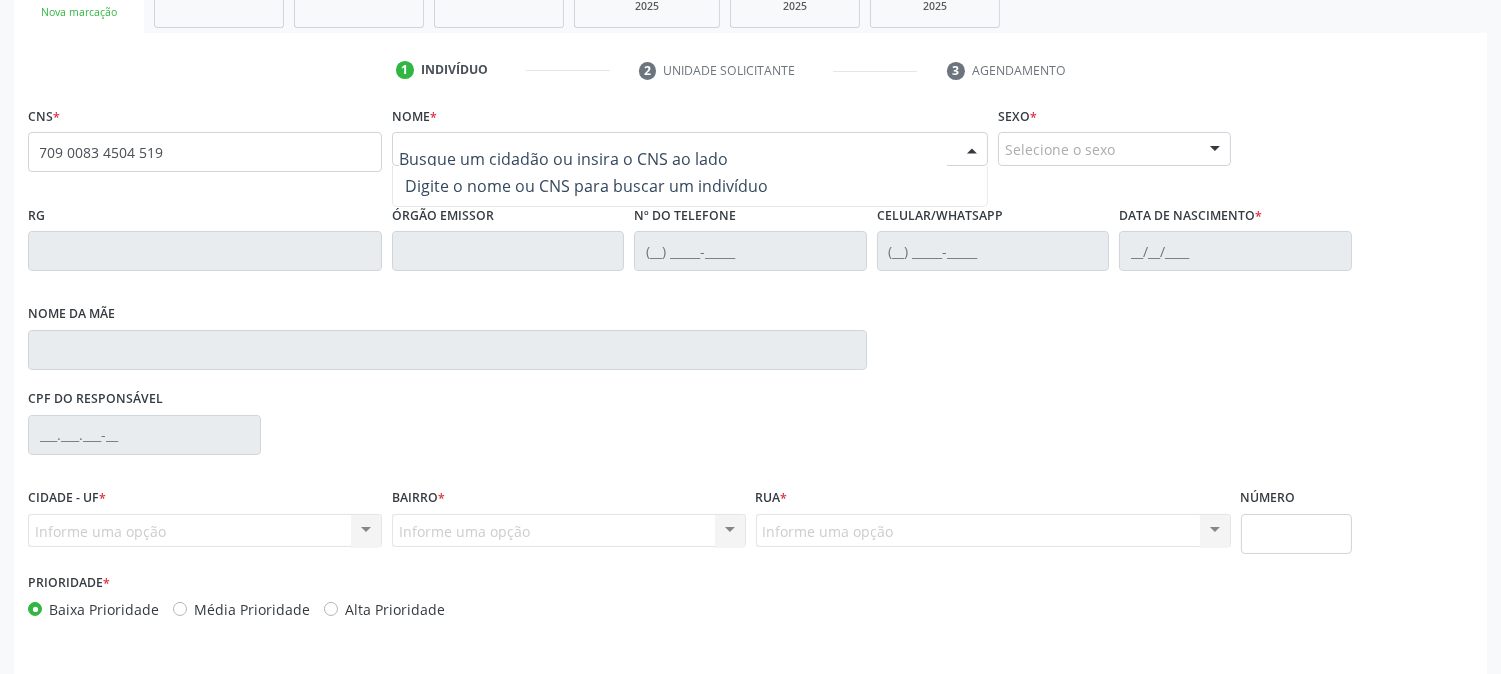 click at bounding box center (690, 149) 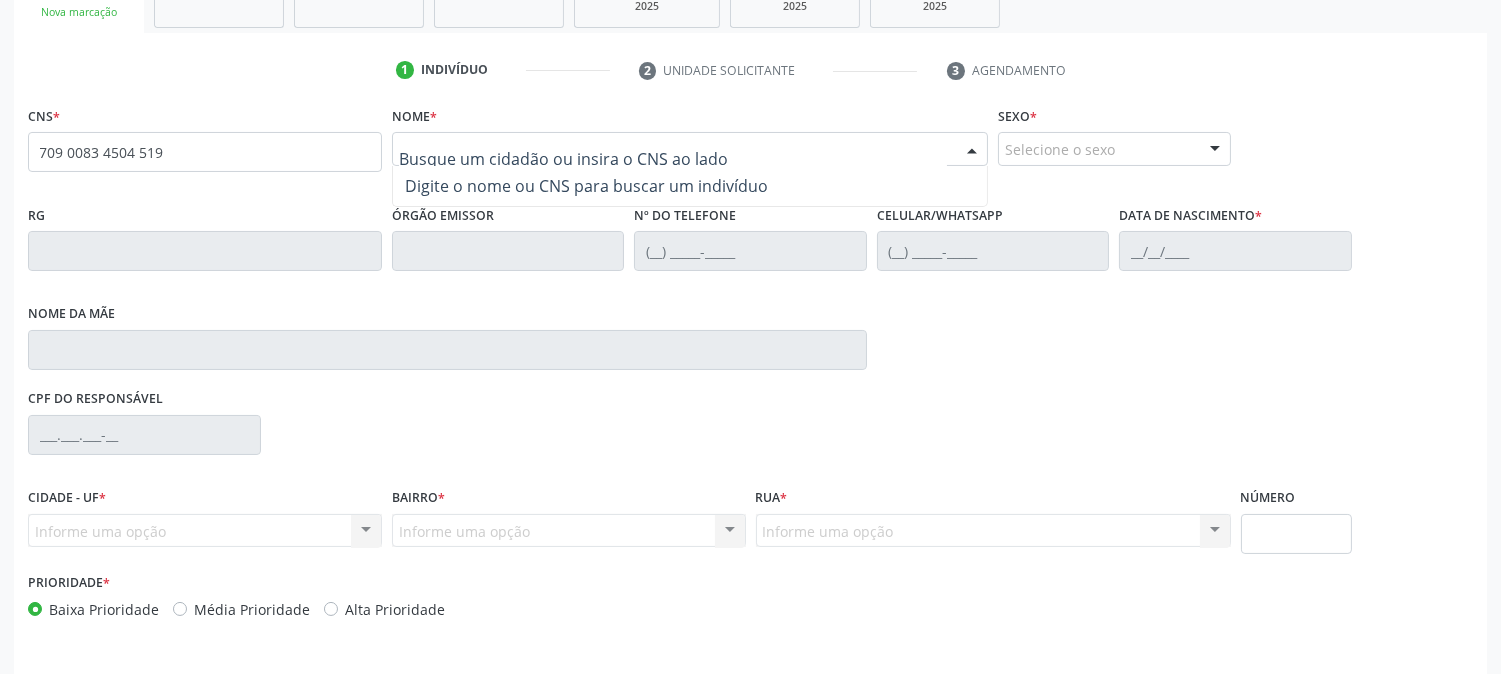 click on "RG" at bounding box center (205, 235) 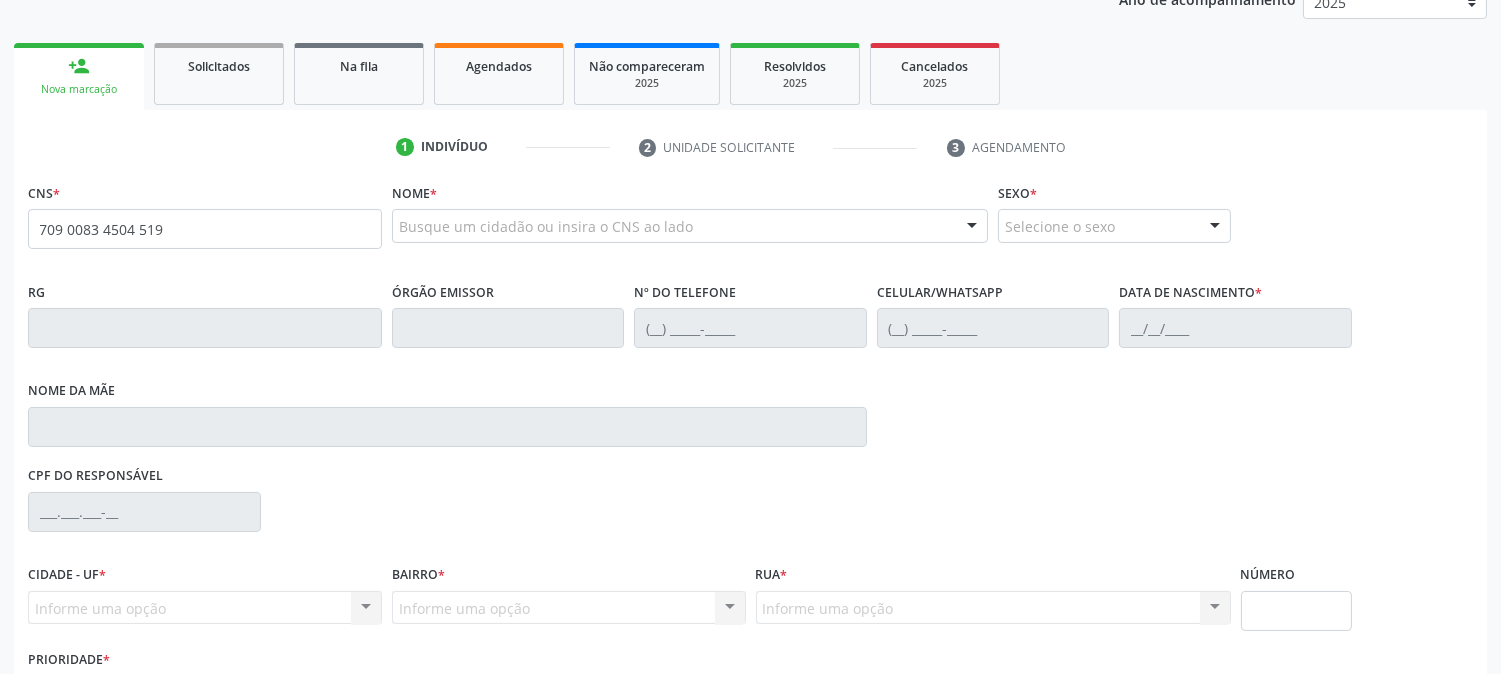 scroll, scrollTop: 222, scrollLeft: 0, axis: vertical 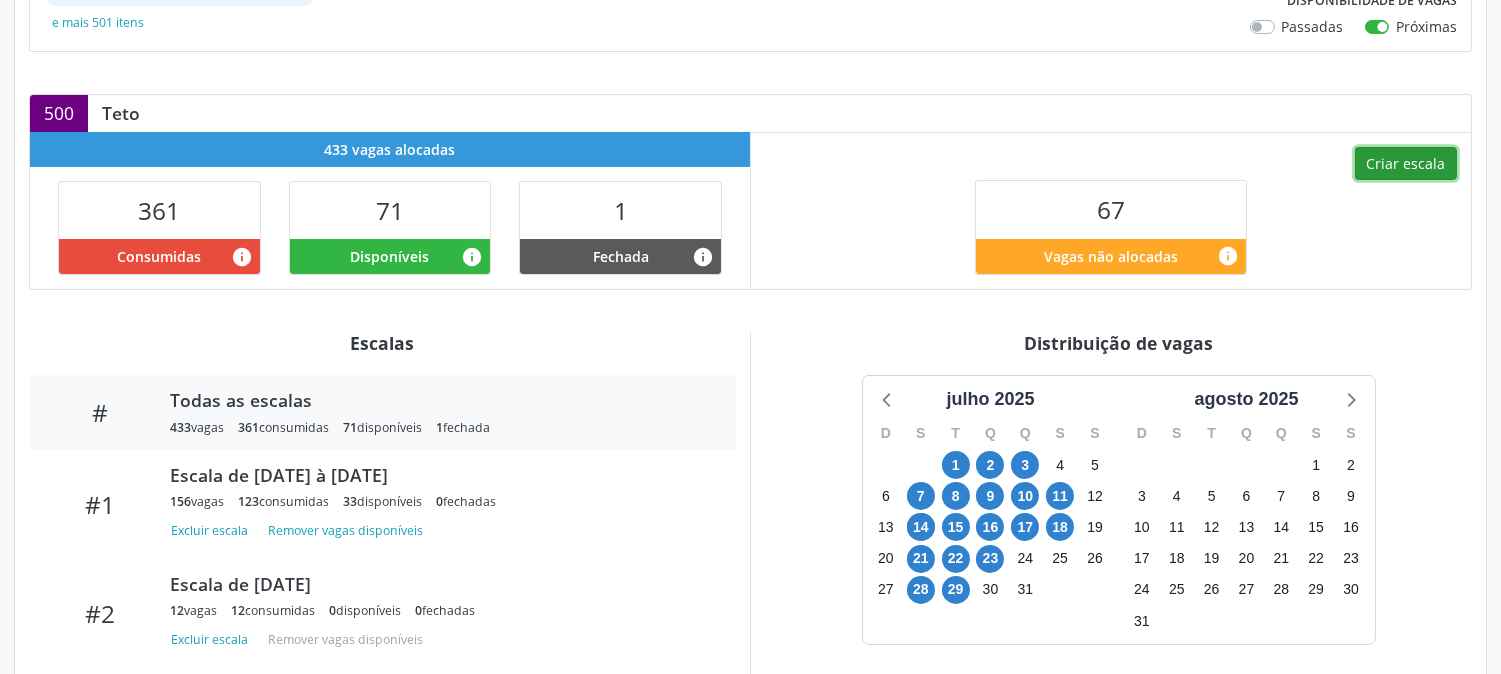 click on "Criar escala" at bounding box center (1406, 164) 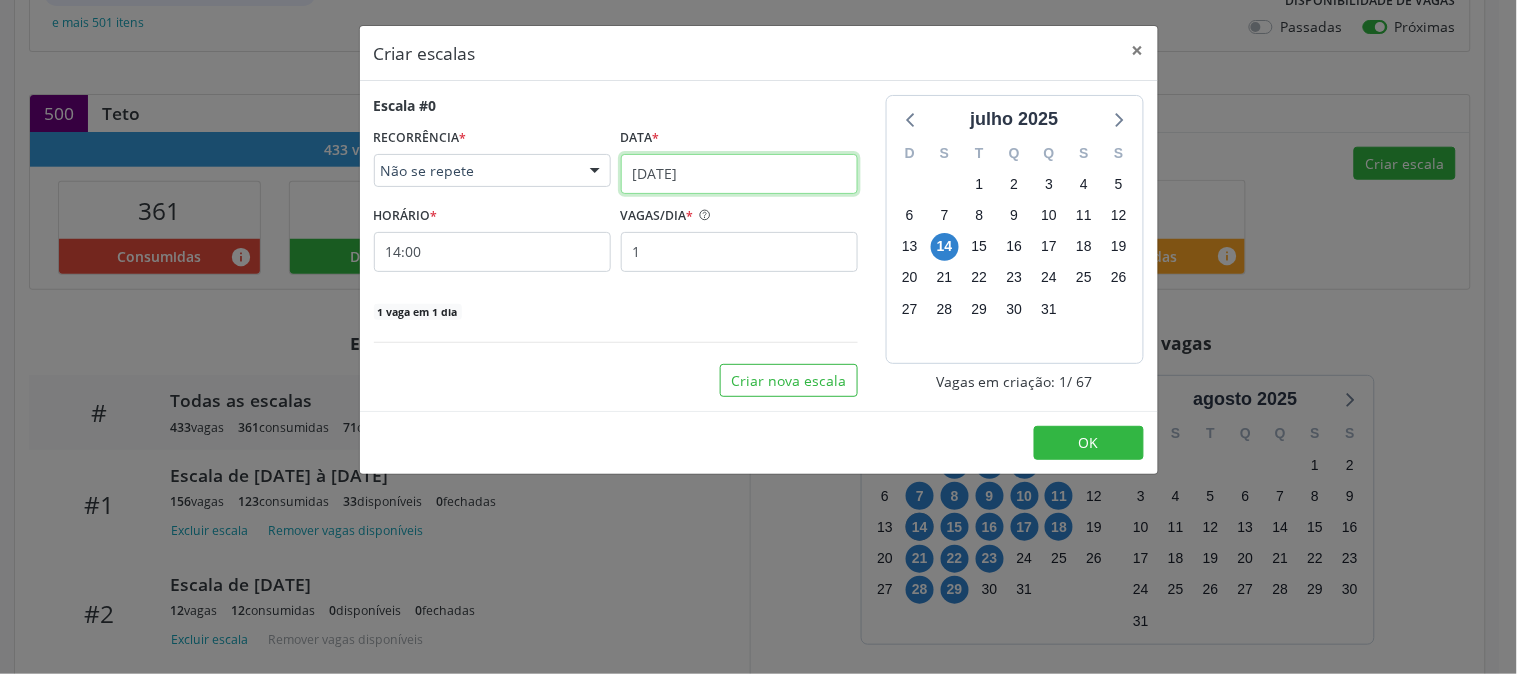 click on "Central de Marcação
notifications
Adão Alves de Medeiros
Diretor de regulação

Configurações
Sair
apps
Acompanhamento
Configurações
Estabelecimentos e profissionais de saúde
Procedimentos
Serviços ofertados
Serviços por vaga
Gerenciamento de serviço
Gerenciamento de serviço
Gerencie vagas e suas escalas
Item de agendamento
Grupo/Subgrupo   Diagnóstico em laboratório clínico   Procedimento(s)     Clearance Osmolar - R$ 3,51 Determinacao de Capacidade de Fixacao do Ferro - R$ 2,01 Determinacao de Cromatografia de Aminoacidos - R$ 15,65
e mais 501 itens
Unidade executante
S B Laboratorio de Analise Clinica
Teto
500
Vagas disponíveis
71
Profissional executante" at bounding box center (758, -107) 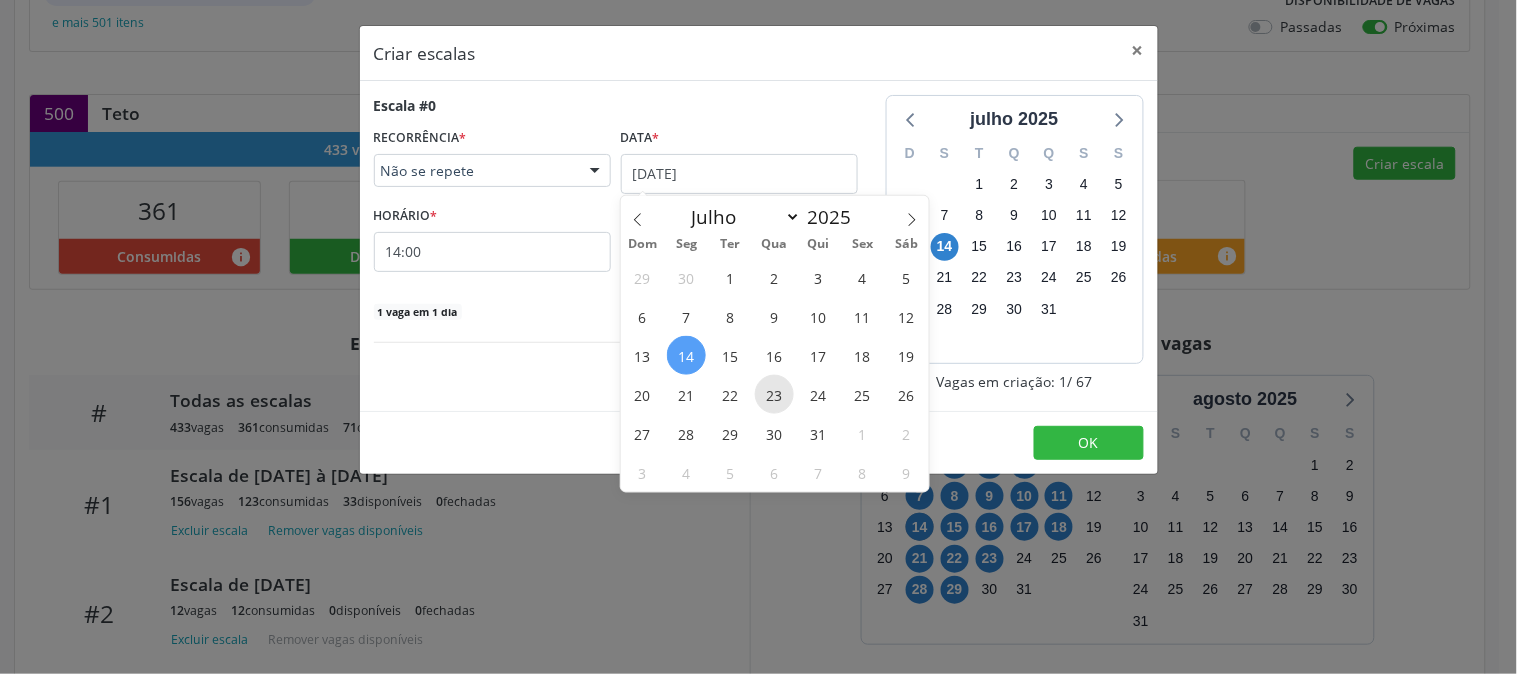 click on "23" at bounding box center [774, 394] 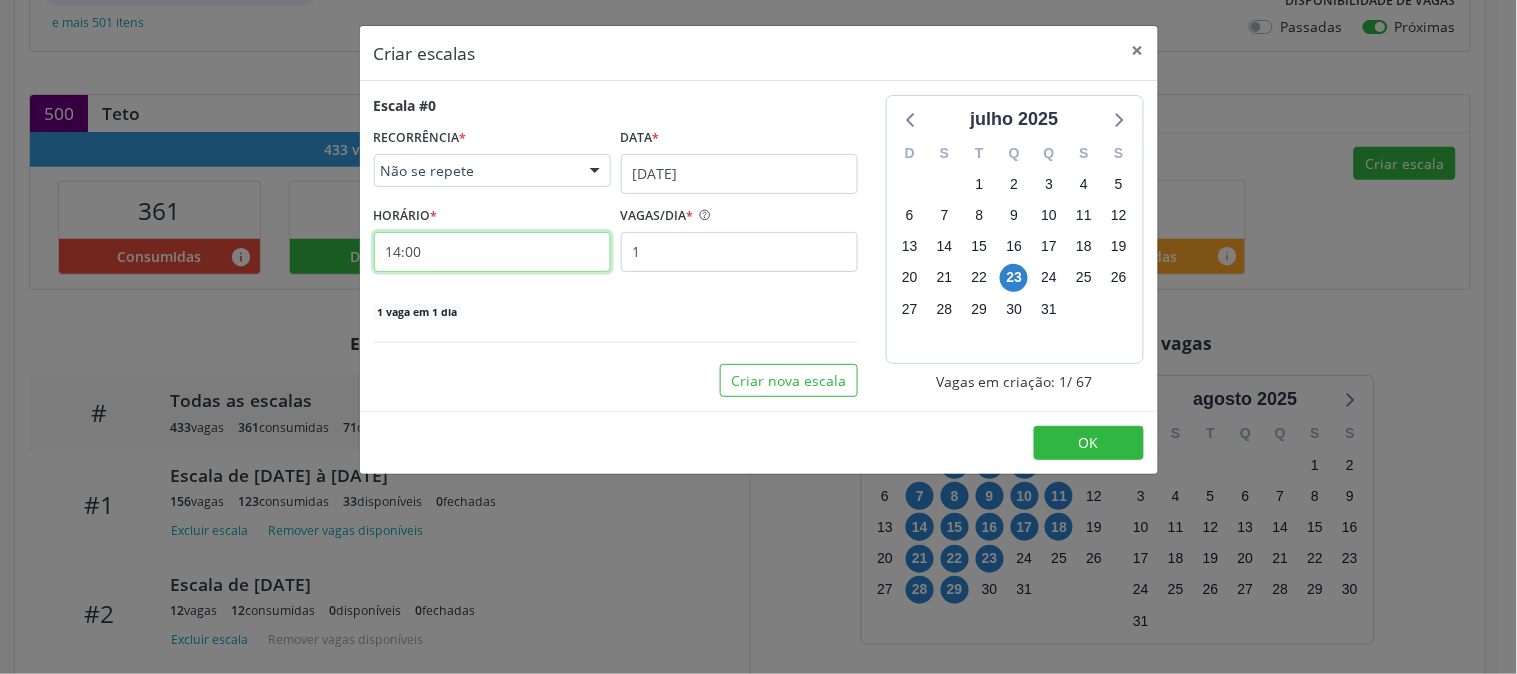 click on "14:00" at bounding box center (492, 252) 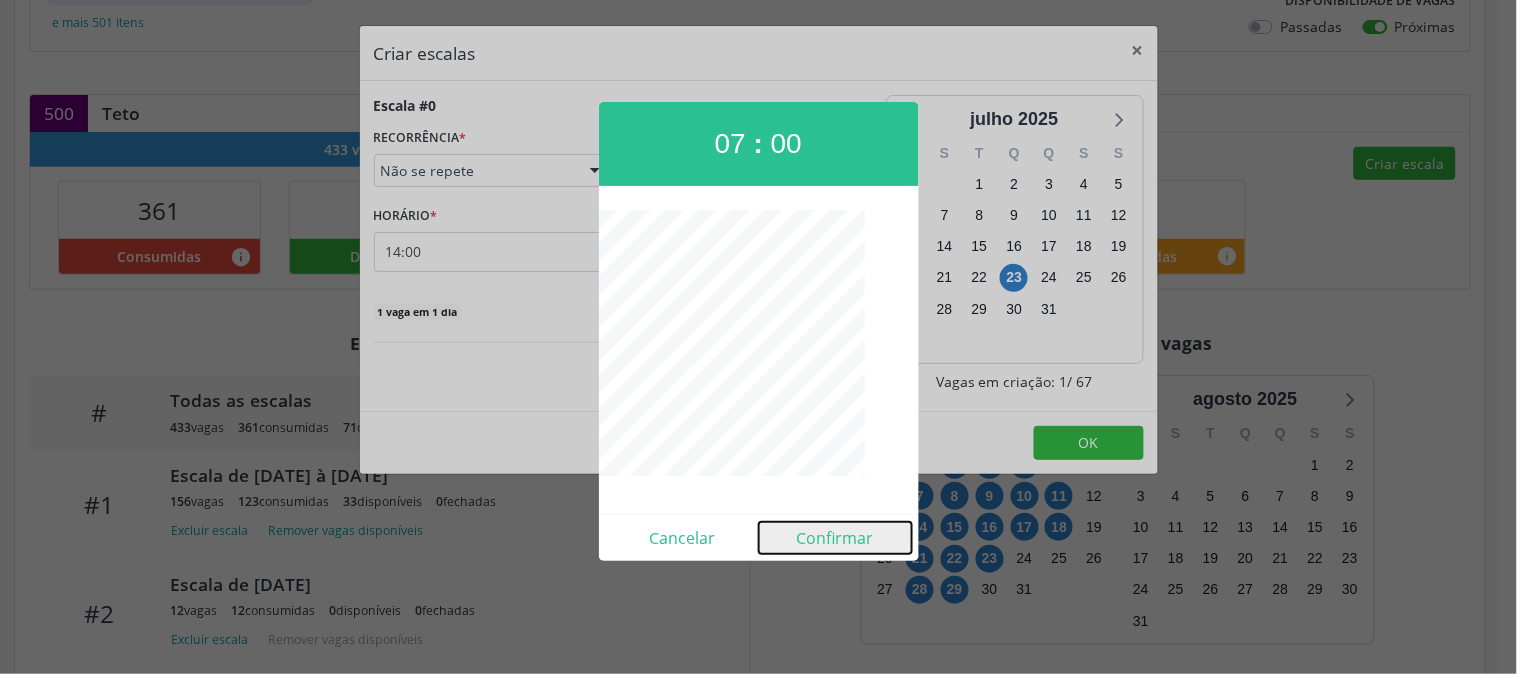 click on "Confirmar" at bounding box center [835, 538] 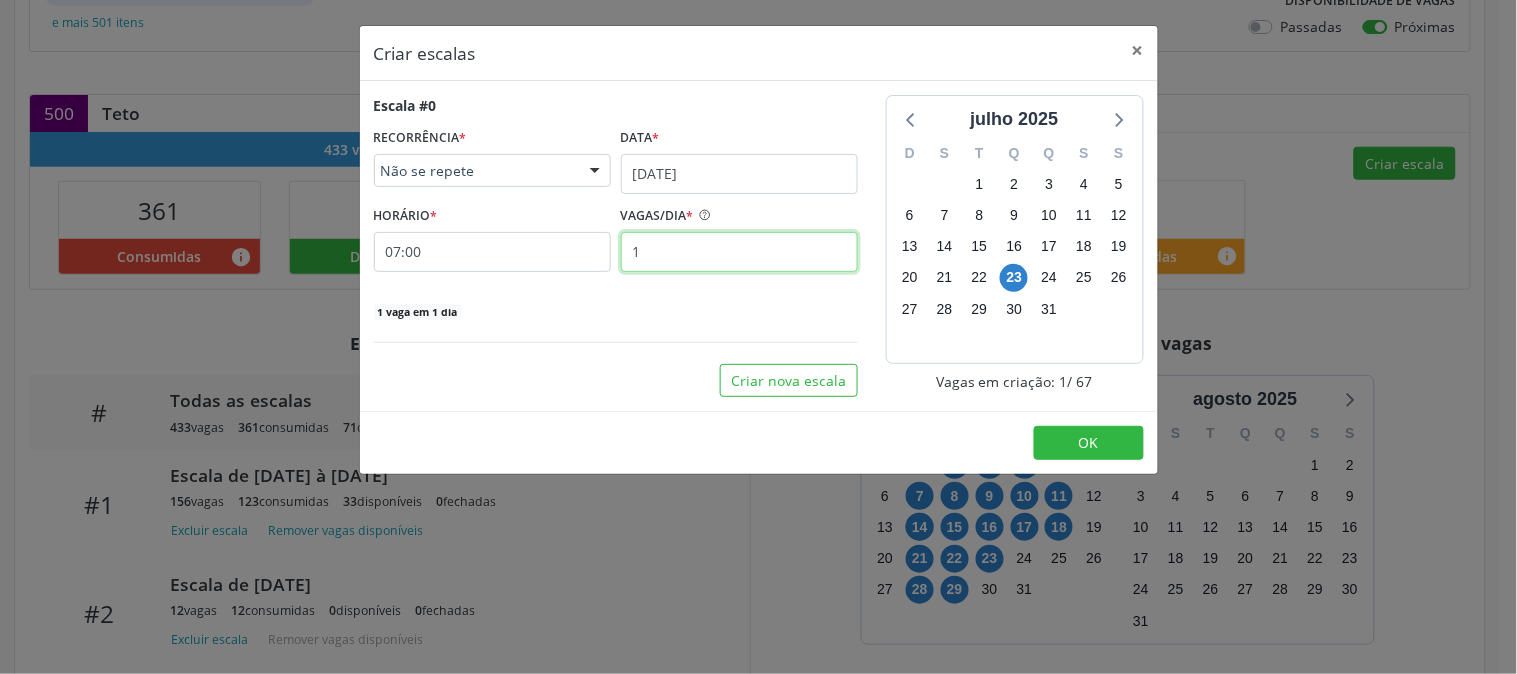 click on "1" at bounding box center [739, 252] 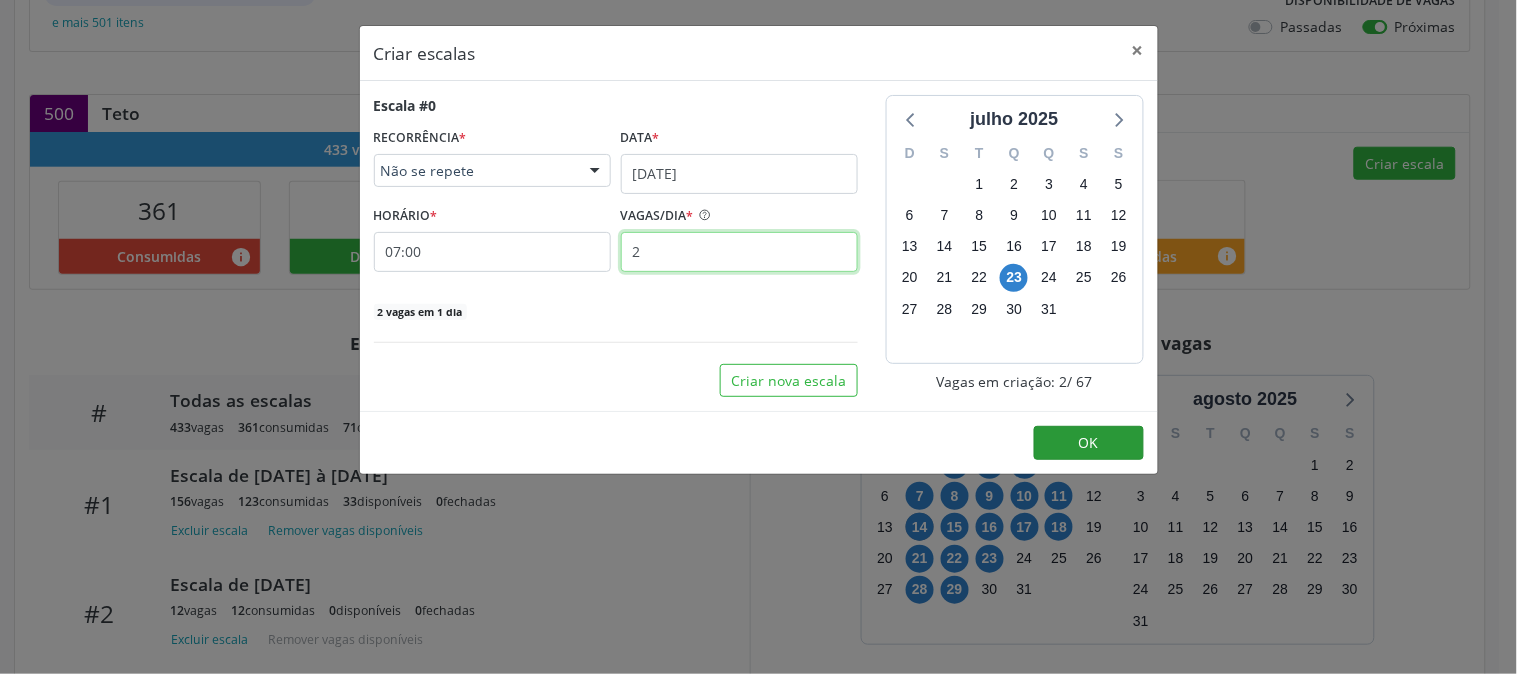 type on "2" 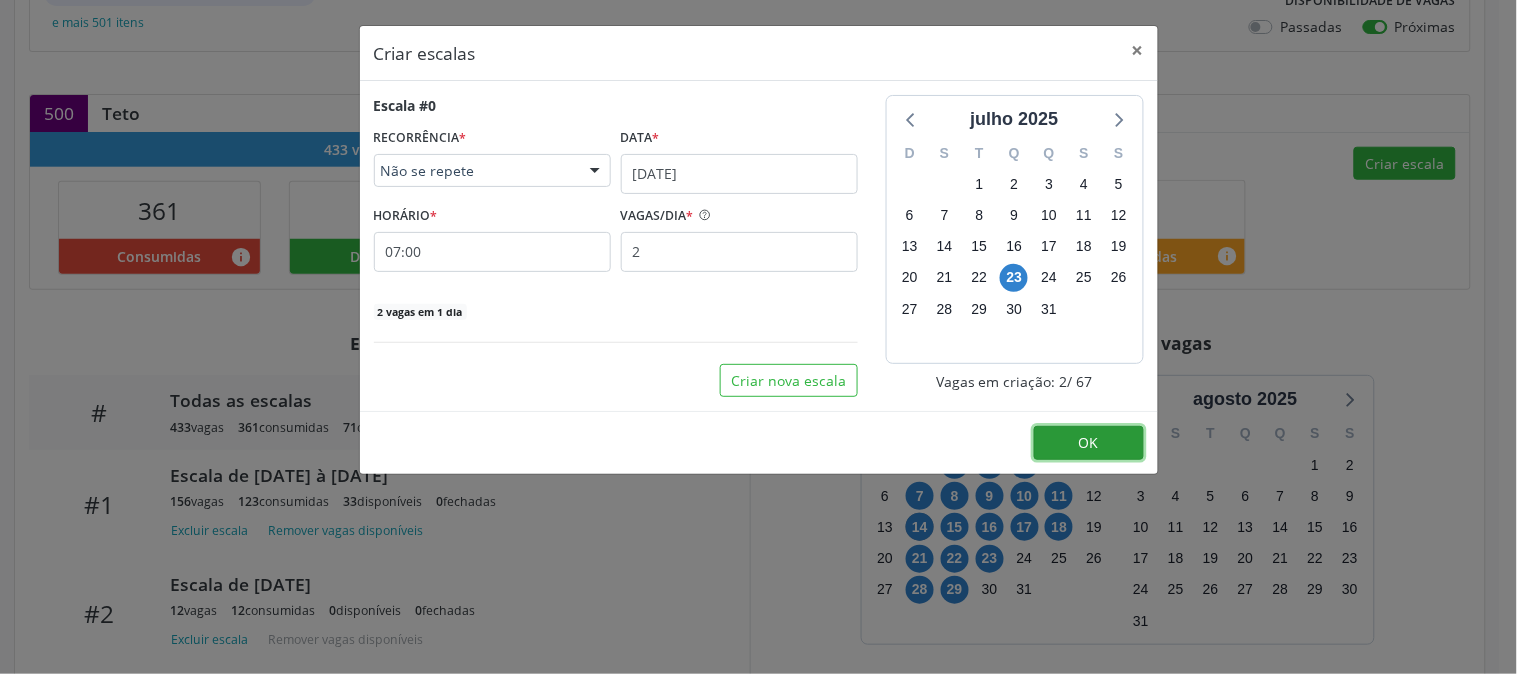 click on "OK" at bounding box center [1089, 443] 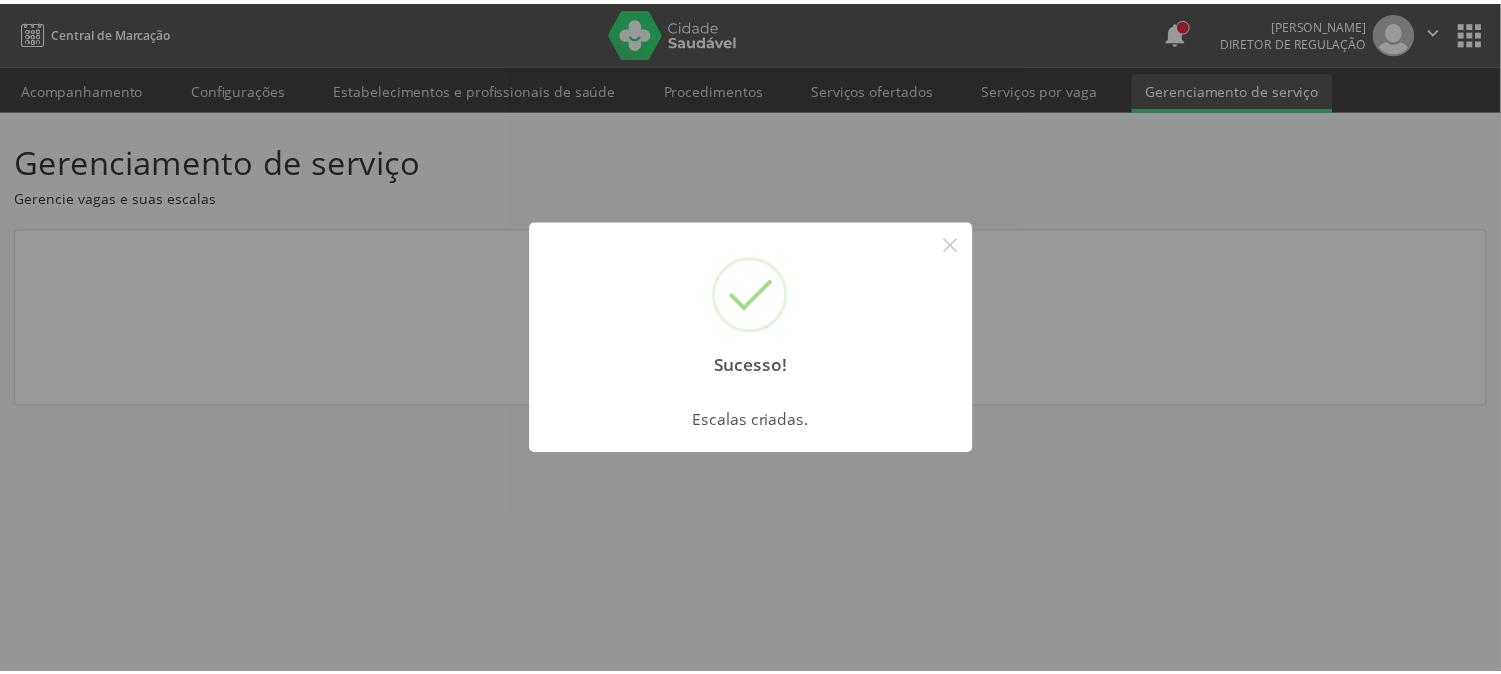 scroll, scrollTop: 0, scrollLeft: 0, axis: both 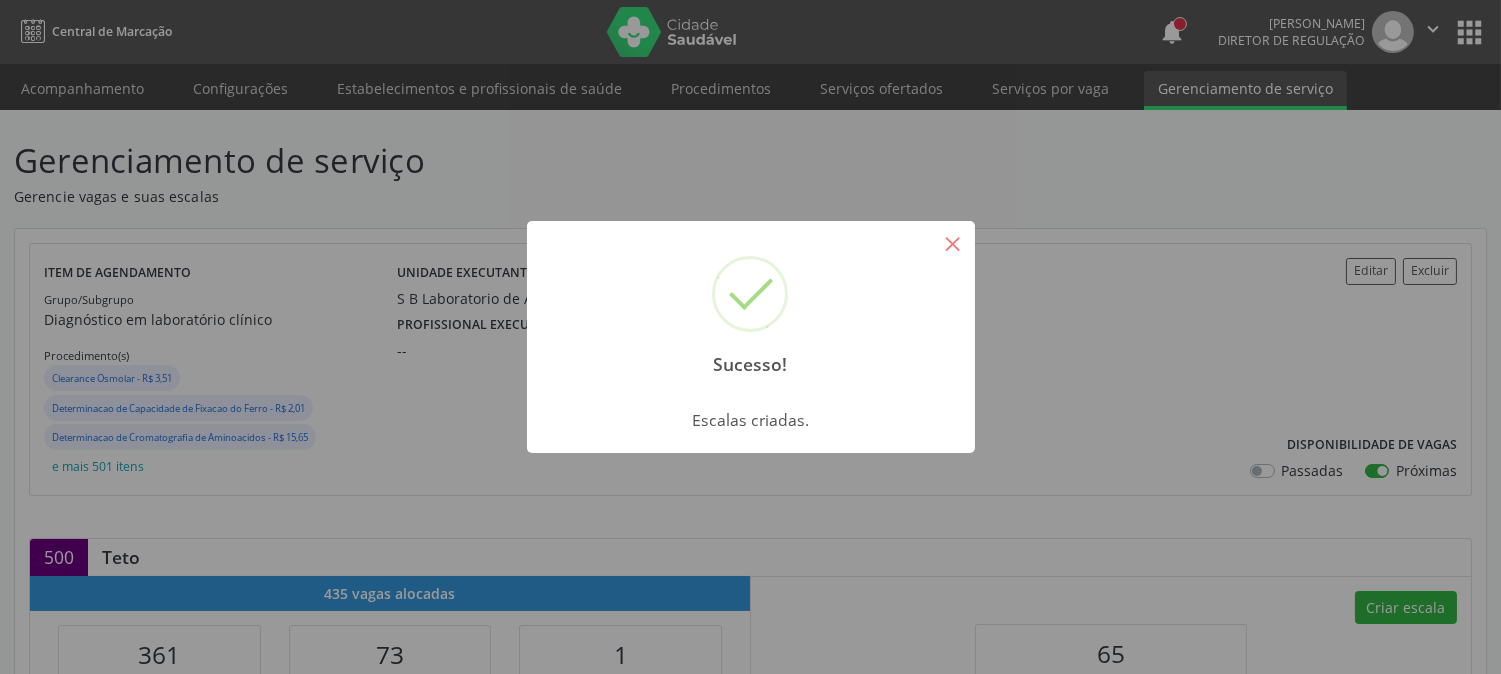 click on "×" at bounding box center (953, 243) 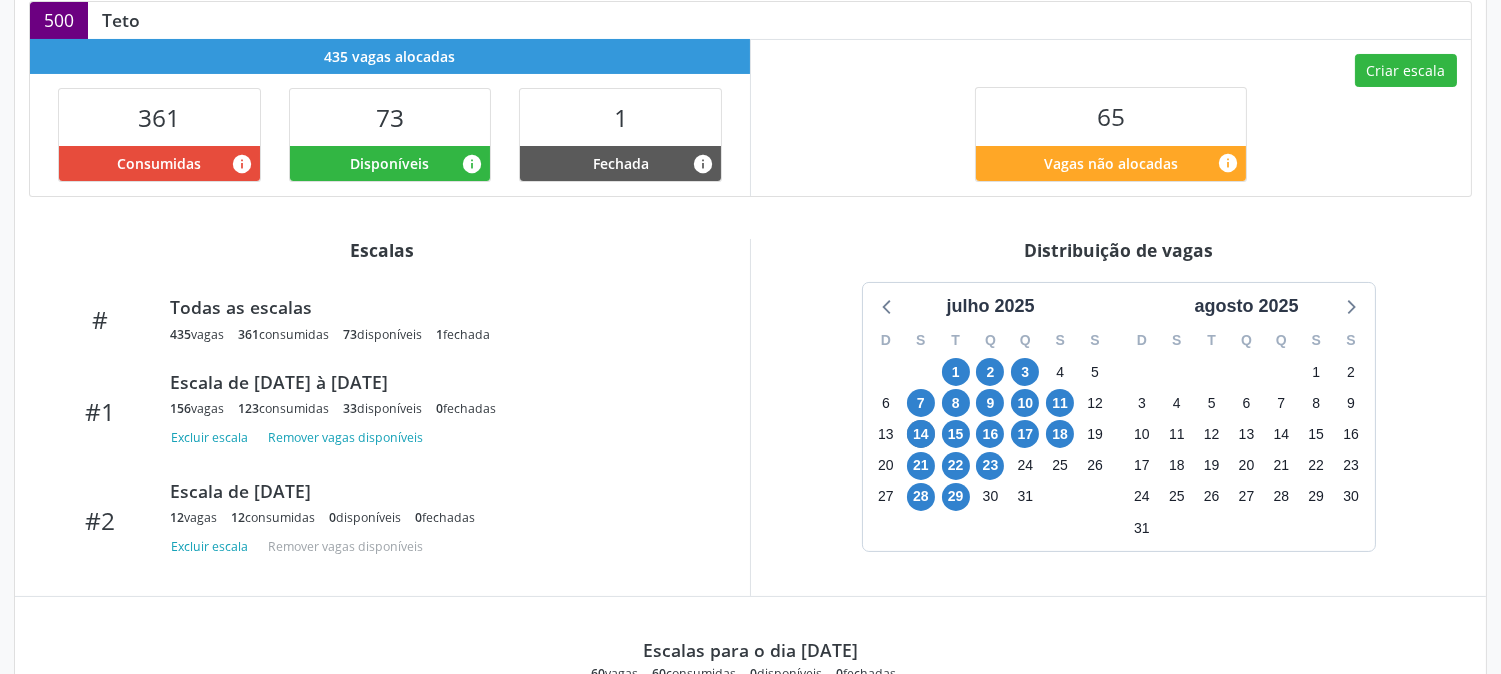 scroll, scrollTop: 555, scrollLeft: 0, axis: vertical 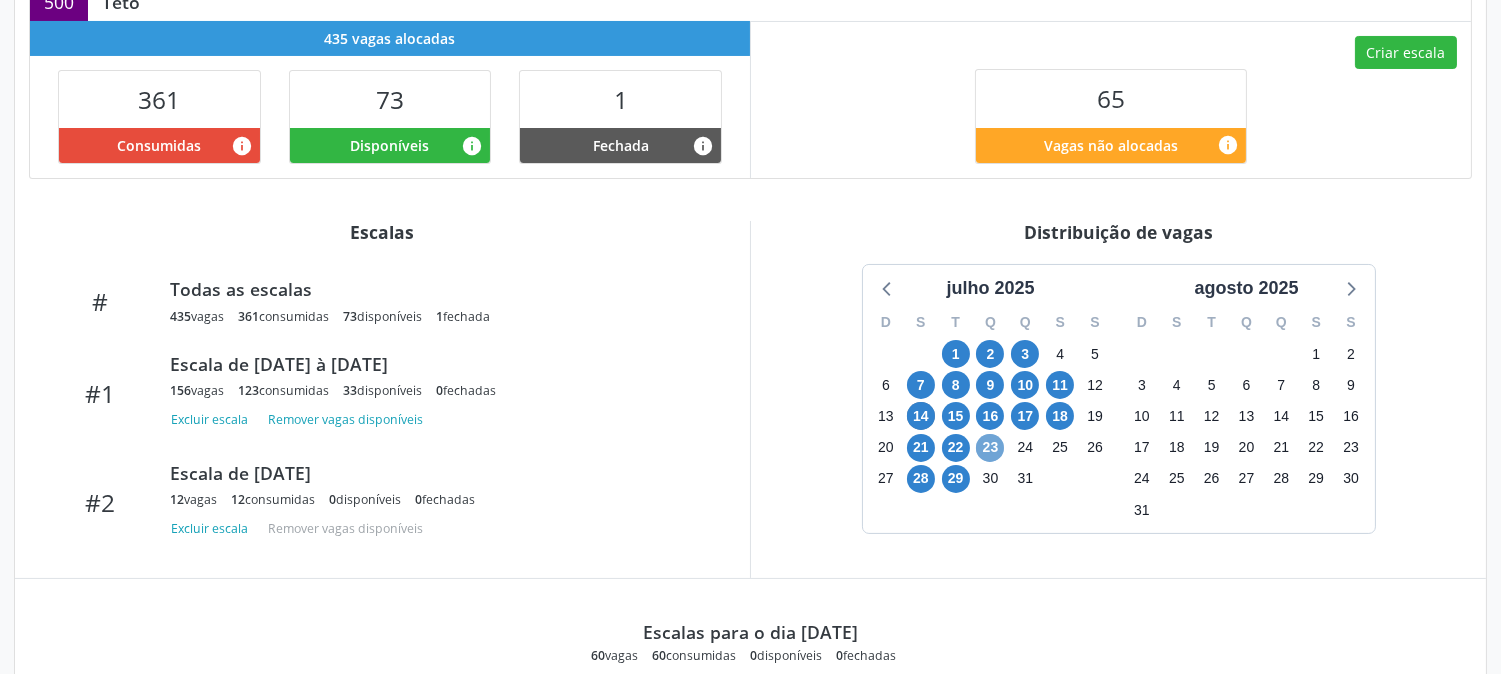 click on "23" at bounding box center [990, 448] 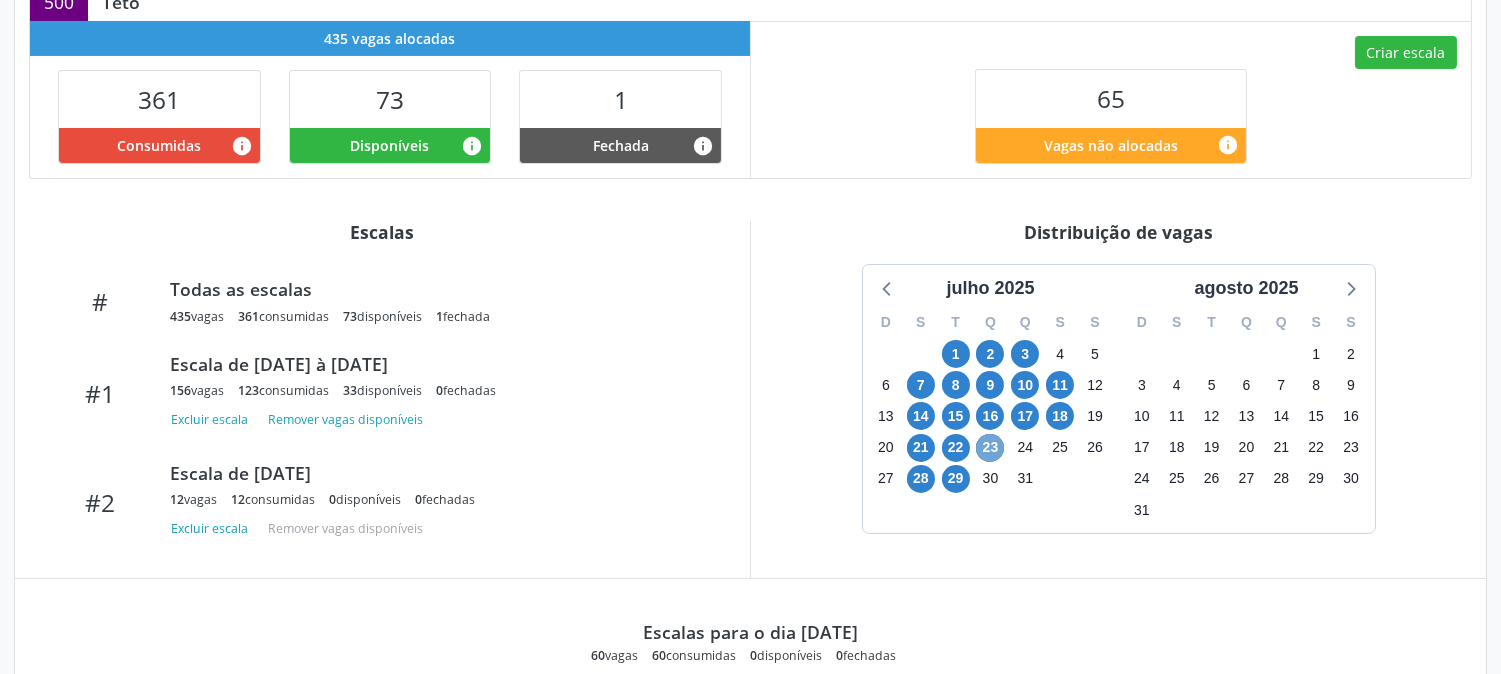 click on "23" at bounding box center (990, 448) 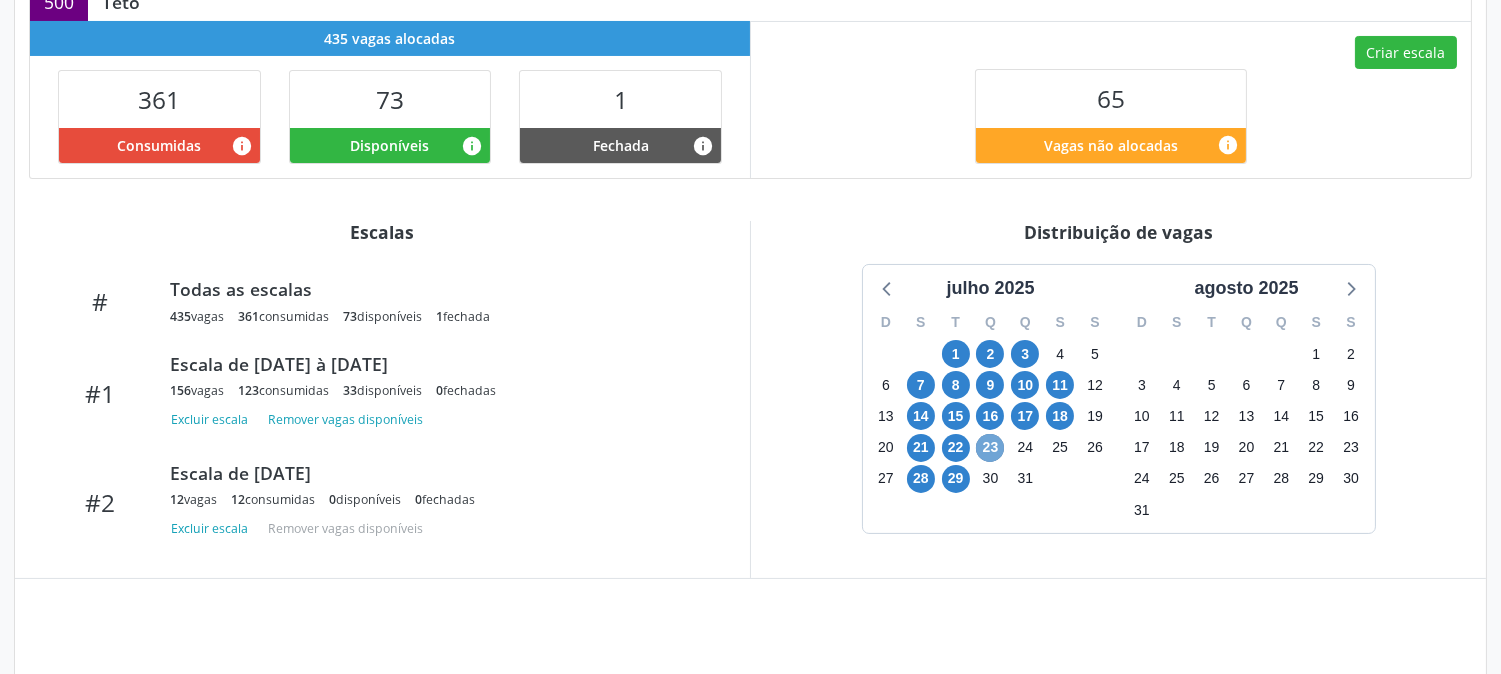 click on "23" at bounding box center (990, 448) 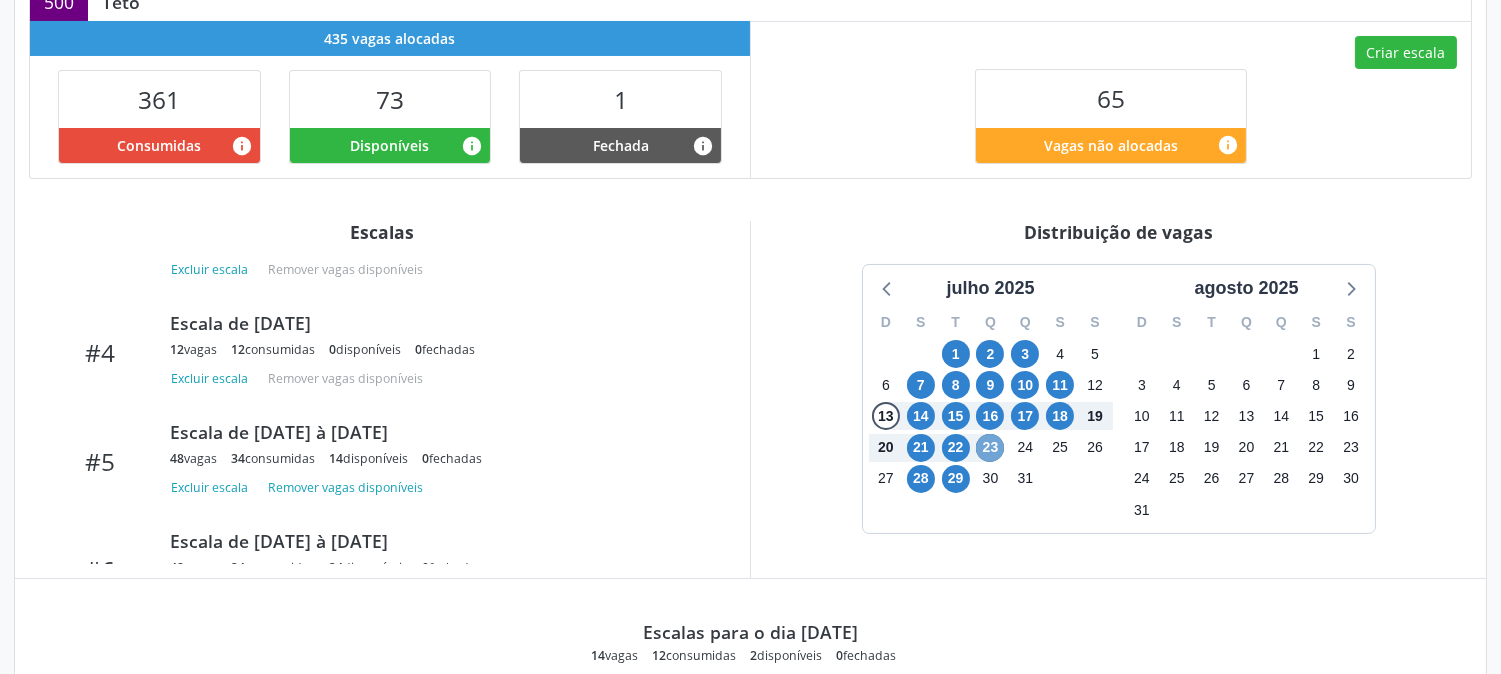 scroll, scrollTop: 444, scrollLeft: 0, axis: vertical 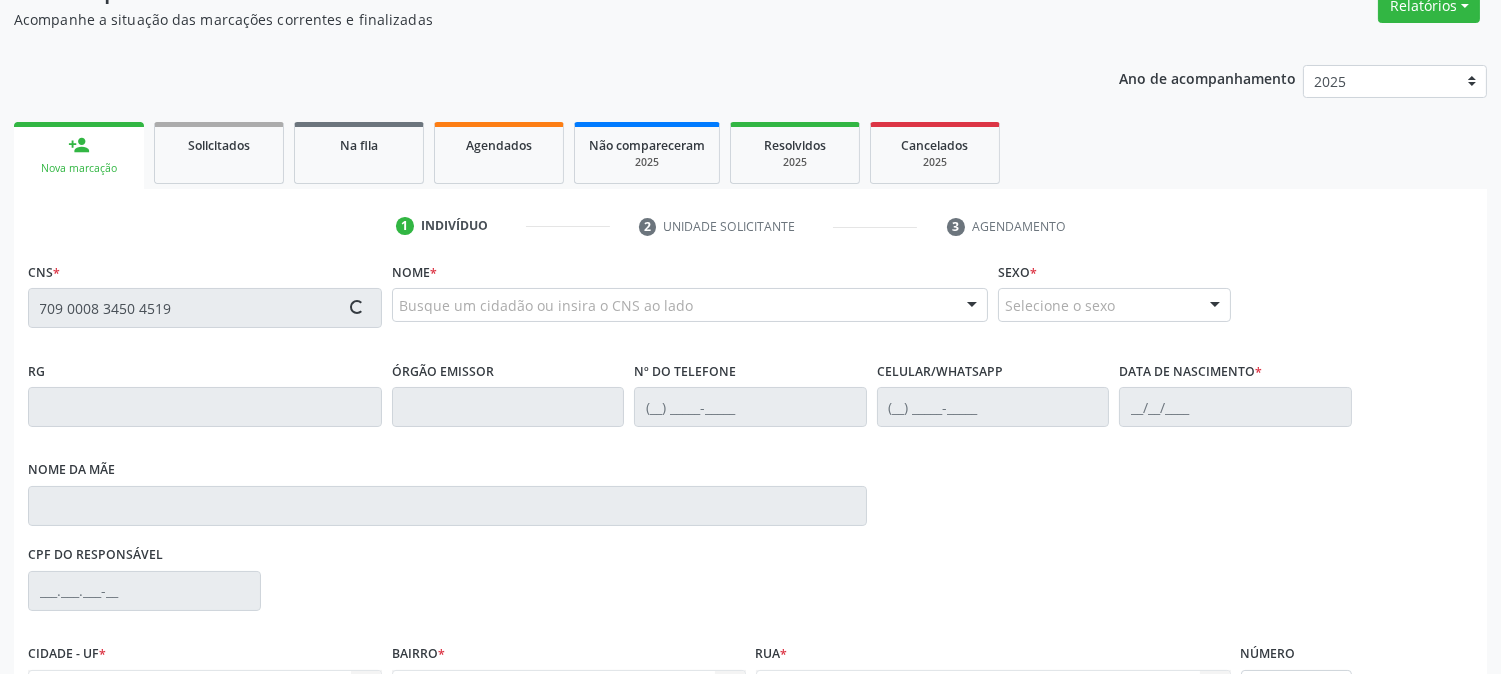type on "709 0008 3450 4519" 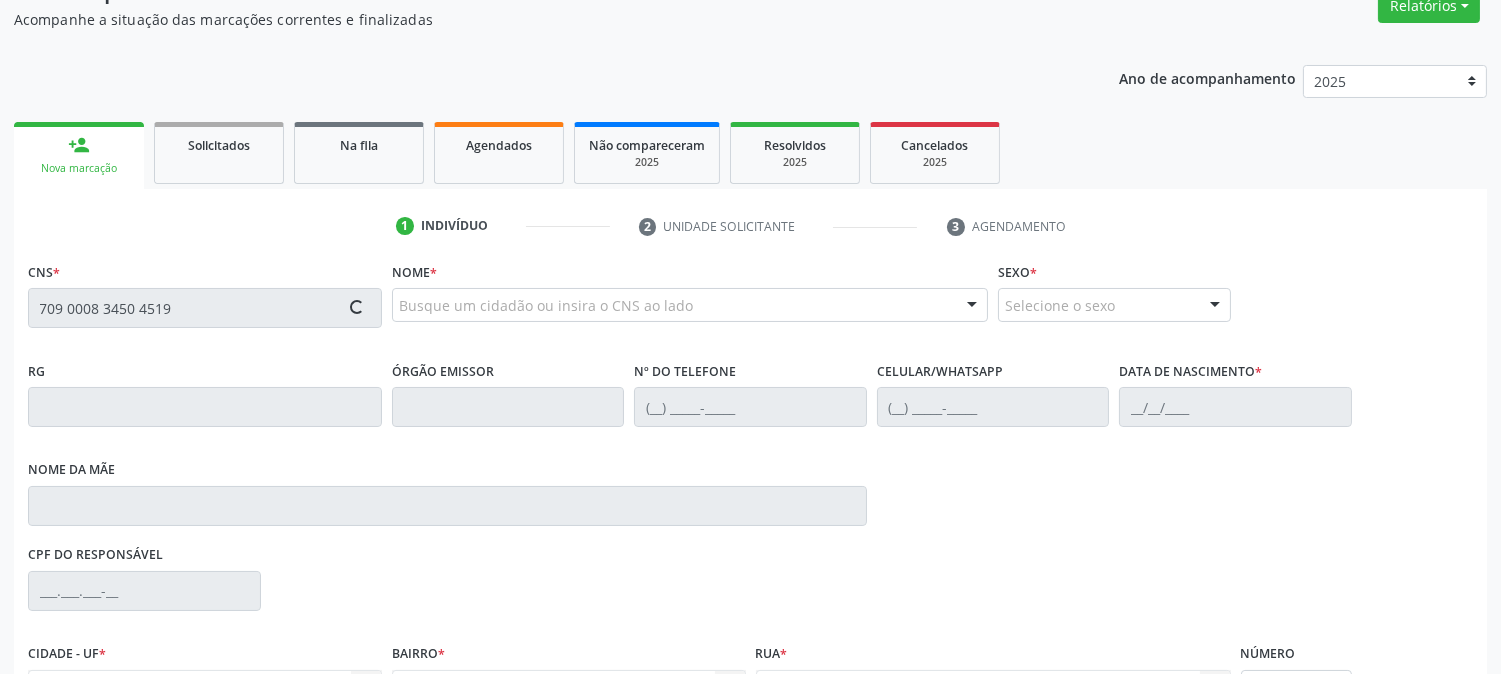 type 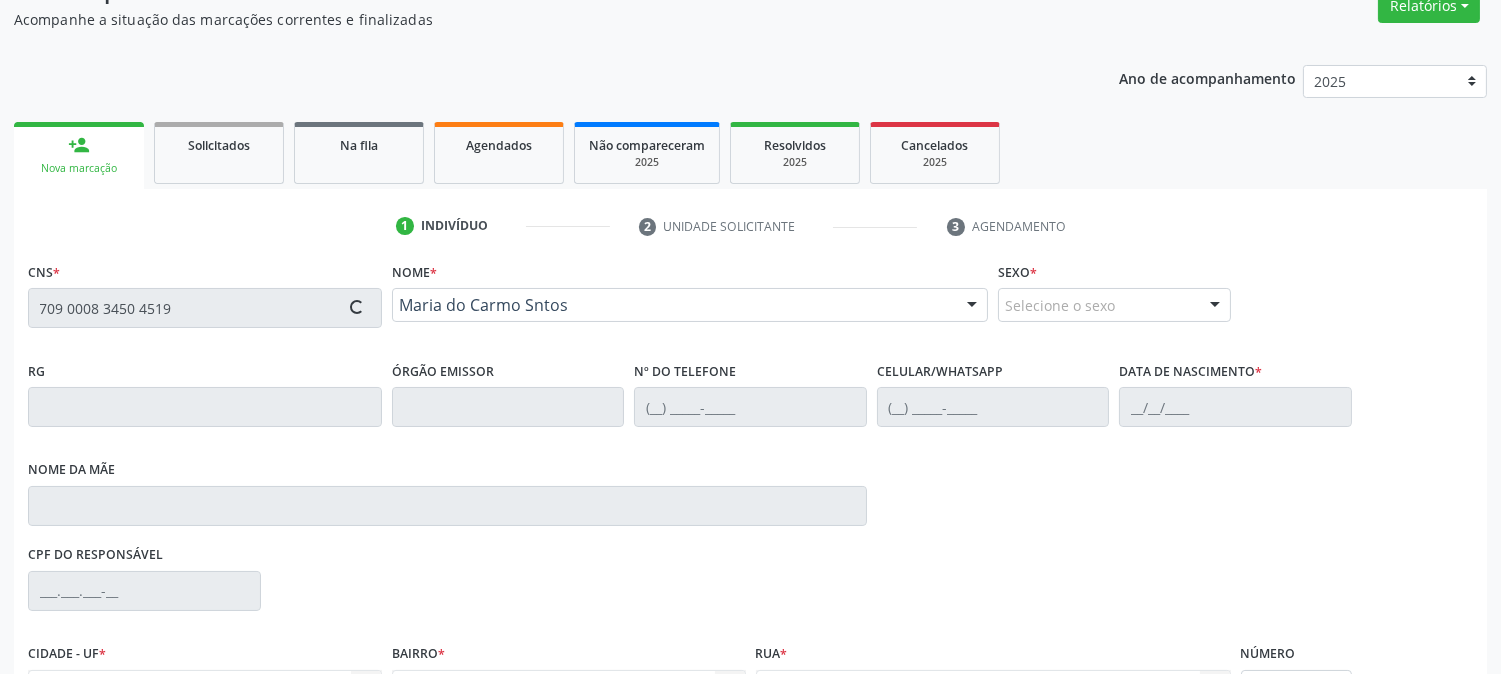type on "(87) 98822-9493" 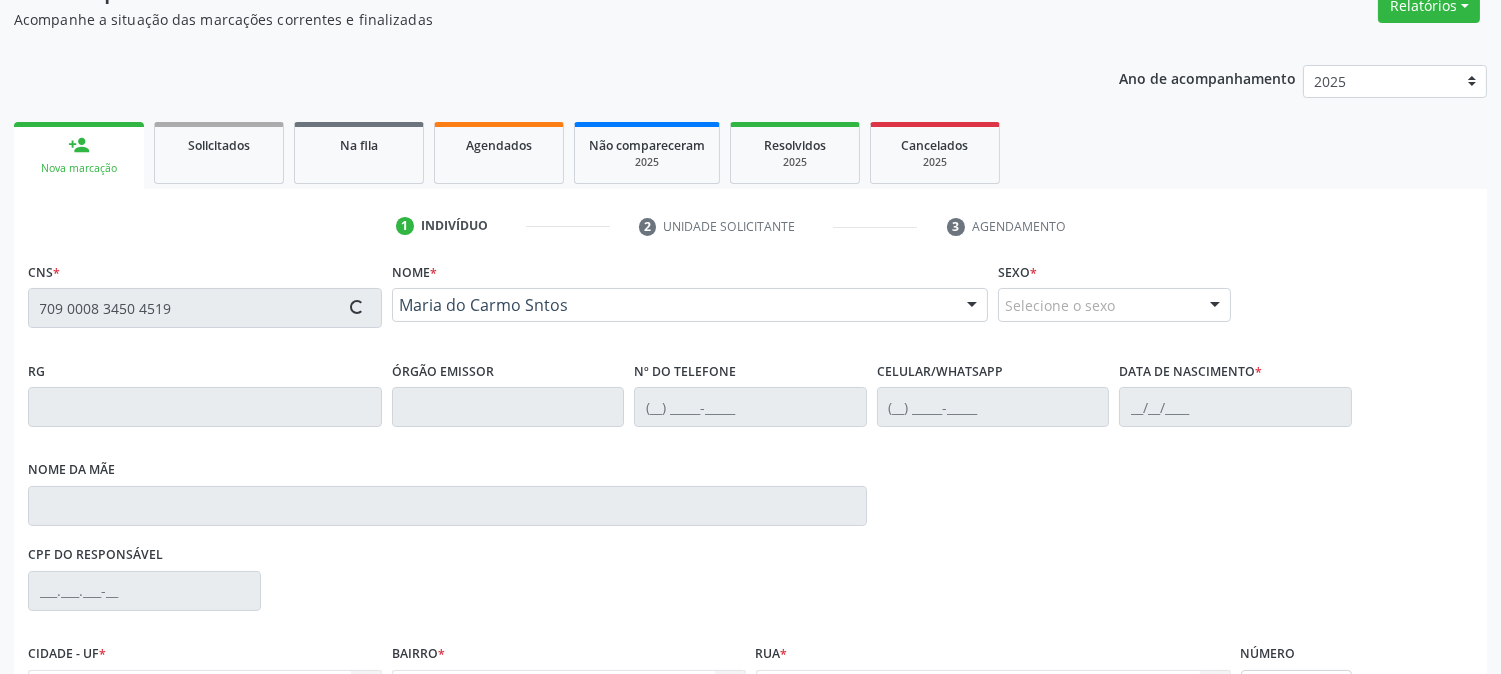 type on "(87) 98822-9493" 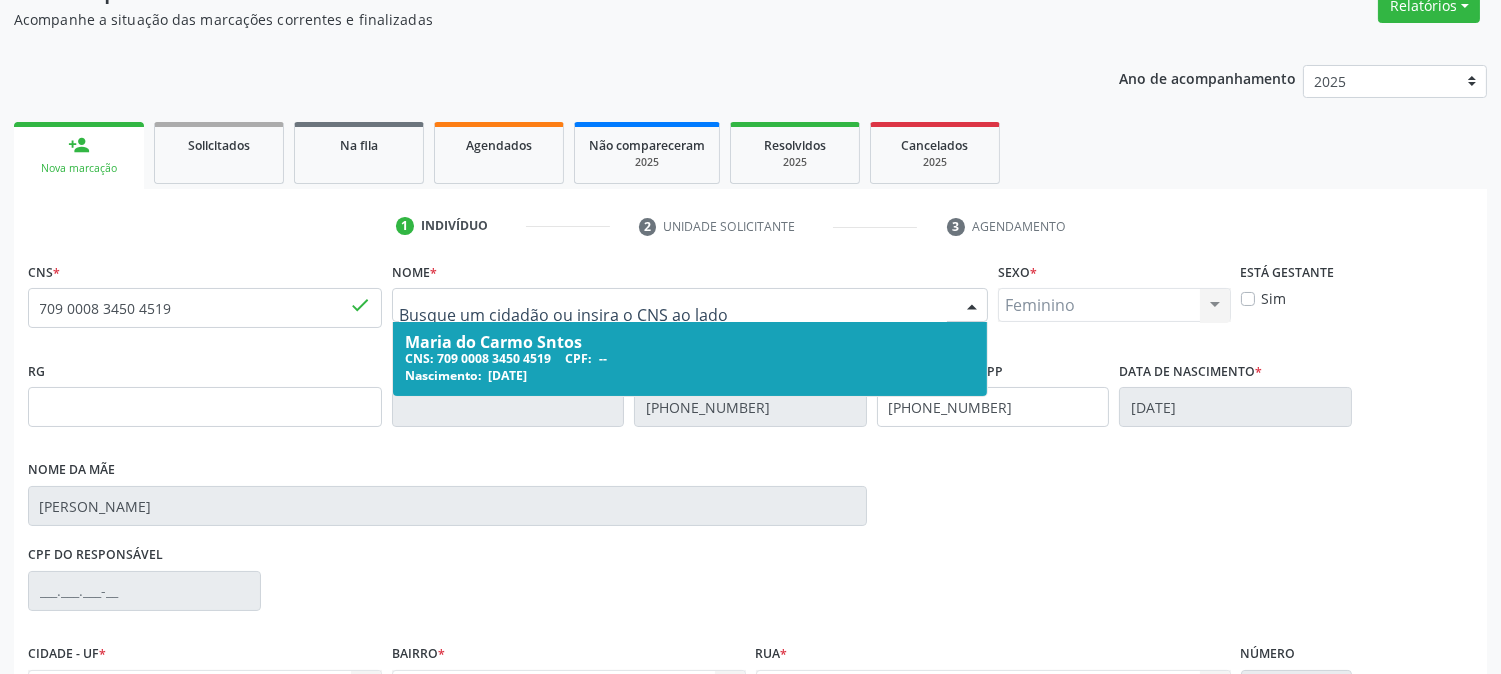 click at bounding box center (673, 315) 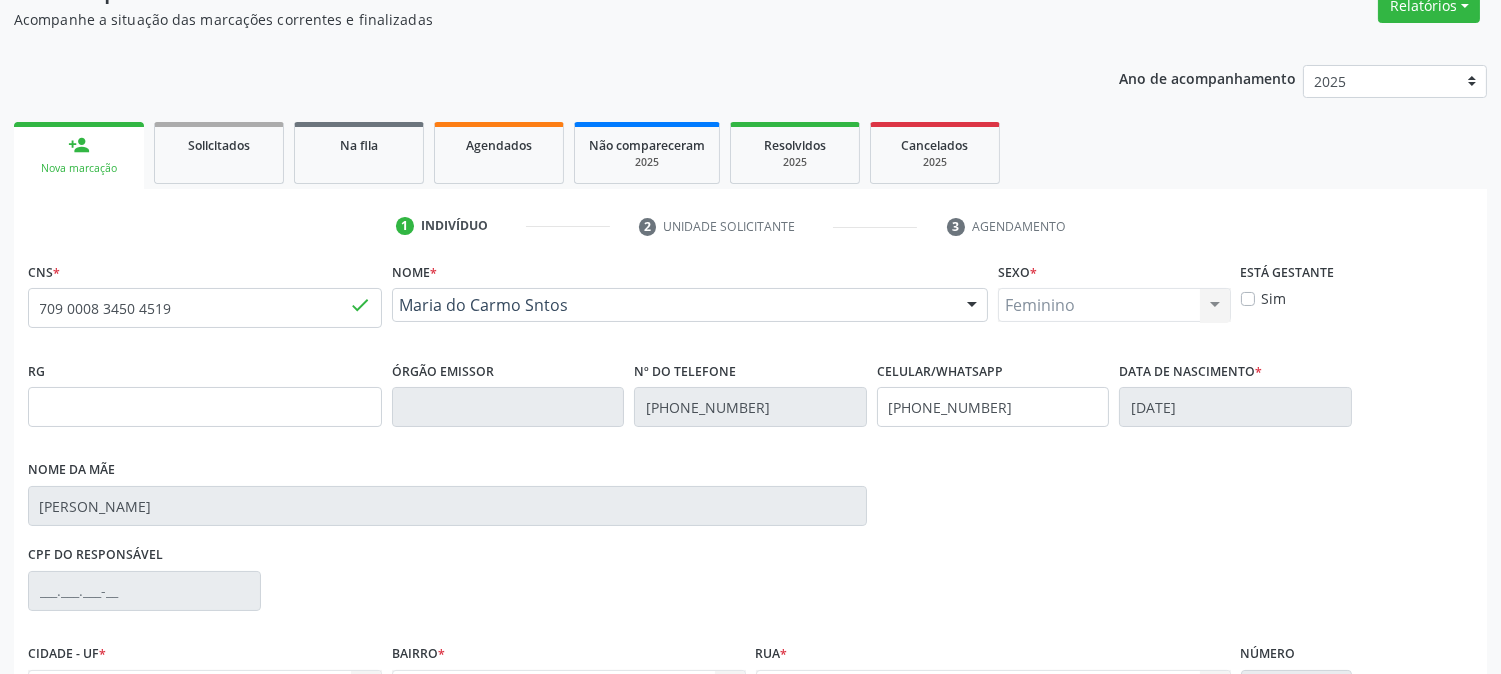 click on "Nome
*
Maria do Carmo Sntos
Maria do Carmo Sntos
CNS:
709 0008 3450 4519
CPF:    --   Nascimento:
30/09/1967
Nenhum resultado encontrado para: "   "
Digite o nome ou CNS para buscar um indivíduo" at bounding box center [690, 296] 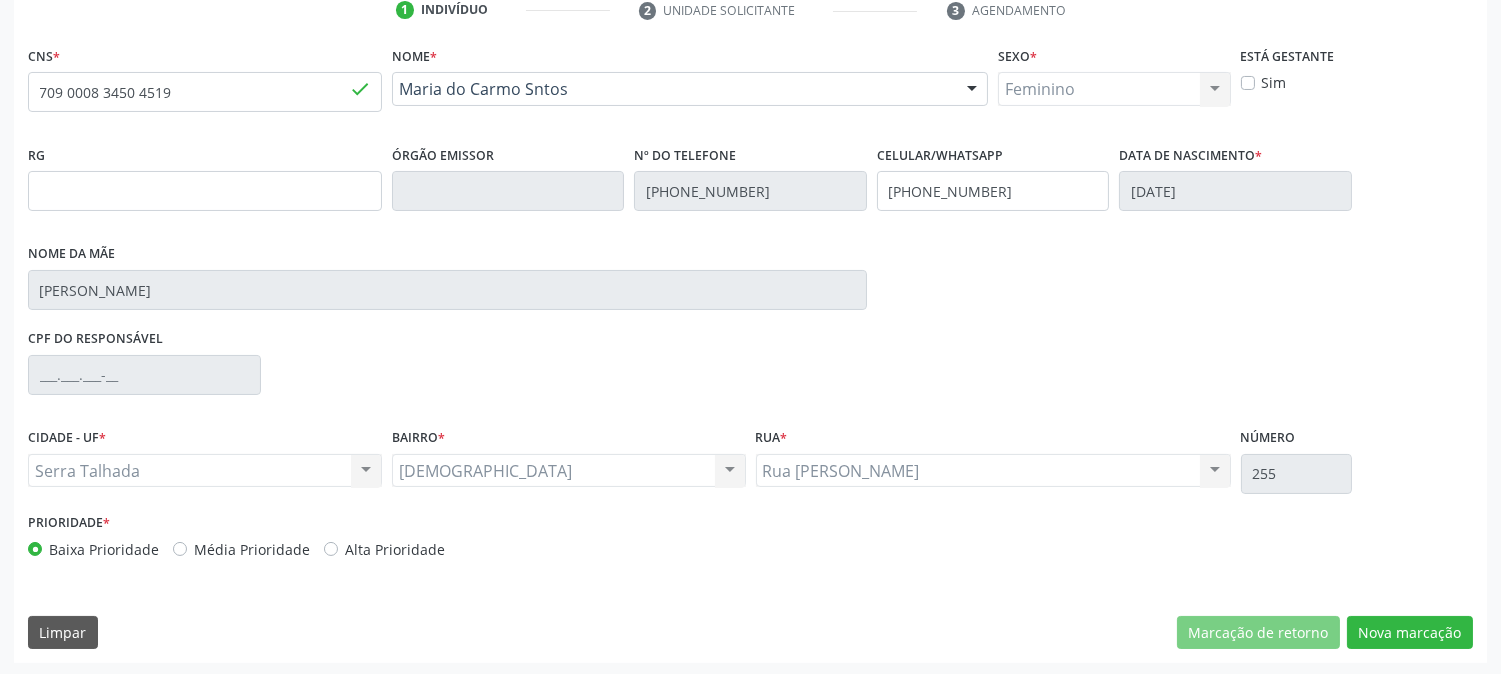 scroll, scrollTop: 395, scrollLeft: 0, axis: vertical 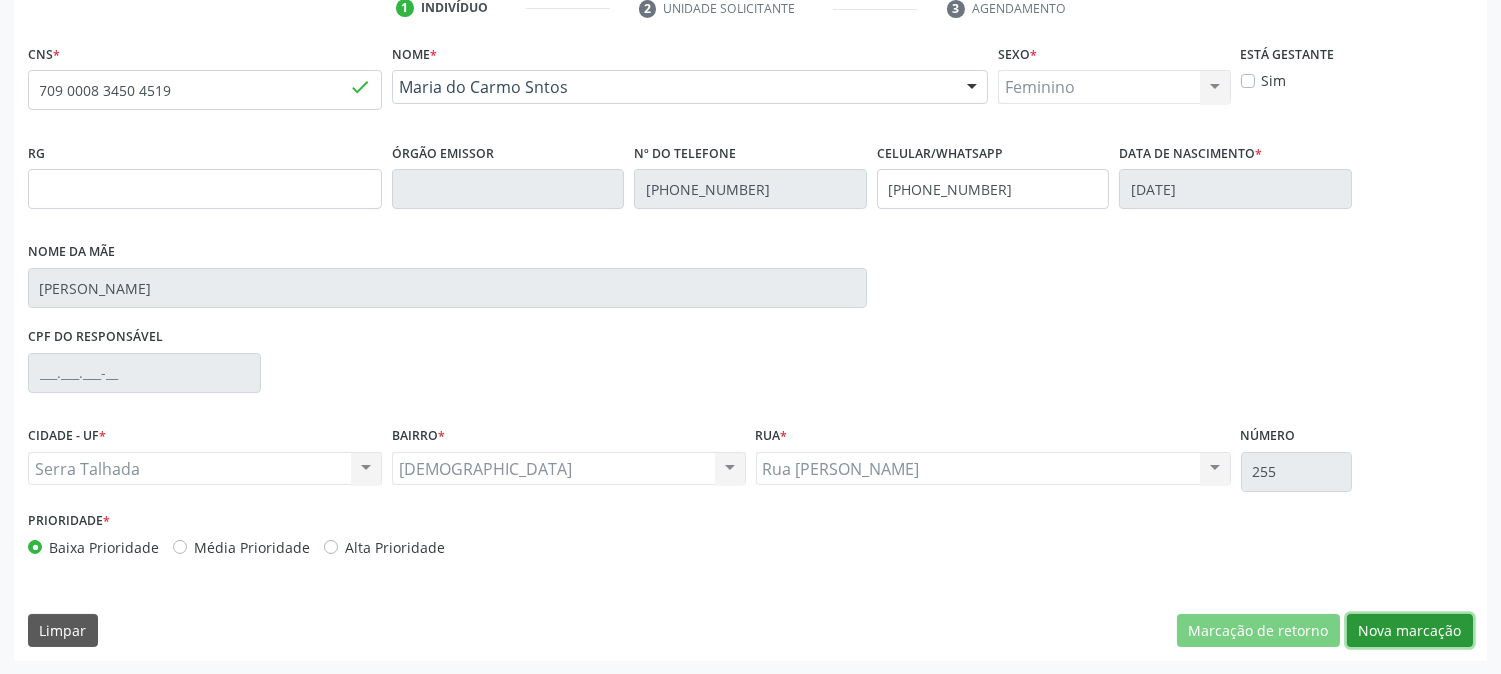 click on "Nova marcação" at bounding box center [1410, 631] 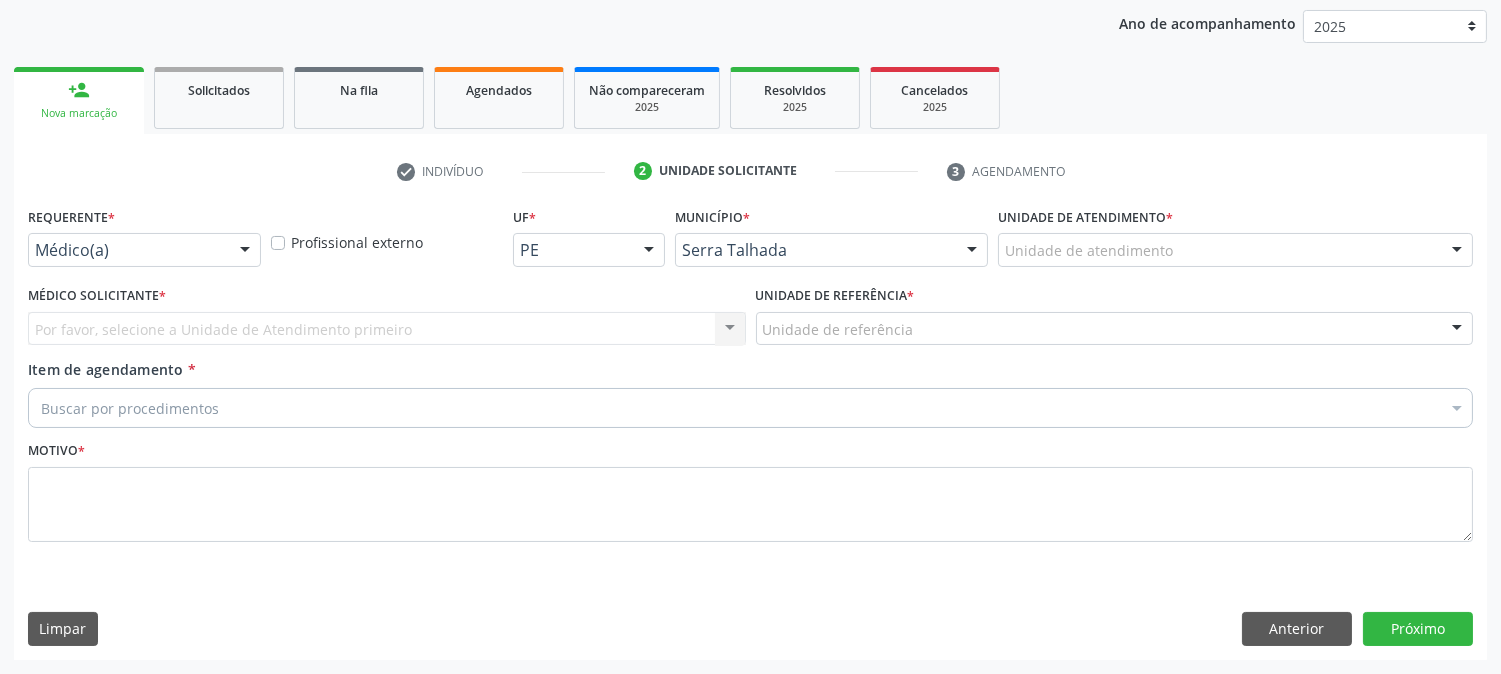 scroll, scrollTop: 231, scrollLeft: 0, axis: vertical 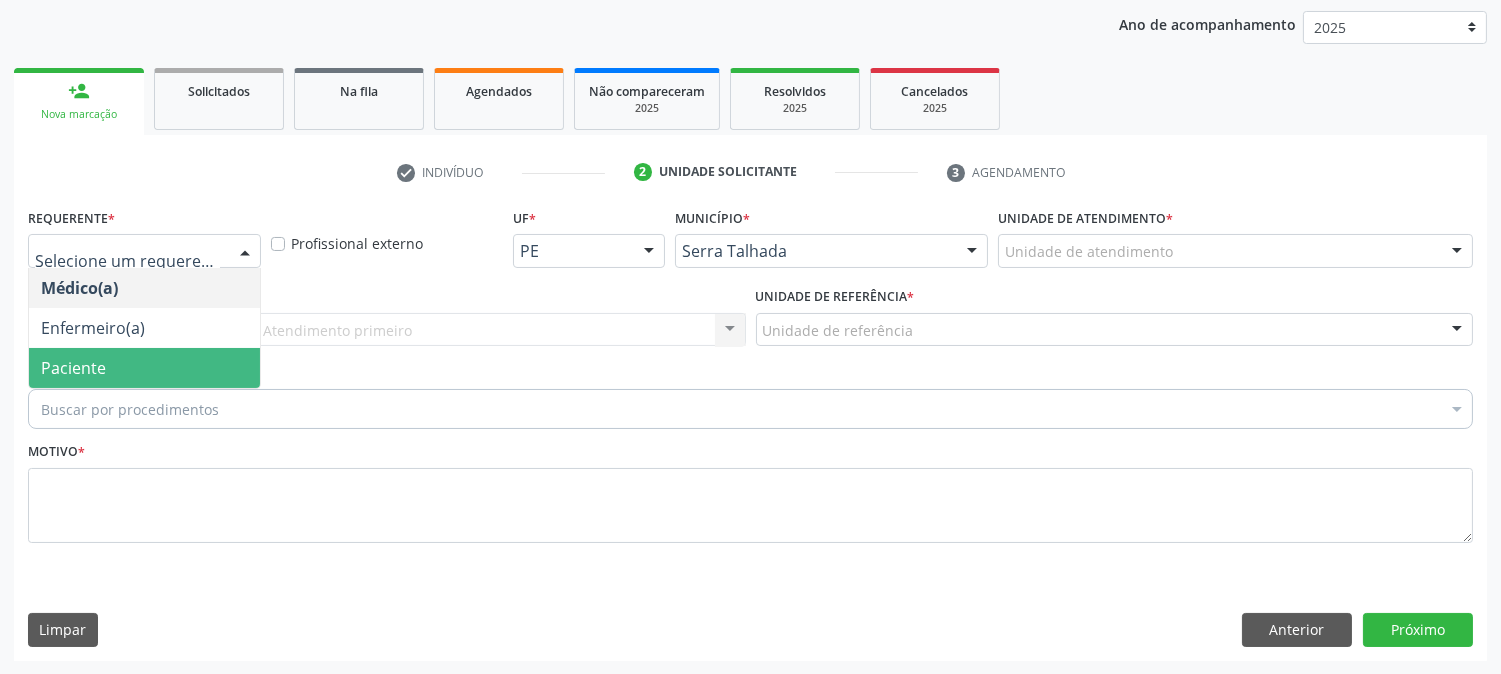 click on "Paciente" at bounding box center [144, 368] 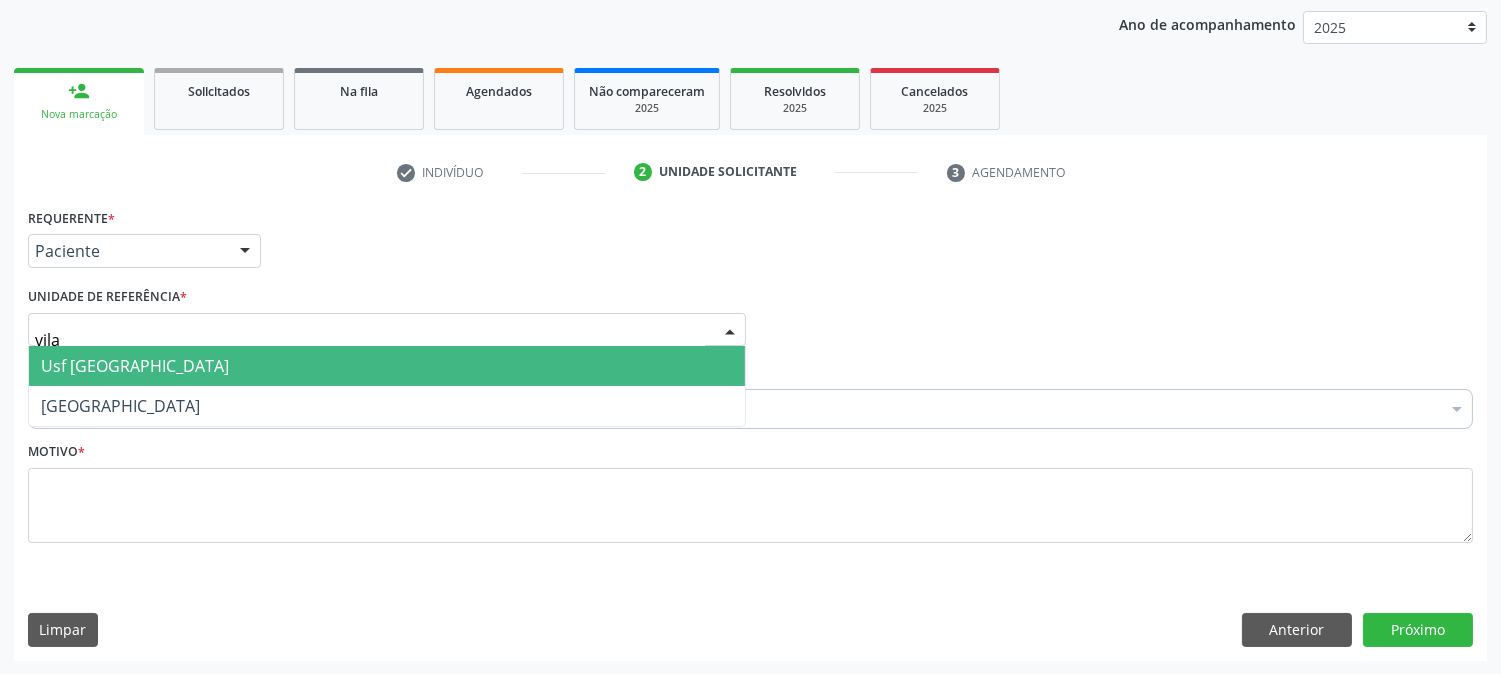 type on "vila" 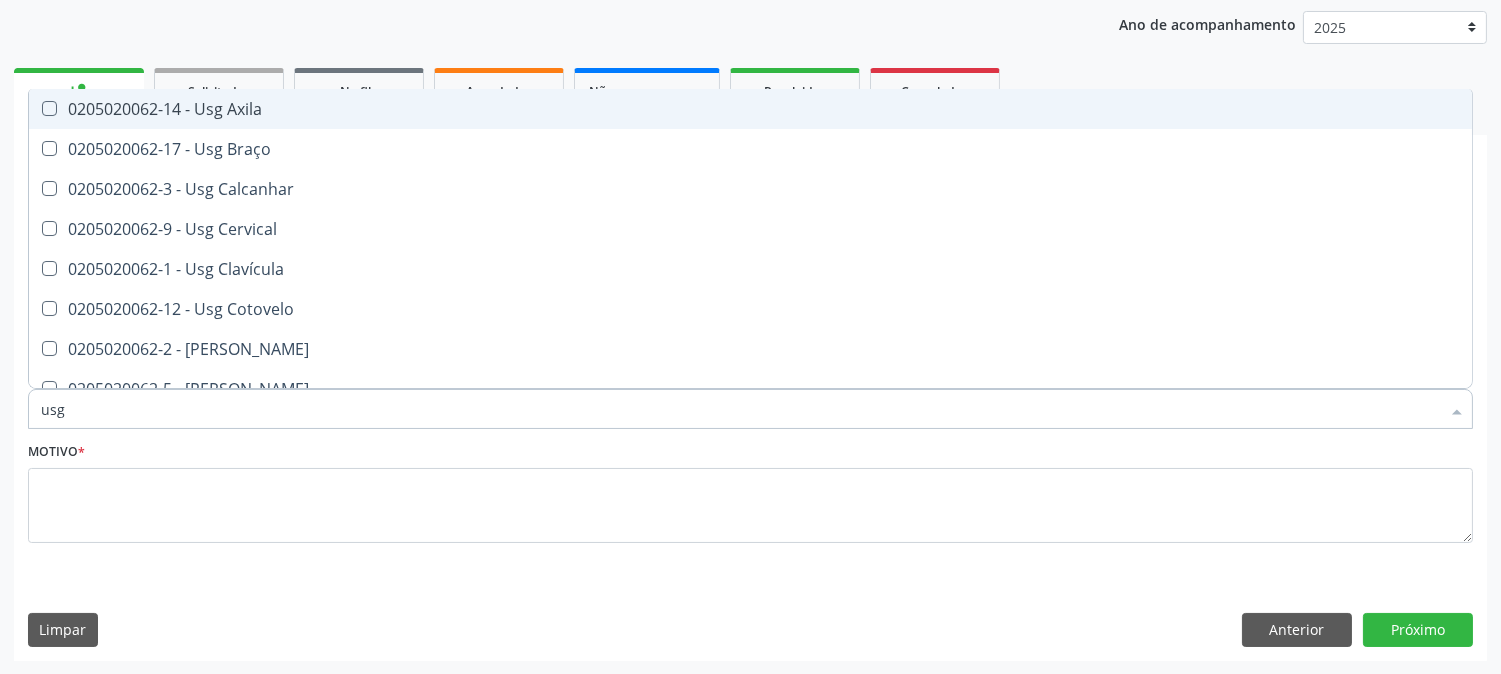 type on "usg o" 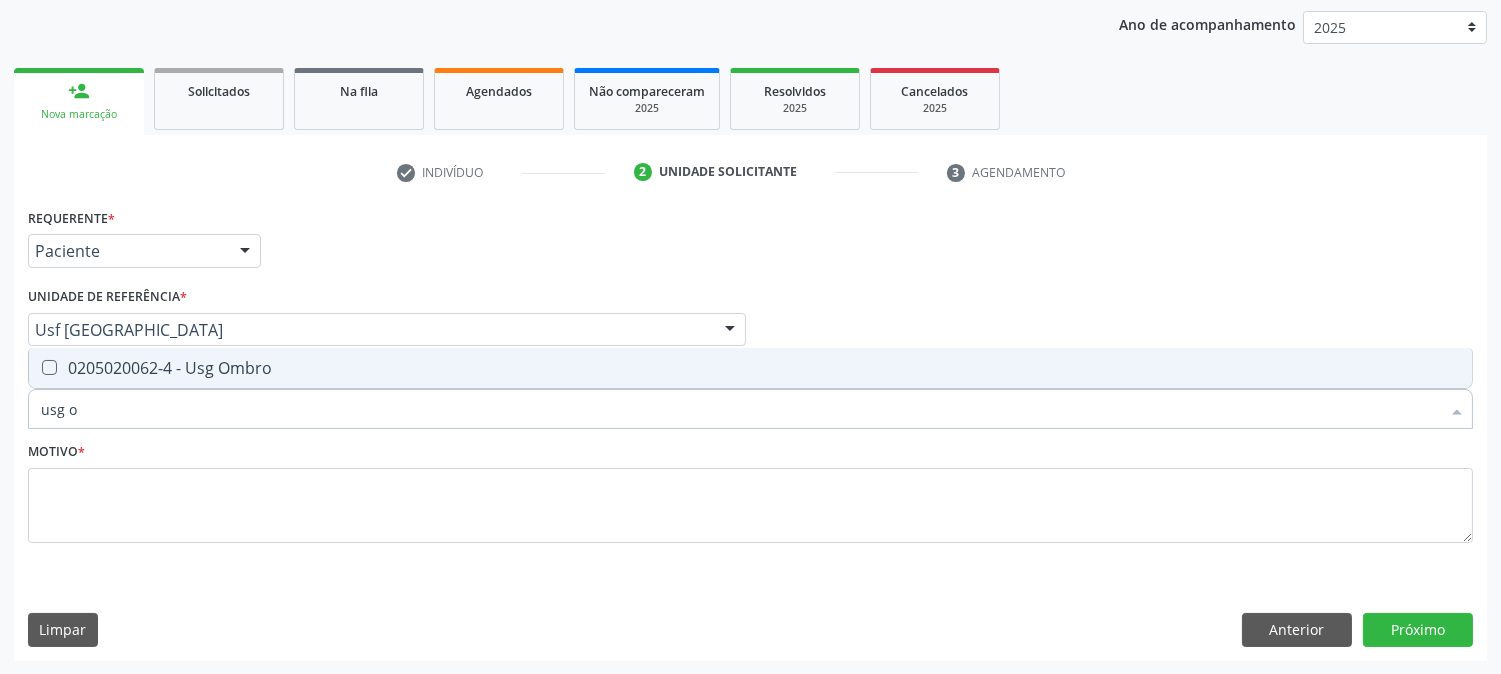 click on "0205020062-4 - Usg Ombro" at bounding box center (750, 368) 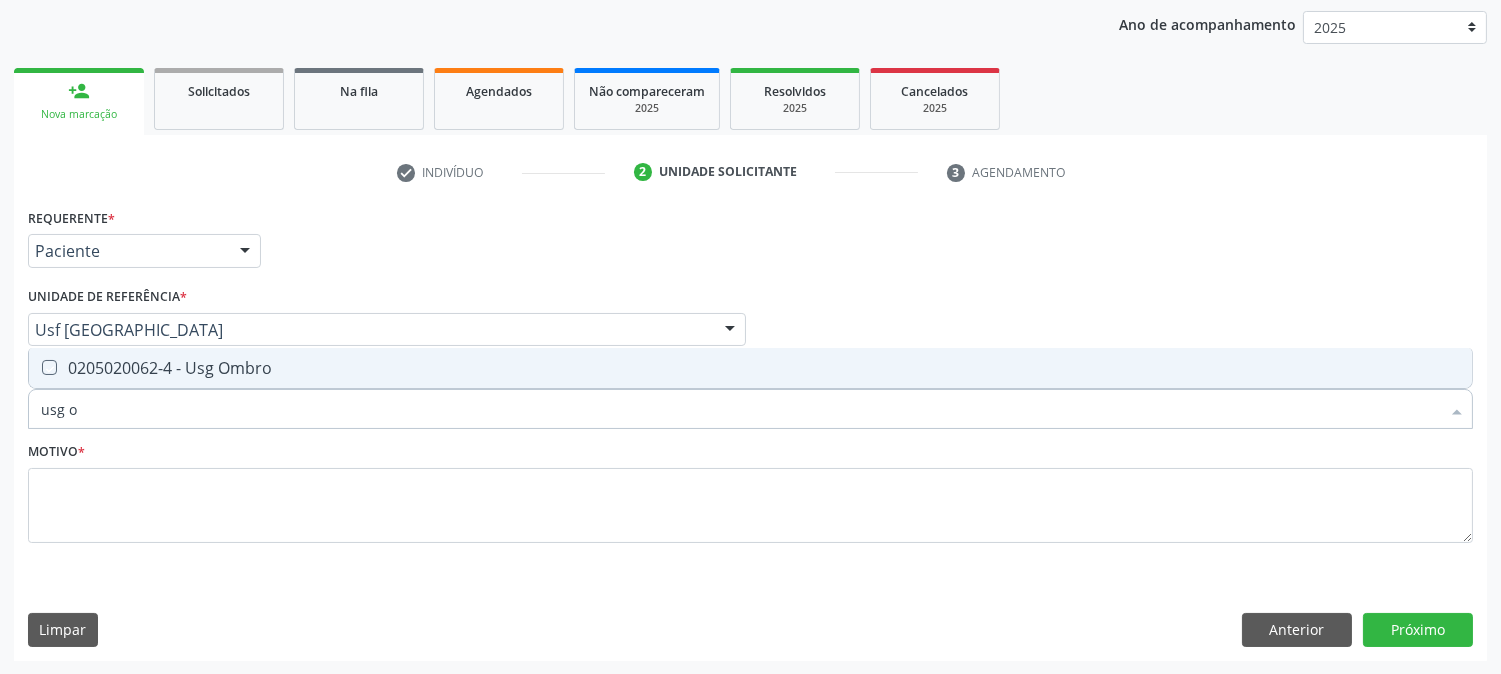 checkbox on "true" 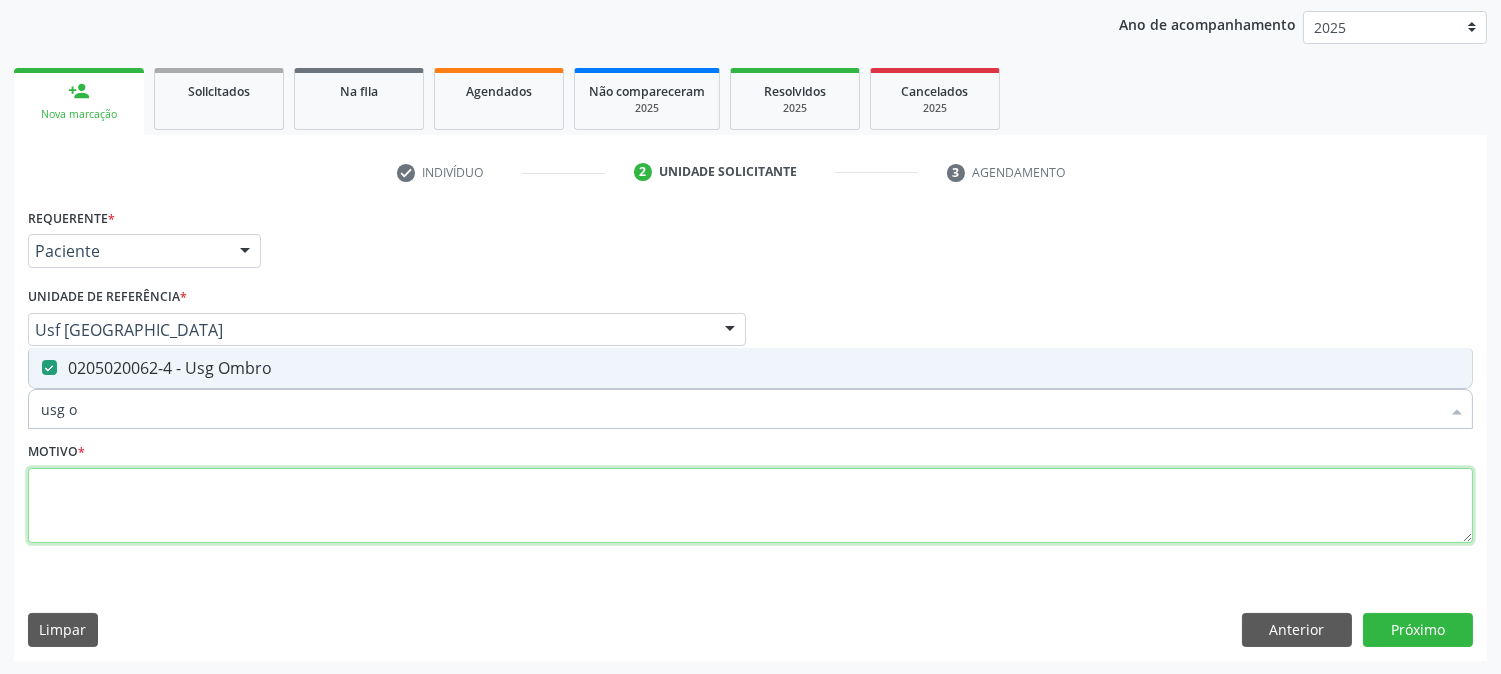 click at bounding box center (750, 506) 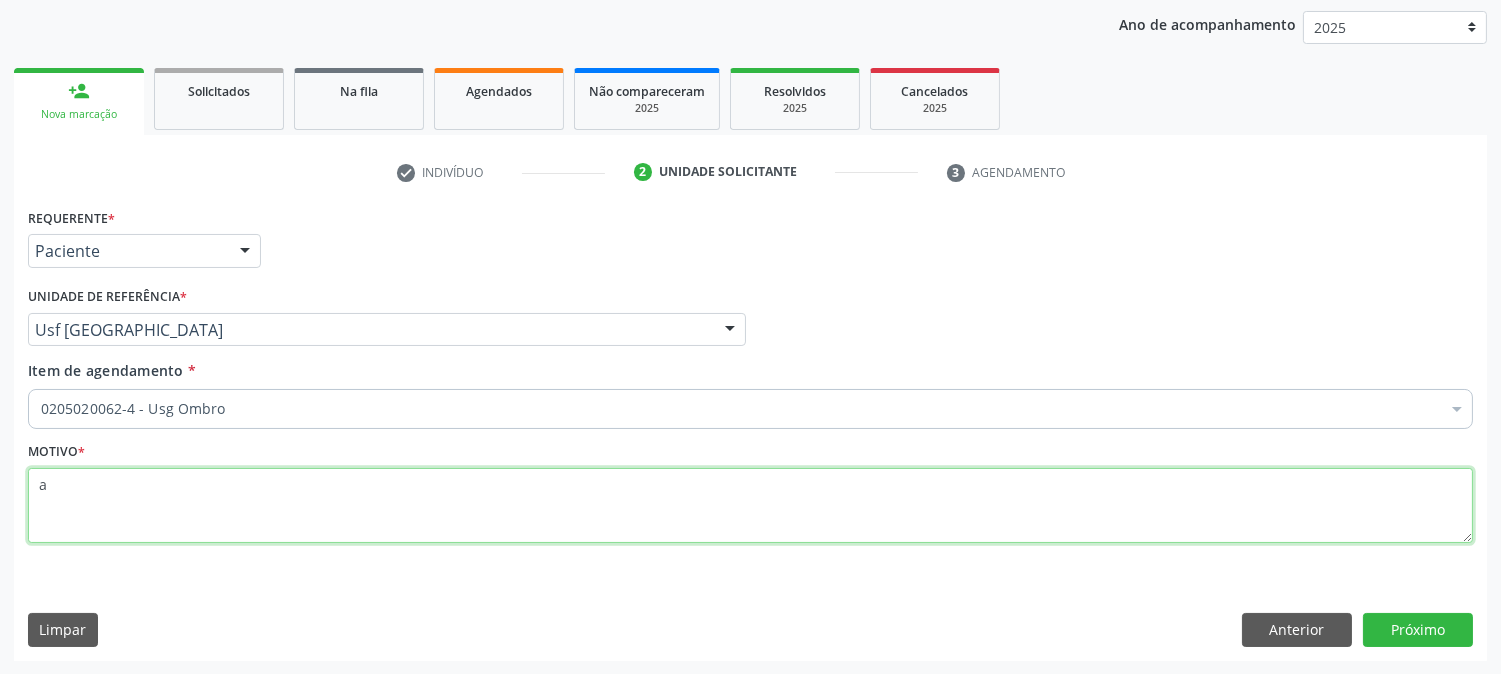type on "a" 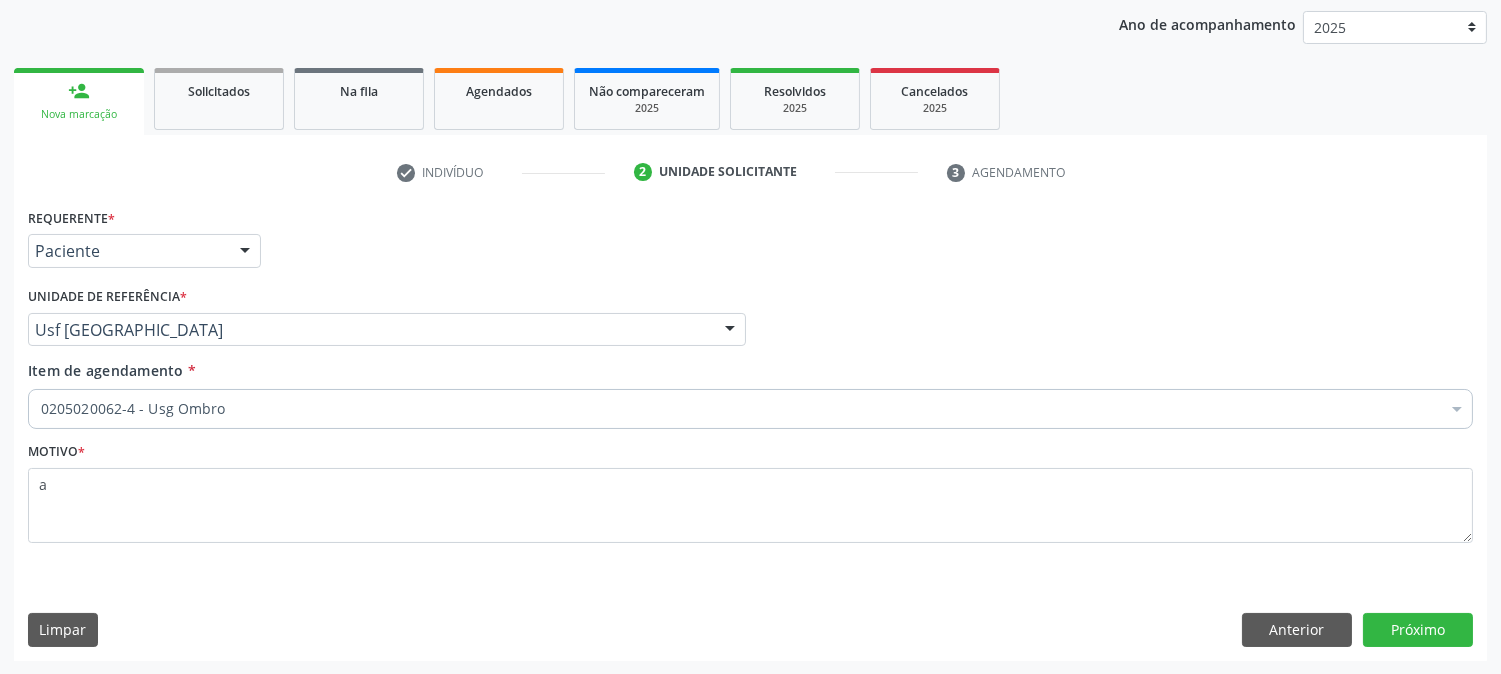 click on "Requerente
*
Paciente         Médico(a)   Enfermeiro(a)   Paciente
Nenhum resultado encontrado para: "   "
Não há nenhuma opção para ser exibida.
UF
PE         PE
Nenhum resultado encontrado para: "   "
Não há nenhuma opção para ser exibida.
Município
Serra Talhada         Serra Talhada
Nenhum resultado encontrado para: "   "
Não há nenhuma opção para ser exibida.
Médico Solicitante
Por favor, selecione a Unidade de Atendimento primeiro
Nenhum resultado encontrado para: "   "
Não há nenhuma opção para ser exibida.
Unidade de referência
*
Usf Vila Bela         Usf do Mutirao   Usf Cohab   Usf Caicarinha da Penha Tauapiranga   Posto de Saude Bernardo Vieira   Usf Borborema   Usf Bom Jesus I   Usf Ipsep   Usf Sao Cristovao" at bounding box center [750, 431] 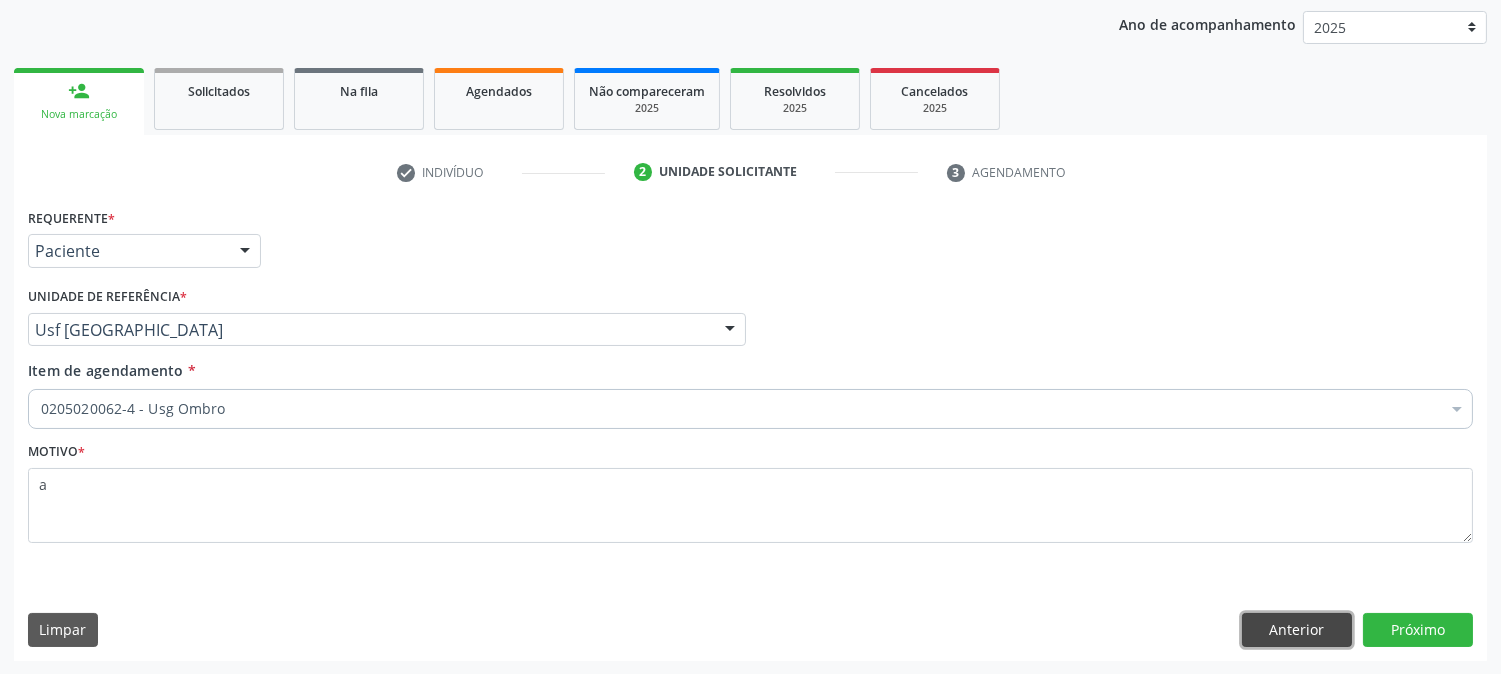 click on "Anterior" at bounding box center [1297, 630] 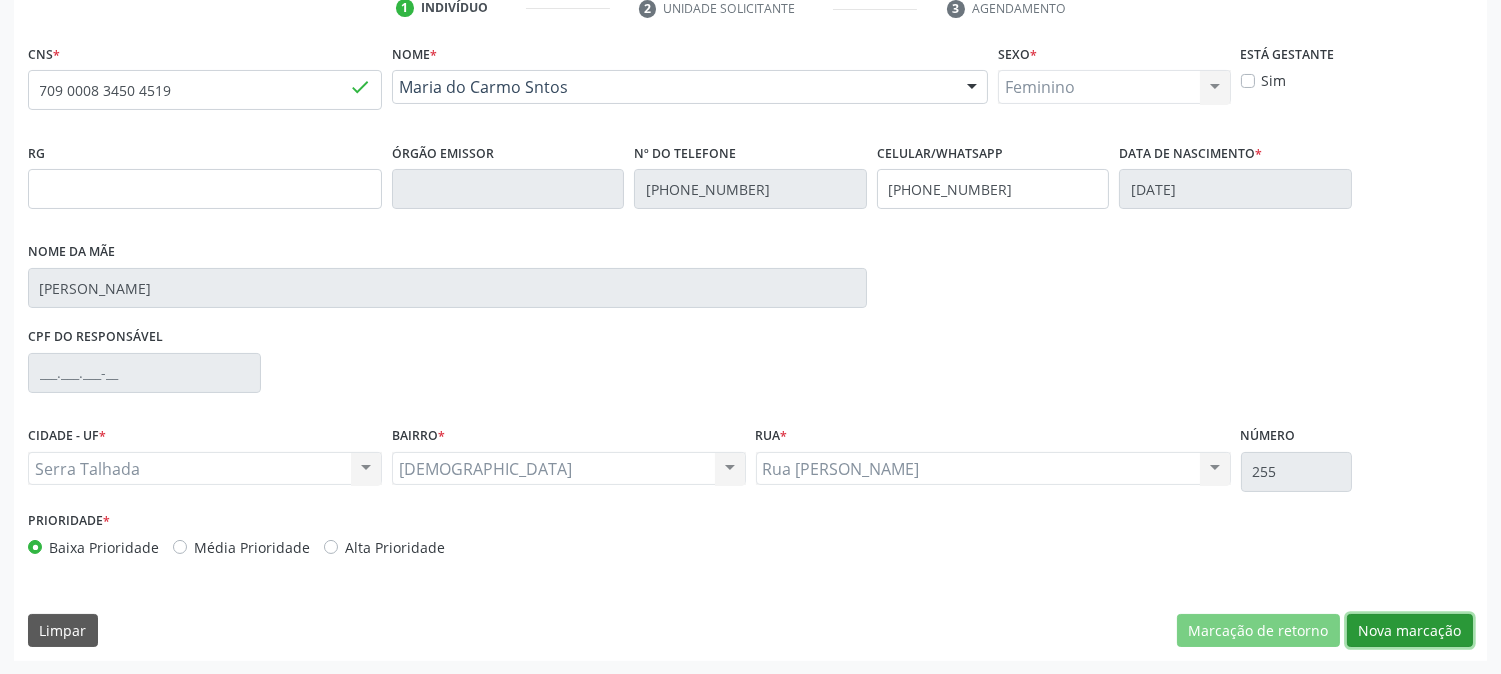click on "Nova marcação" at bounding box center (1410, 631) 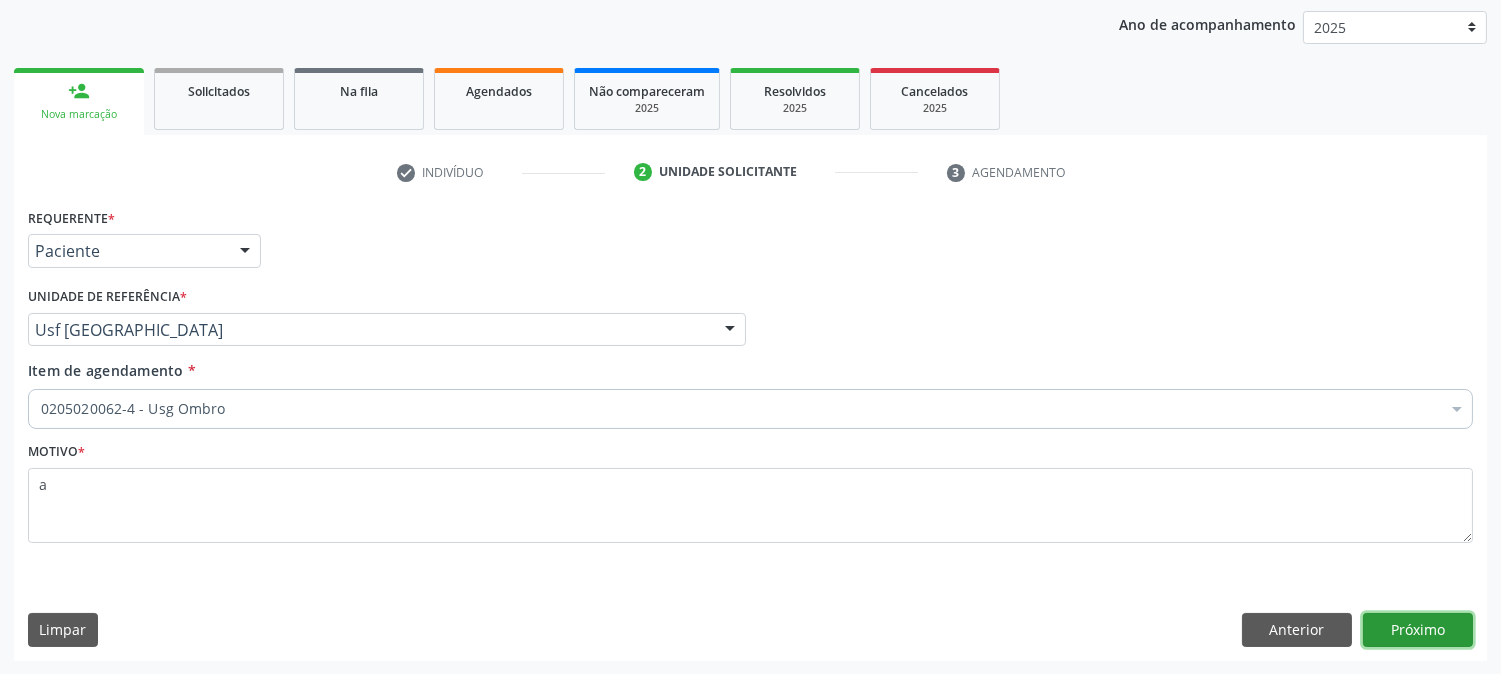 click on "Próximo" at bounding box center [1418, 630] 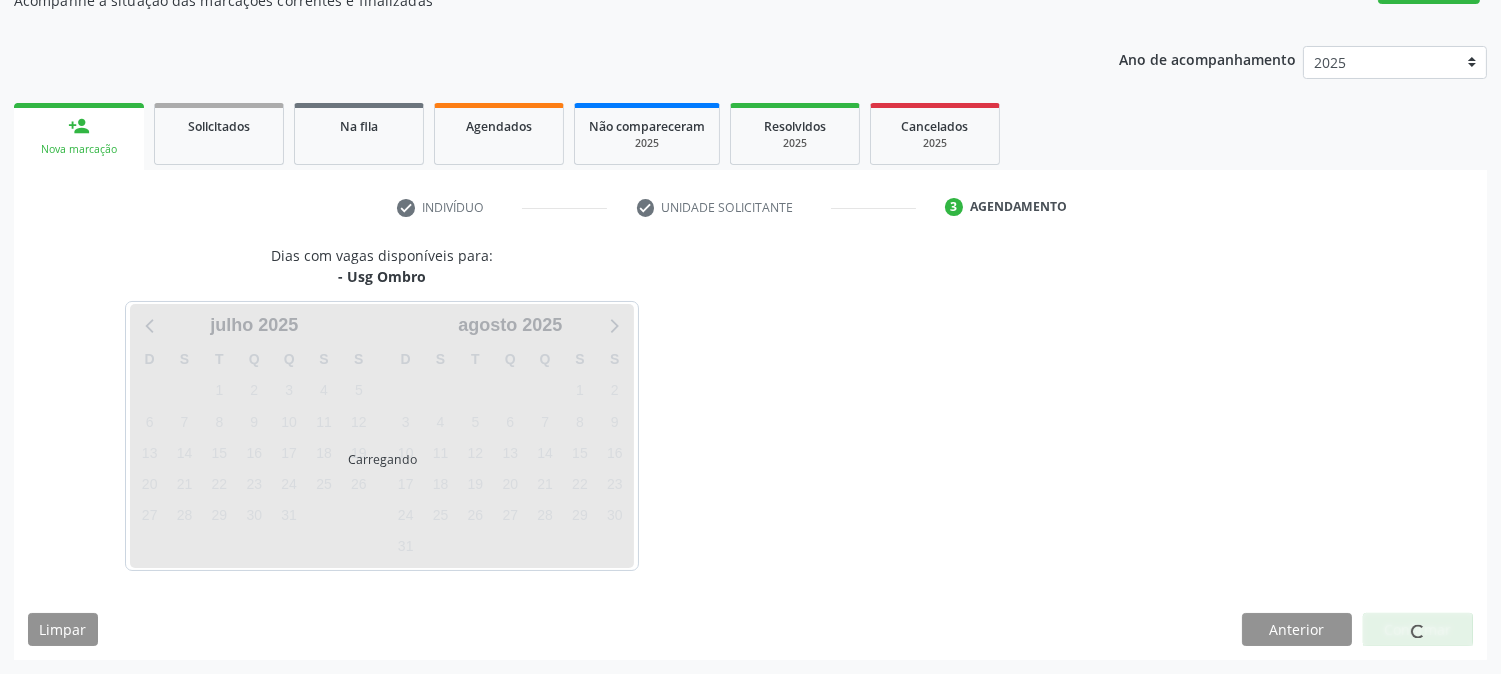 scroll, scrollTop: 195, scrollLeft: 0, axis: vertical 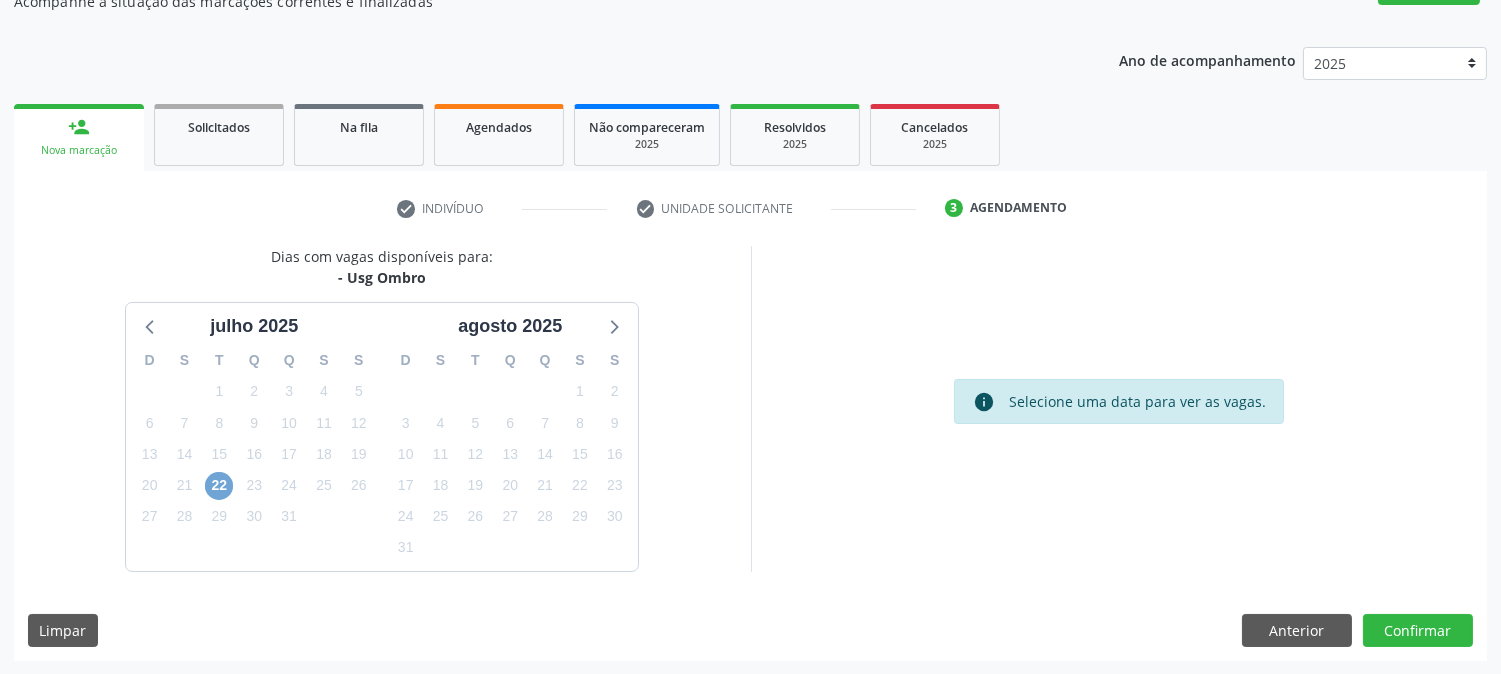 click on "22" at bounding box center (219, 486) 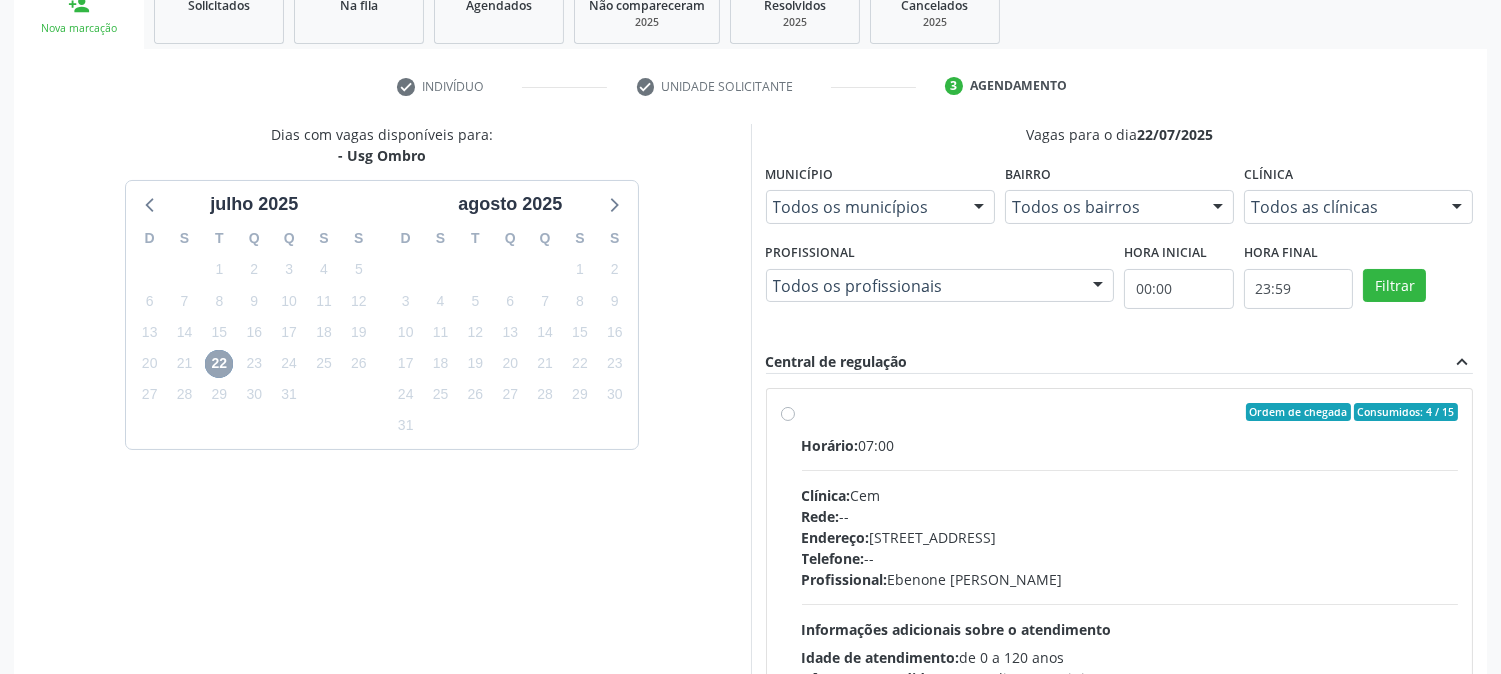 scroll, scrollTop: 484, scrollLeft: 0, axis: vertical 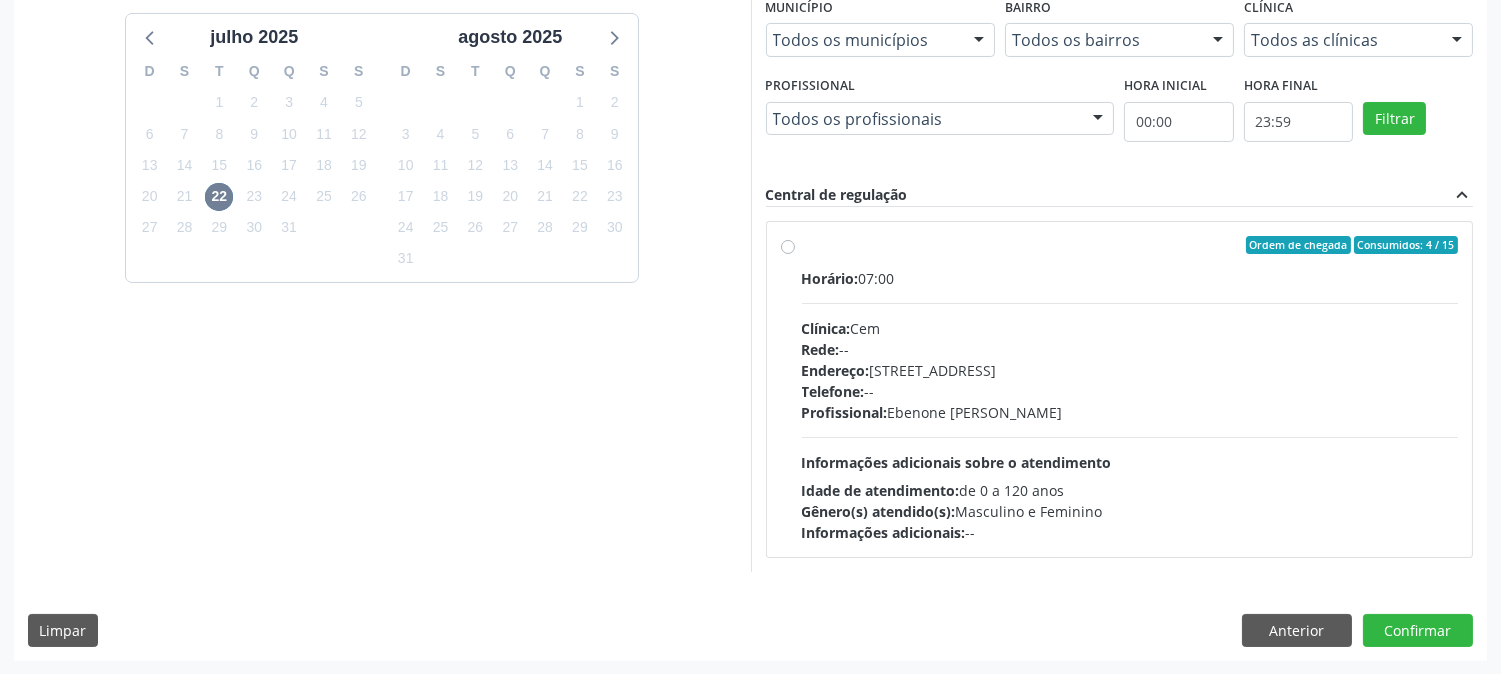 click at bounding box center [1130, 303] 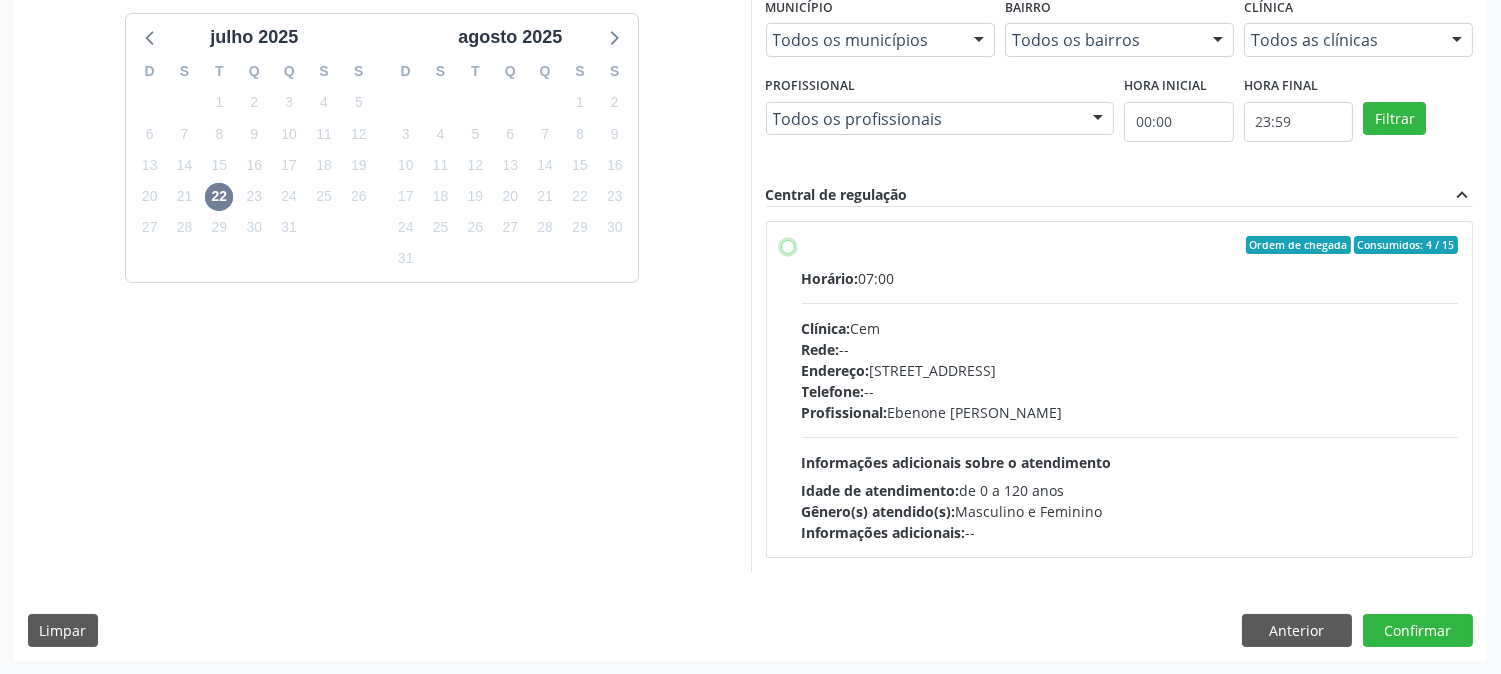 click on "Ordem de chegada
Consumidos: 4 / 15
Horário:   07:00
Clínica:  Cem
Rede:
--
Endereço:   Casa, nº 393, Nossa Senhora da Pen, Serra Talhada - PE
Telefone:   --
Profissional:
Ebenone Antonio da Silva
Informações adicionais sobre o atendimento
Idade de atendimento:
de 0 a 120 anos
Gênero(s) atendido(s):
Masculino e Feminino
Informações adicionais:
--" at bounding box center (788, 245) 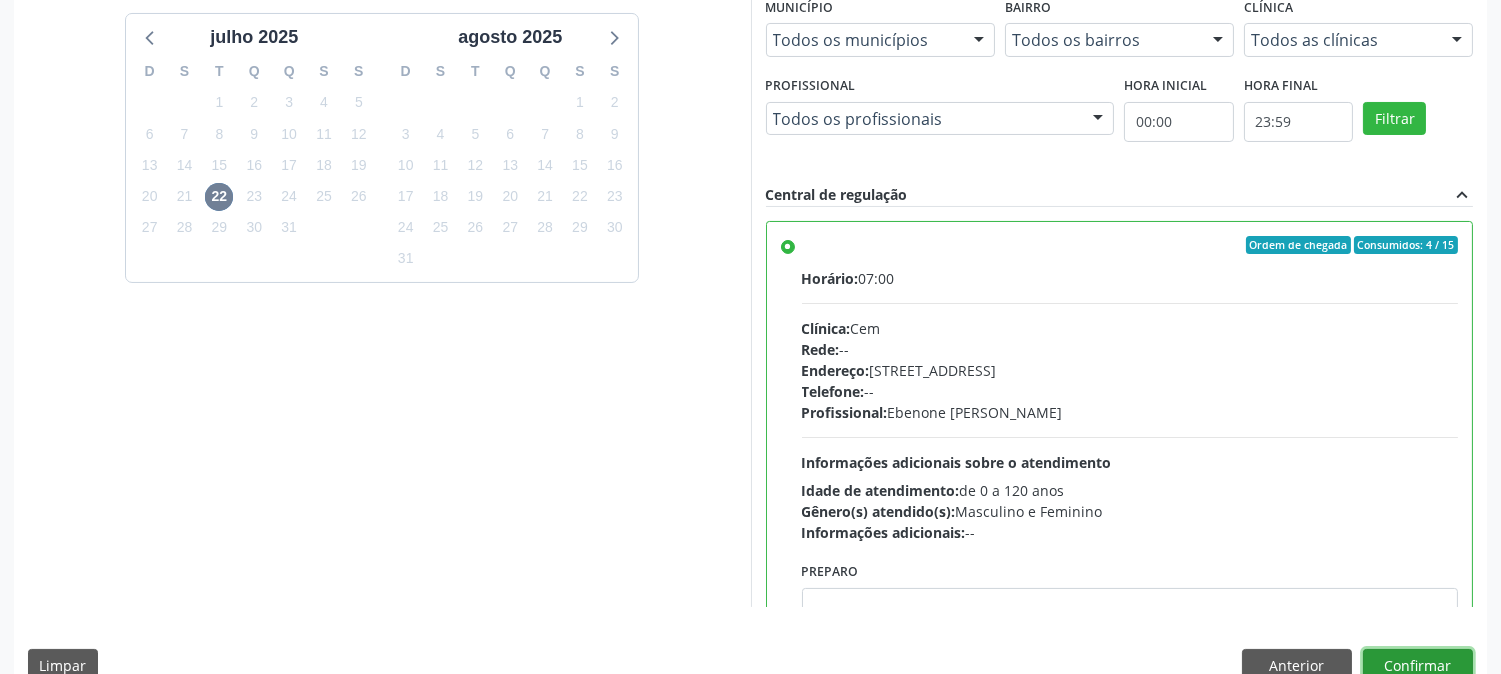 click on "Confirmar" at bounding box center [1418, 666] 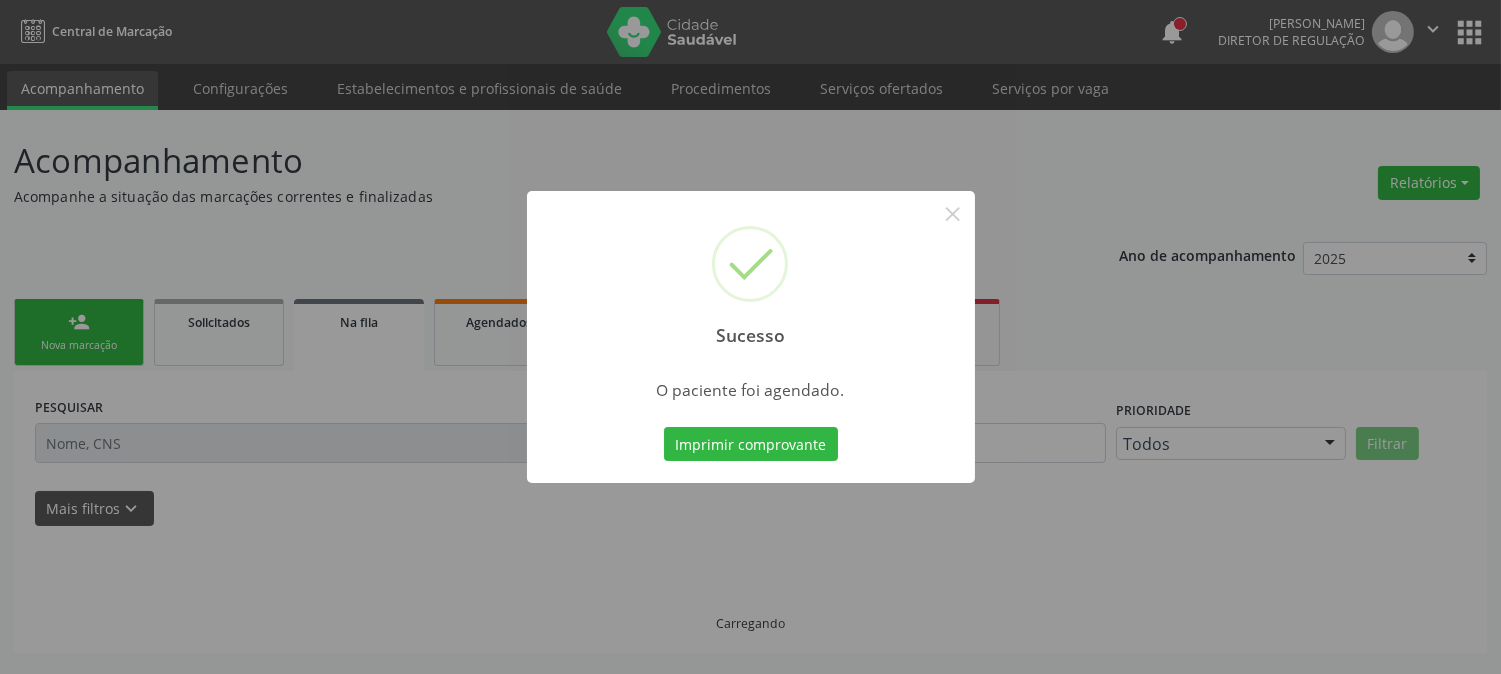 scroll, scrollTop: 0, scrollLeft: 0, axis: both 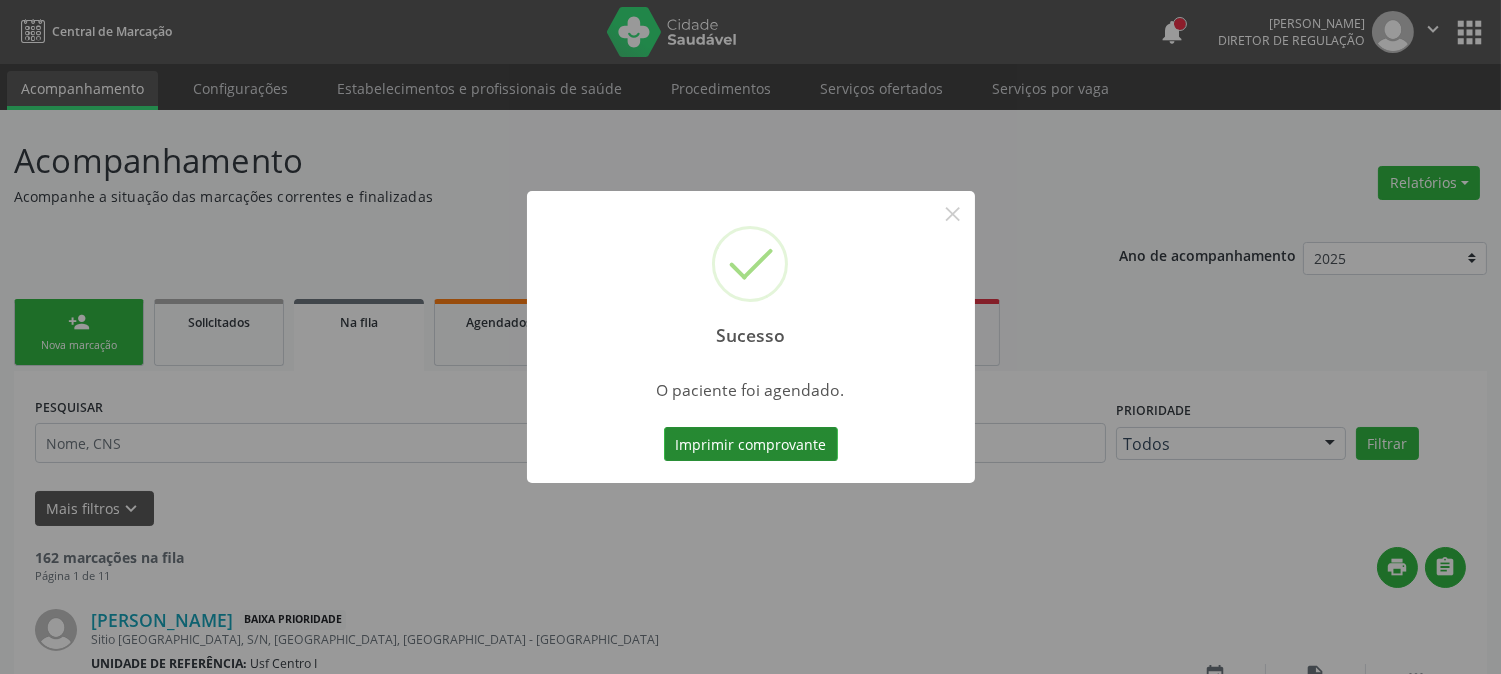 click on "Imprimir comprovante" at bounding box center (751, 444) 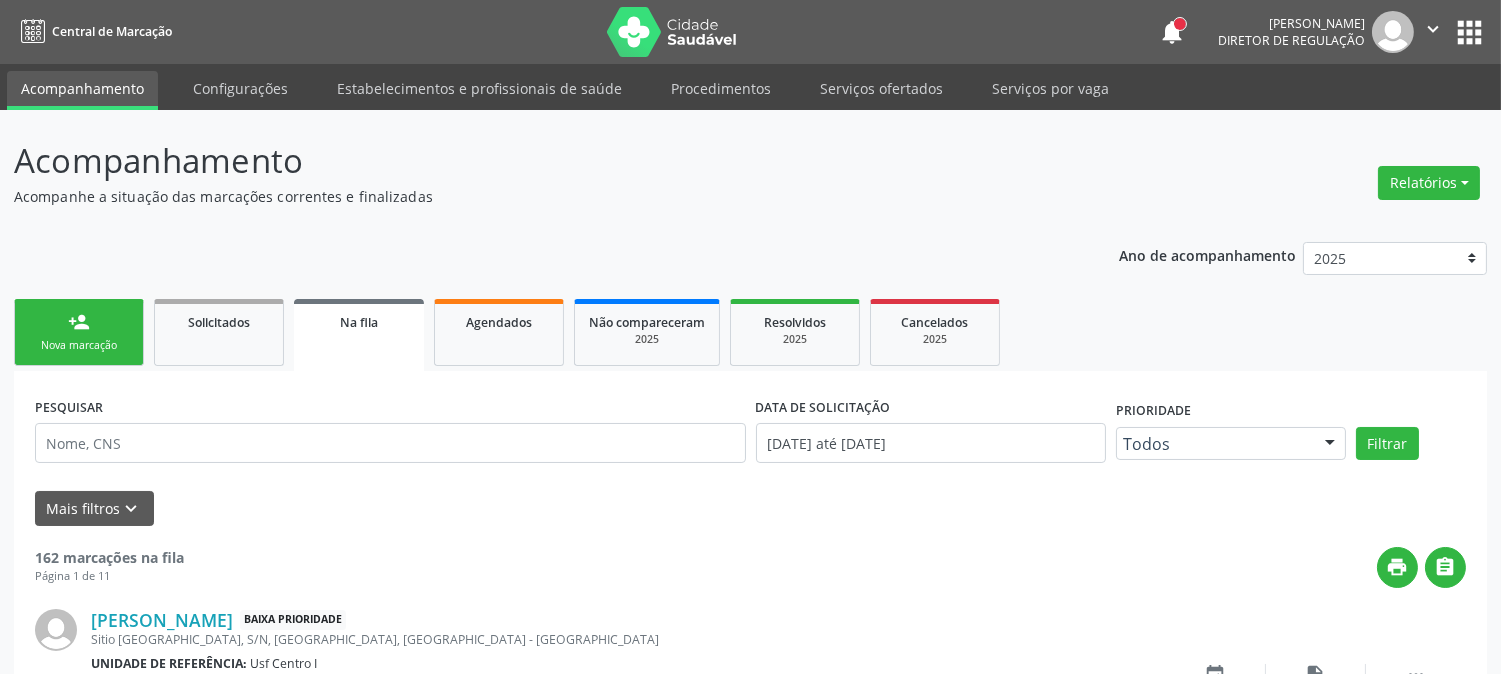 click on "person_add
Nova marcação" at bounding box center (79, 332) 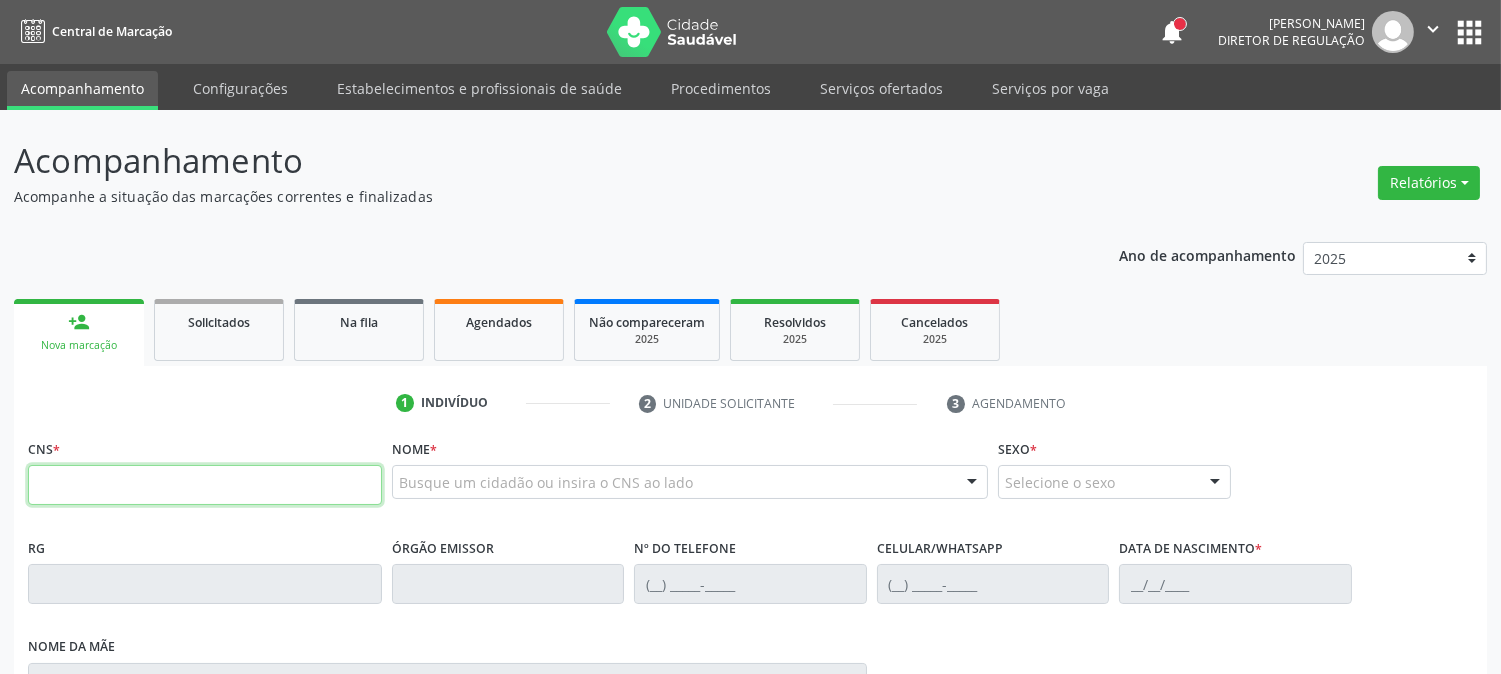 click at bounding box center (205, 485) 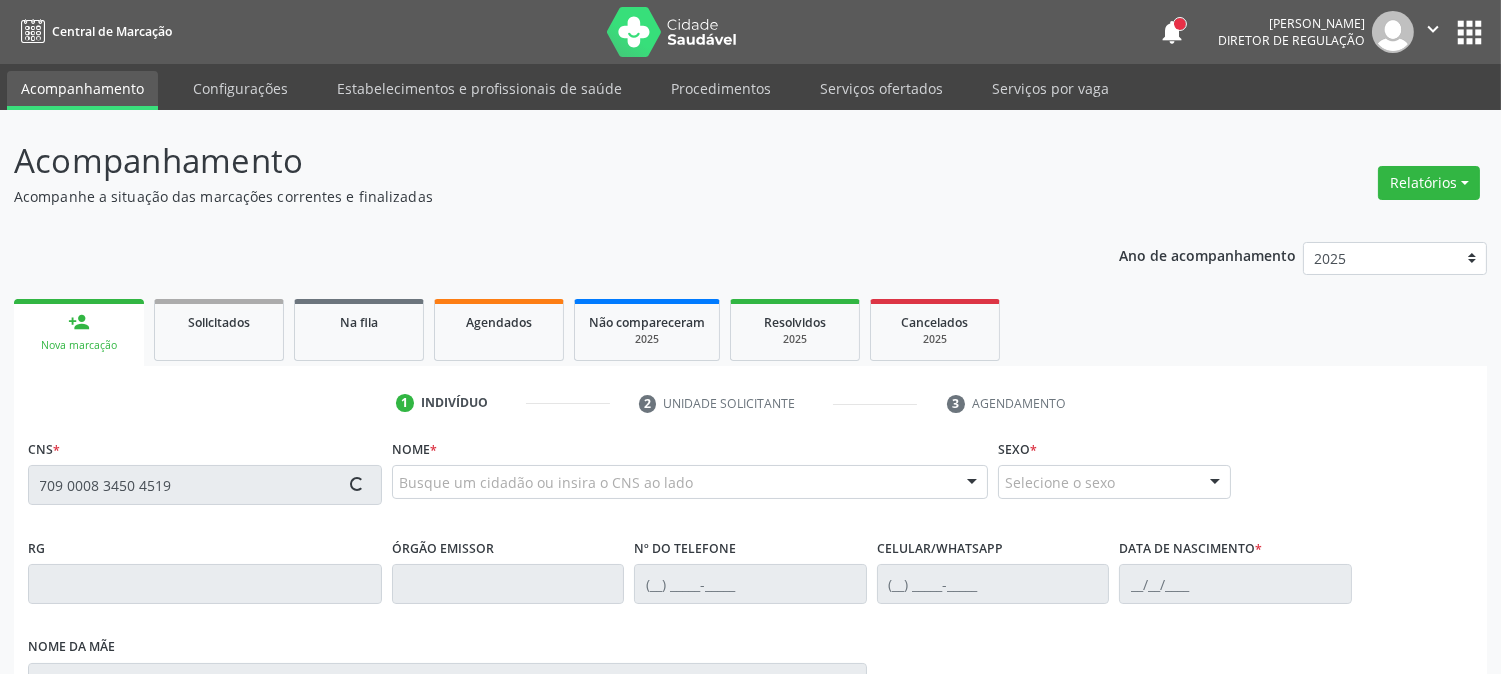 type on "709 0008 3450 4519" 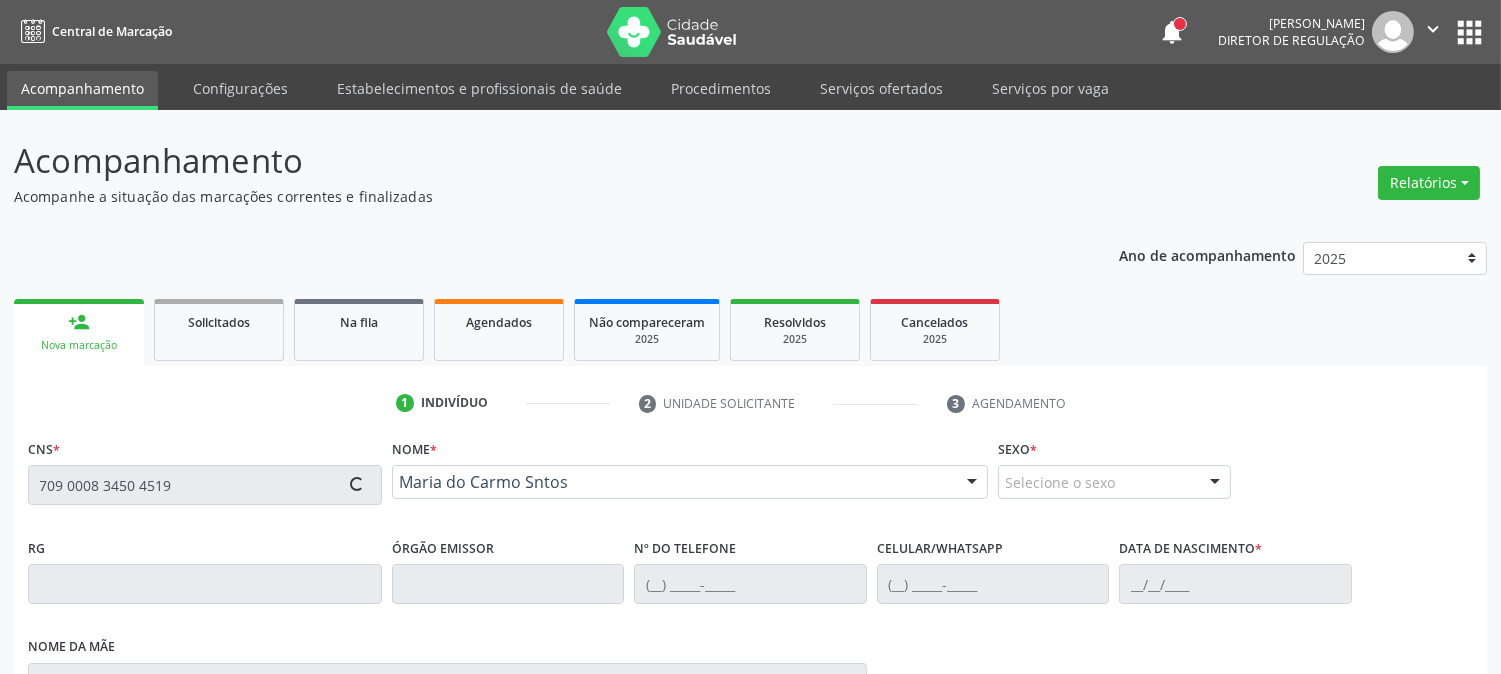 type on "(87) 98822-9493" 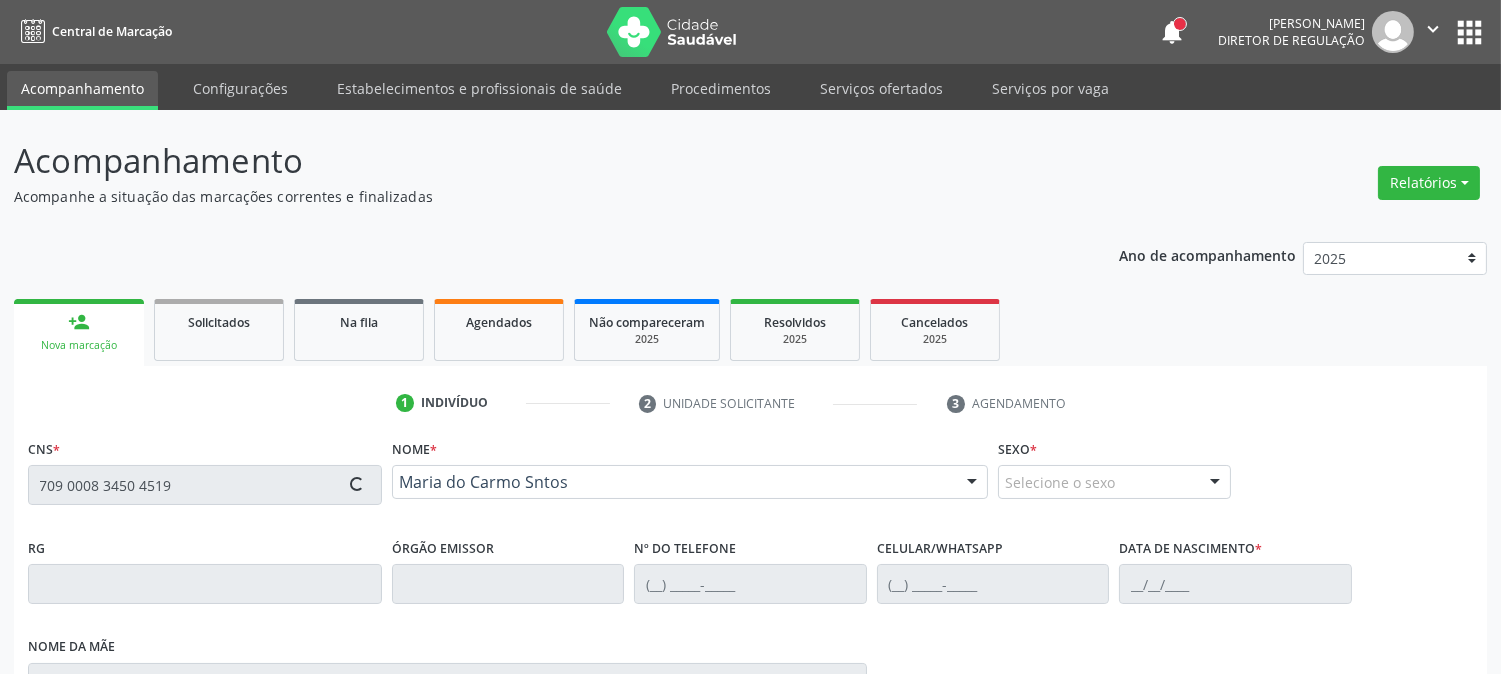 type on "(87) 98822-9493" 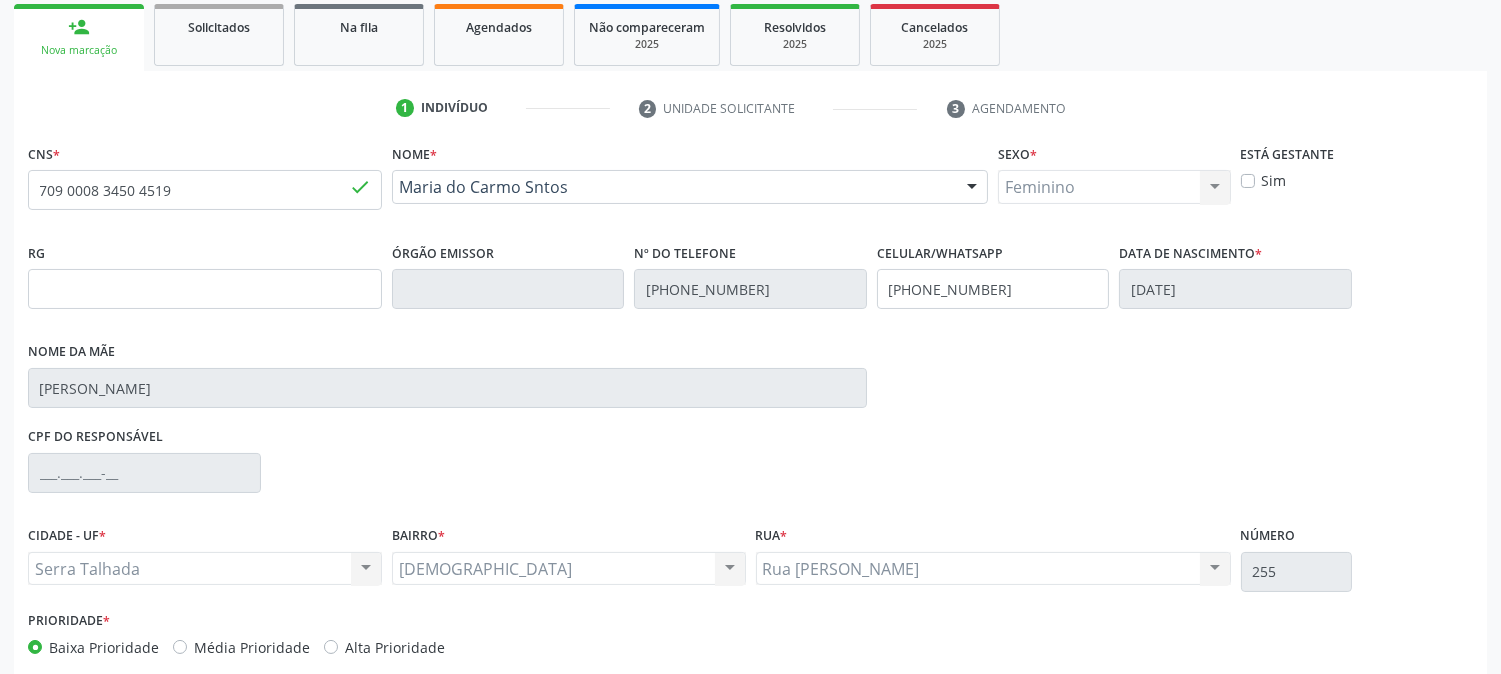 scroll, scrollTop: 395, scrollLeft: 0, axis: vertical 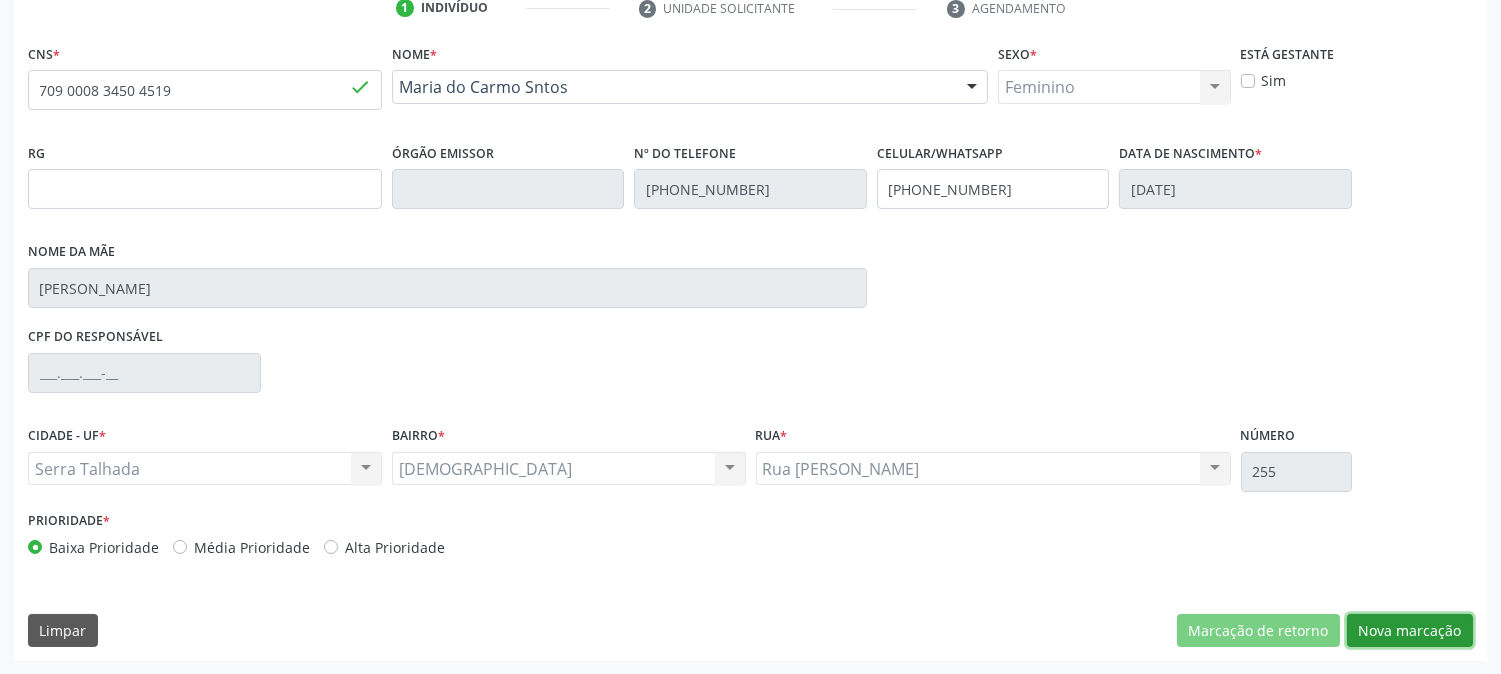 click on "Nova marcação" at bounding box center [1410, 631] 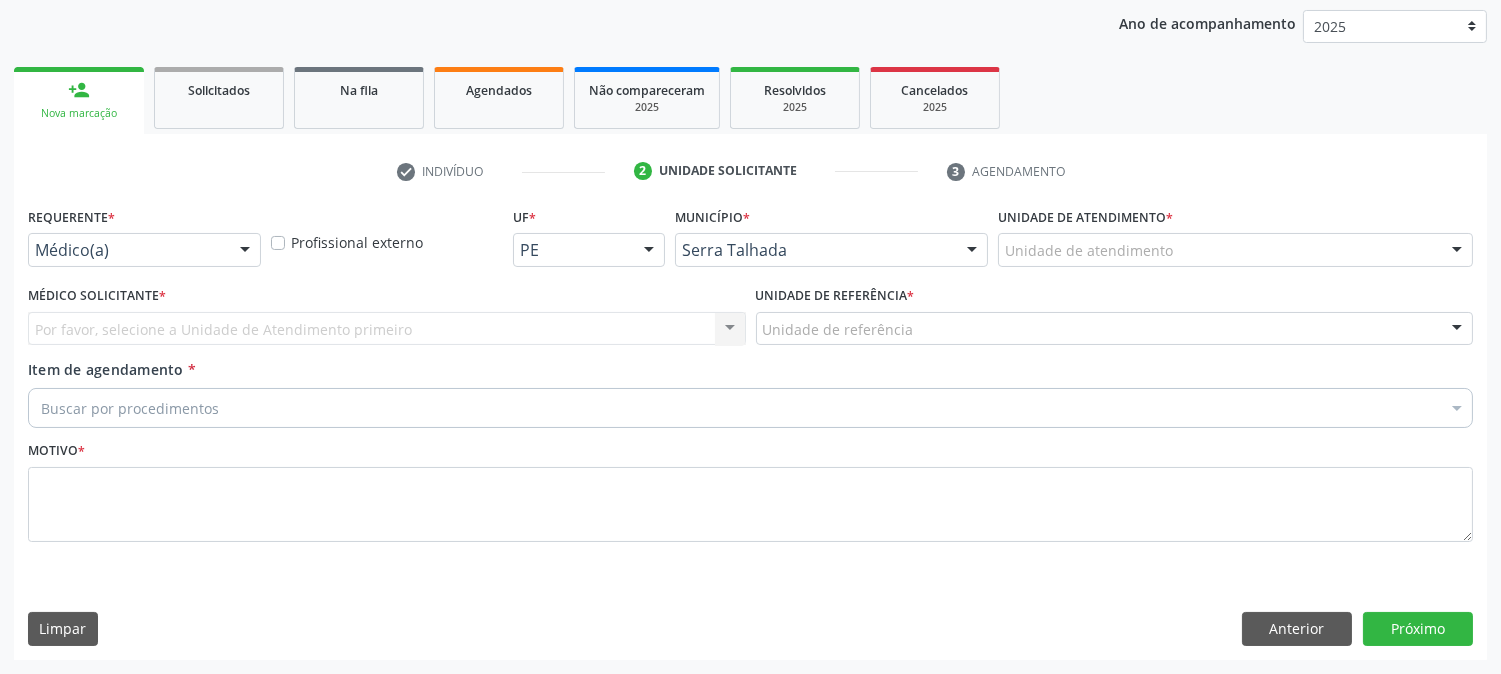 scroll, scrollTop: 231, scrollLeft: 0, axis: vertical 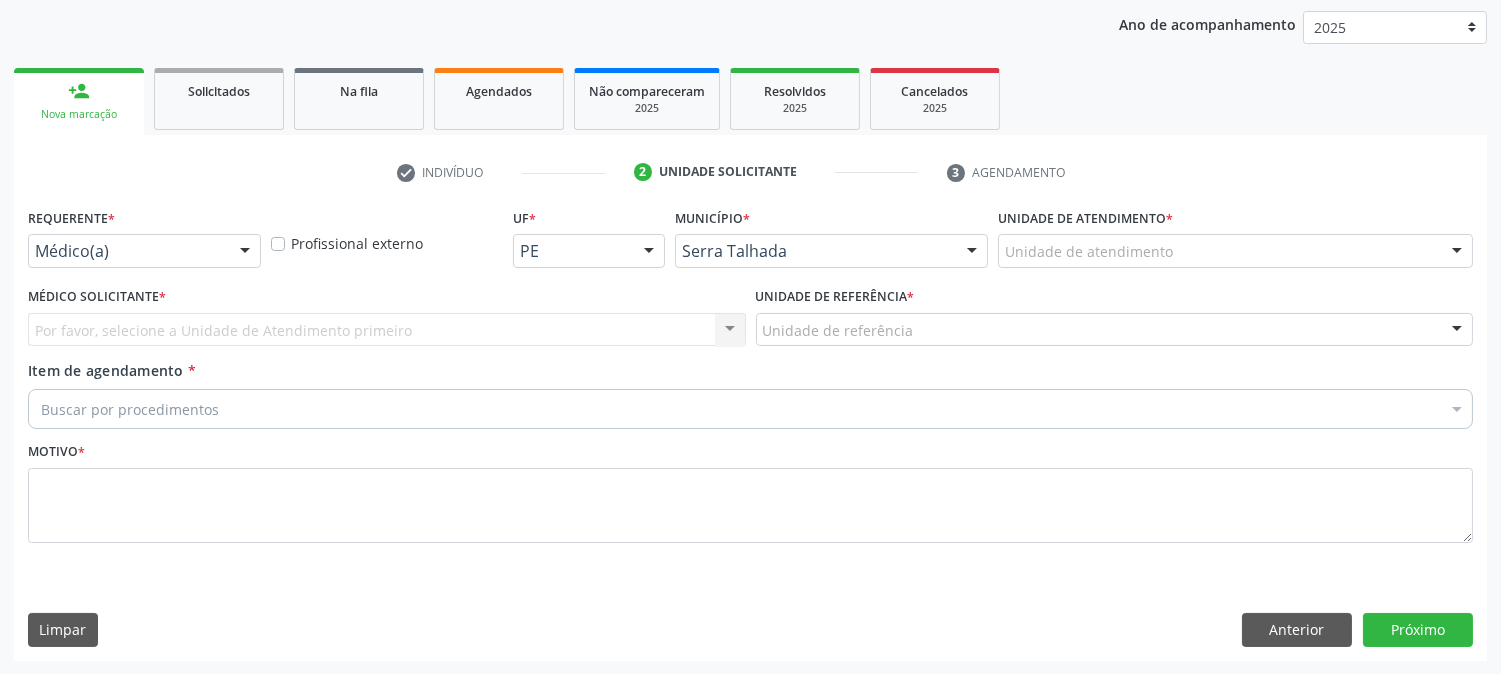 click on "Médico(a)" at bounding box center [144, 251] 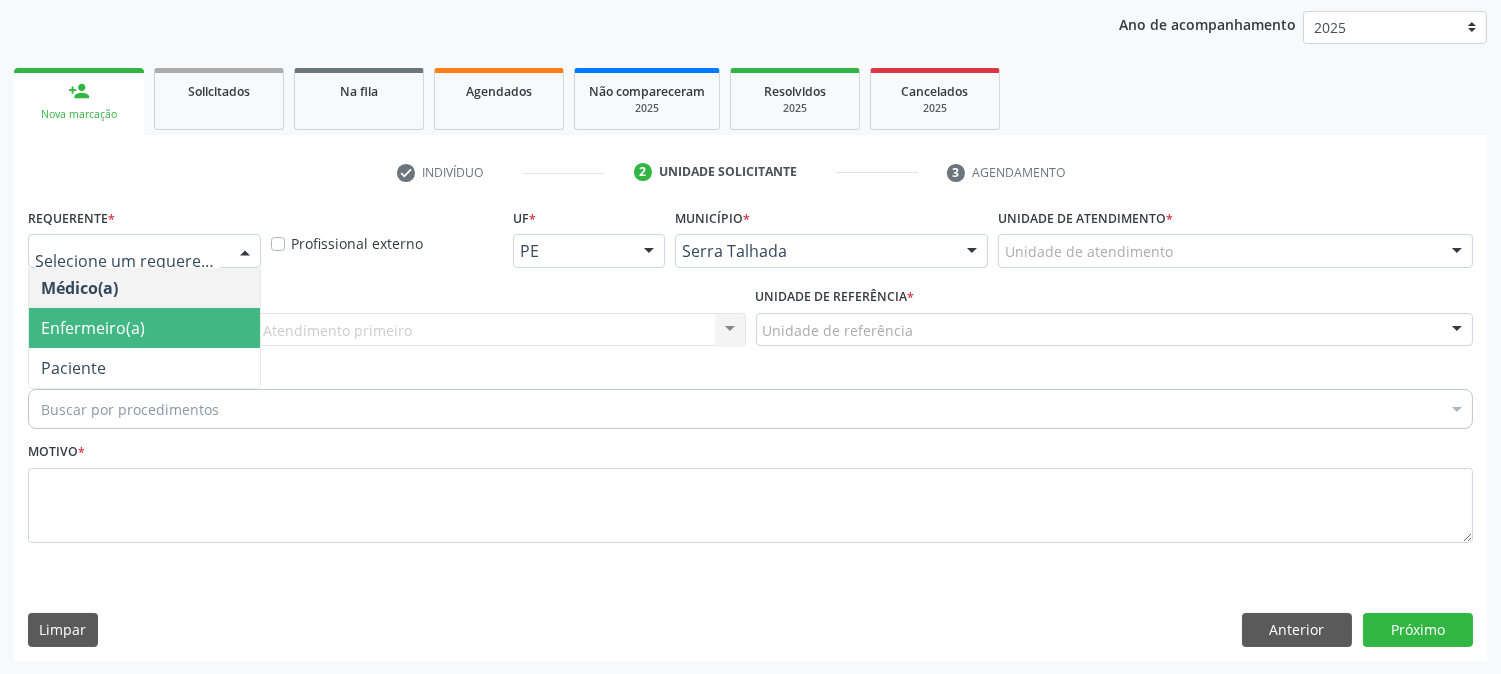 click on "Paciente" at bounding box center (144, 368) 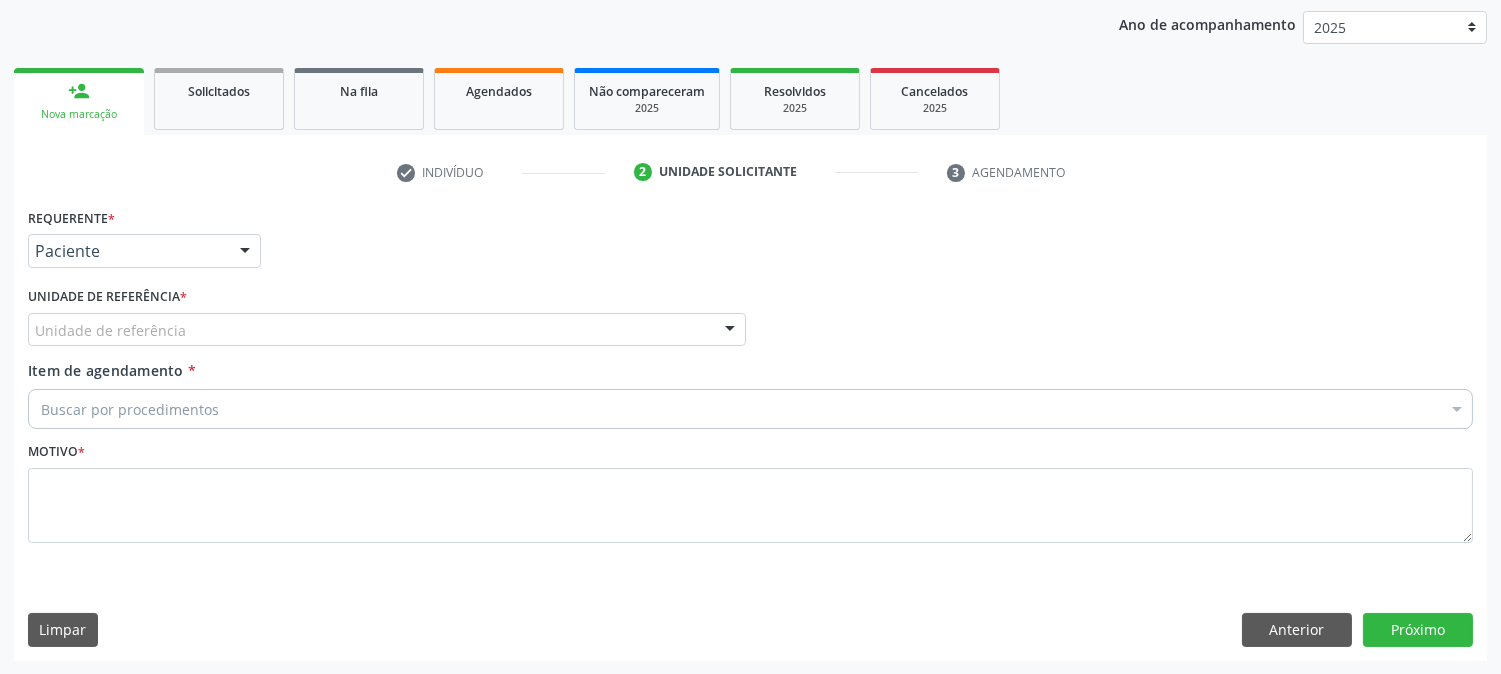 click on "Unidade de referência" at bounding box center (387, 330) 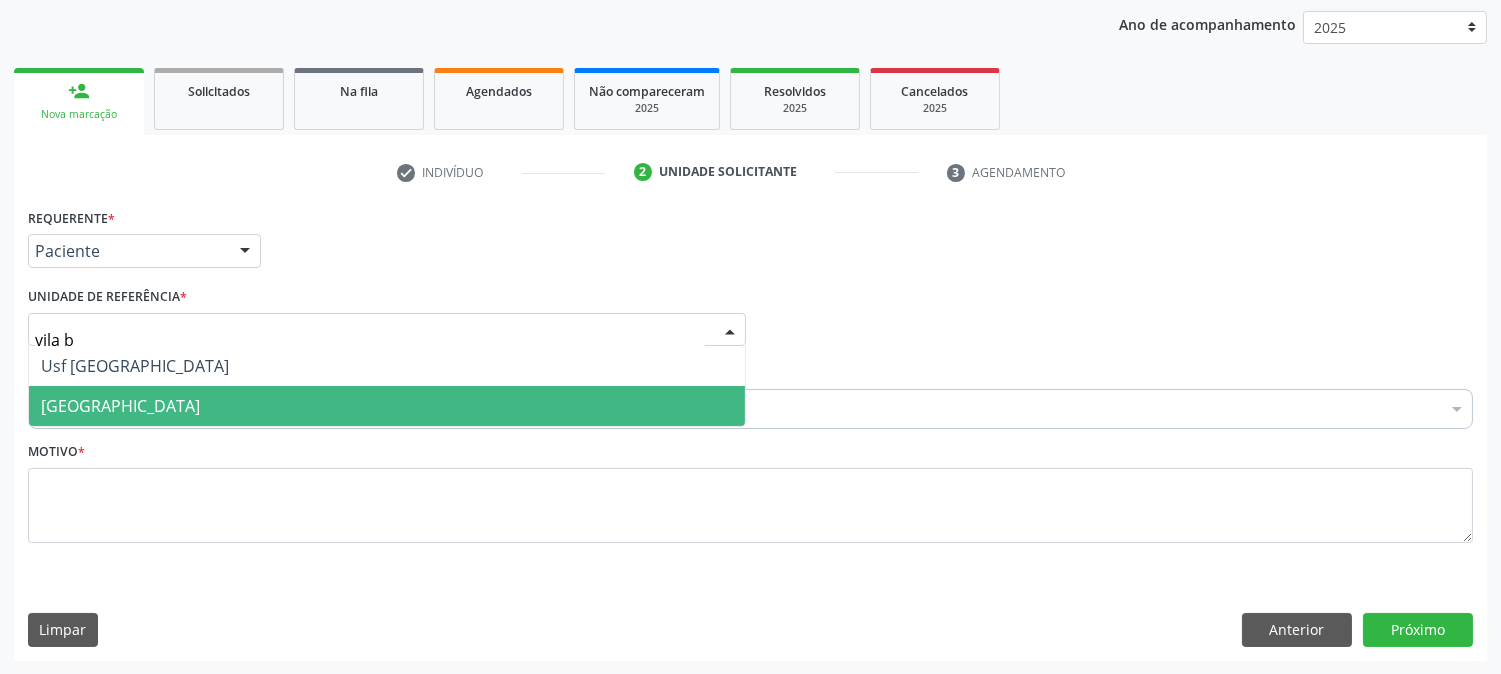 type on "vila be" 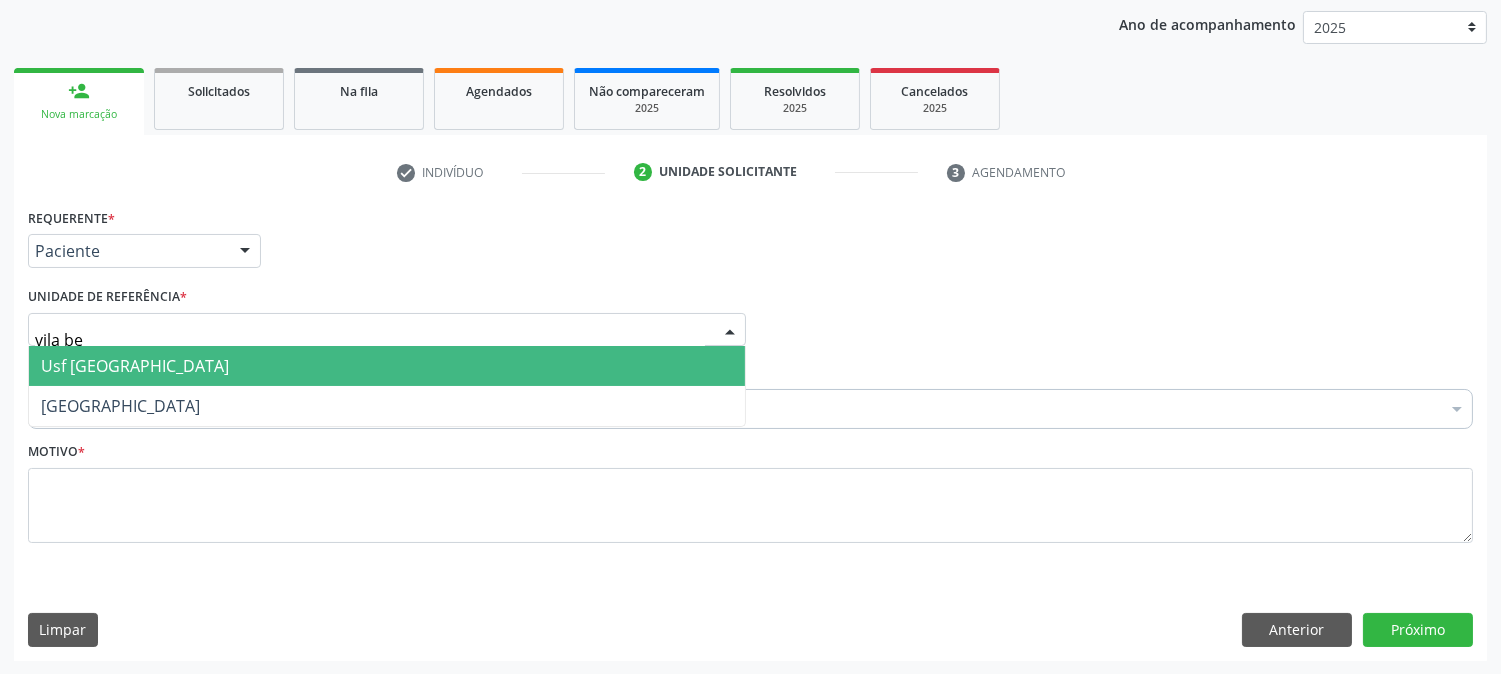 click on "Usf [GEOGRAPHIC_DATA]" at bounding box center (387, 366) 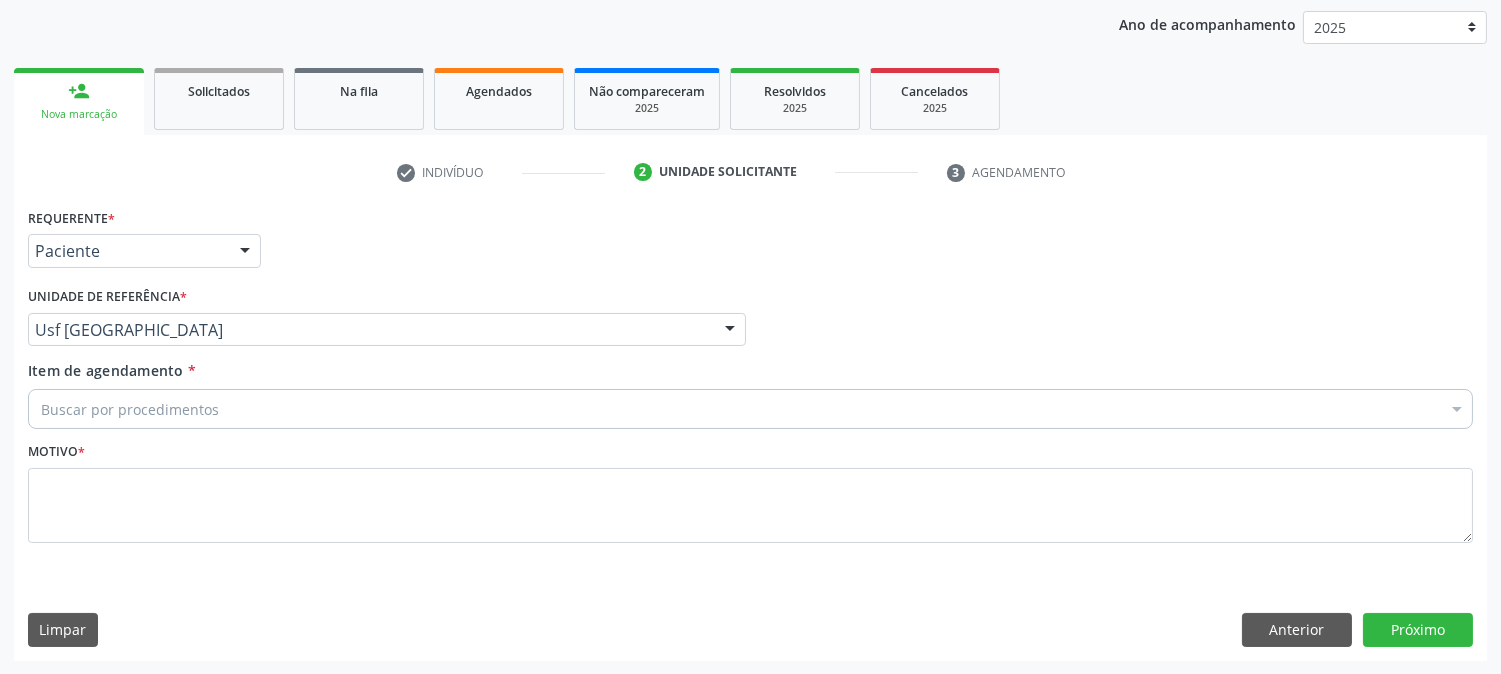 click on "Buscar por procedimentos" at bounding box center (750, 409) 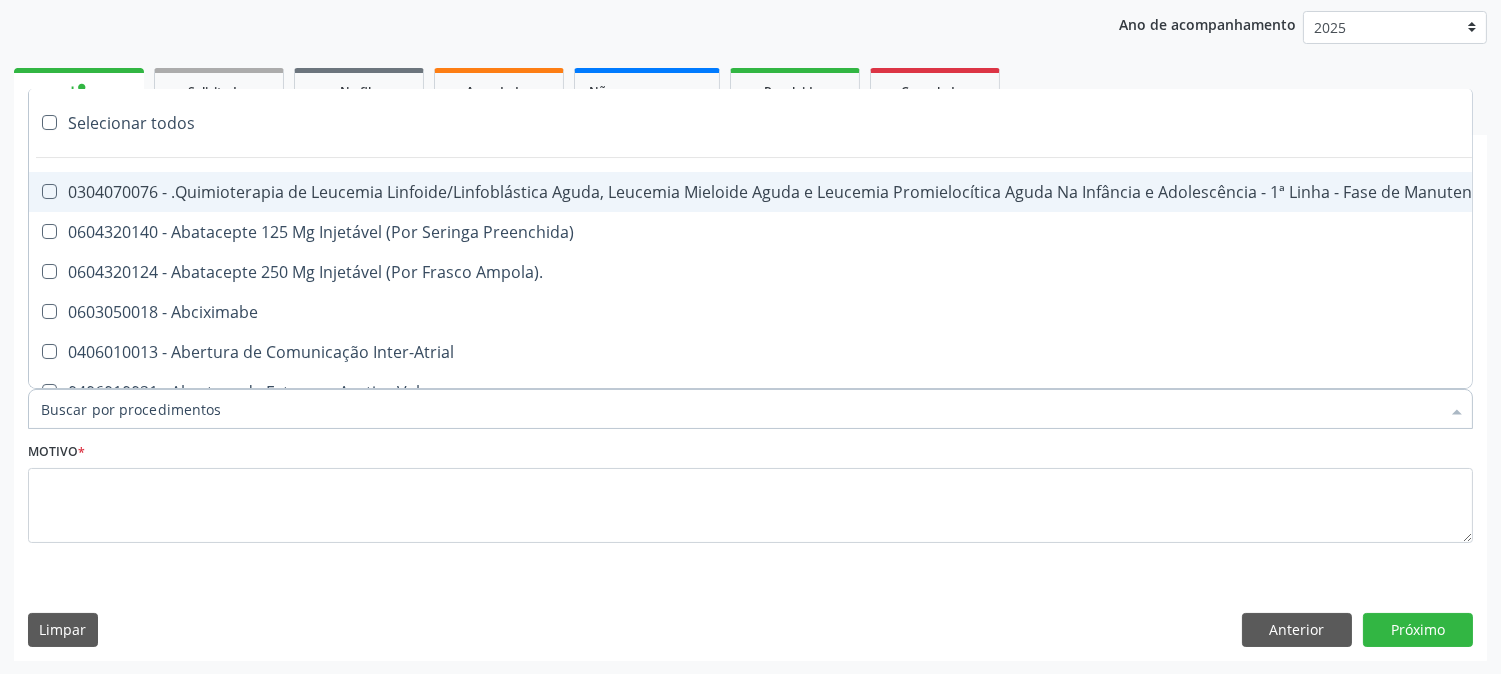 click on "Item de agendamento
*" at bounding box center [740, 409] 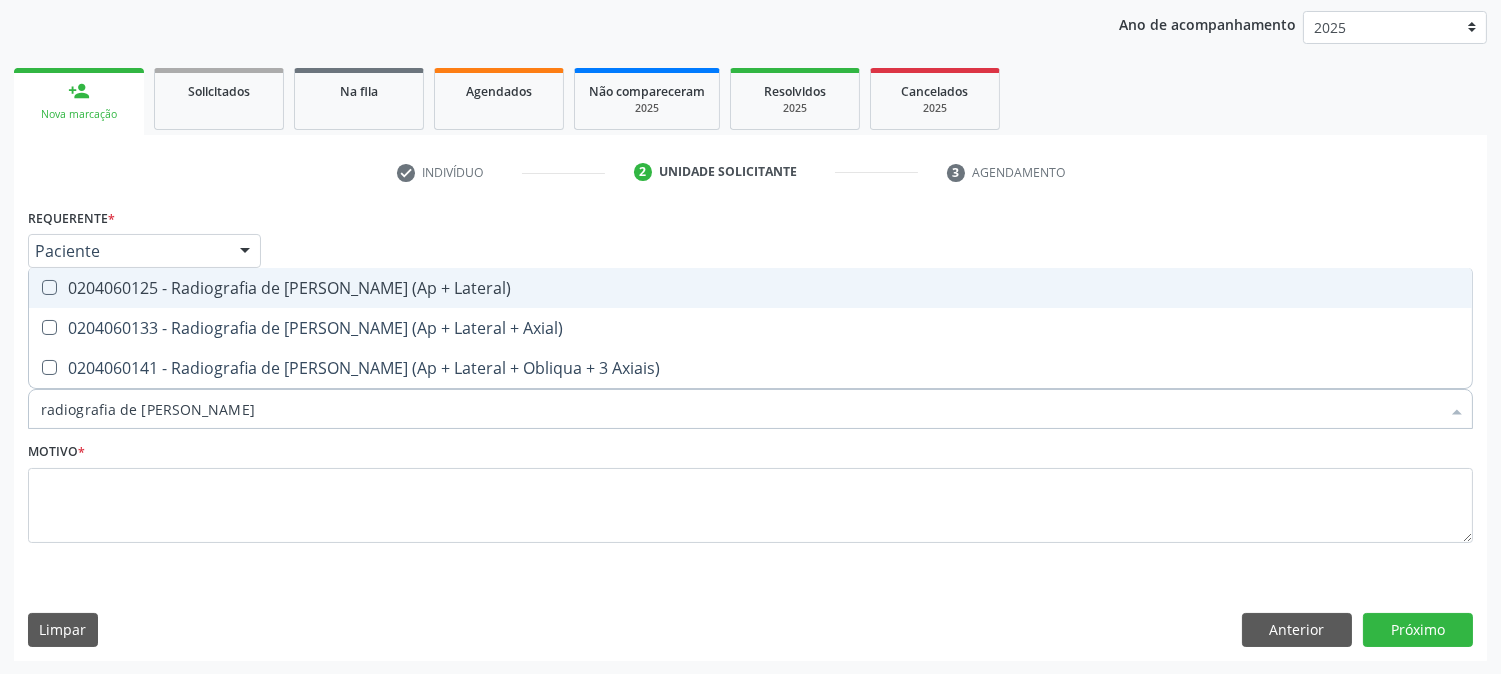type on "radiografia de joel" 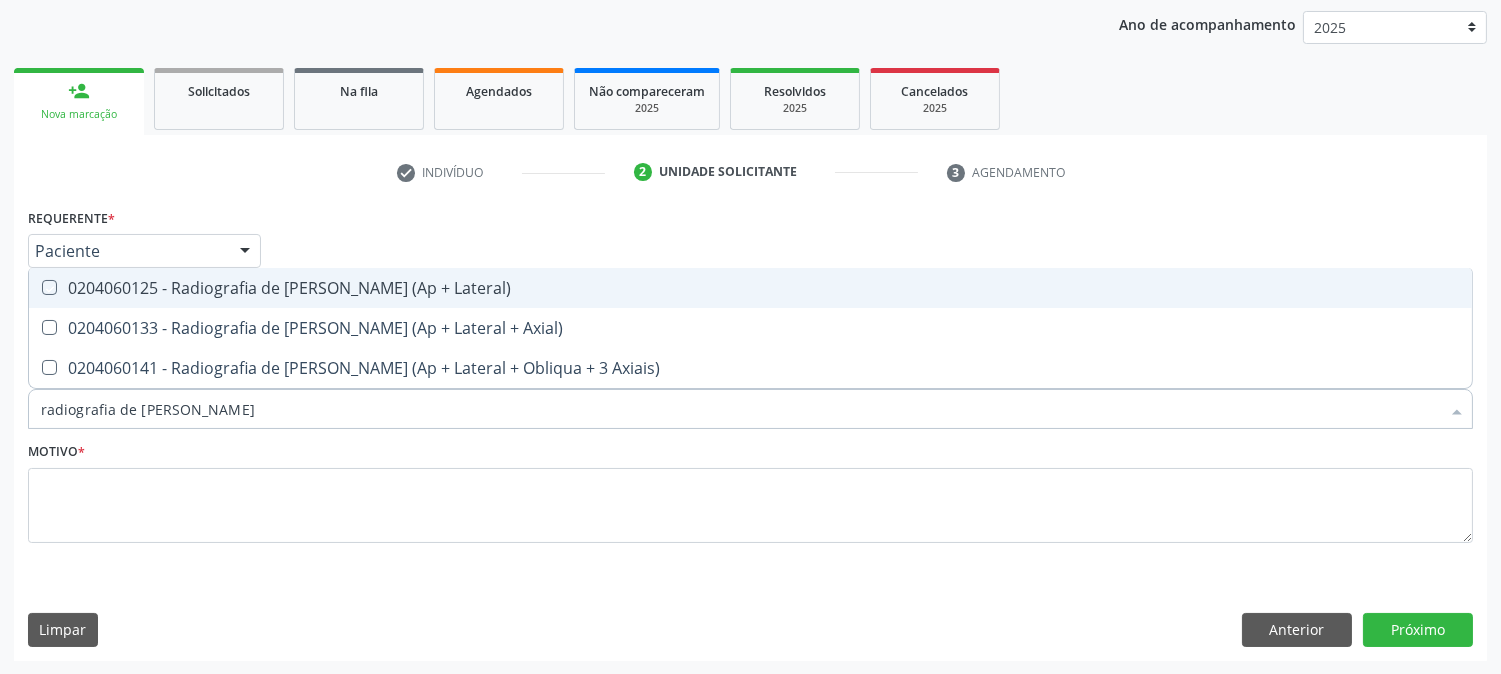 checkbox on "true" 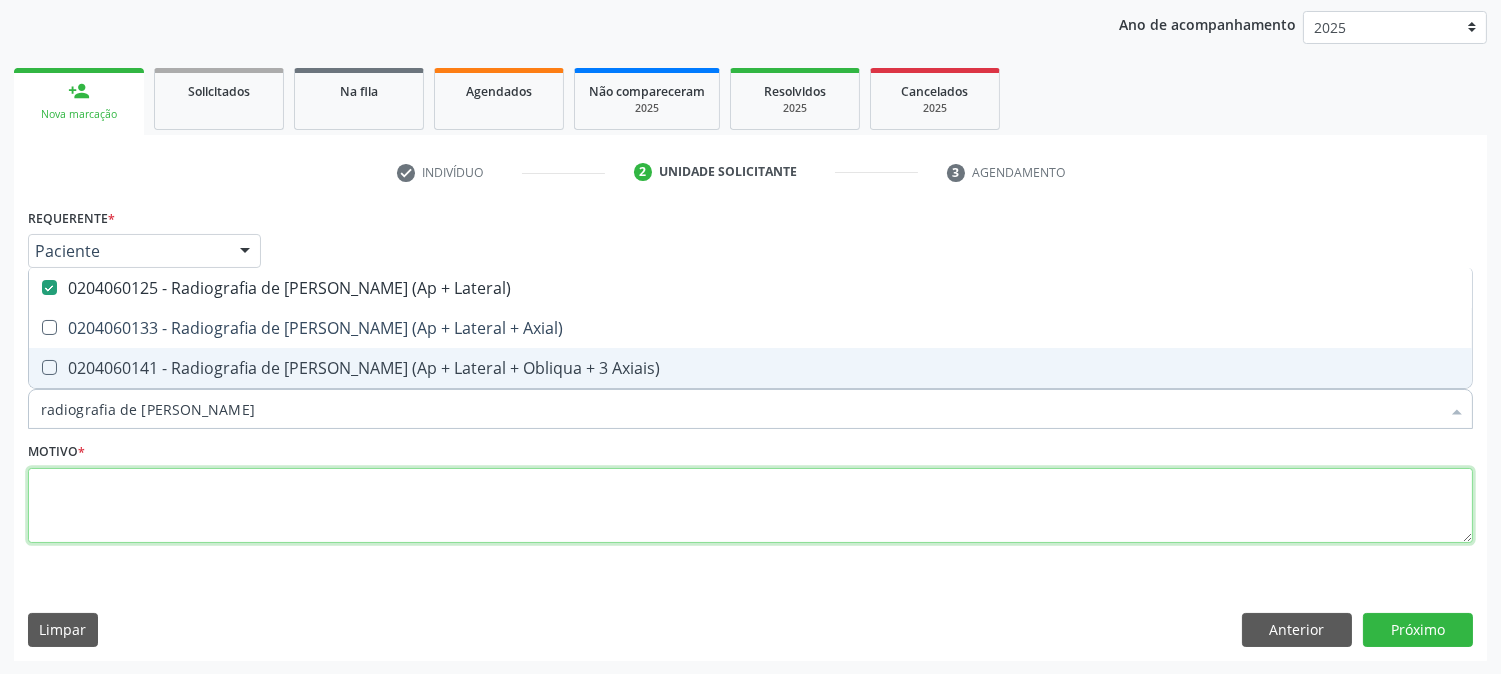 click at bounding box center (750, 506) 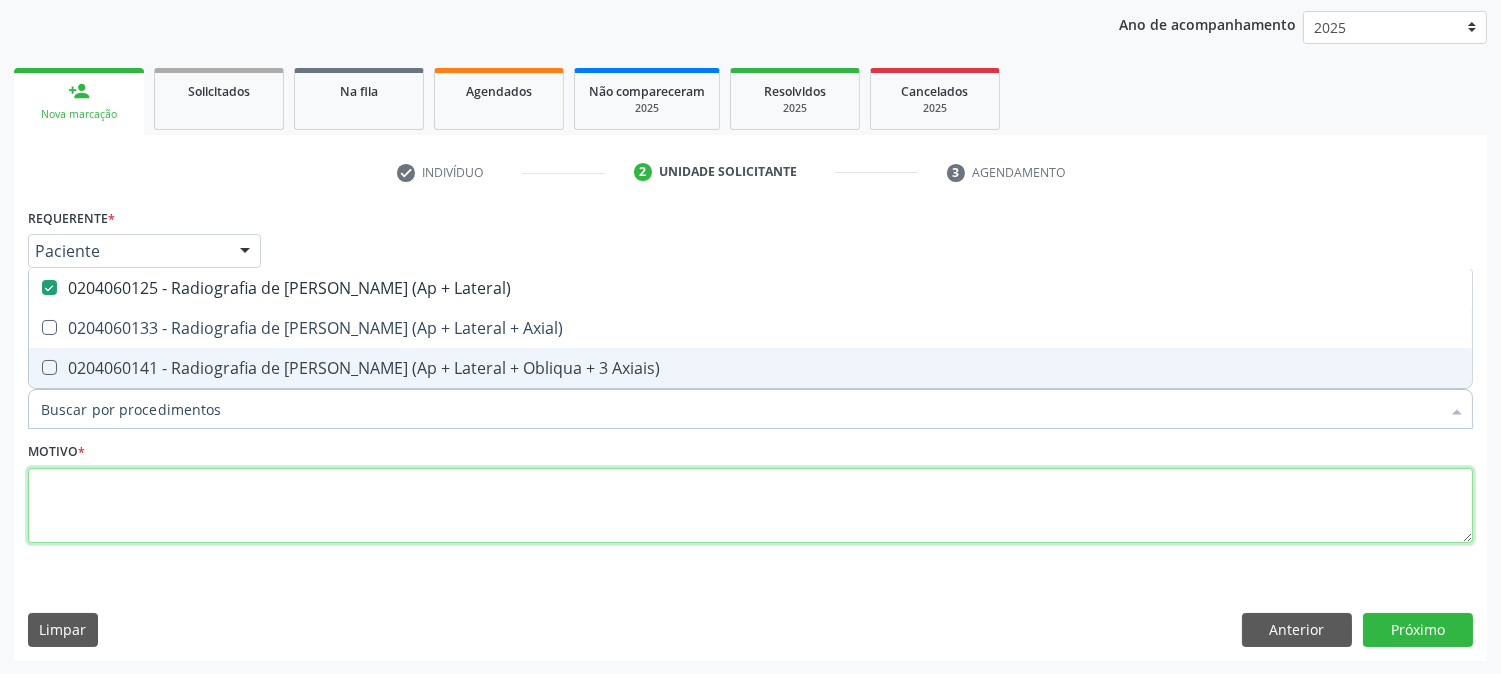 checkbox on "true" 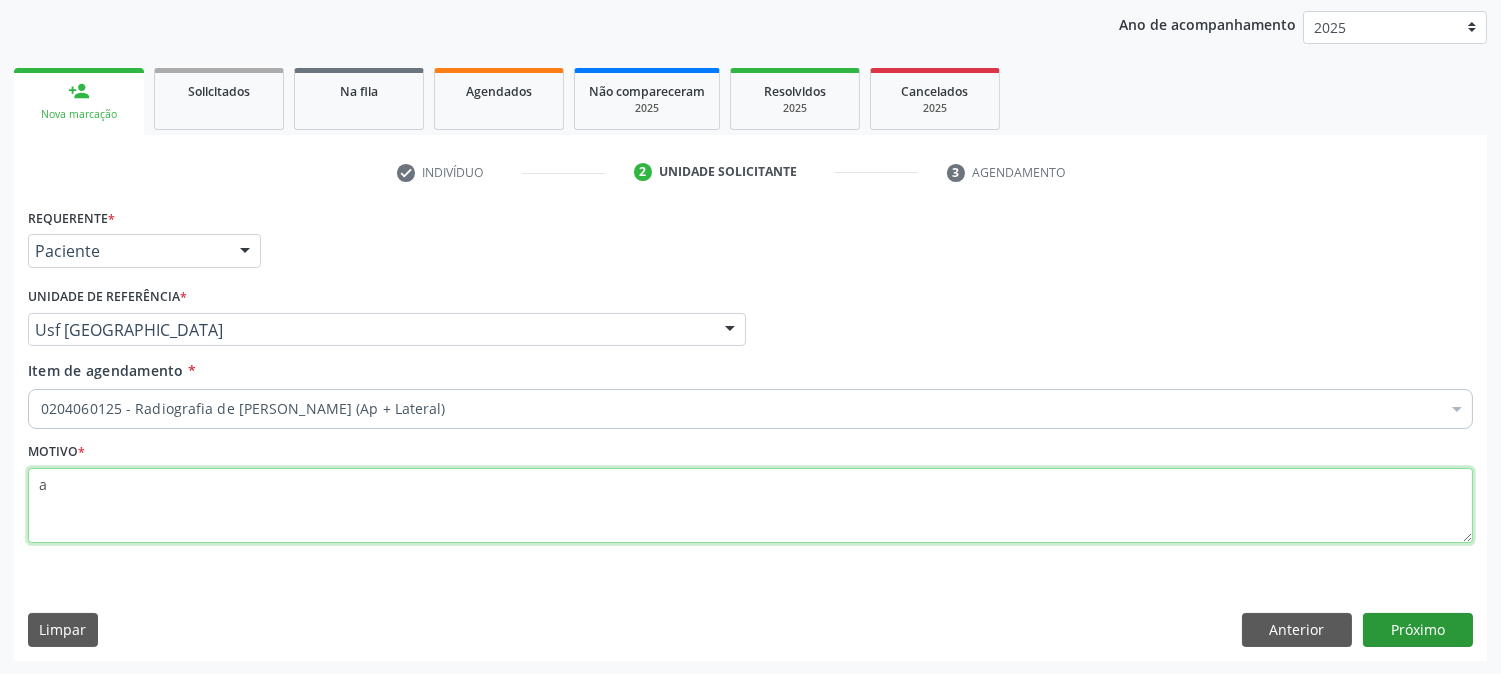 type on "a" 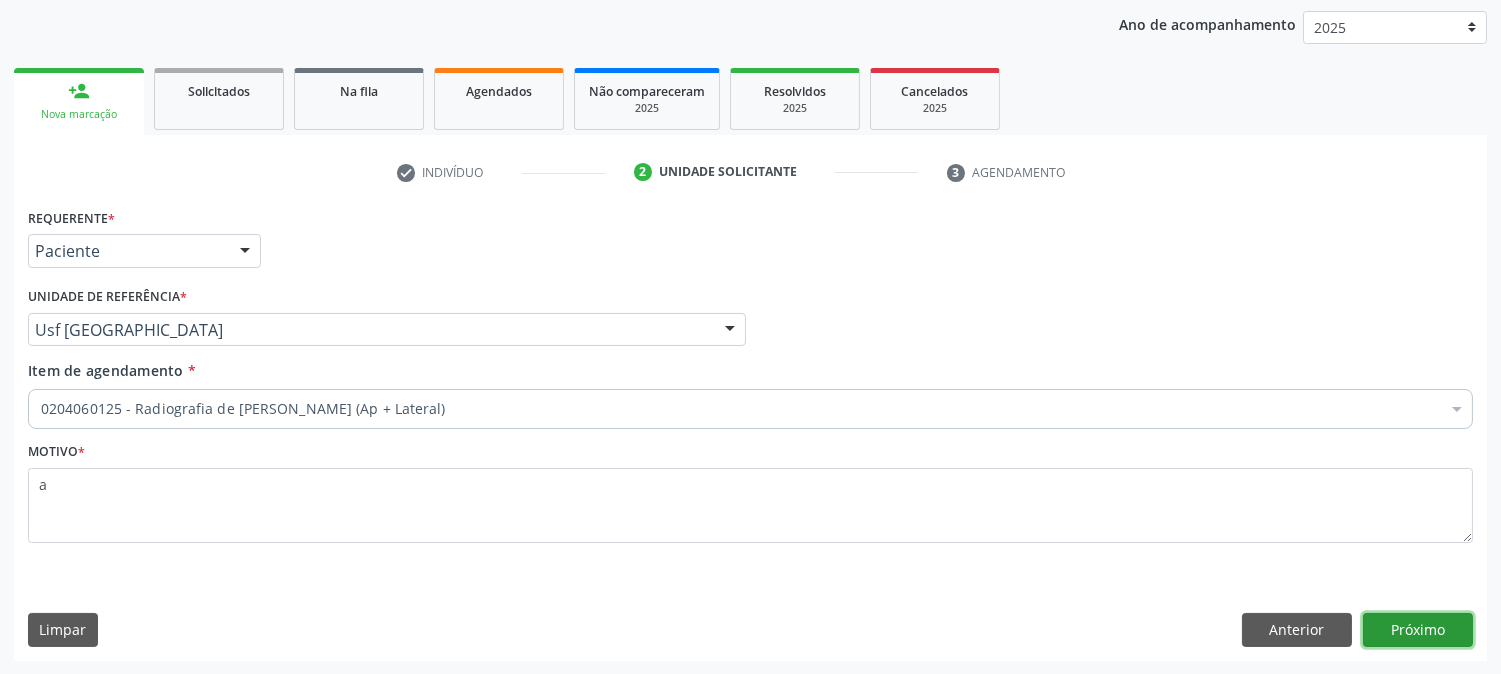 click on "Próximo" at bounding box center [1418, 630] 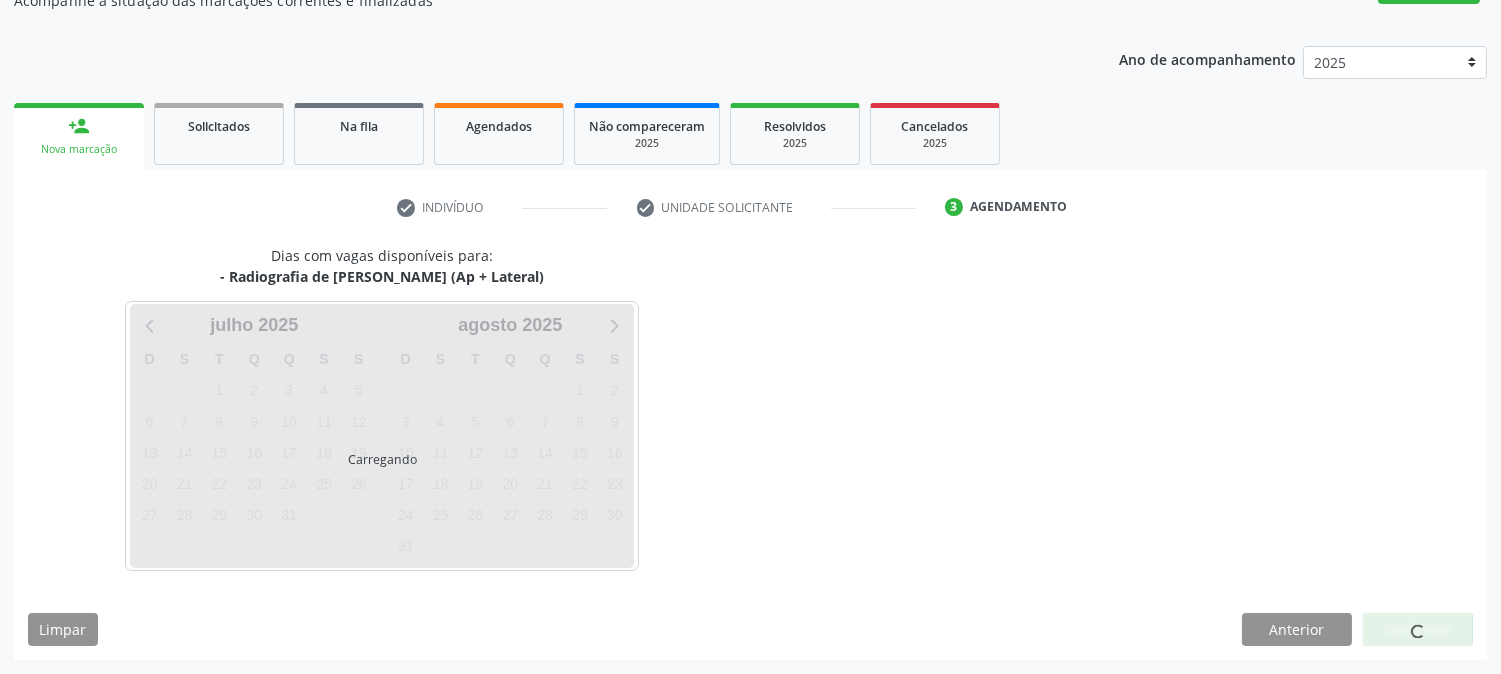 scroll, scrollTop: 195, scrollLeft: 0, axis: vertical 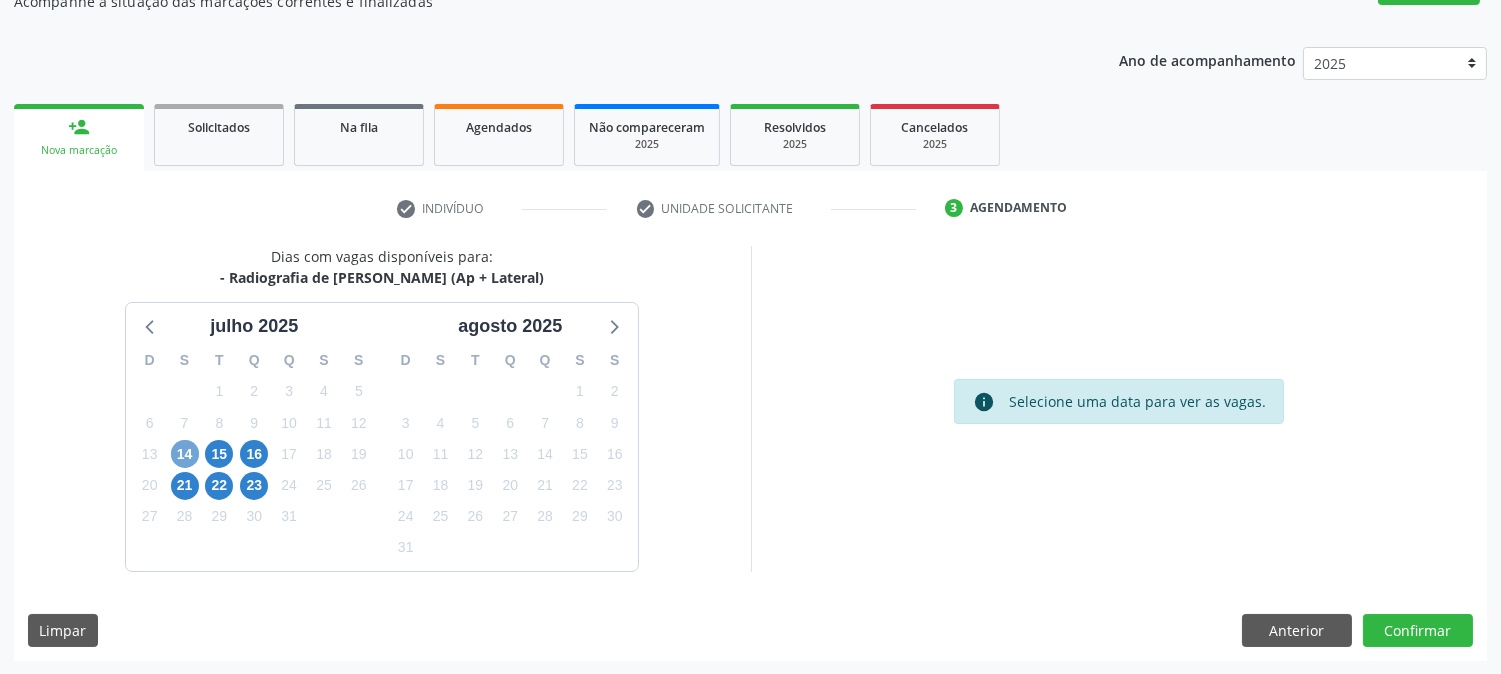 click on "14" at bounding box center (185, 454) 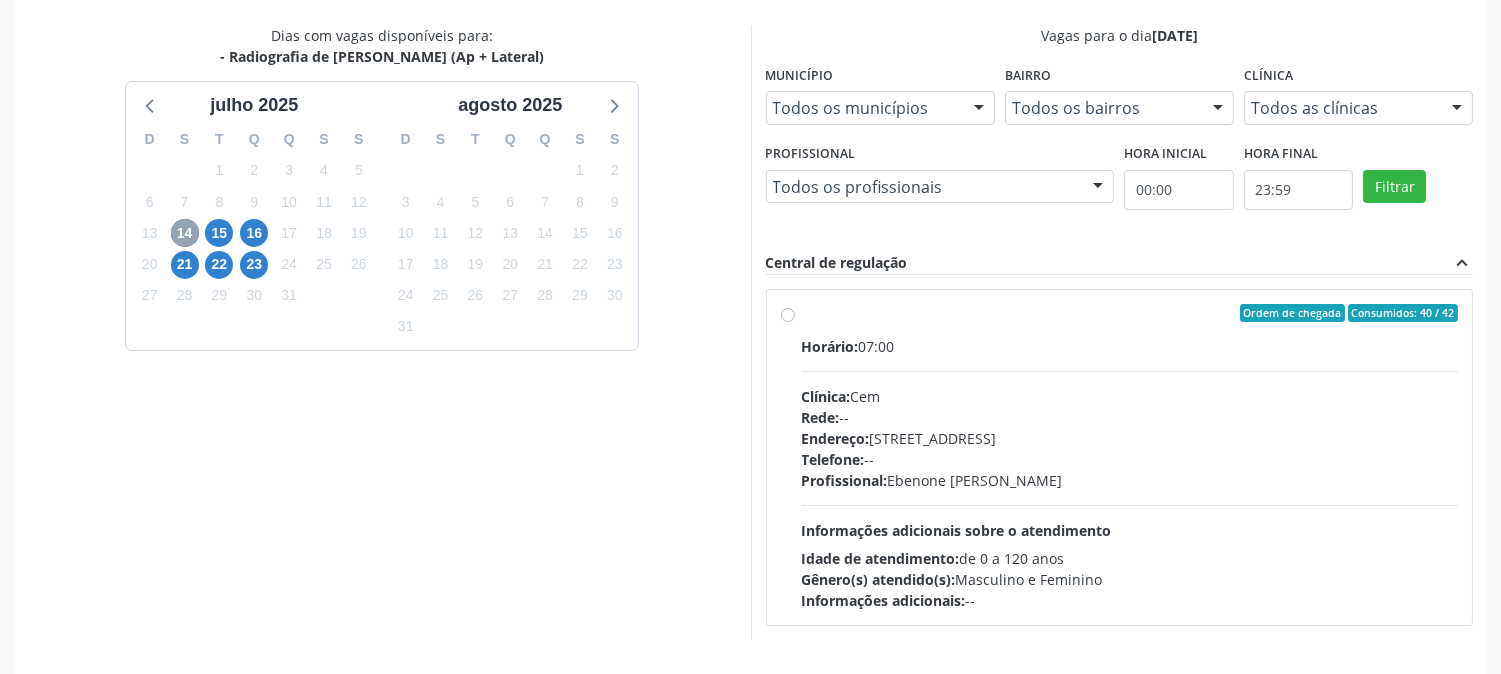 scroll, scrollTop: 417, scrollLeft: 0, axis: vertical 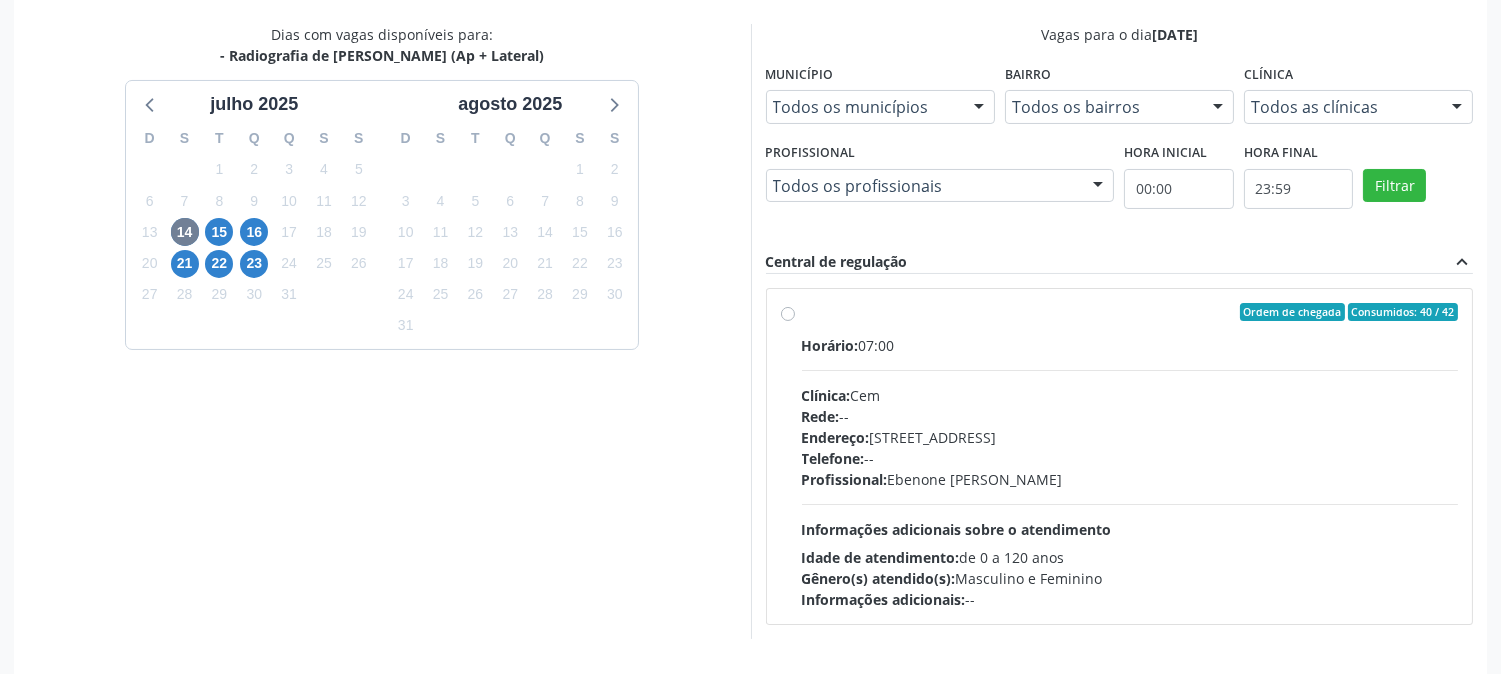 click on "Telefone:   --" at bounding box center [1130, 458] 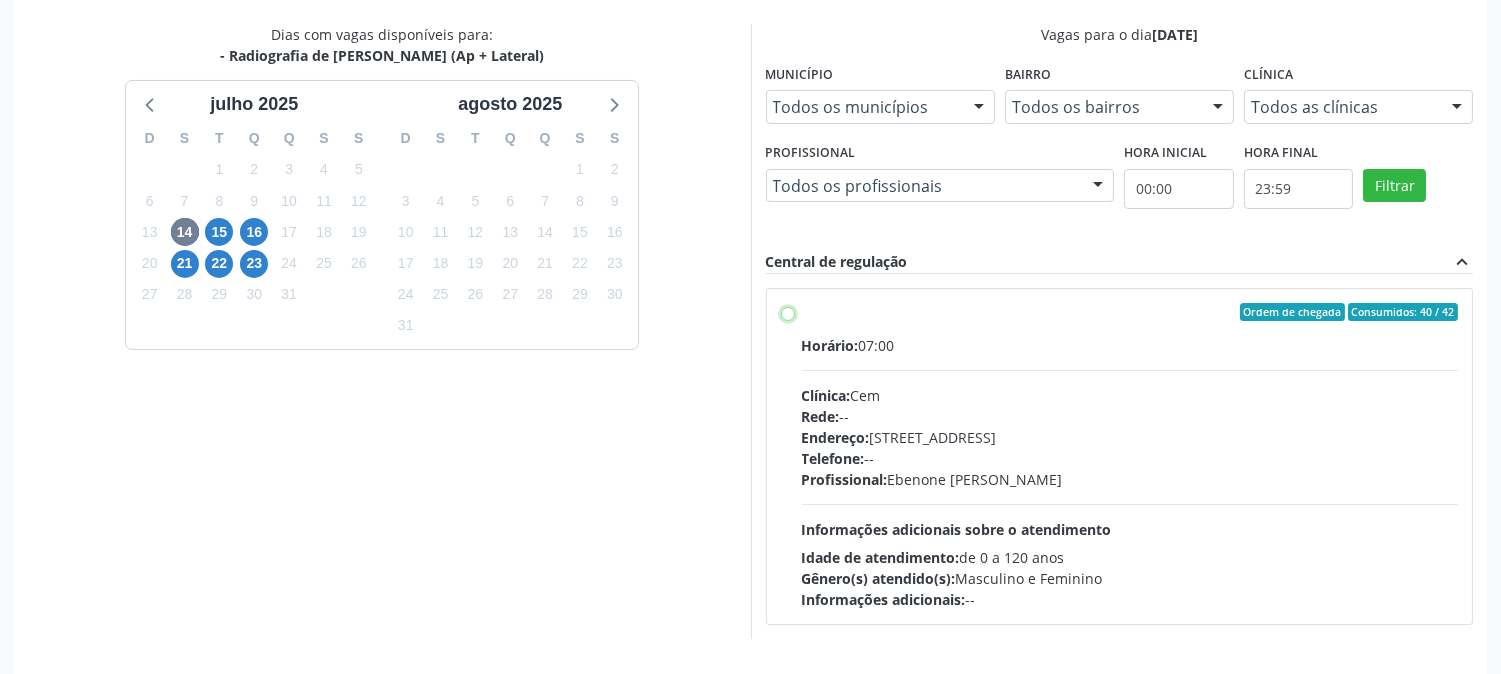 click on "Ordem de chegada
Consumidos: 40 / 42
Horário:   07:00
Clínica:  Cem
Rede:
--
Endereço:   Casa, nº 393, Nossa Senhora da Pen, Serra Talhada - PE
Telefone:   --
Profissional:
Ebenone Antonio da Silva
Informações adicionais sobre o atendimento
Idade de atendimento:
de 0 a 120 anos
Gênero(s) atendido(s):
Masculino e Feminino
Informações adicionais:
--" at bounding box center (788, 312) 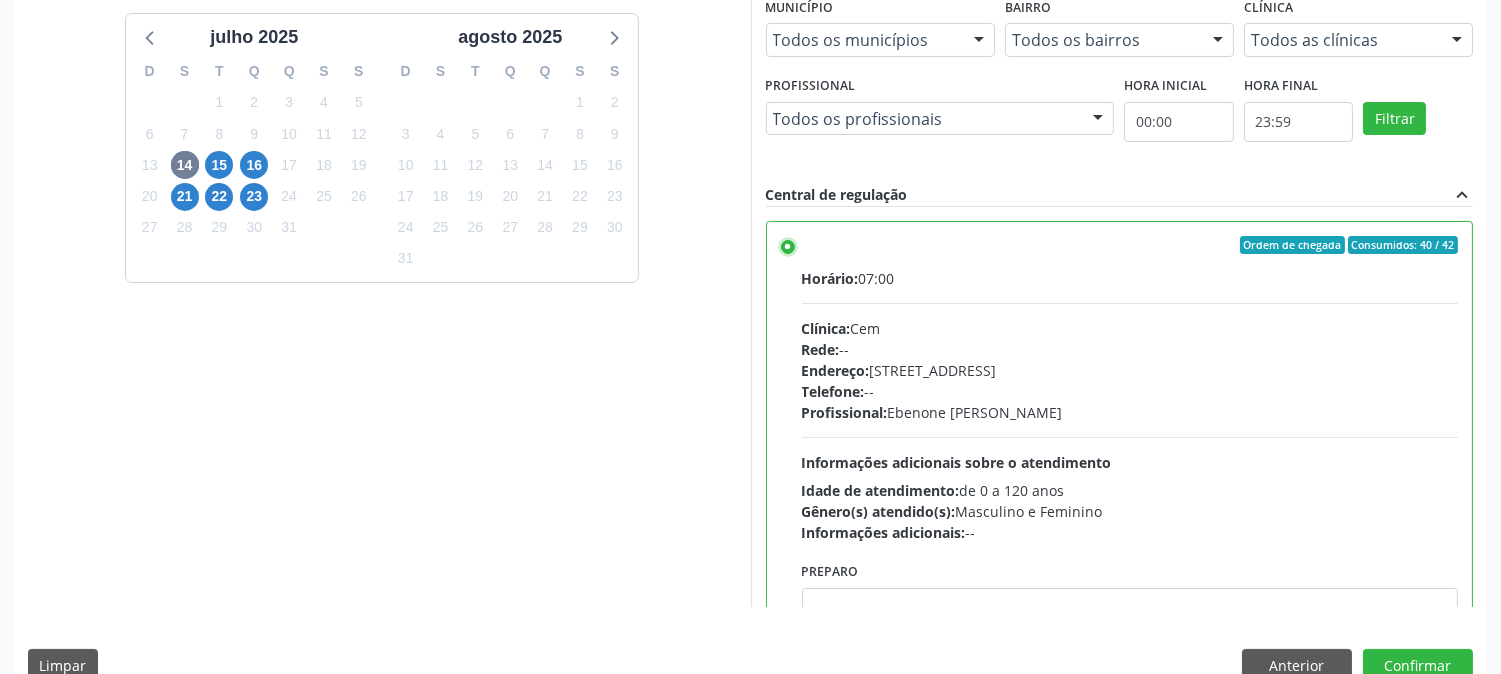 scroll, scrollTop: 520, scrollLeft: 0, axis: vertical 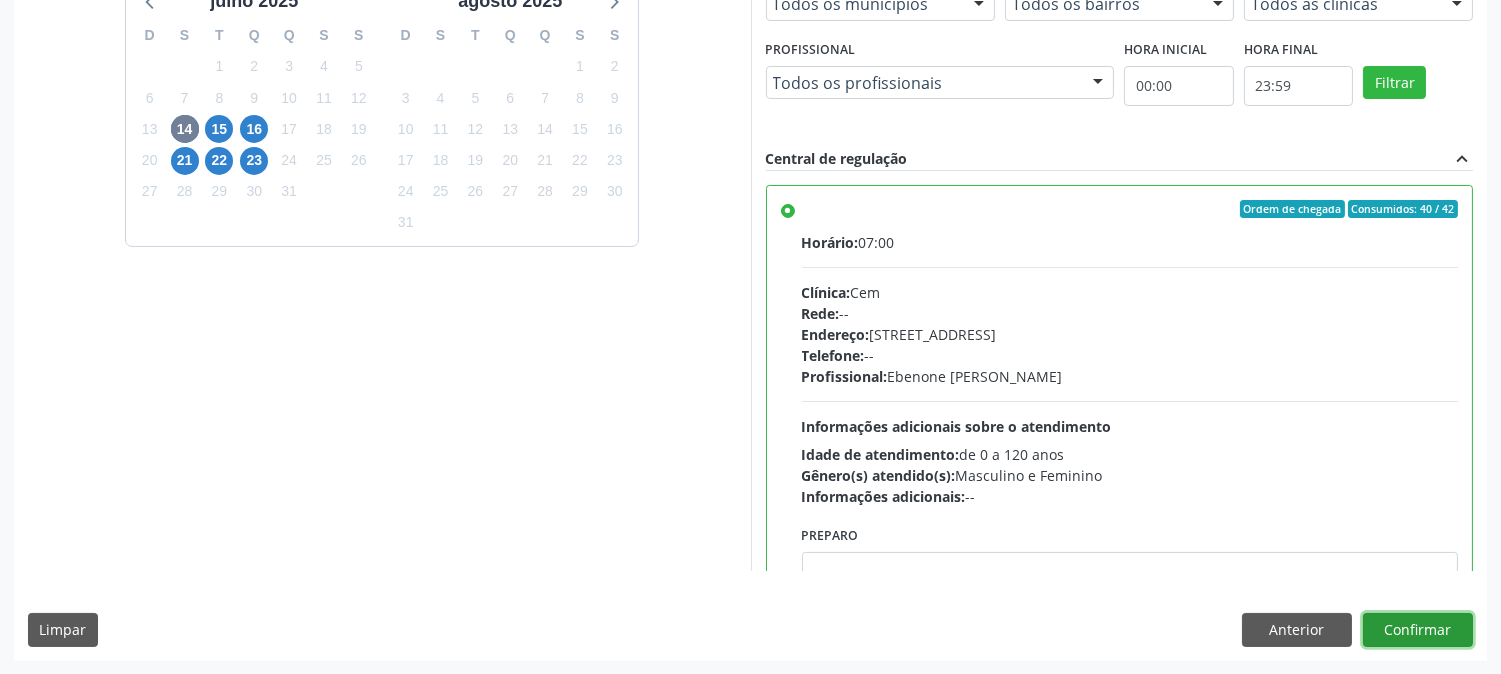 click on "Confirmar" at bounding box center [1418, 630] 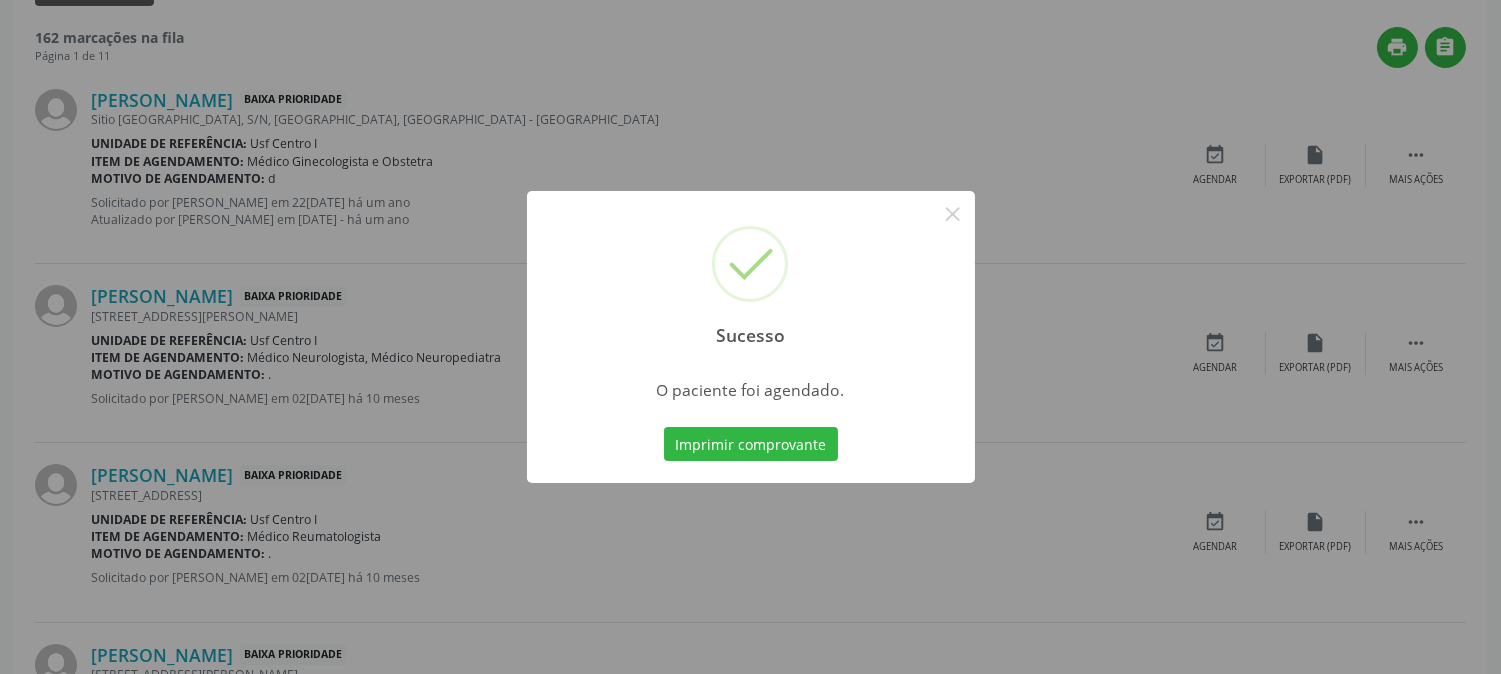 scroll, scrollTop: 0, scrollLeft: 0, axis: both 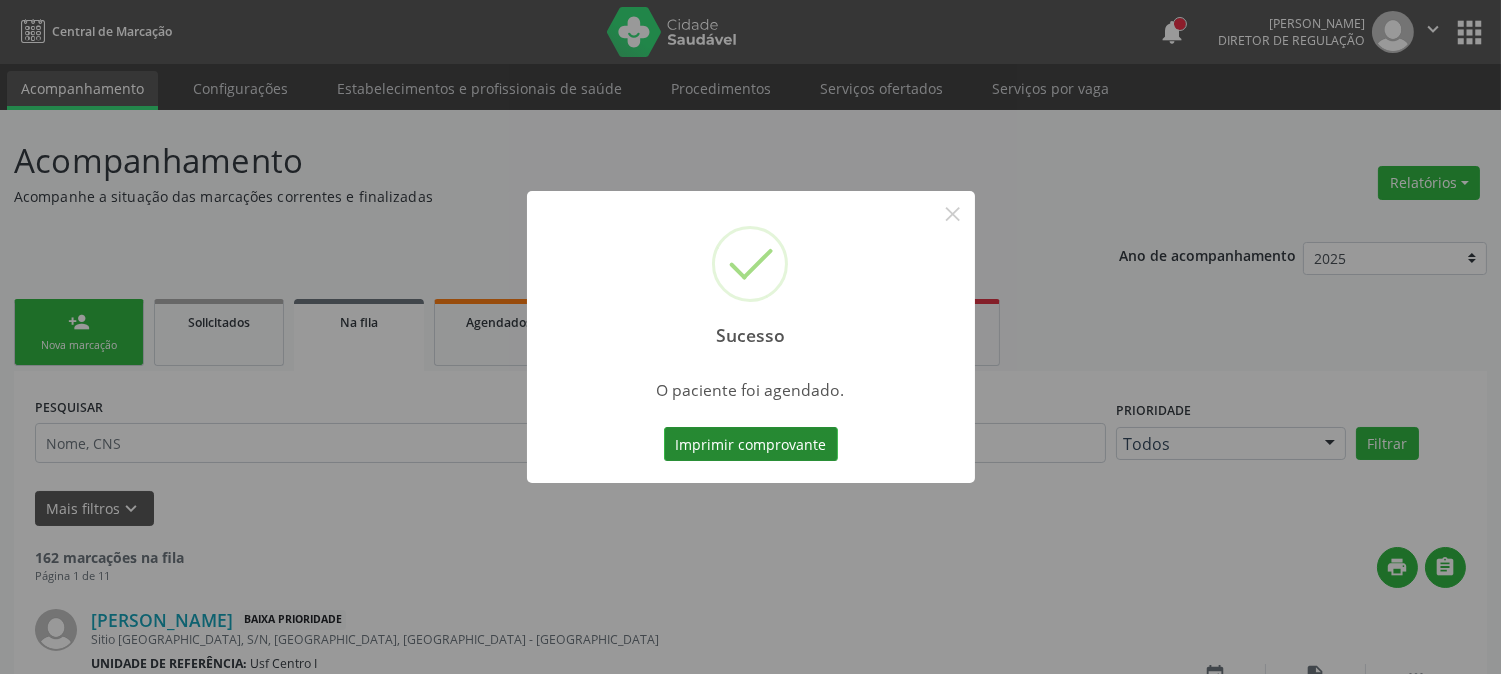 click on "Imprimir comprovante" at bounding box center [751, 444] 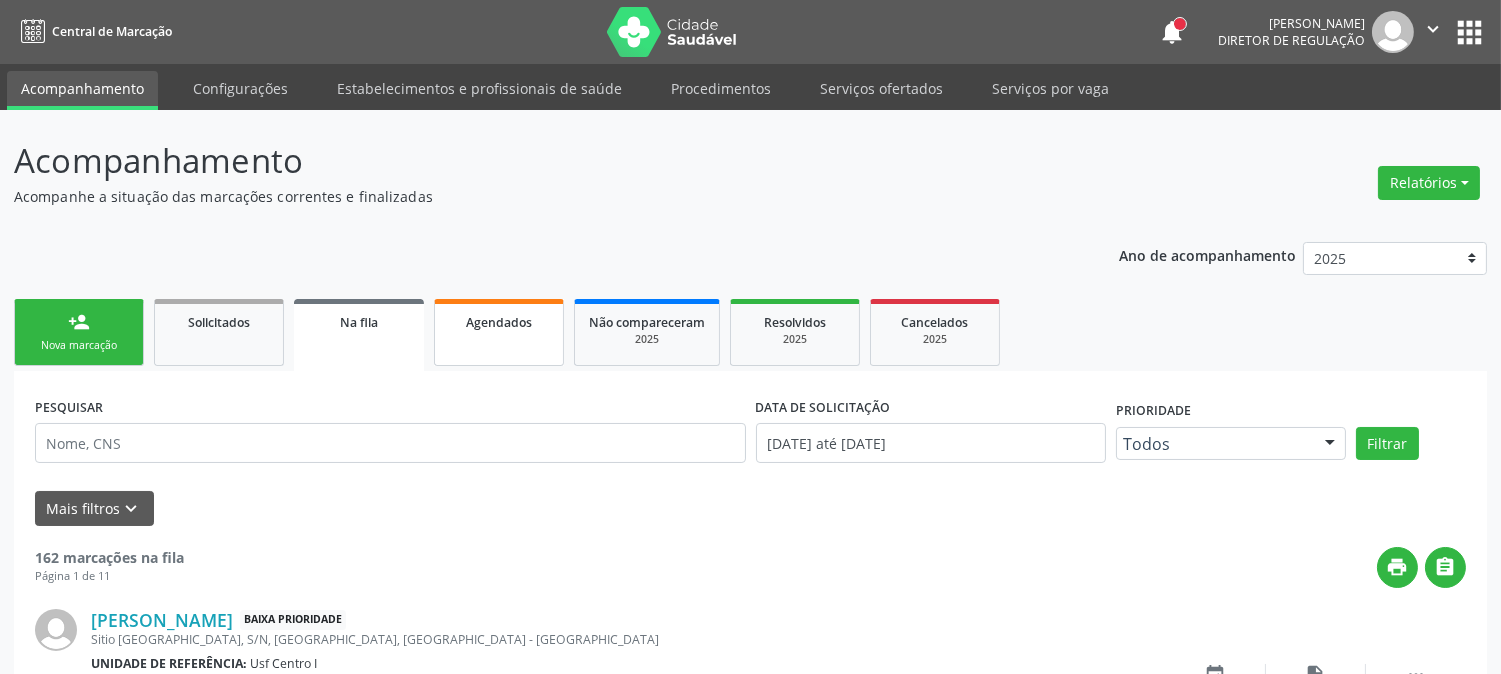 click on "Agendados" at bounding box center [499, 321] 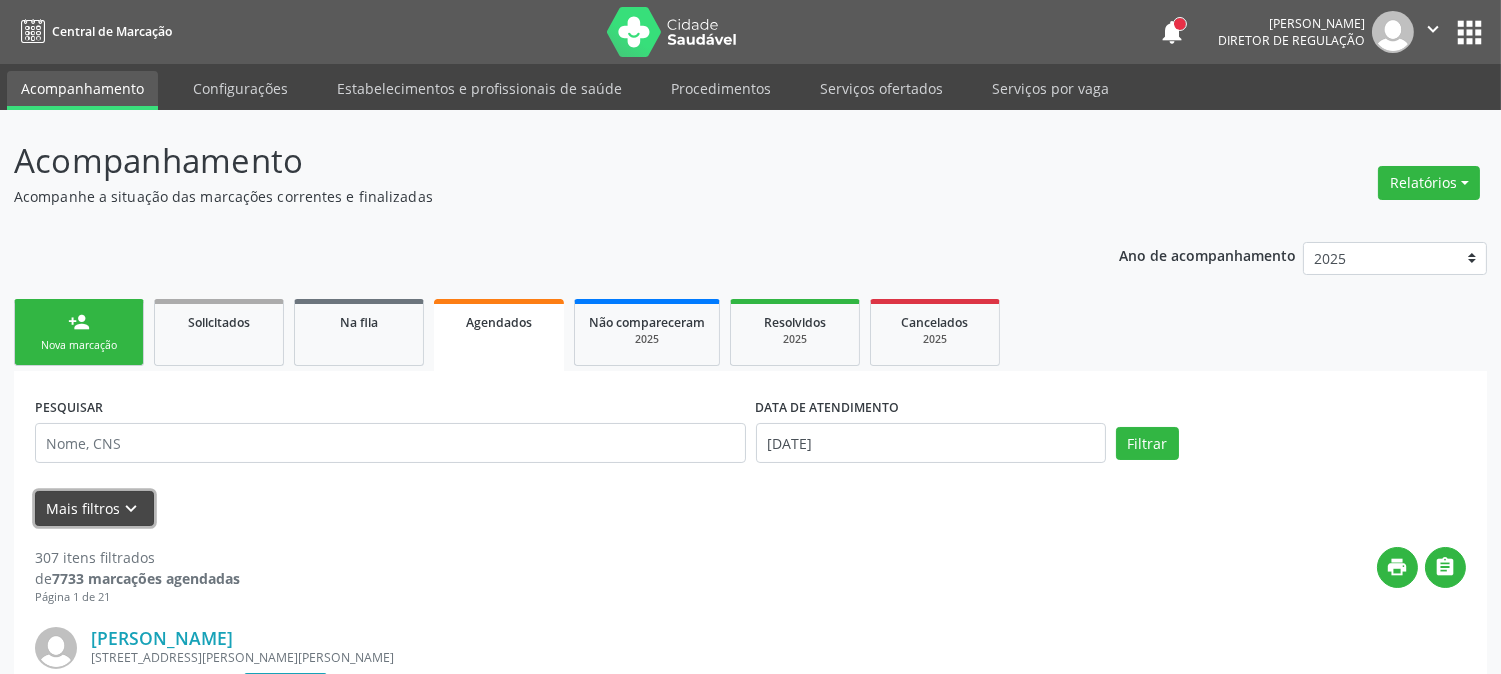 click on "keyboard_arrow_down" at bounding box center [132, 509] 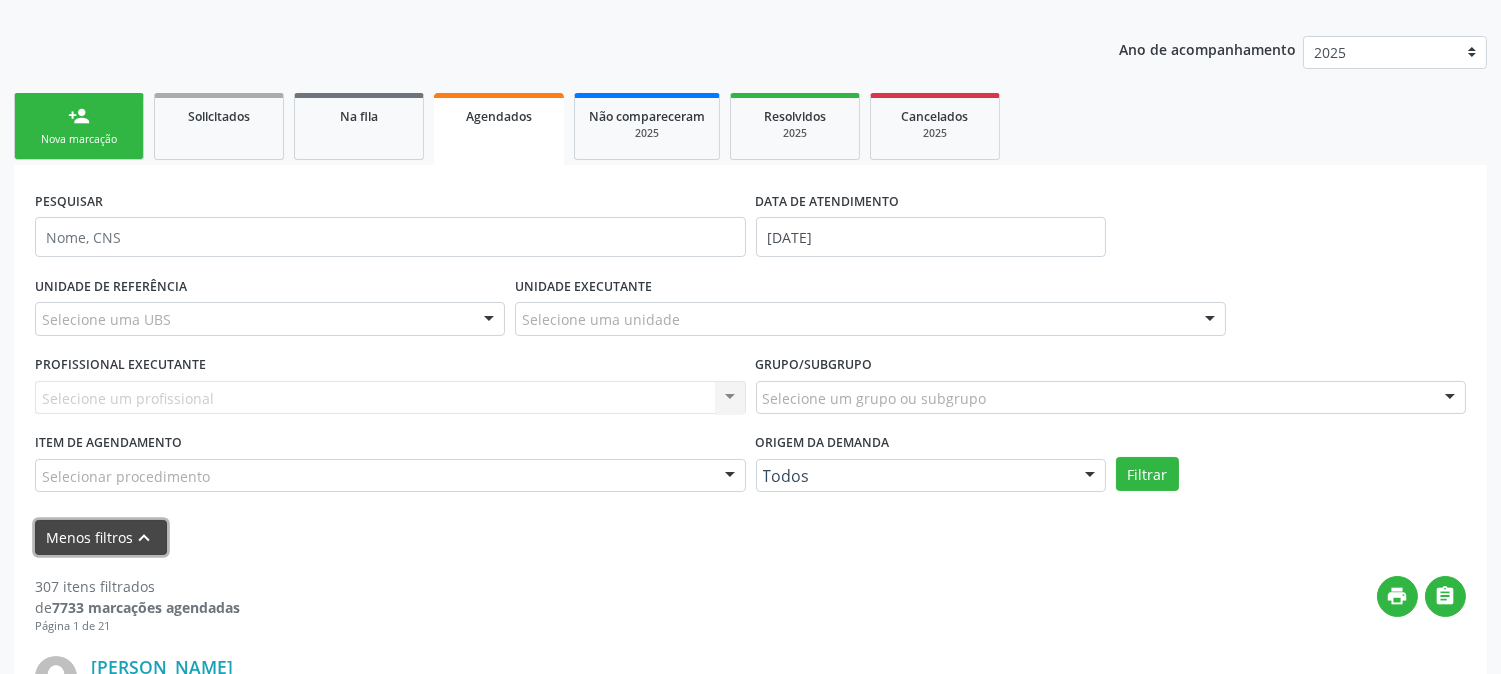 scroll, scrollTop: 222, scrollLeft: 0, axis: vertical 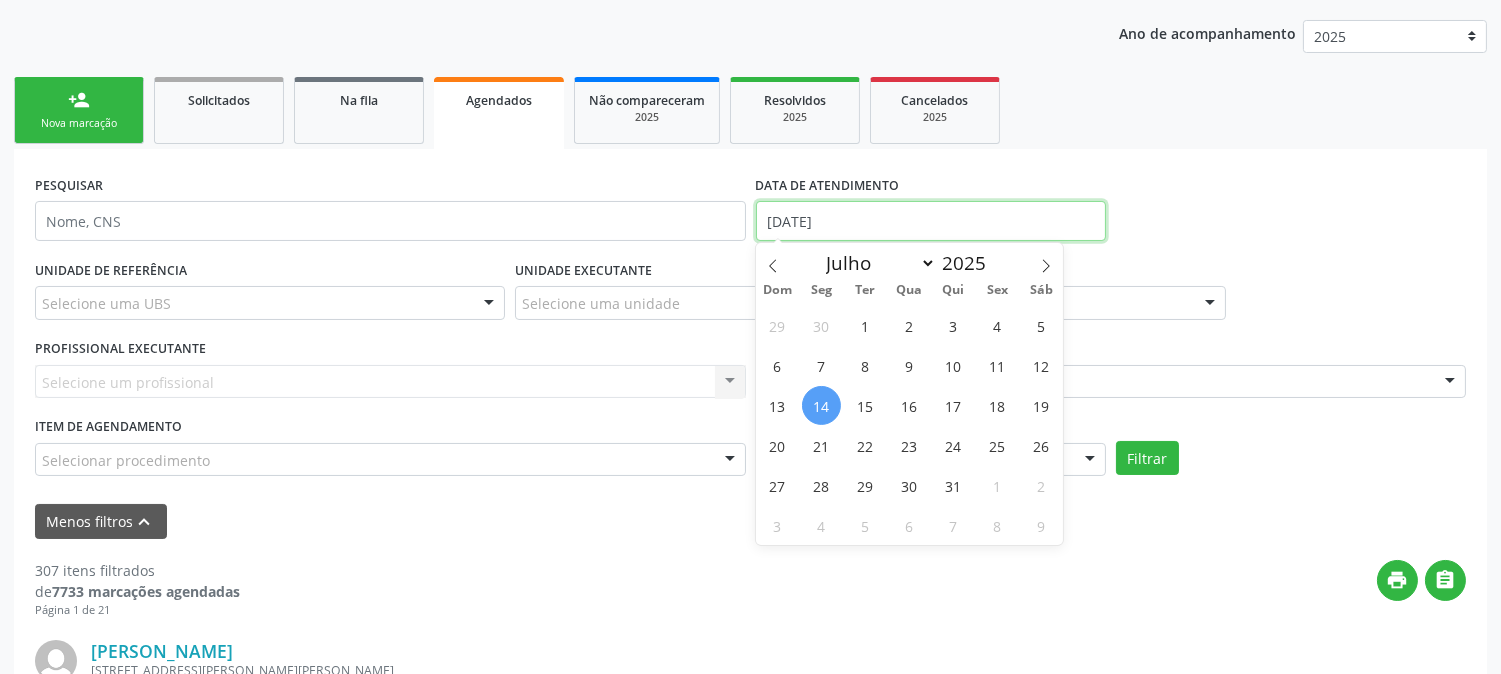 click on "14/07/2025" at bounding box center [931, 221] 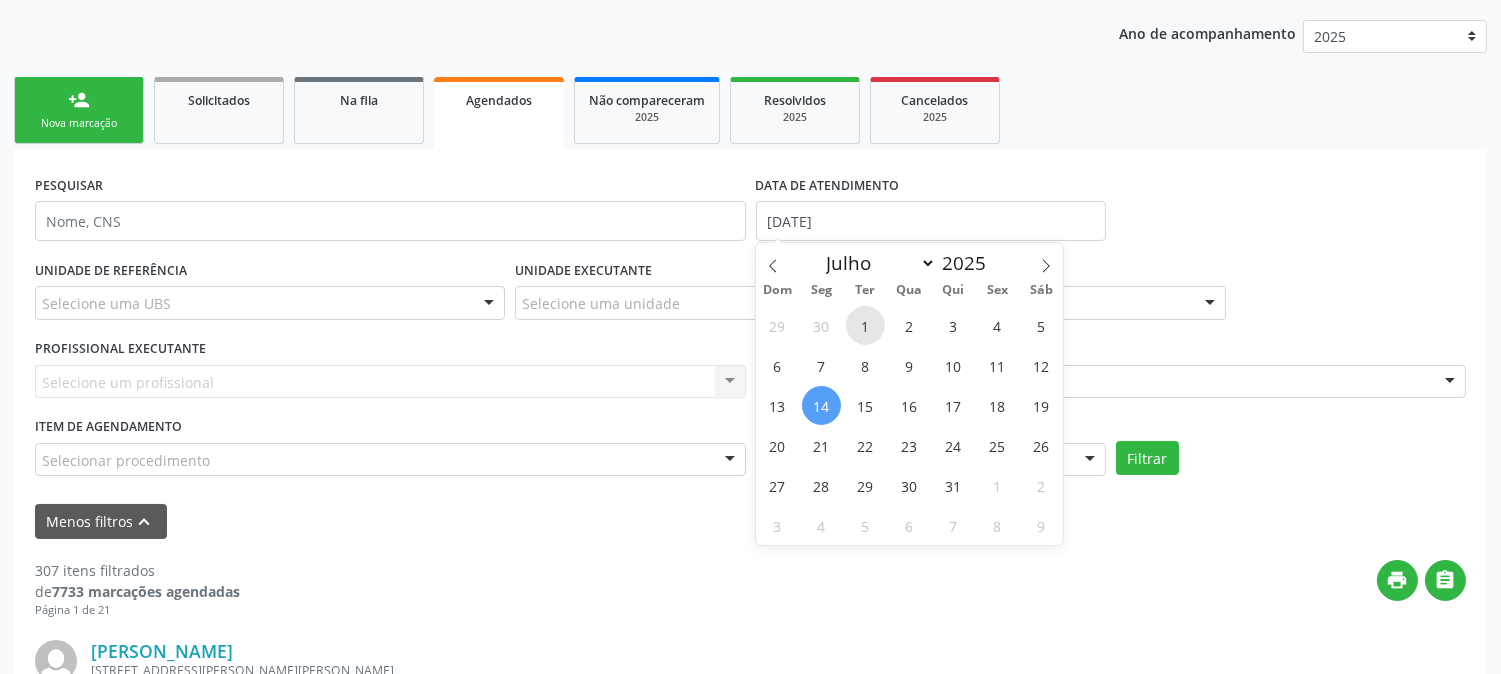 click on "1" at bounding box center (865, 325) 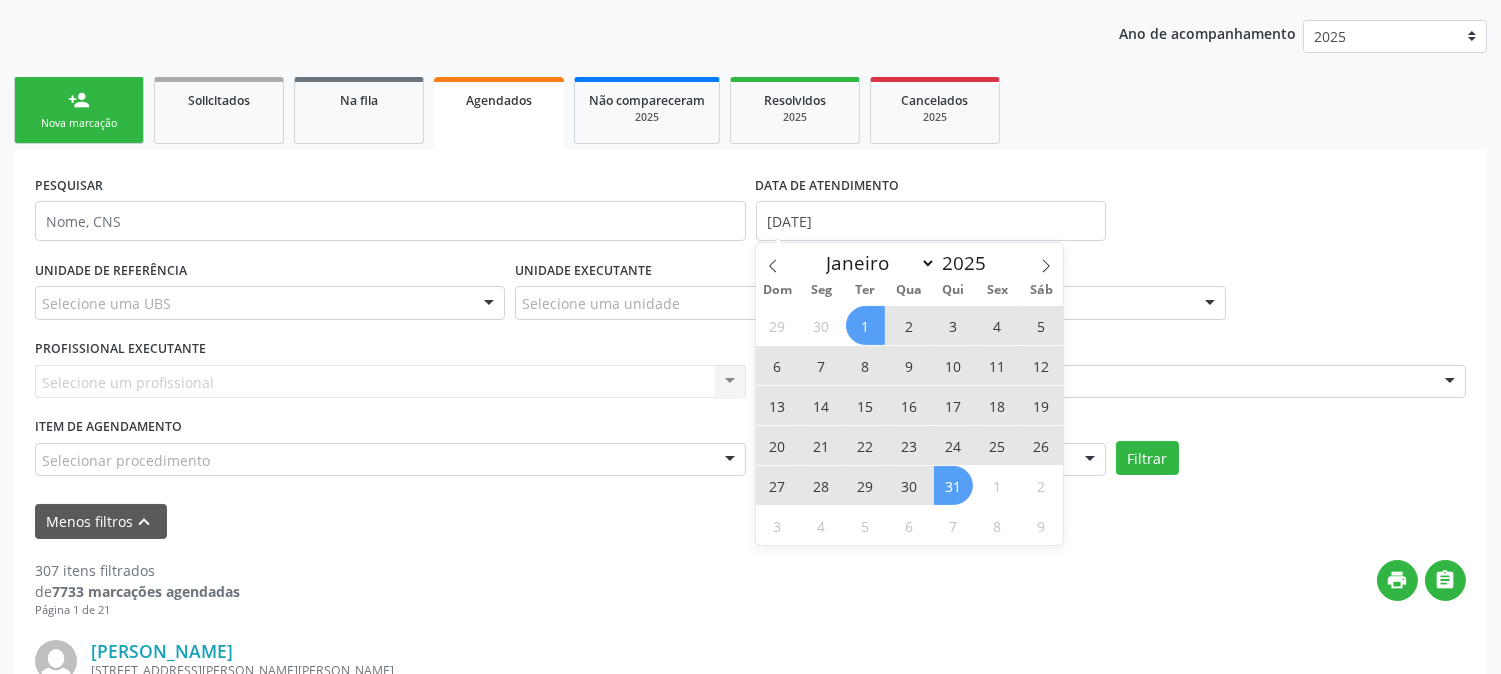 click on "31" at bounding box center (953, 485) 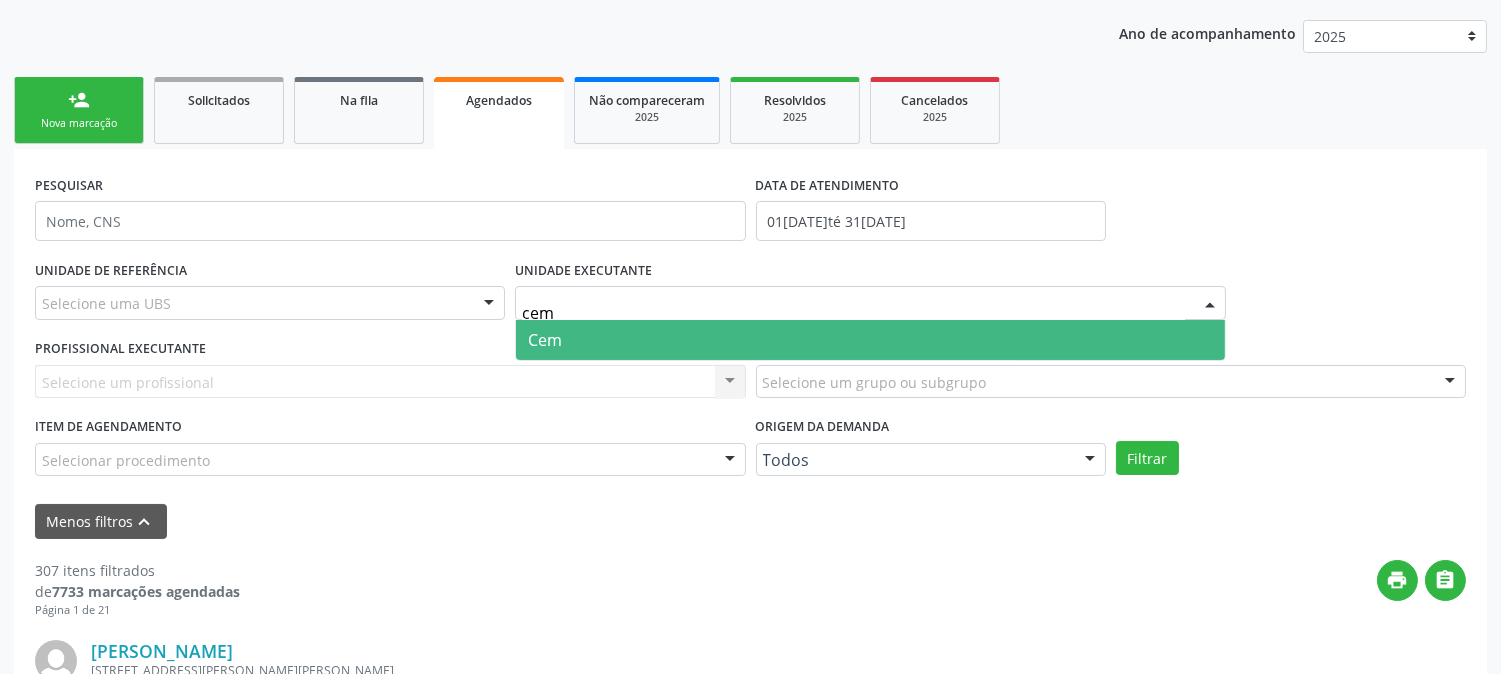 type on "cem" 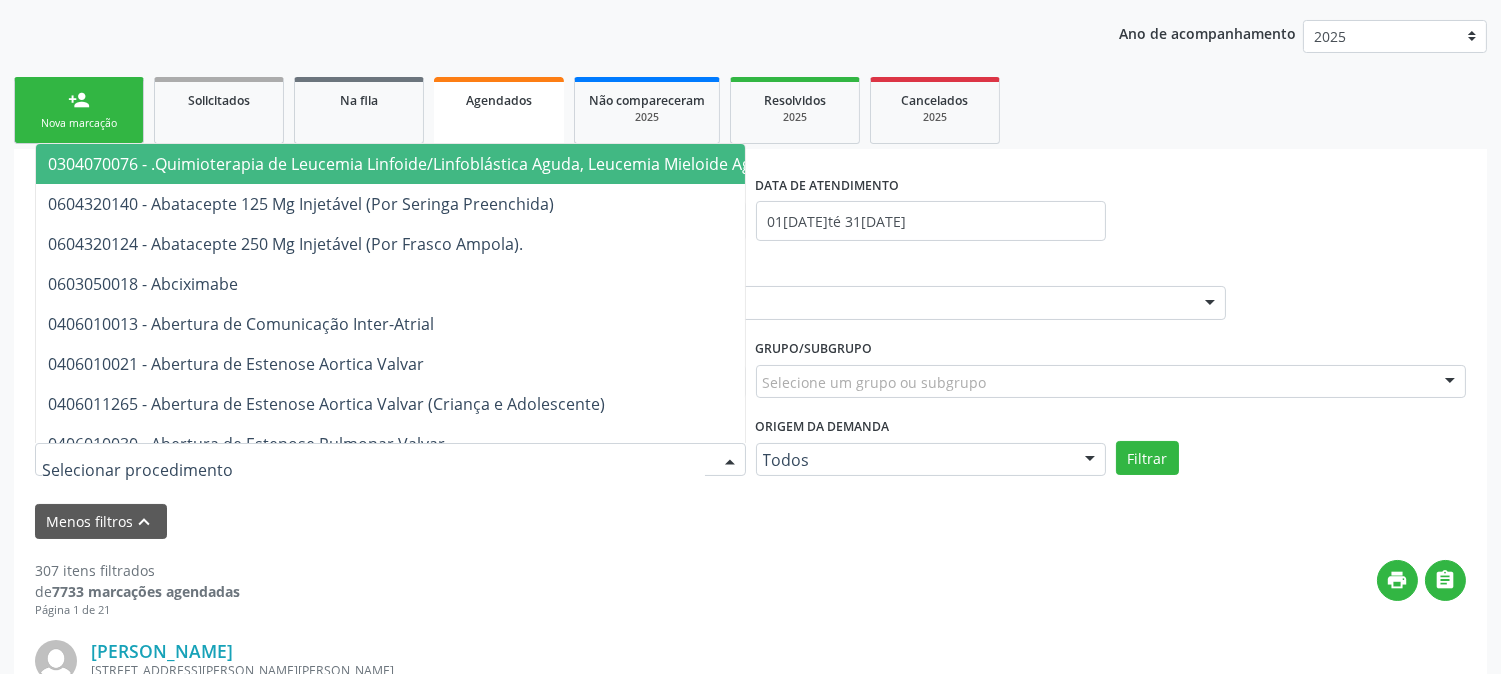 click on "Menos filtros
keyboard_arrow_up" at bounding box center (750, 521) 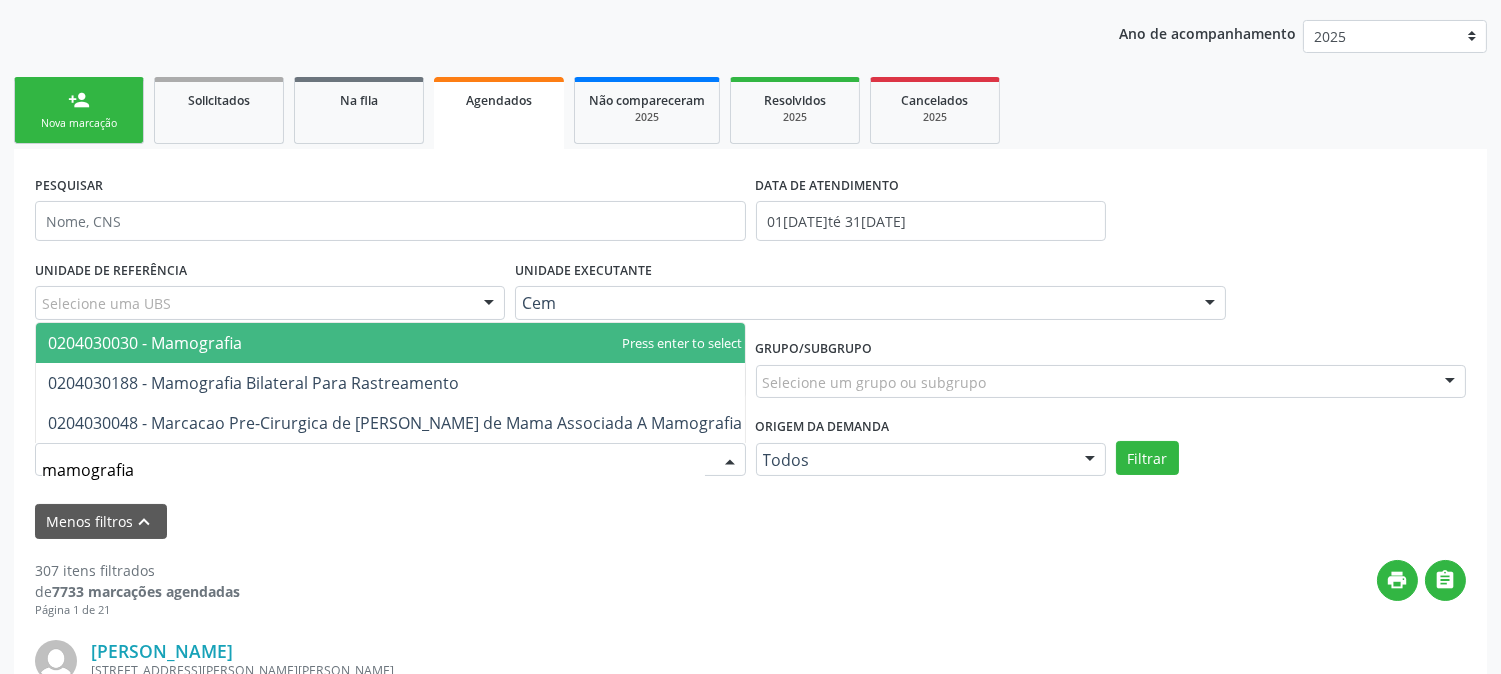 type on "mamografia b" 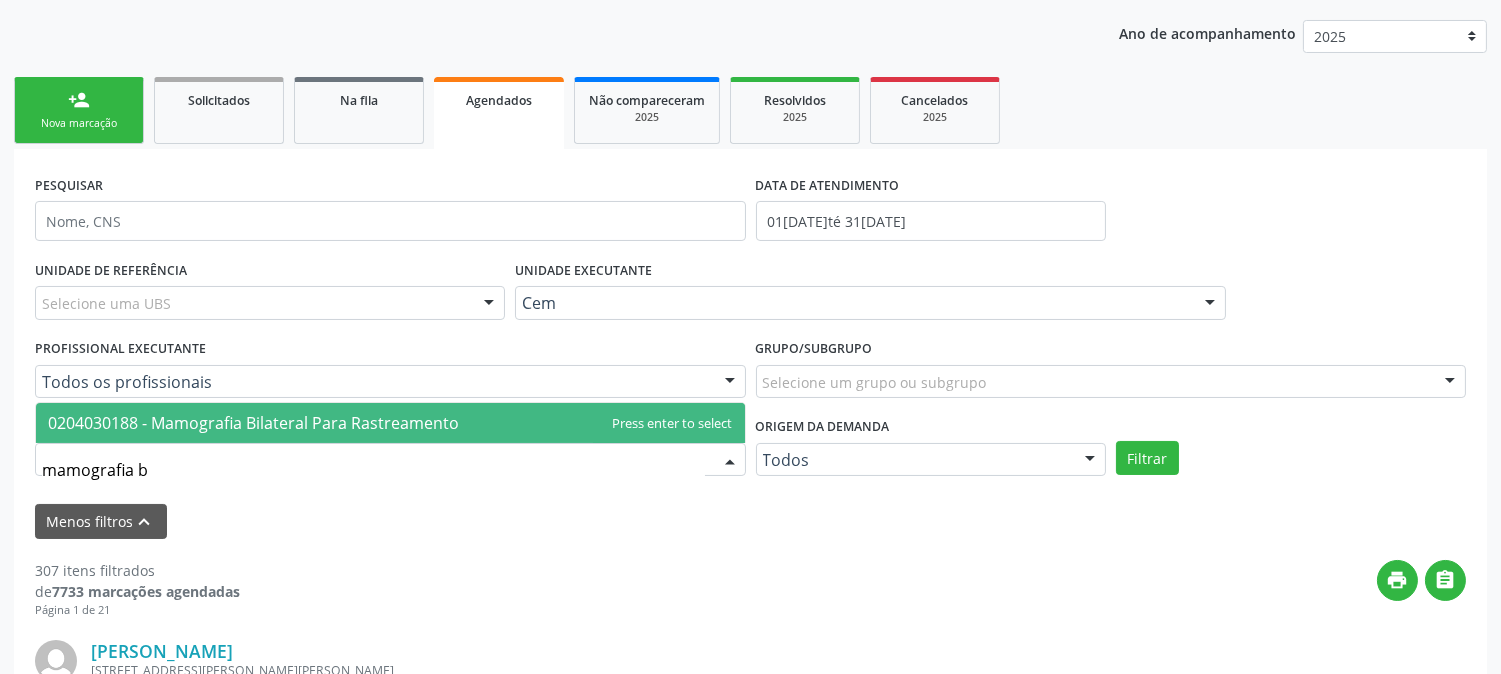 click on "0204030188 - Mamografia Bilateral Para Rastreamento" at bounding box center (390, 423) 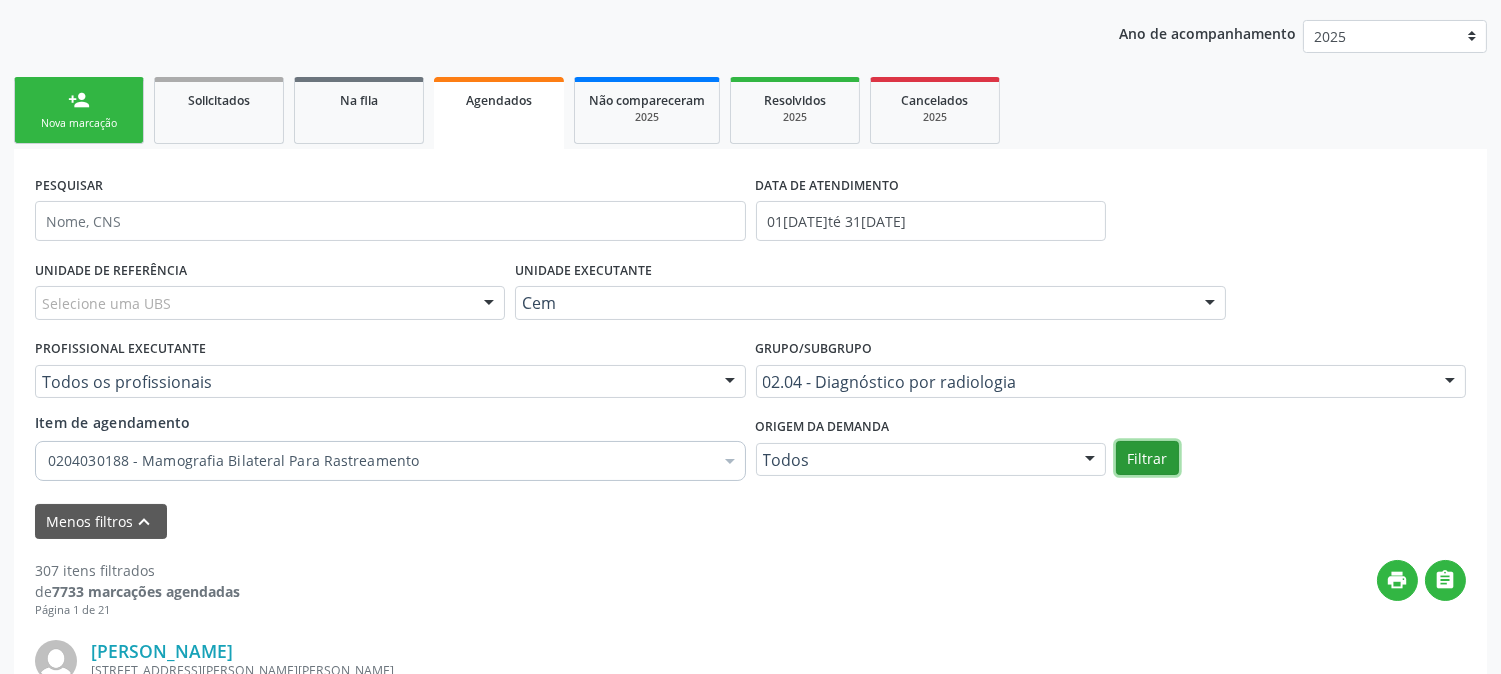 click on "Filtrar" at bounding box center (1147, 458) 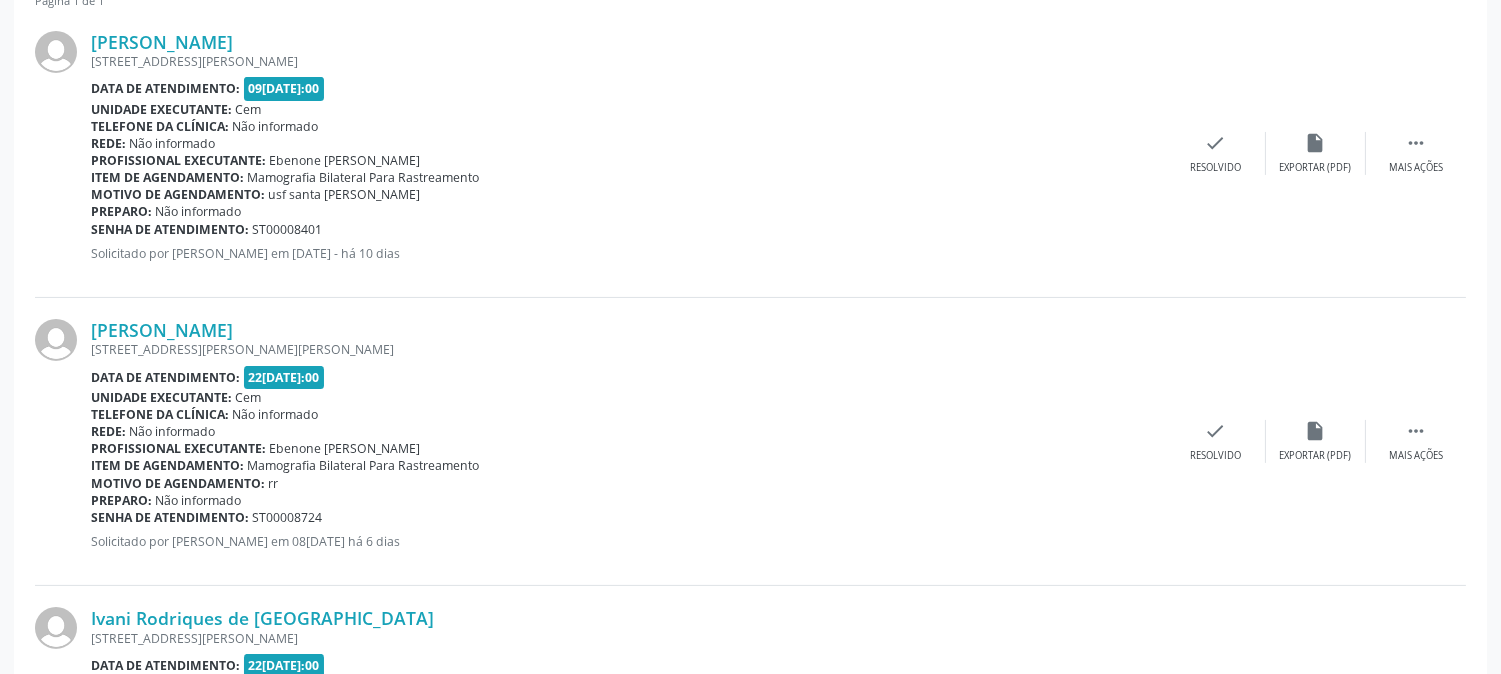 scroll, scrollTop: 1064, scrollLeft: 0, axis: vertical 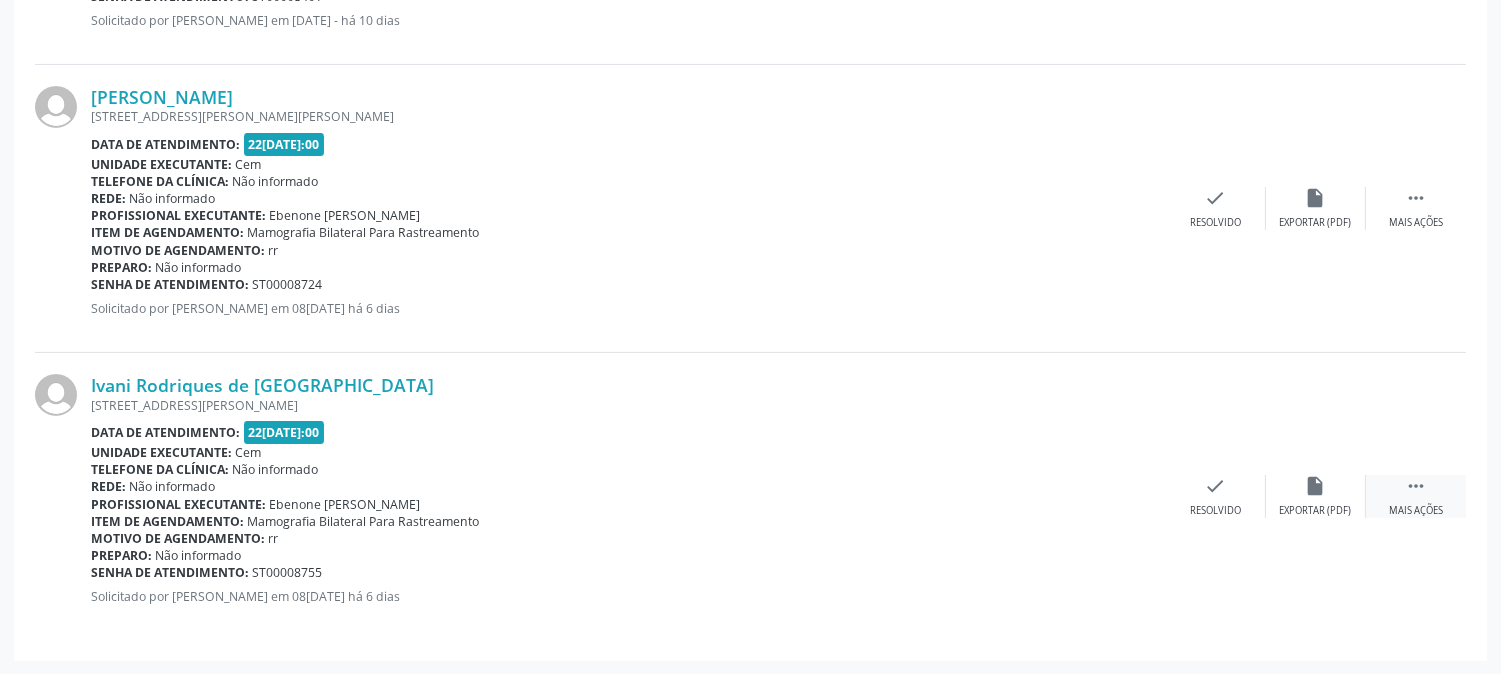 click on "" at bounding box center (1416, 486) 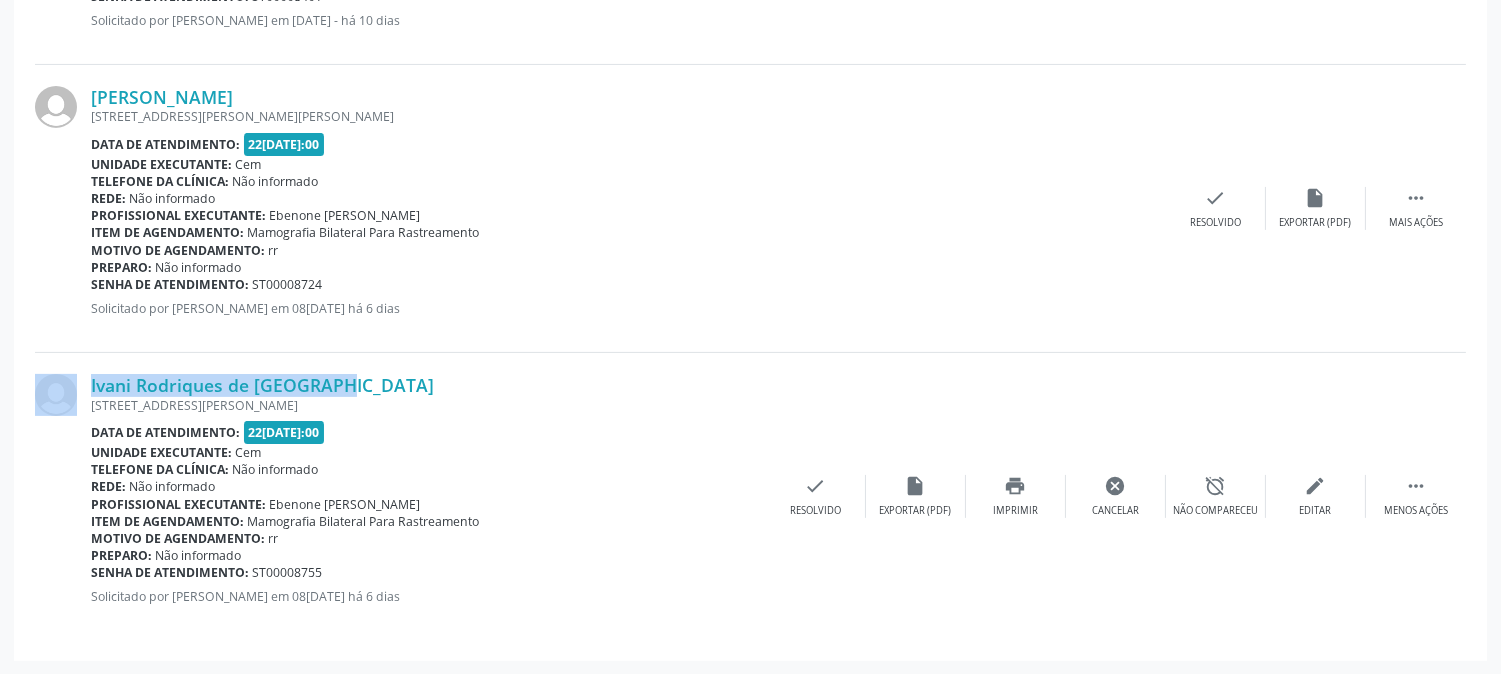 drag, startPoint x: 87, startPoint y: 382, endPoint x: 327, endPoint y: 372, distance: 240.20824 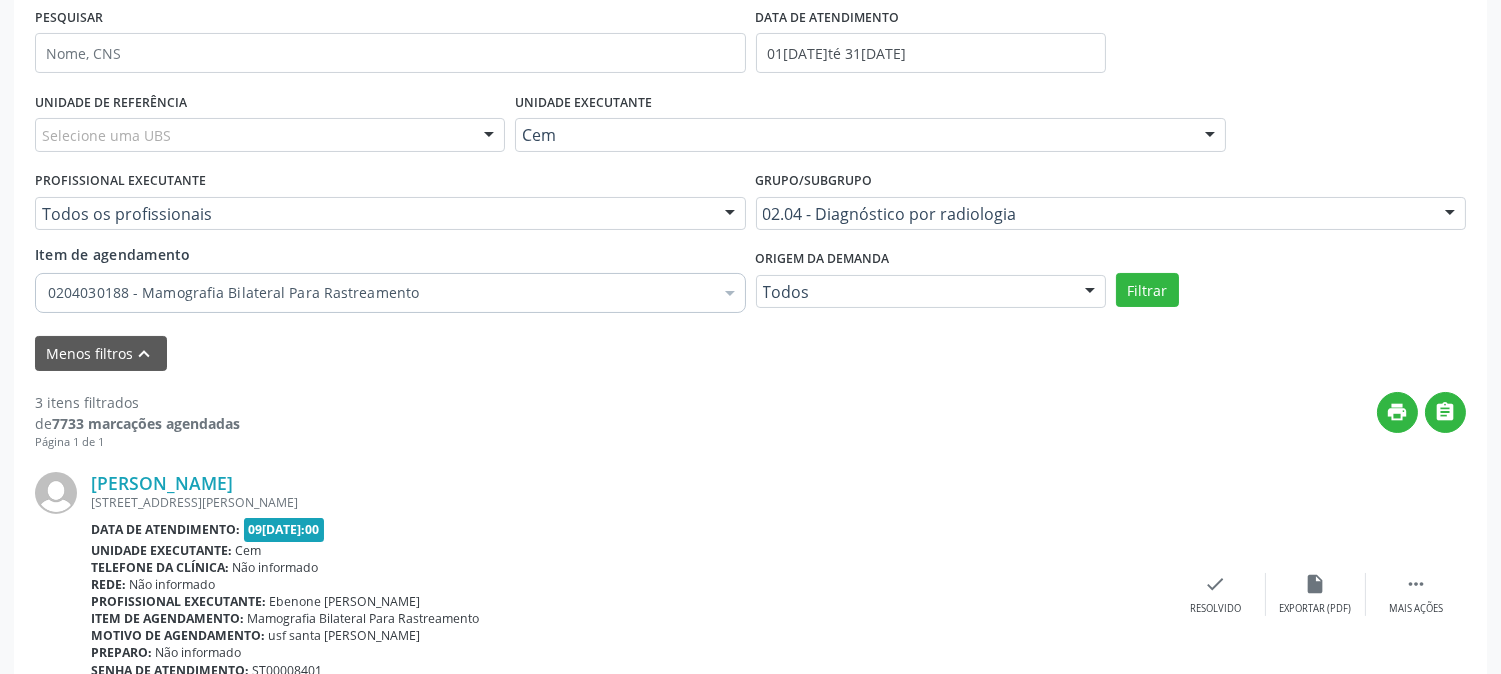 scroll, scrollTop: 175, scrollLeft: 0, axis: vertical 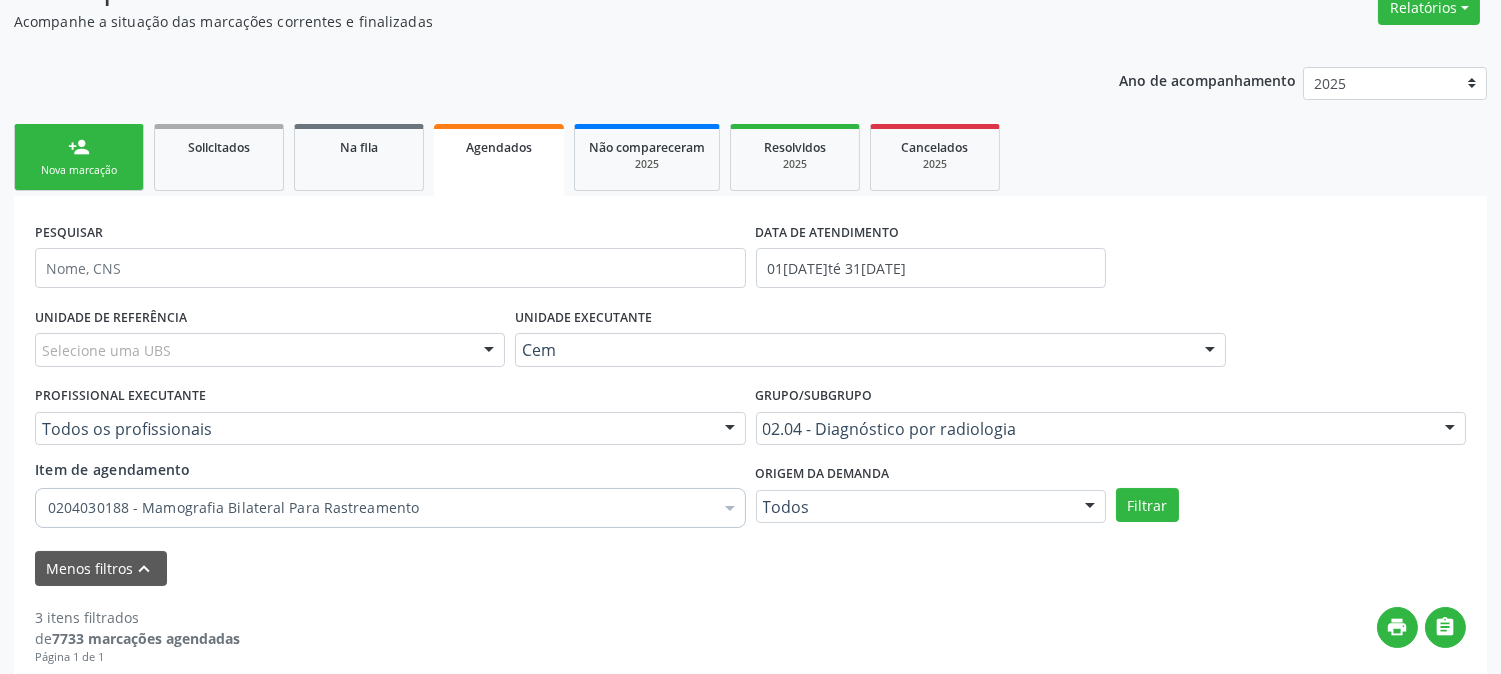 click on "person_add
Nova marcação" at bounding box center [79, 157] 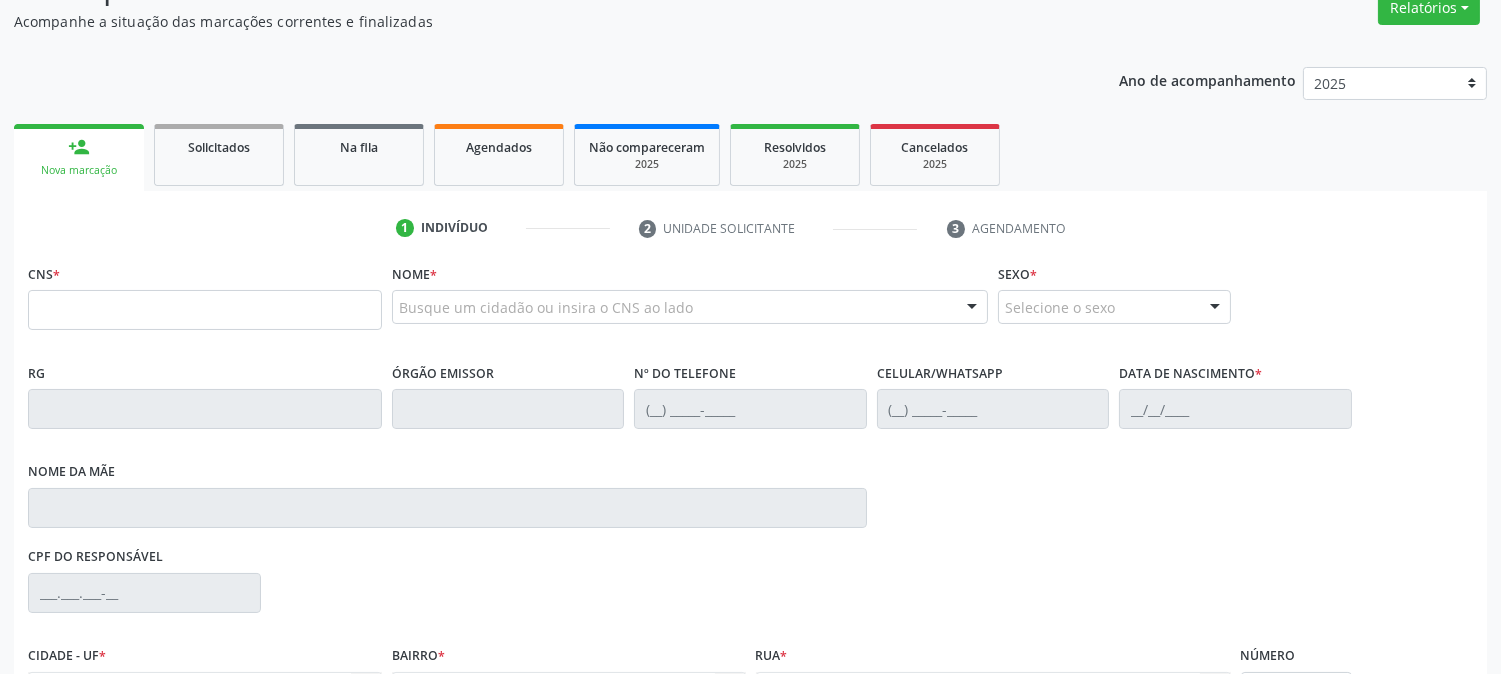 click on "Nova marcação" at bounding box center [79, 170] 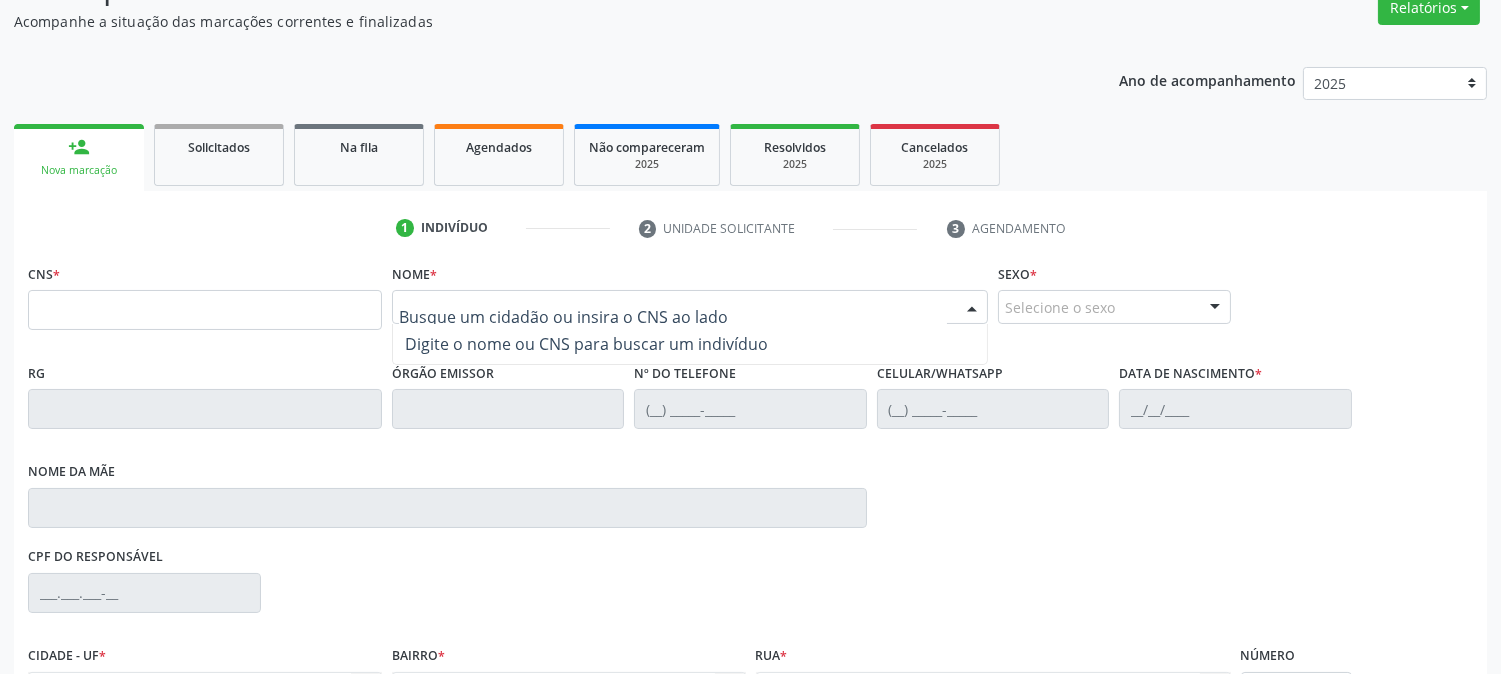 paste on "Ivani Rodriques de Lima" 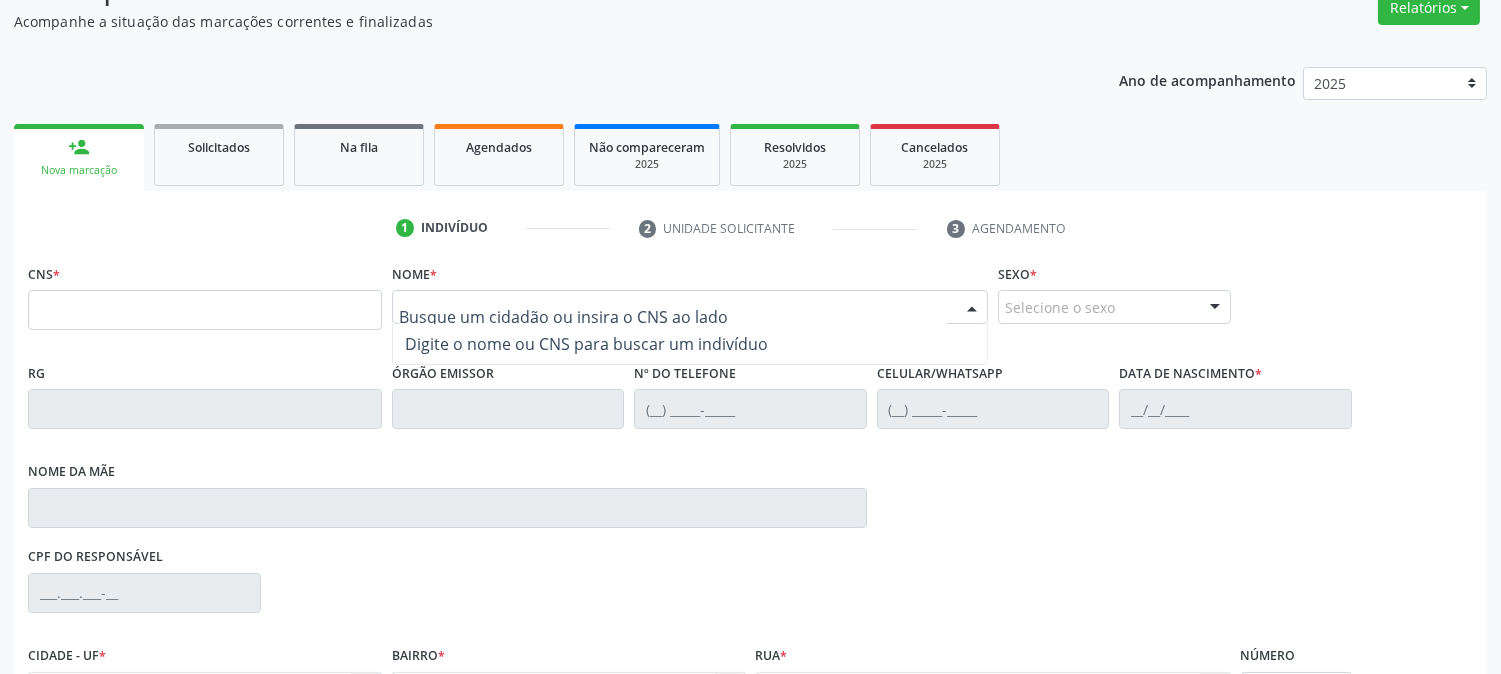 type on "Ivani Rodriques de Lima" 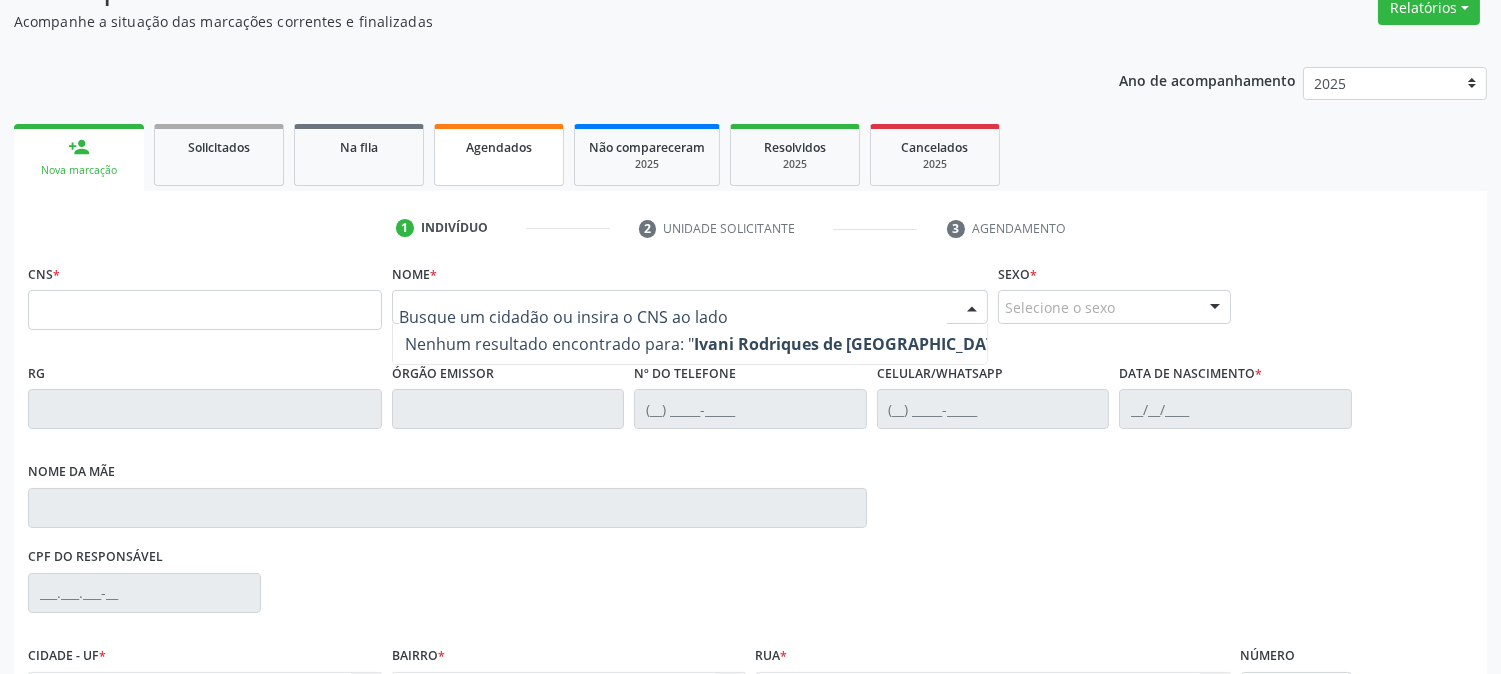 click on "Agendados" at bounding box center (499, 155) 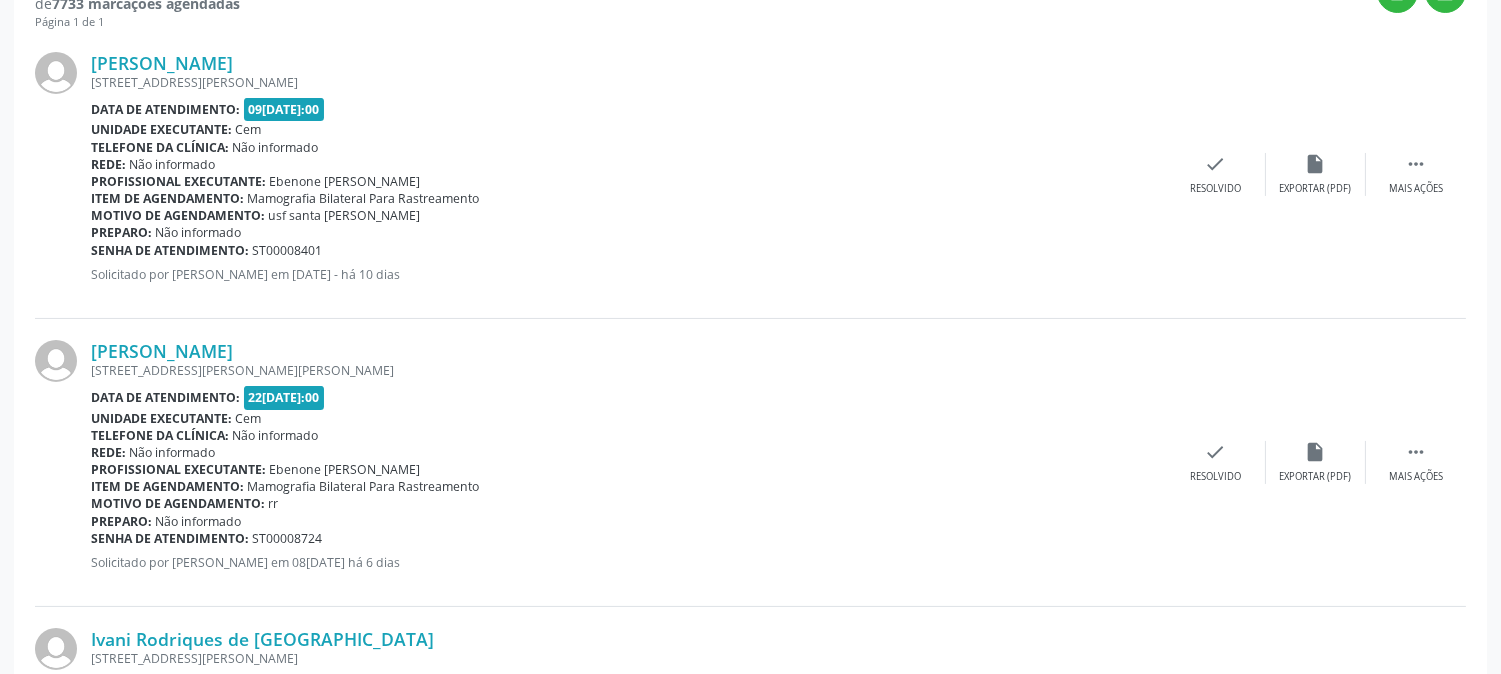 scroll, scrollTop: 828, scrollLeft: 0, axis: vertical 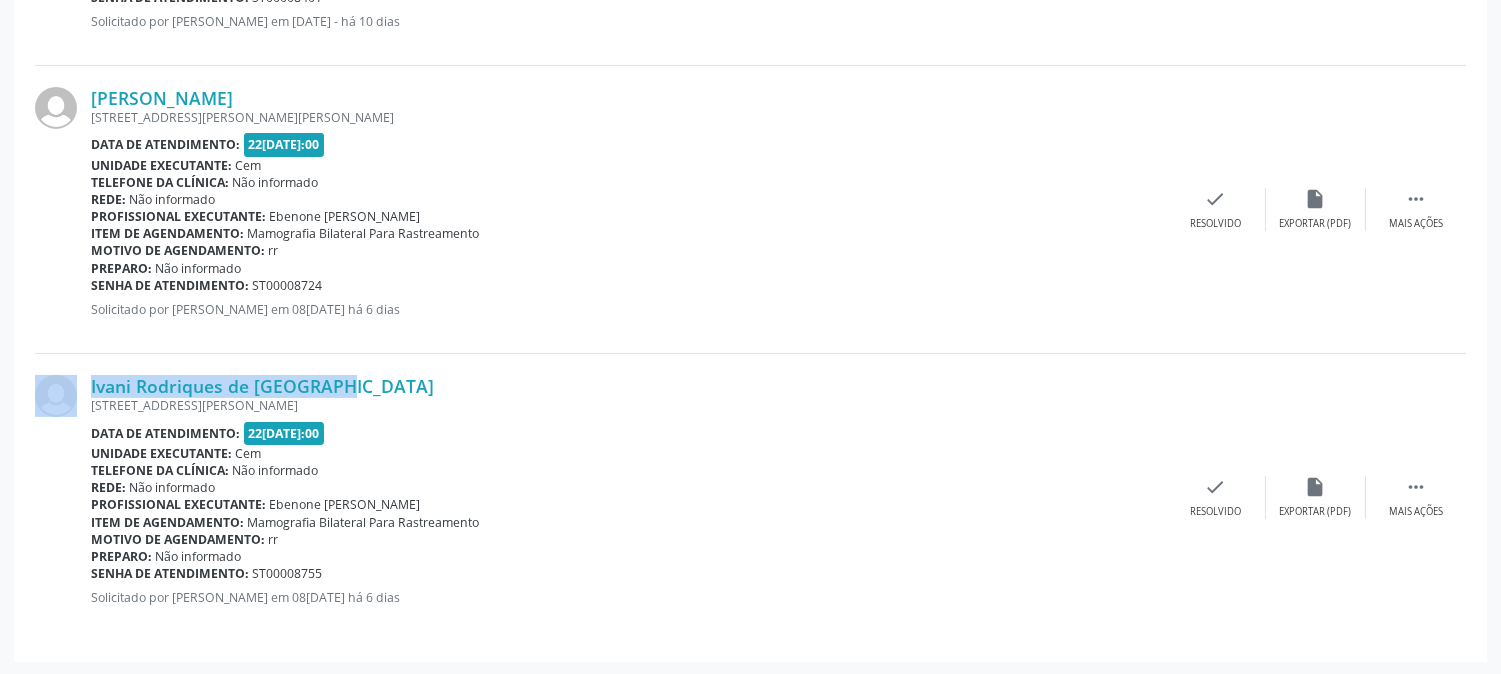 drag, startPoint x: 343, startPoint y: 384, endPoint x: 87, endPoint y: 378, distance: 256.0703 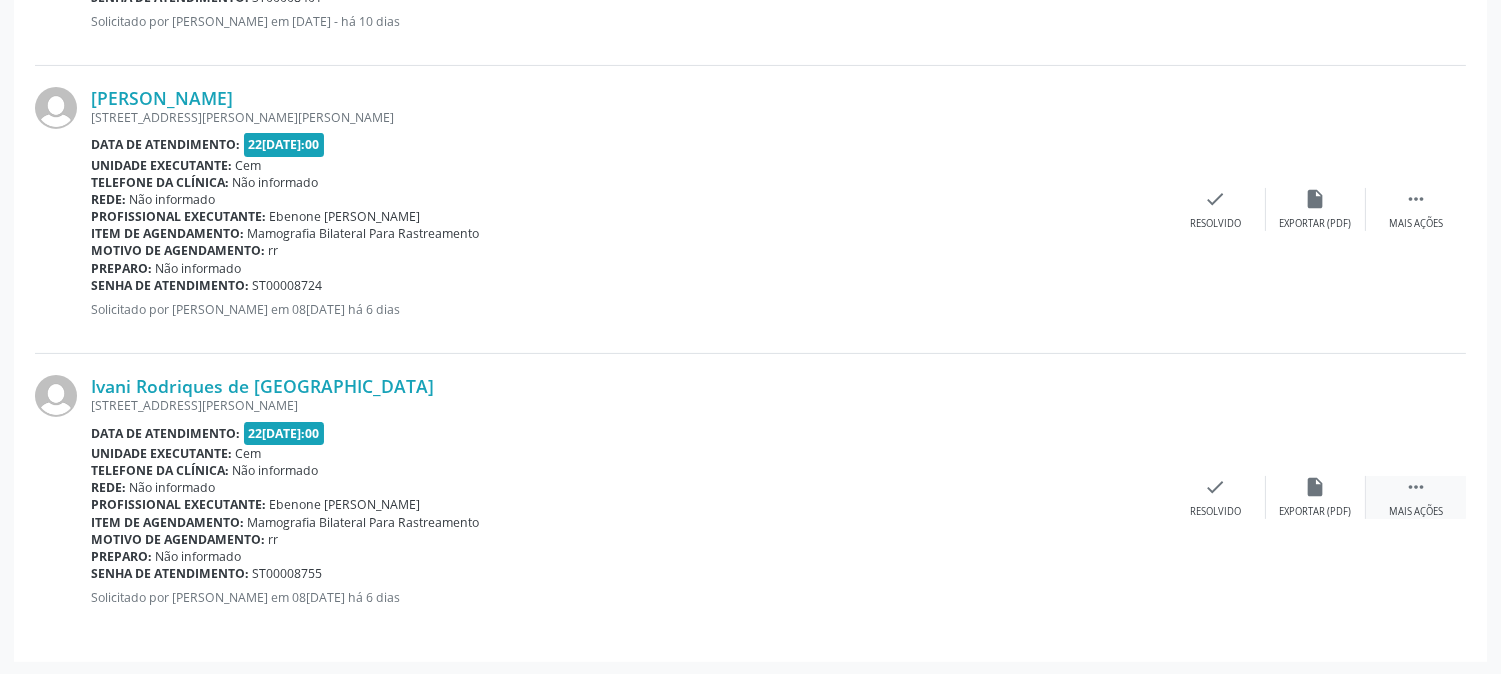 click on "" at bounding box center [1416, 487] 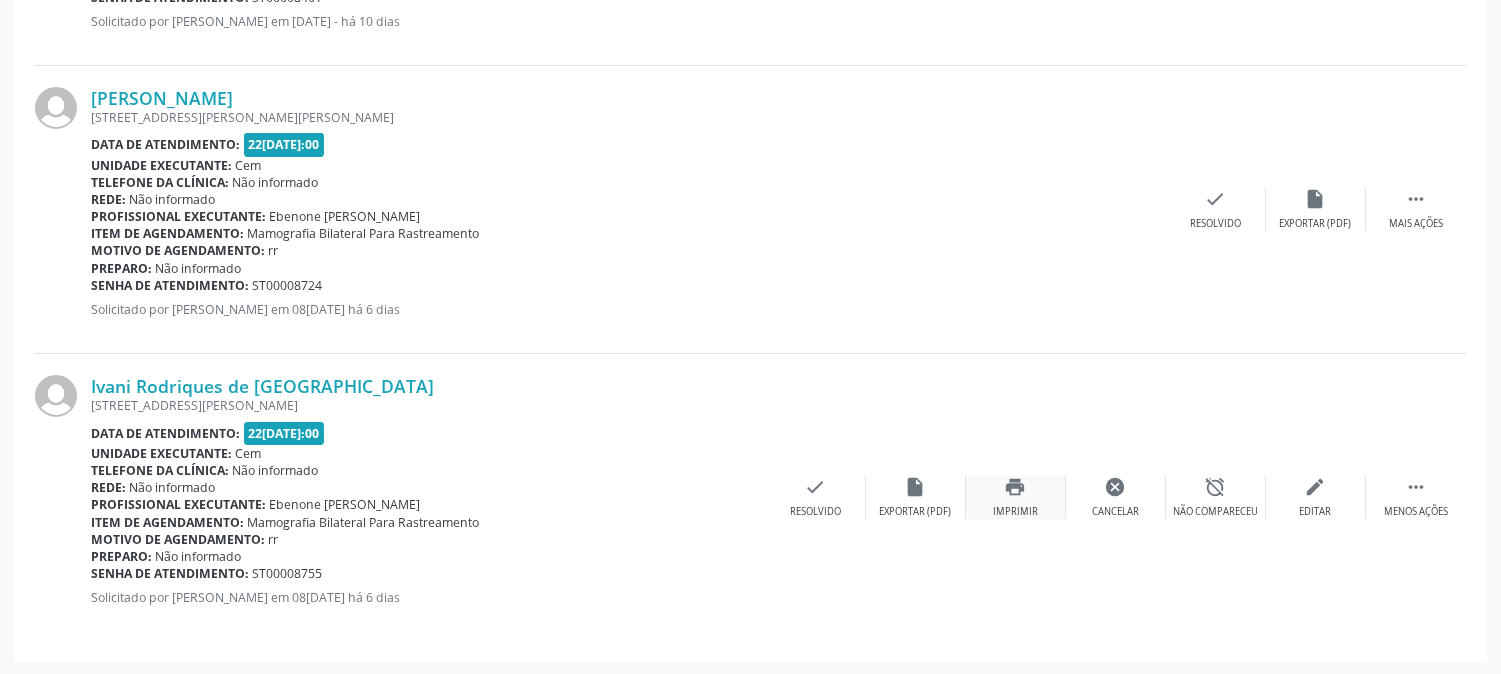 click on "print
Imprimir" at bounding box center [1016, 497] 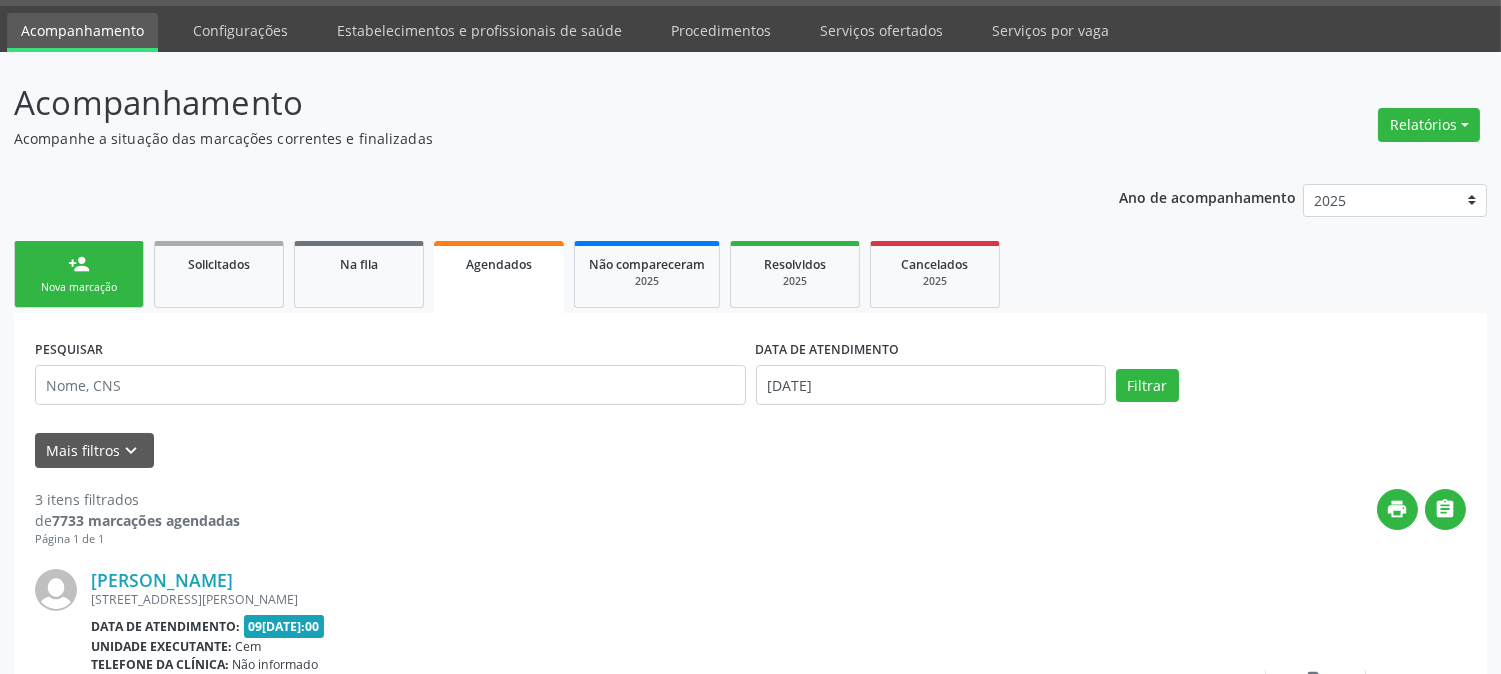 scroll, scrollTop: 51, scrollLeft: 0, axis: vertical 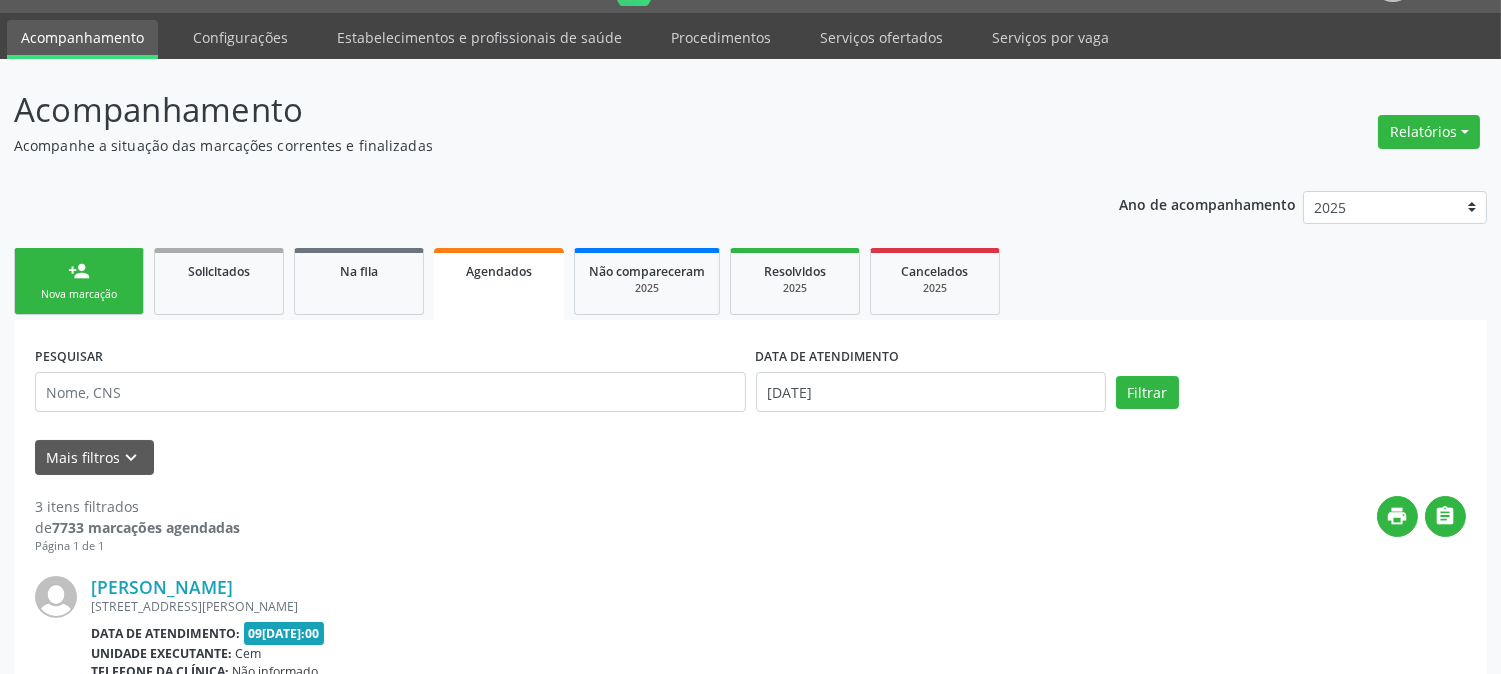 click on "person_add
Nova marcação" at bounding box center [79, 281] 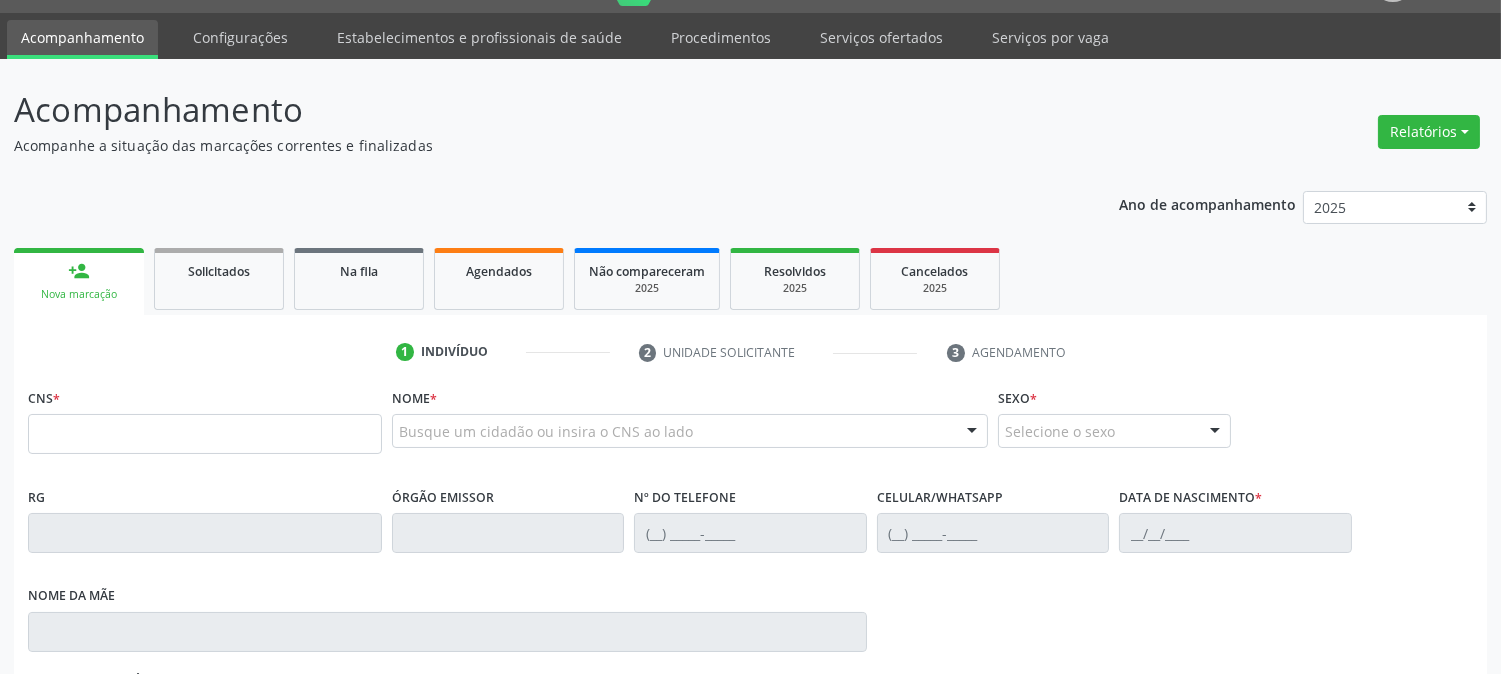 click on "Nova marcação" at bounding box center (79, 294) 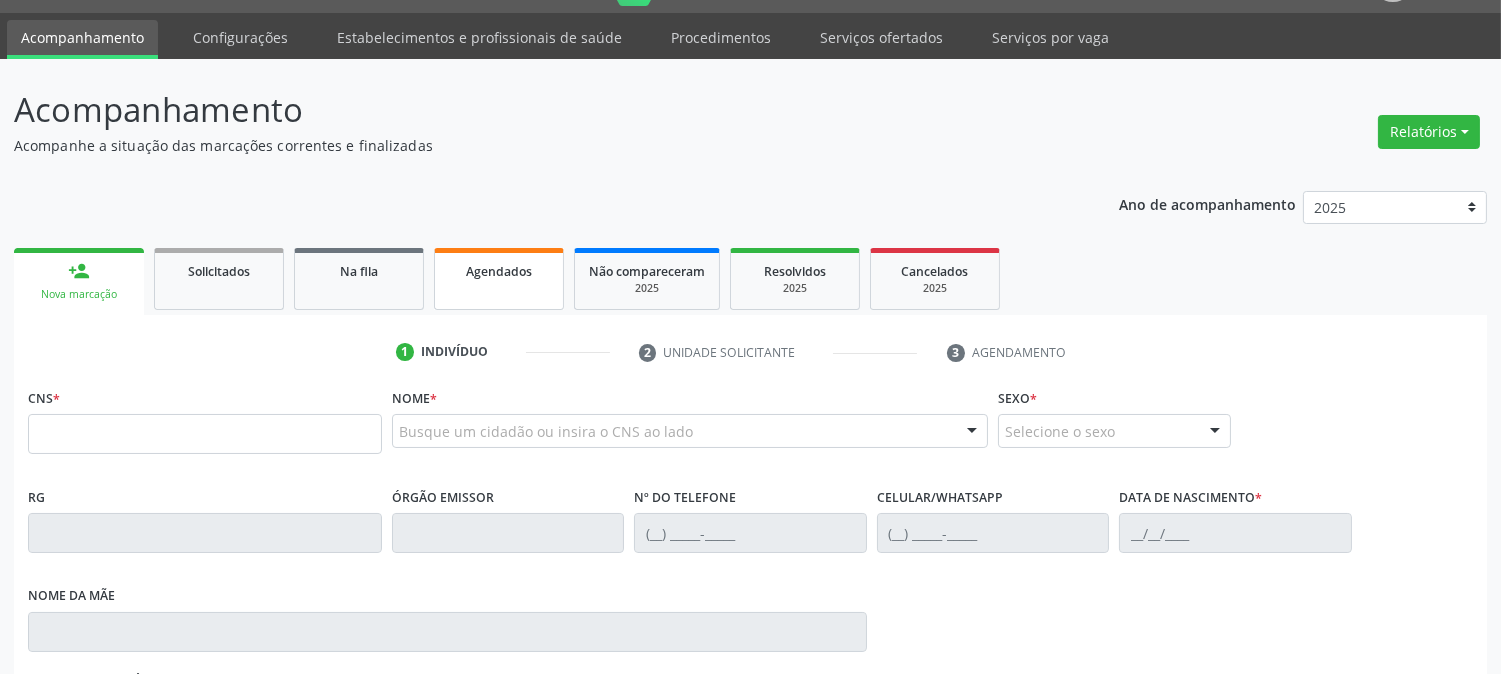click on "Agendados" at bounding box center [499, 279] 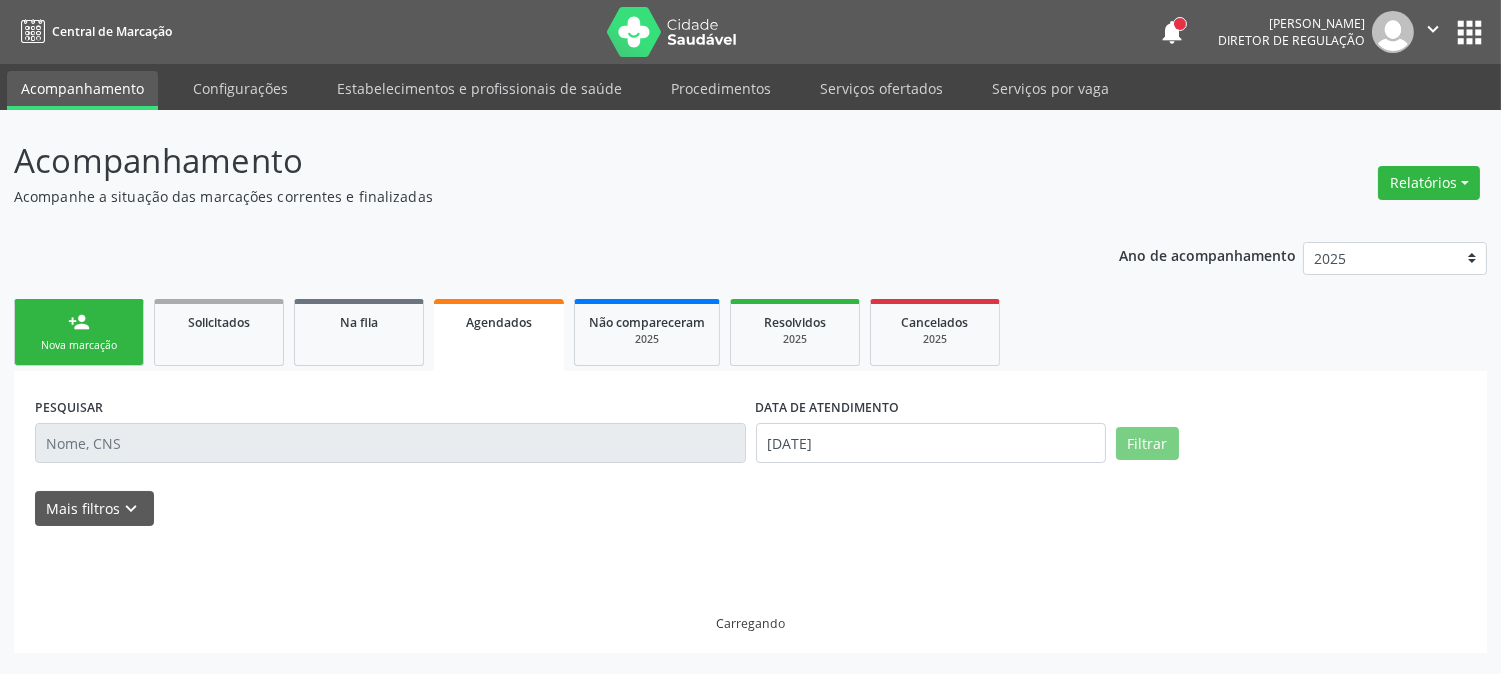 scroll, scrollTop: 0, scrollLeft: 0, axis: both 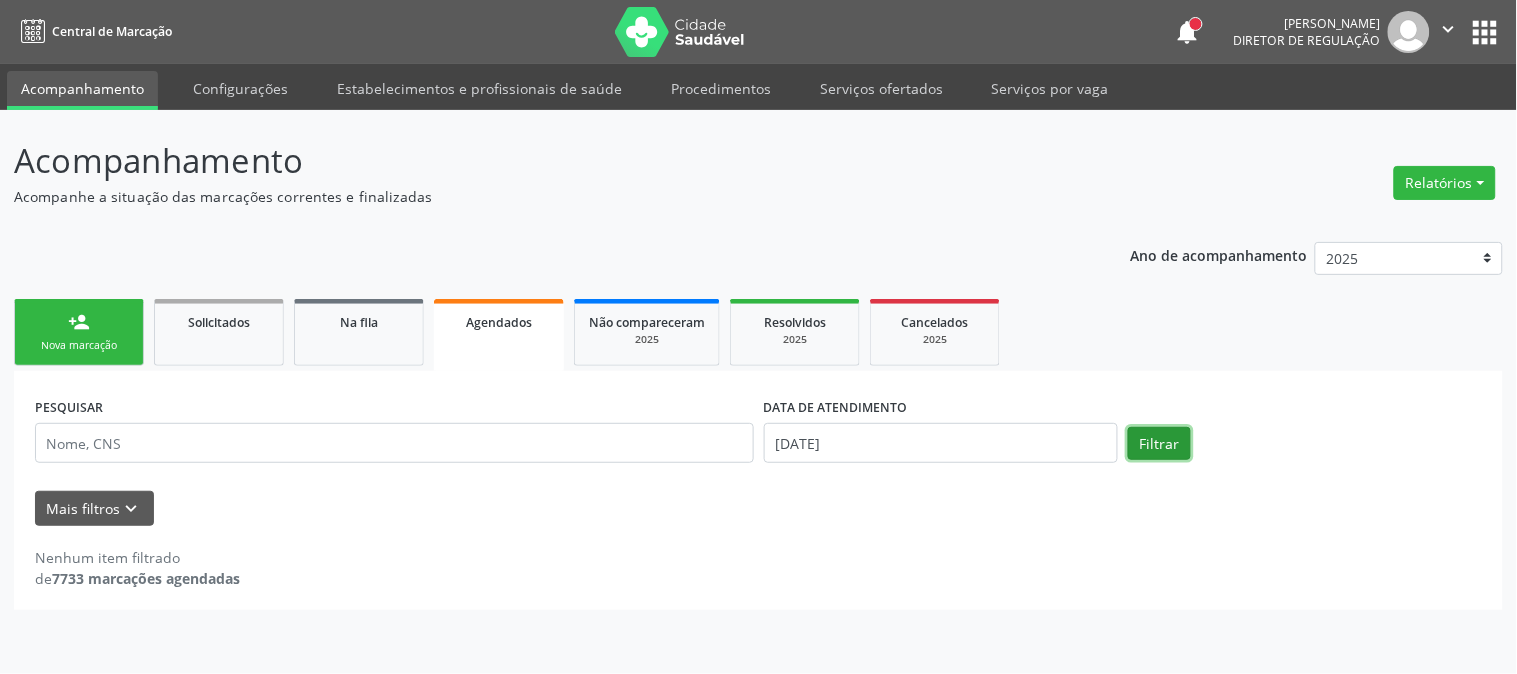 click on "Filtrar" at bounding box center [1159, 444] 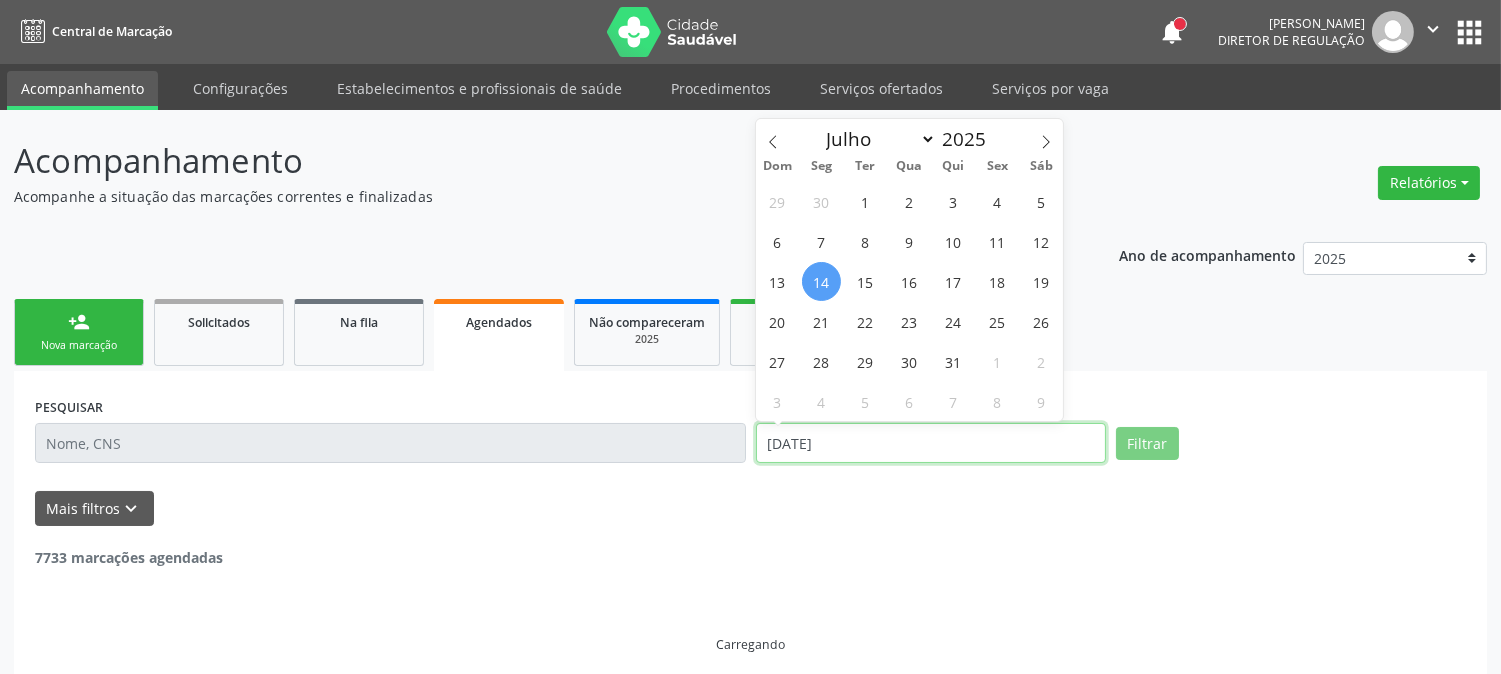 click on "14/07/2025" at bounding box center (931, 443) 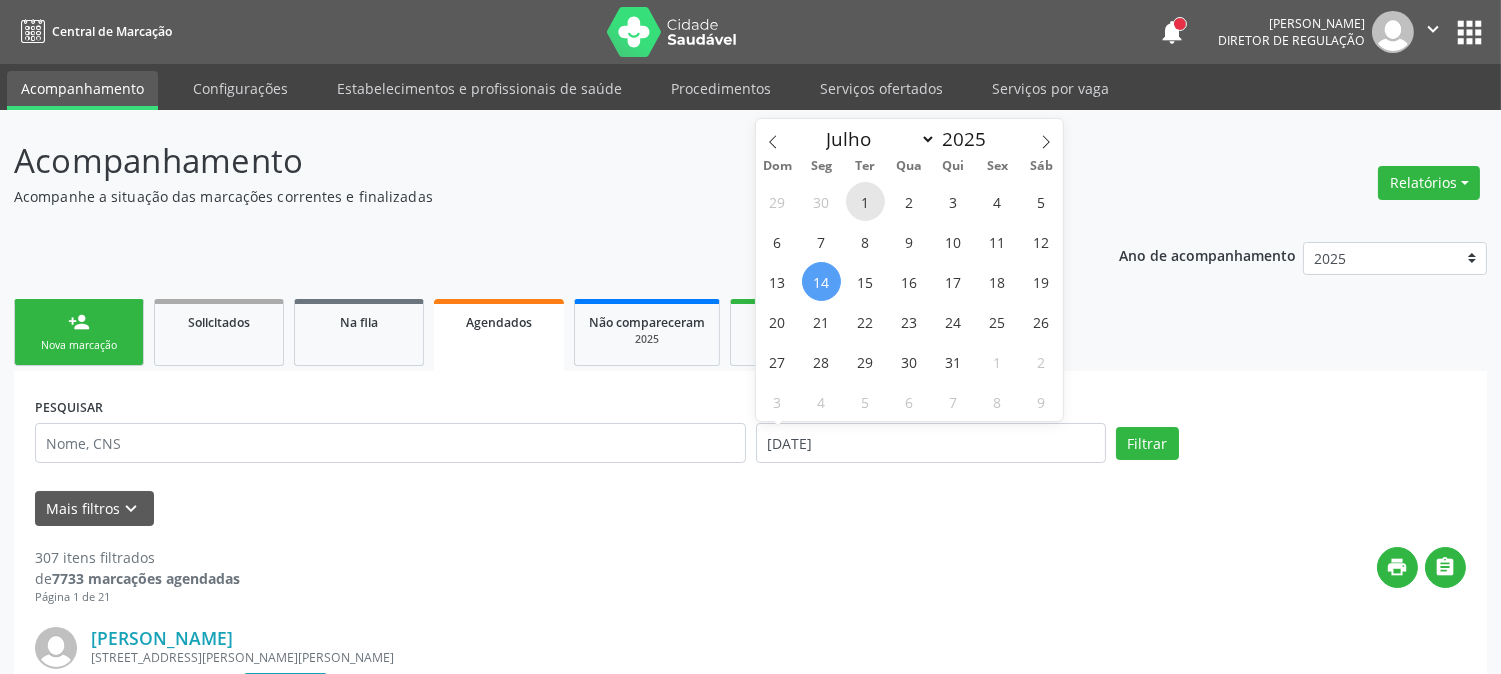 click on "1" at bounding box center [865, 201] 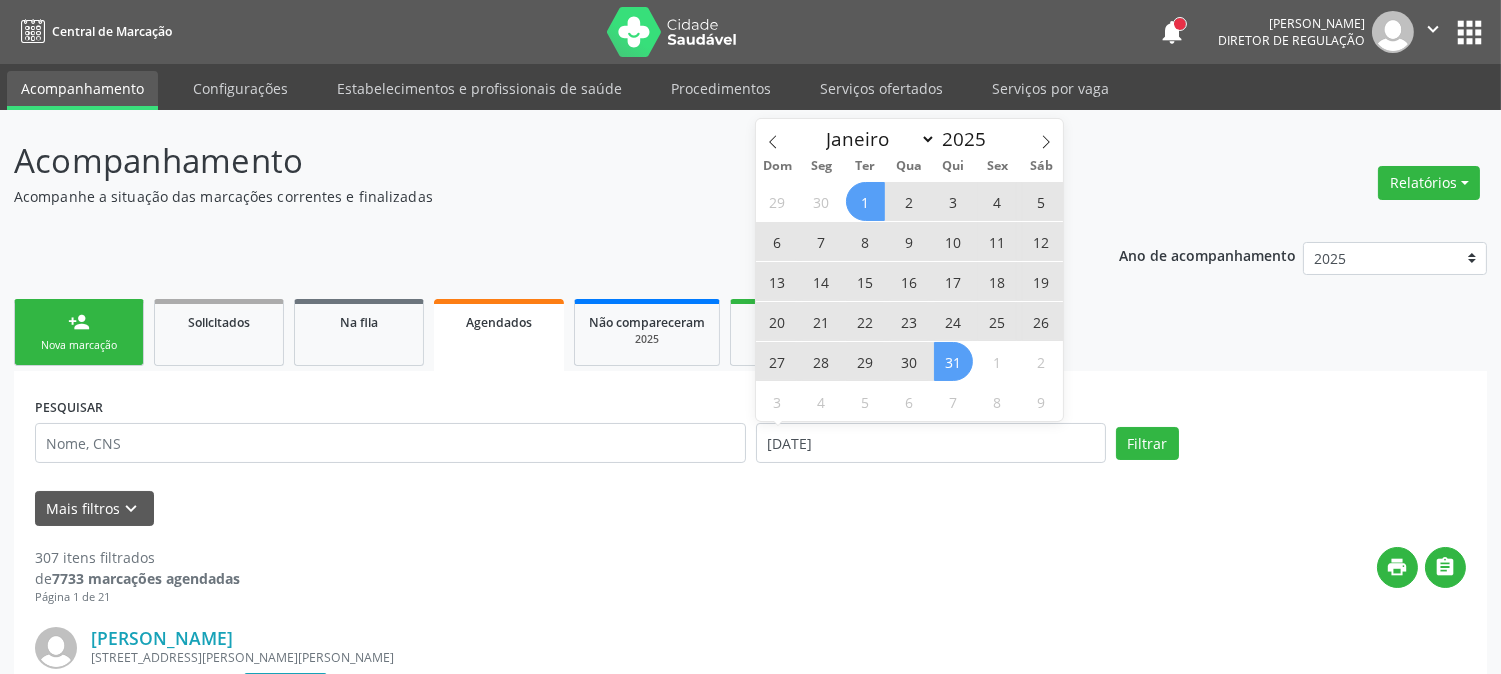 click on "31" at bounding box center [953, 361] 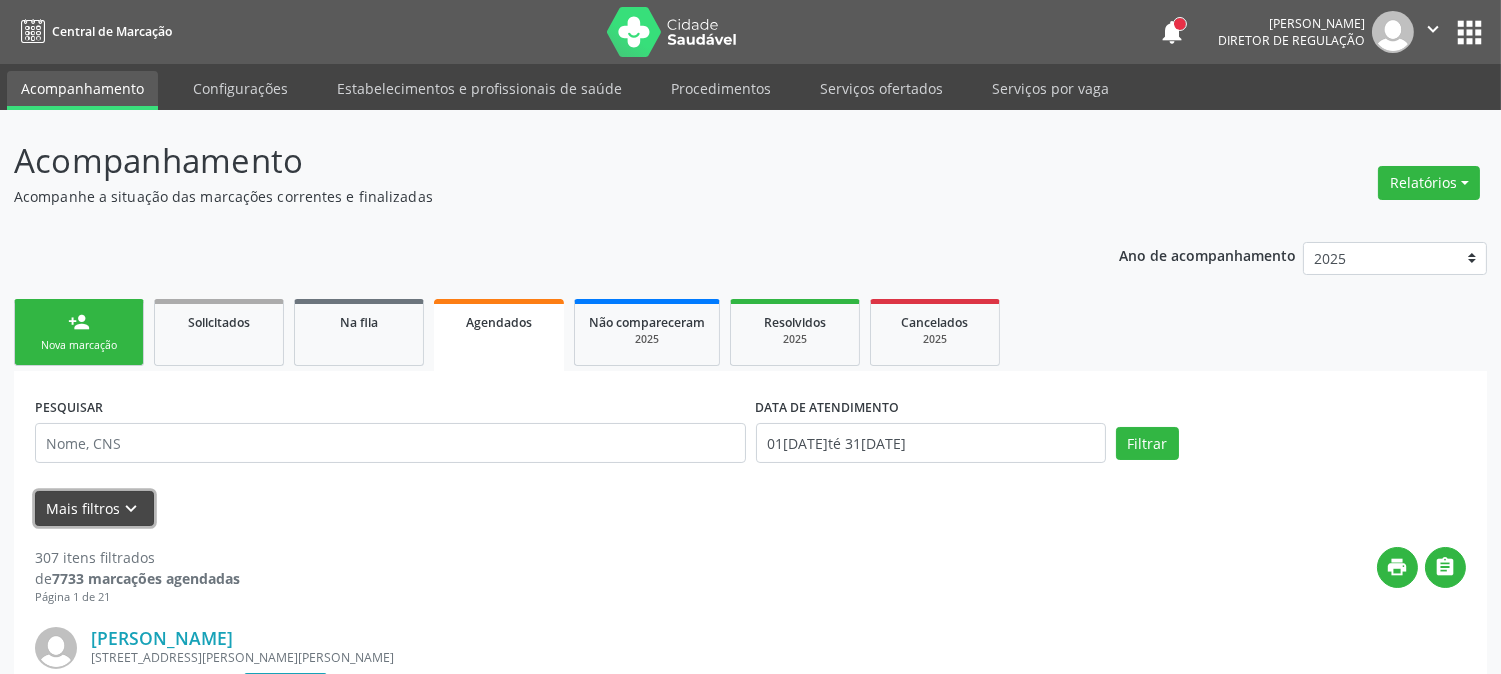 click on "keyboard_arrow_down" at bounding box center (132, 509) 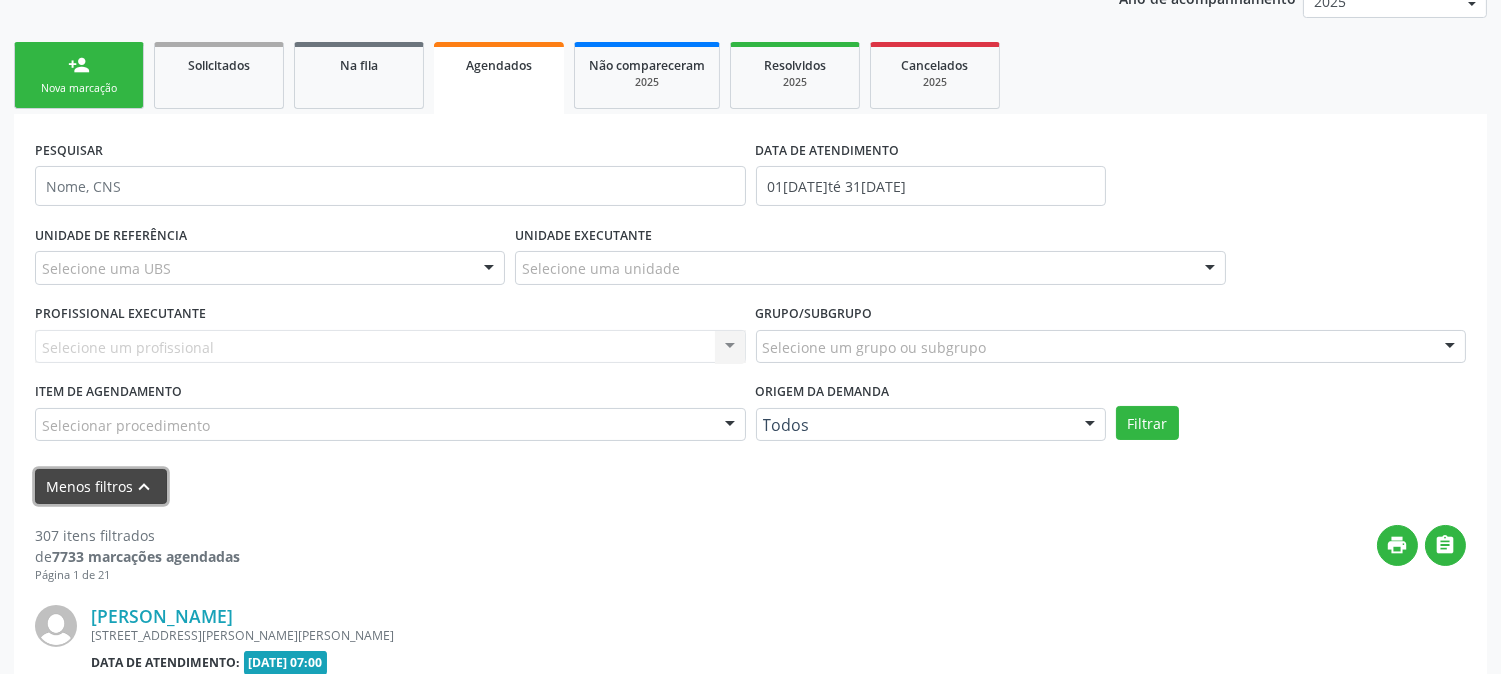 scroll, scrollTop: 333, scrollLeft: 0, axis: vertical 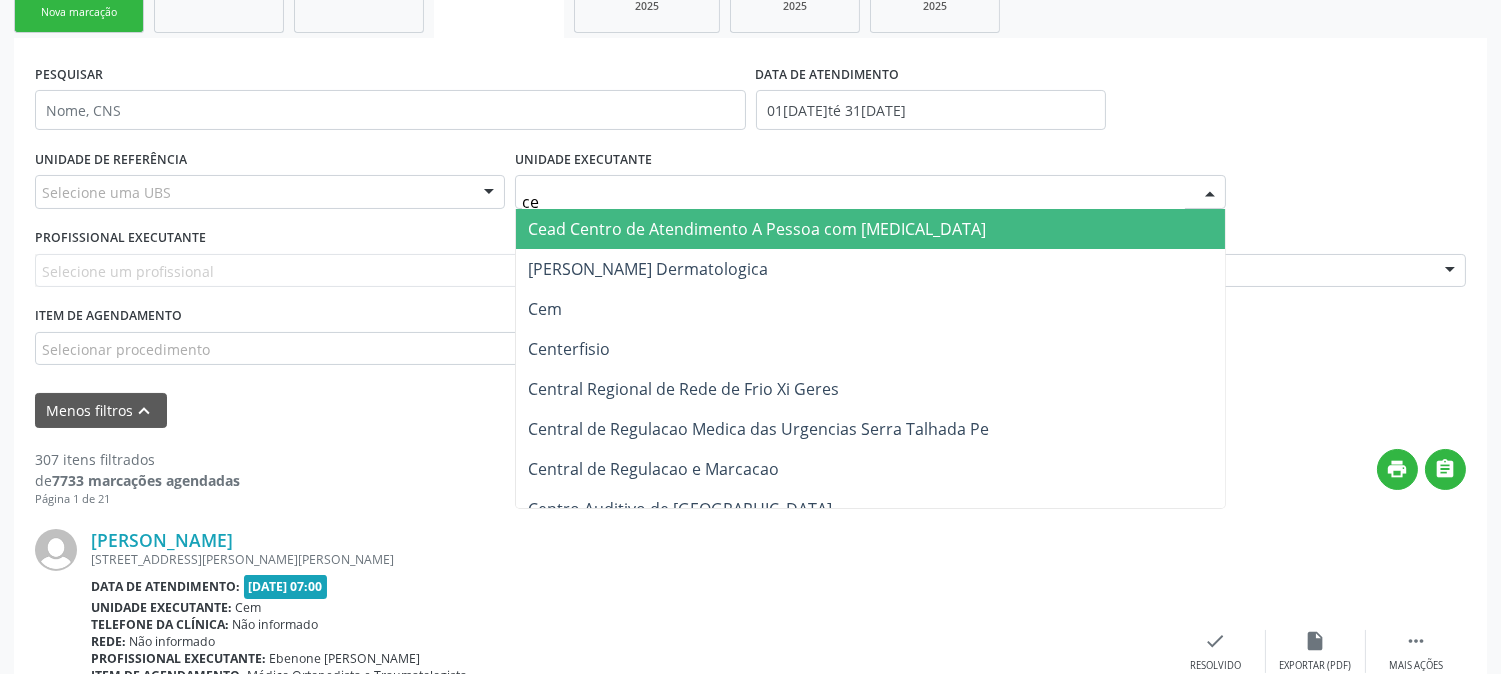 type on "cem" 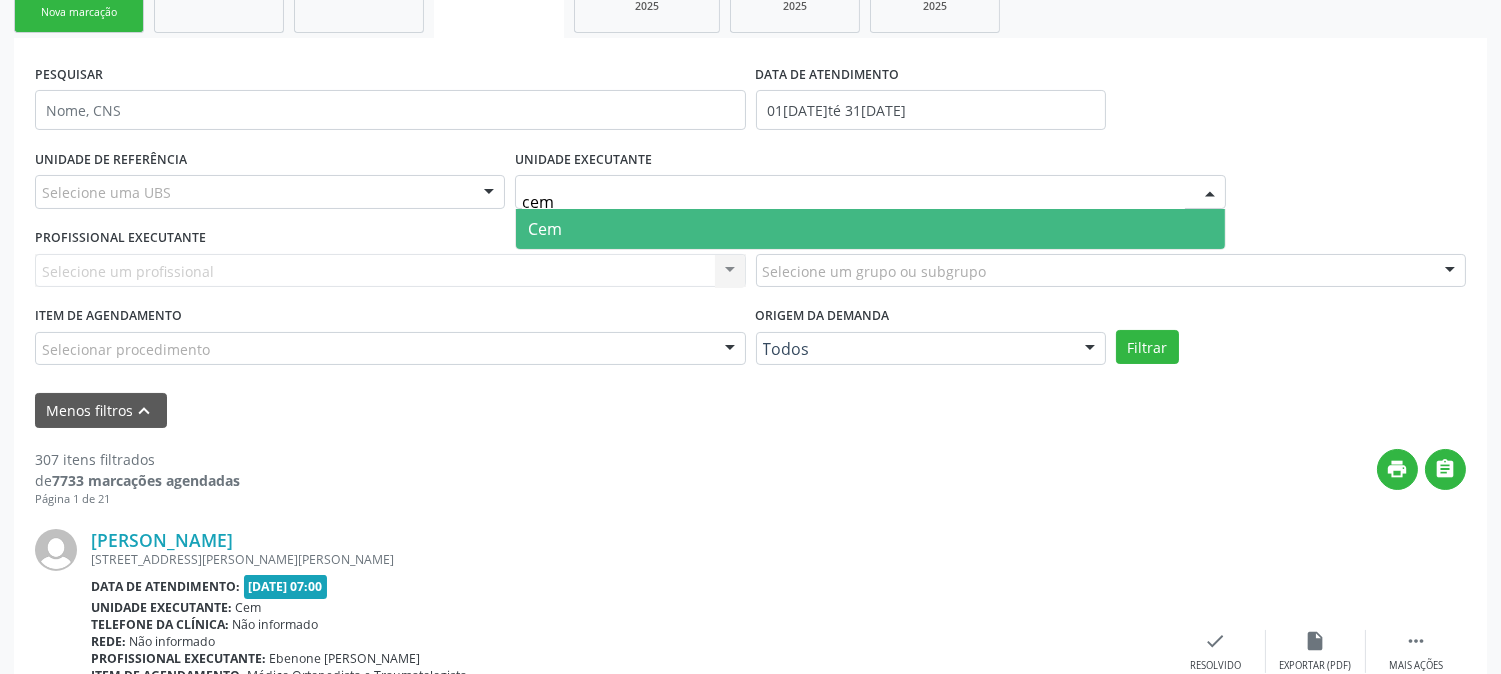 click on "Cem" at bounding box center [870, 229] 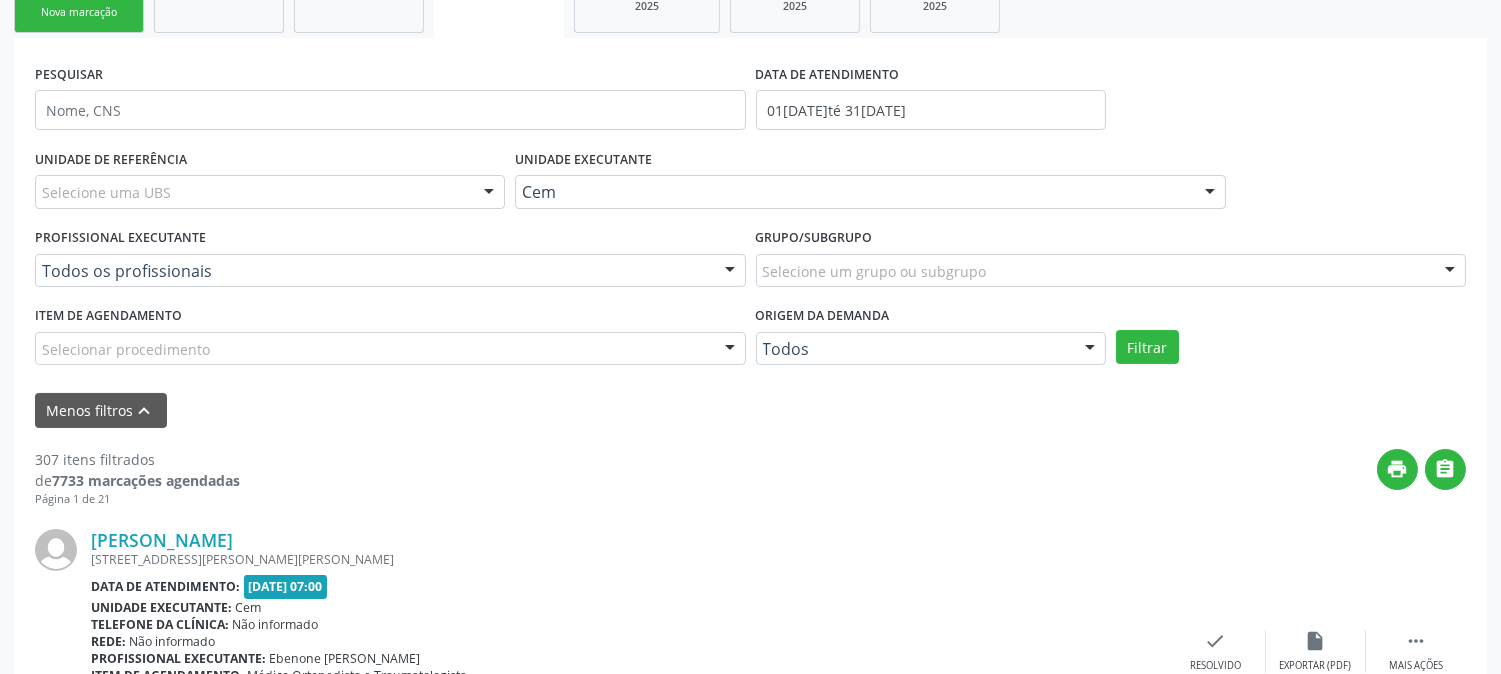 click on "Selecionar procedimento" at bounding box center [390, 349] 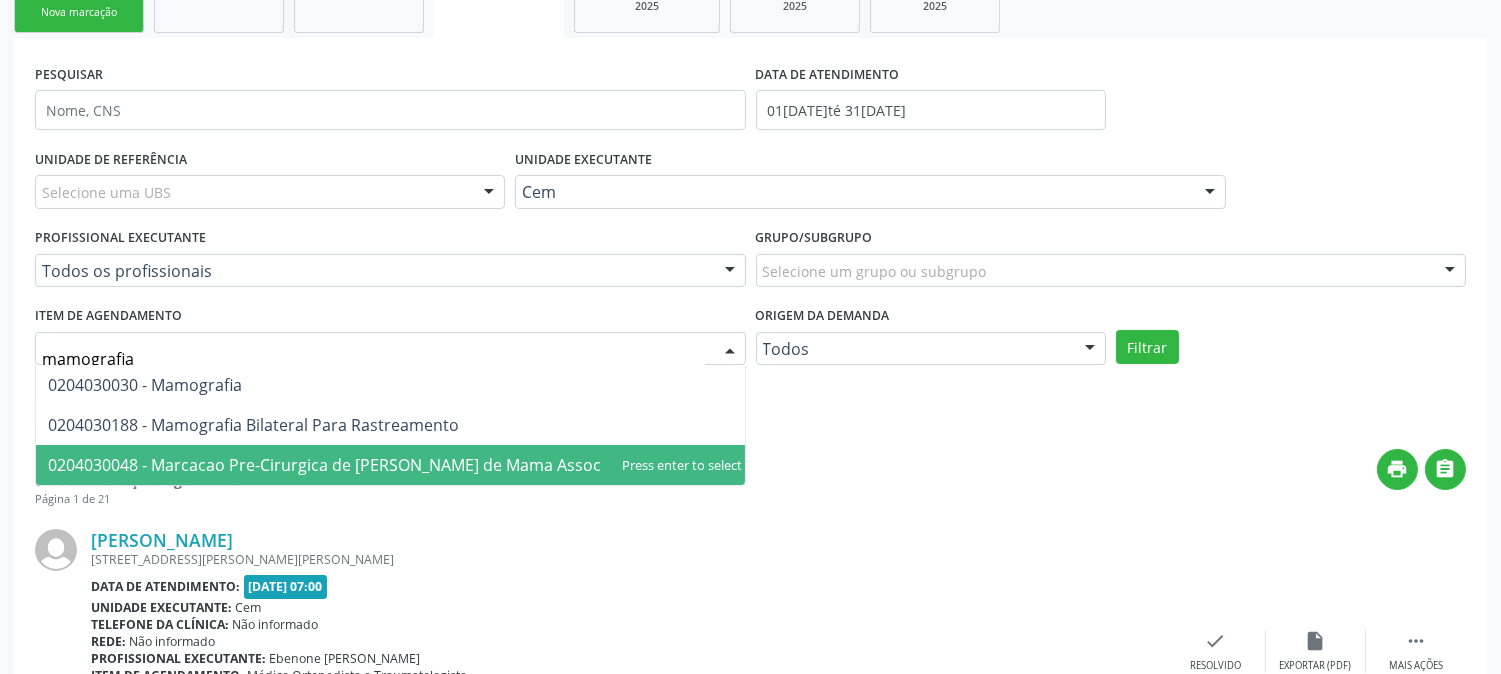 type on "mamografia" 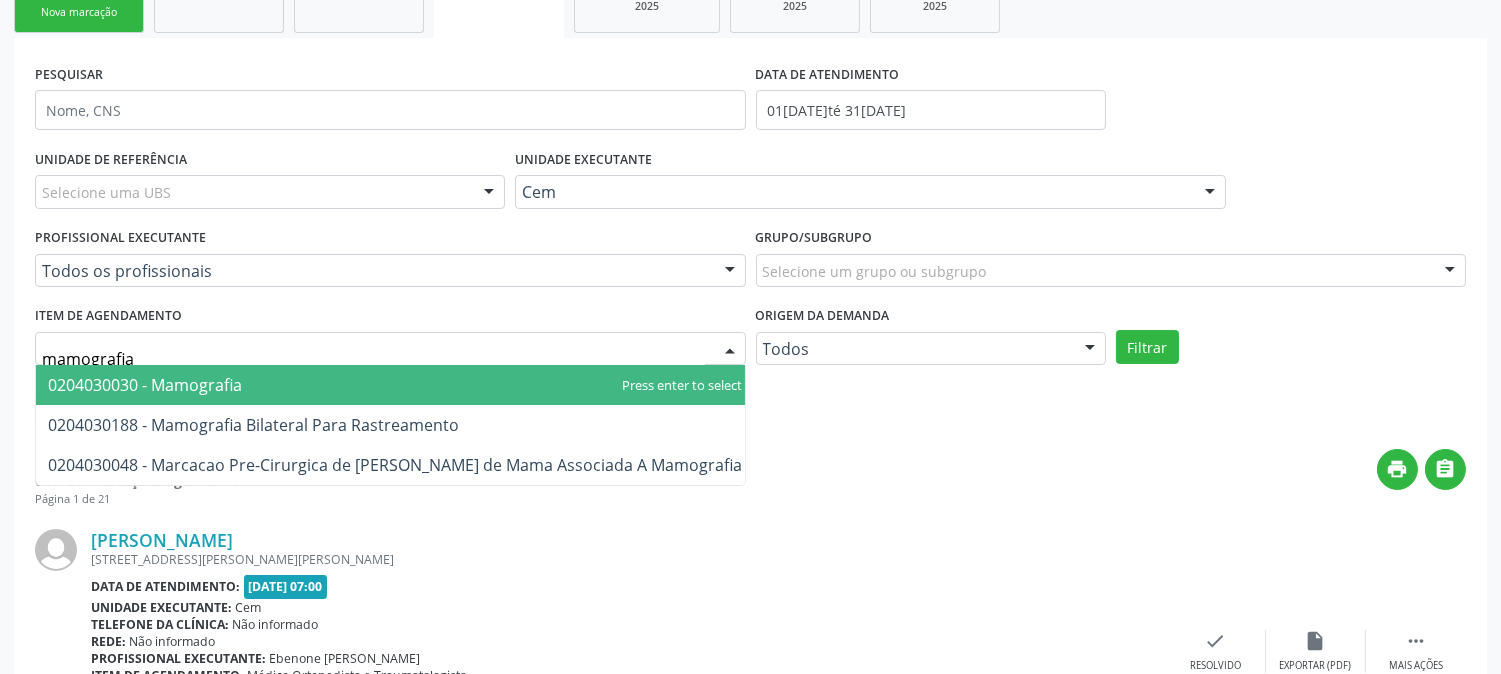 click on "0204030030 - Mamografia" at bounding box center [395, 385] 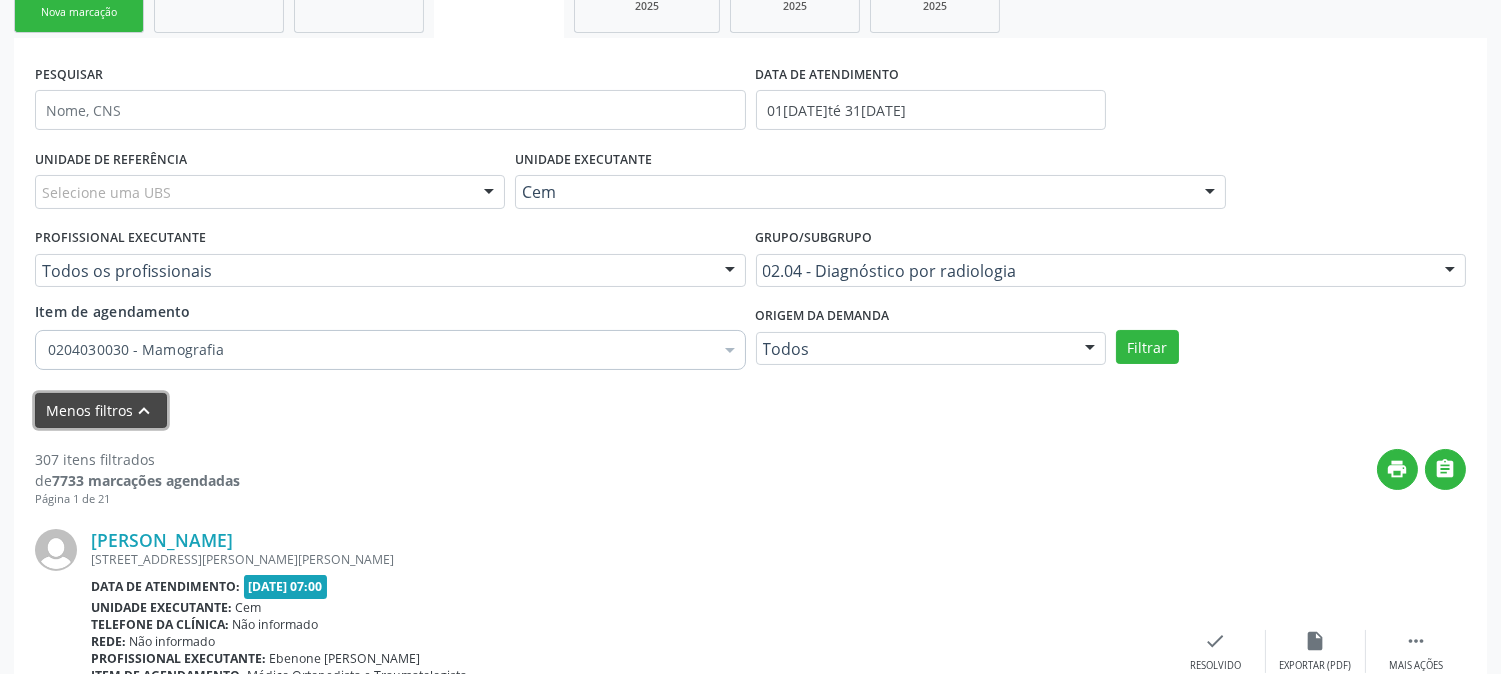 click on "Menos filtros
keyboard_arrow_up" at bounding box center [101, 410] 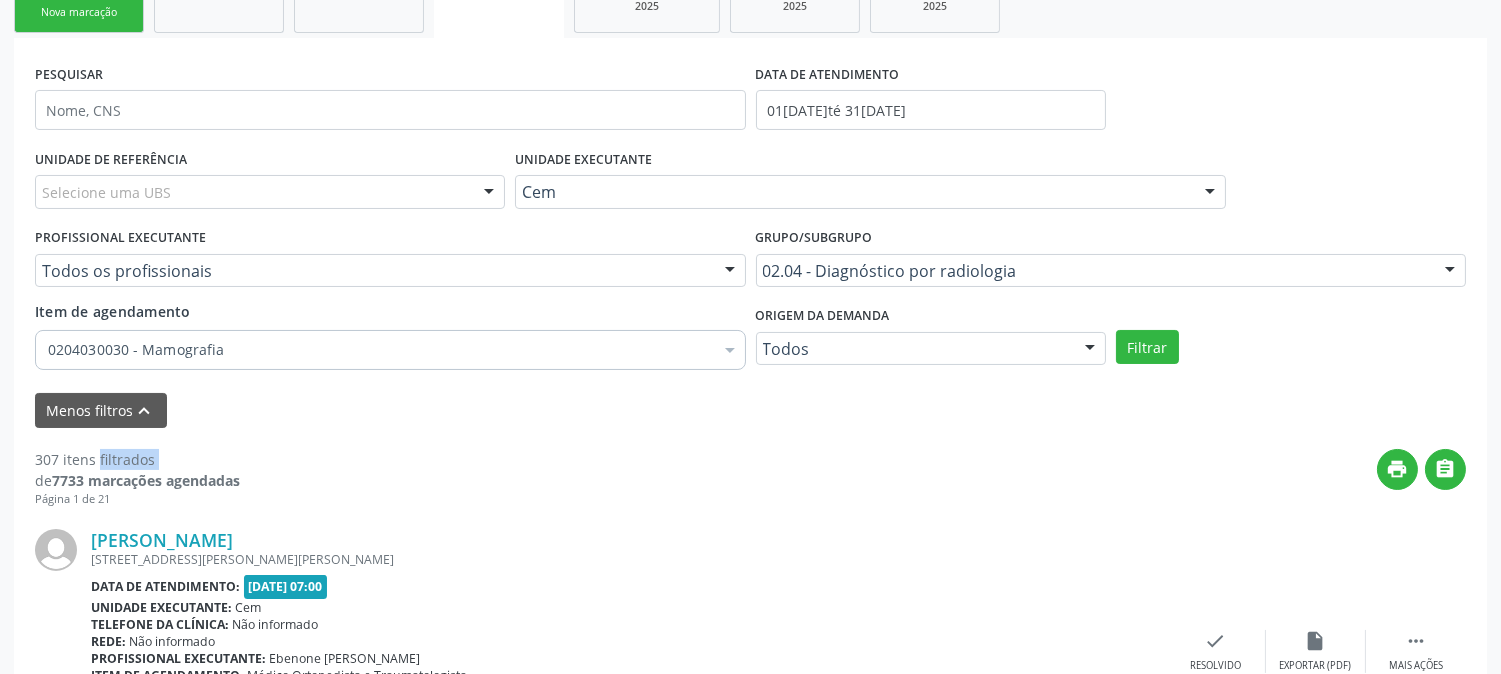 click on "PESQUISAR
DATA DE ATENDIMENTO
01/07/2025 até 31/07/2025
UNIDADE DE REFERÊNCIA
Selecione uma UBS
Todas as UBS   Usf do Mutirao   Usf Cohab   Usf Caicarinha da Penha Tauapiranga   Posto de Saude Bernardo Vieira   Usf Borborema   Usf Bom Jesus I   Usf Ipsep   Usf Sao Cristovao   Usf Santa Rita Bernardo Vieira   Usf Cagep   Usf Caxixola   Usf Bom Jesus II   Usf Malhada Cortada   Usf Alto da Conceicao   Usf Varzea Aabb   Usf Ipsep II   Usf Cohab II   Usf Varzinha   Usf Ipa Faz Nova   Usf Centro I   Usf Vila Bela   Usf Centro II   Usf Luanda Jardim   Usf Ipsep III   Posto de Saude Logradouro   Posto de Saude Poco da Cerca   Posto de Saude de Juazeirinho   Central Regional de Rede de Frio Xi Geres   Hospital Eduardo Campos   Rede de Atencao Ao Covid 19 Leitos de Retaguarda Municipal   Posto de Saude Malhada da Areia   Posto de Saude Malhada do Jua   Vigilancia Epidemiologica     Usb Base Samu Serra Talhada" at bounding box center (750, 2482) 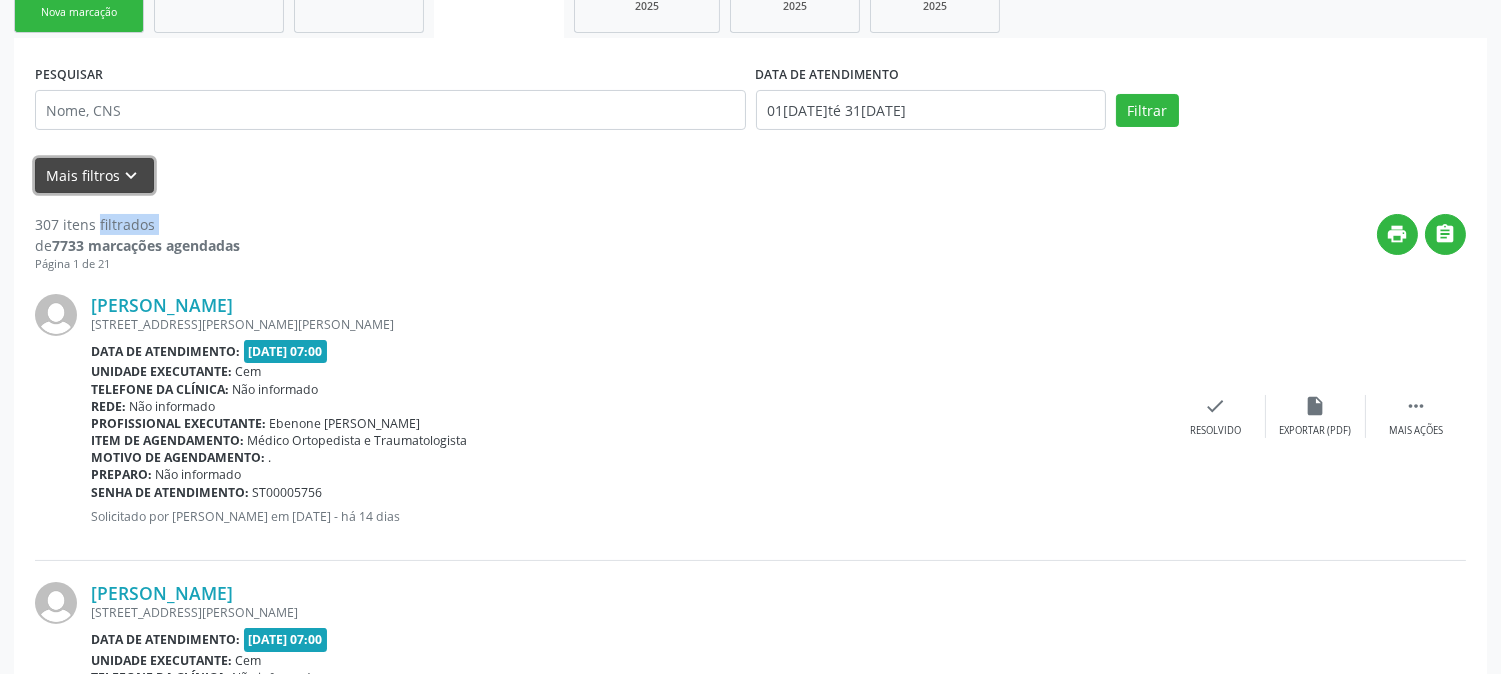 click on "Mais filtros
keyboard_arrow_down" at bounding box center [94, 175] 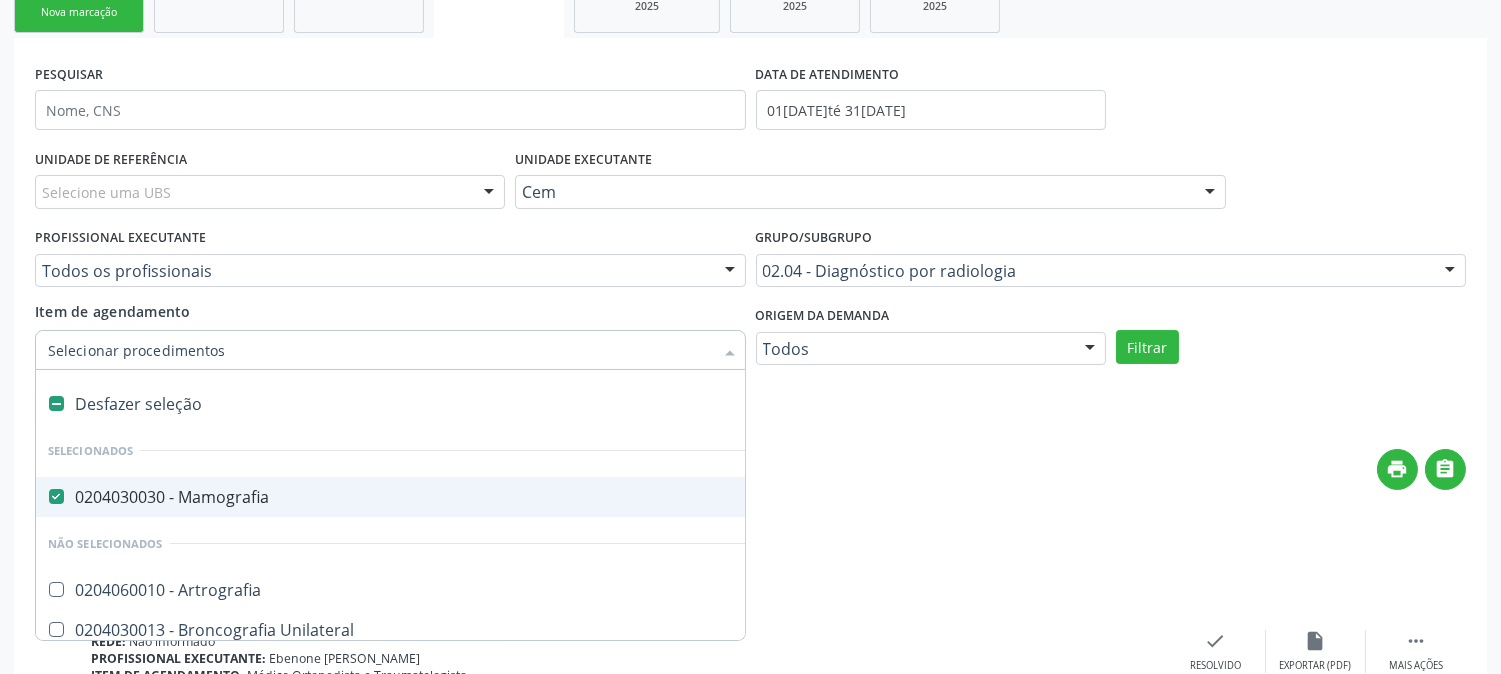 click on "Desfazer seleção
Selecionados
0204030030 - Mamografia
Não selecionados
0204060010 - Artrografia
0204030013 - Broncografia Unilateral
0204050014 - Clister Opaco C/ Duplo Contraste
0204050022 - Colangiografia Per-Operatoria
0204050030 - Colangiografia Pos-Operatoria
0204010012 - Dacriocistografia
0204060028 - Densitometria Ossea Duo-Energetica de Coluna (Vertebras Lombares E/Ou Femur)
0204030021 - Ductografia (Por Mama)
0204050049 - Duodenografia Hipotonica
0204060036 - Escanometria
0204050057 - Fistulografia
0204050065 - Histerossalpingografia
0204030188 - Mamografia Bilateral Para Rastreamento
0204030048 - Marcacao Pre-Cirurgica de Lesao Nao Palpavel de Mama Associada A Mamografia
0204020018 - Mielografia
0204050073 - Pielografia Anterograda Percutanea" at bounding box center [390, 347] 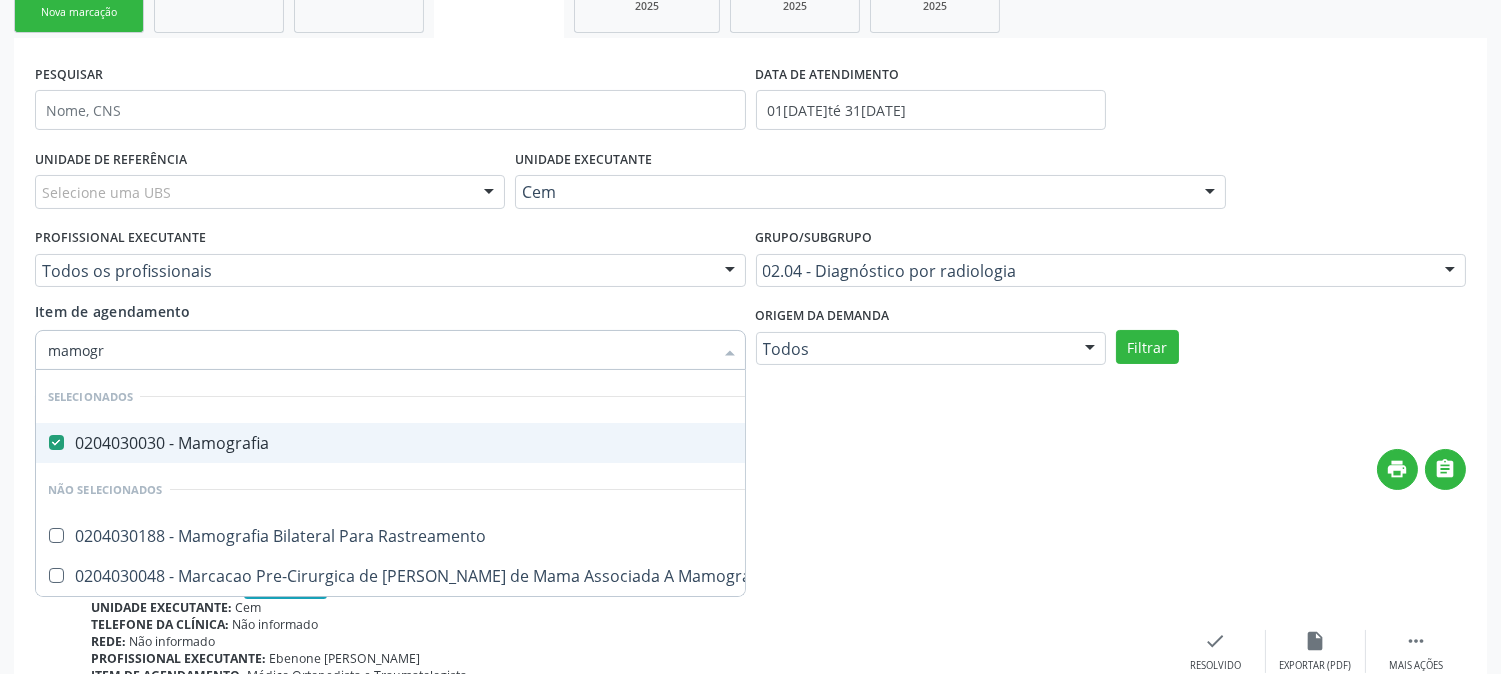 type on "mamogra" 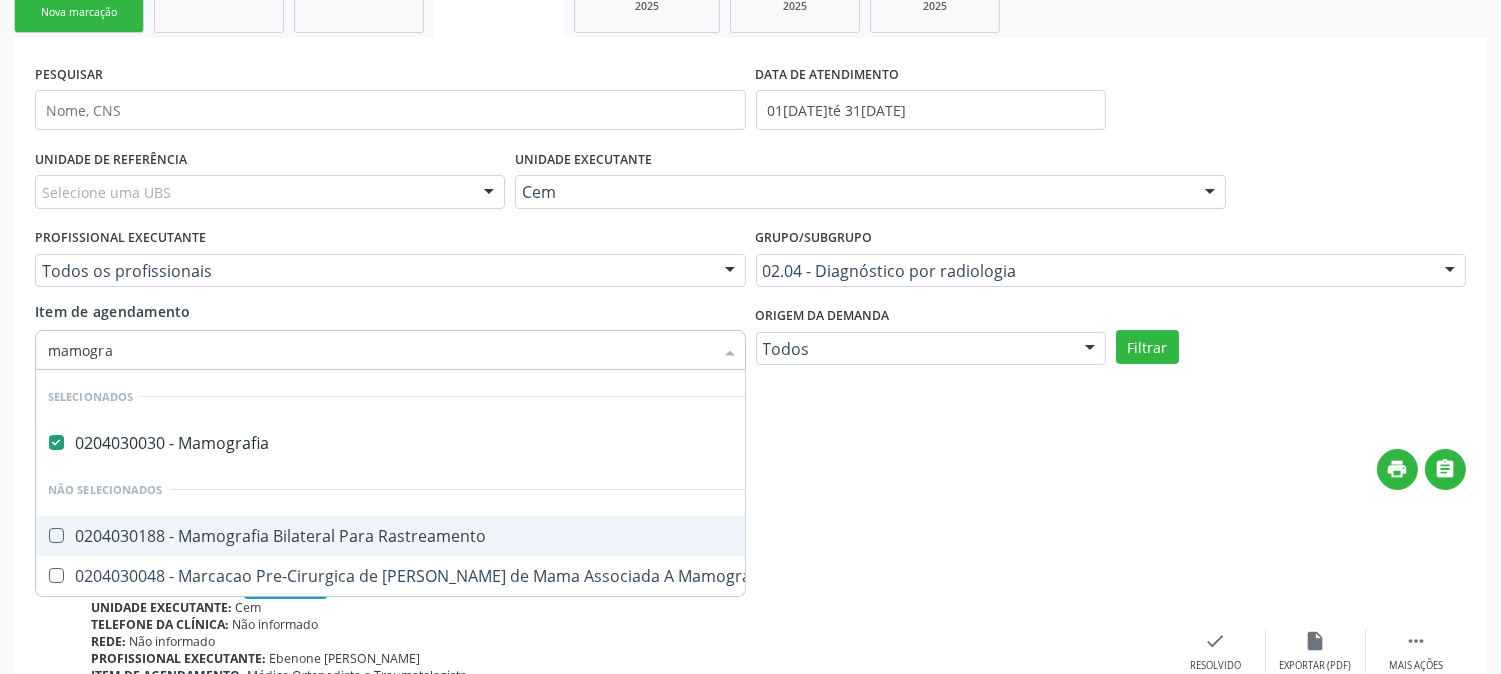 click on "0204030188 - Mamografia Bilateral Para Rastreamento" at bounding box center (408, 536) 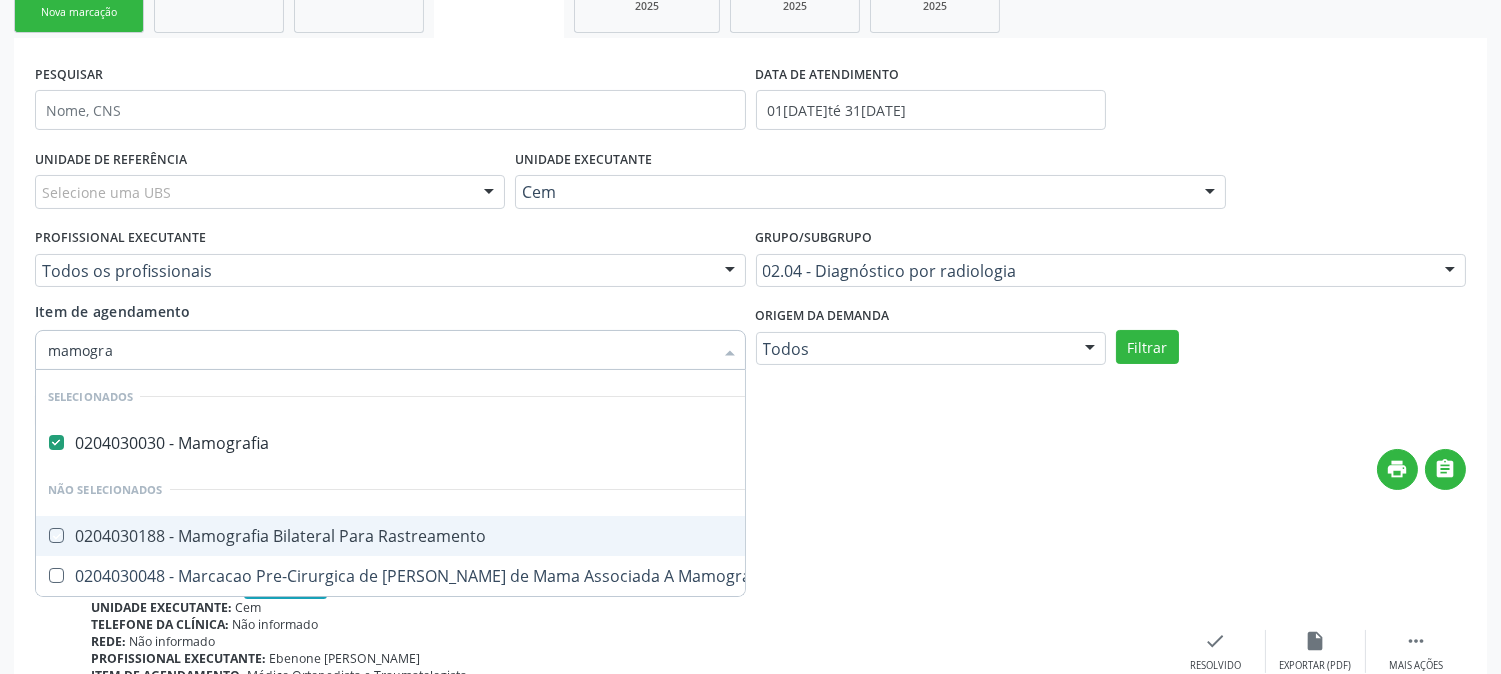 checkbox on "true" 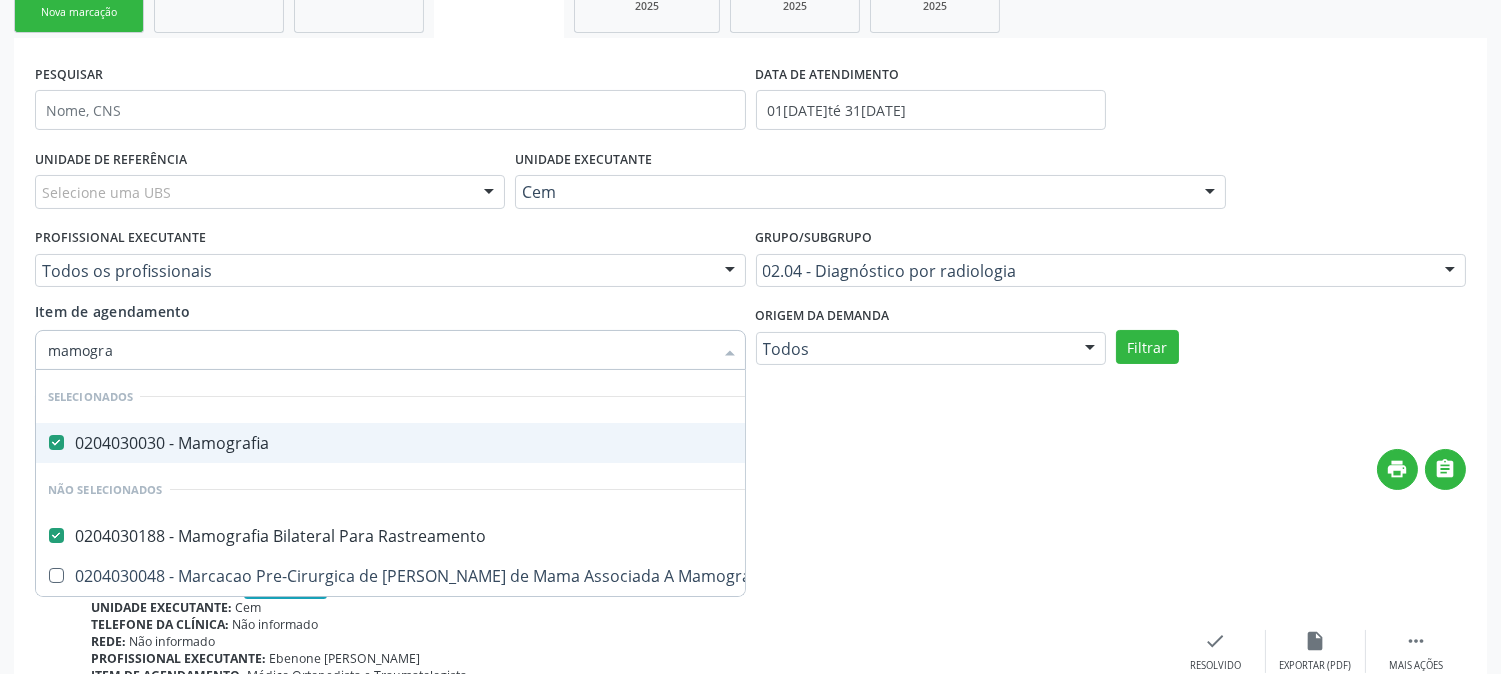 click on "0204030030 - Mamografia" at bounding box center [408, 443] 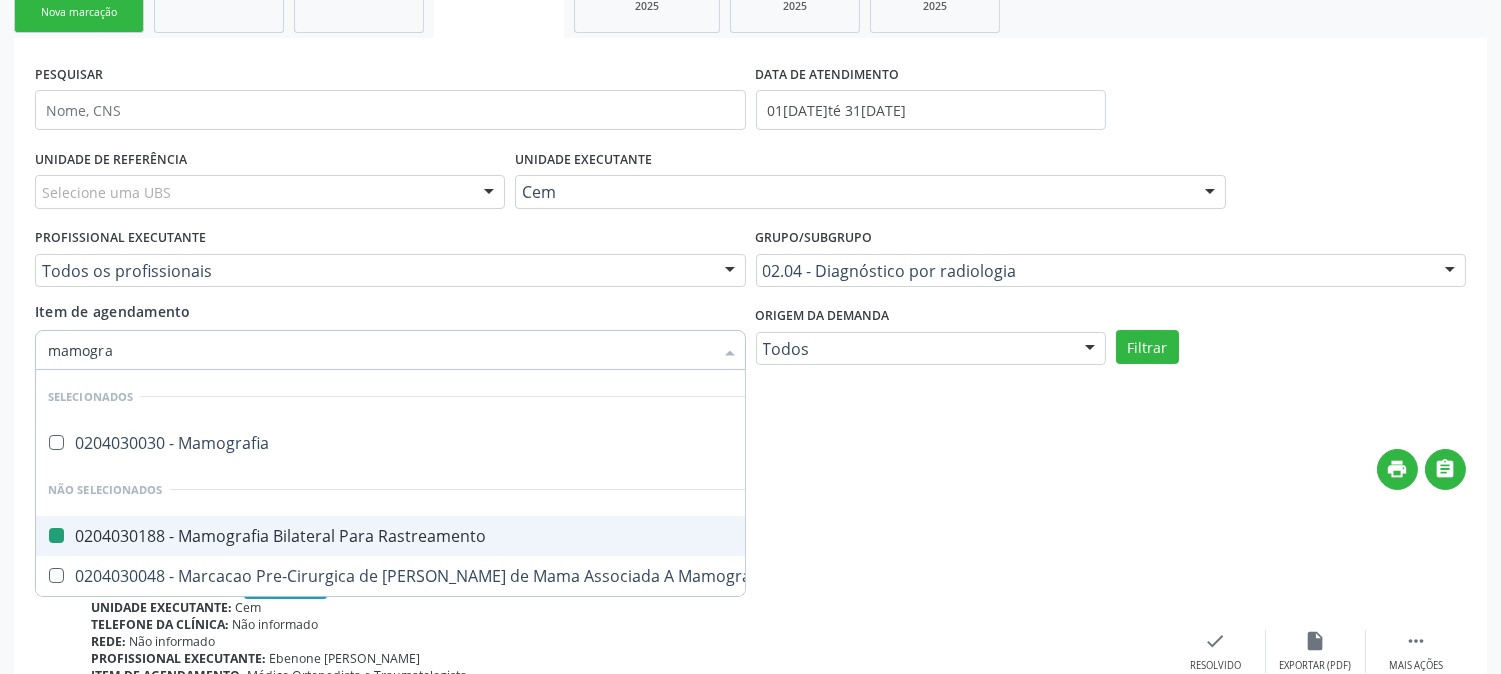 checkbox on "true" 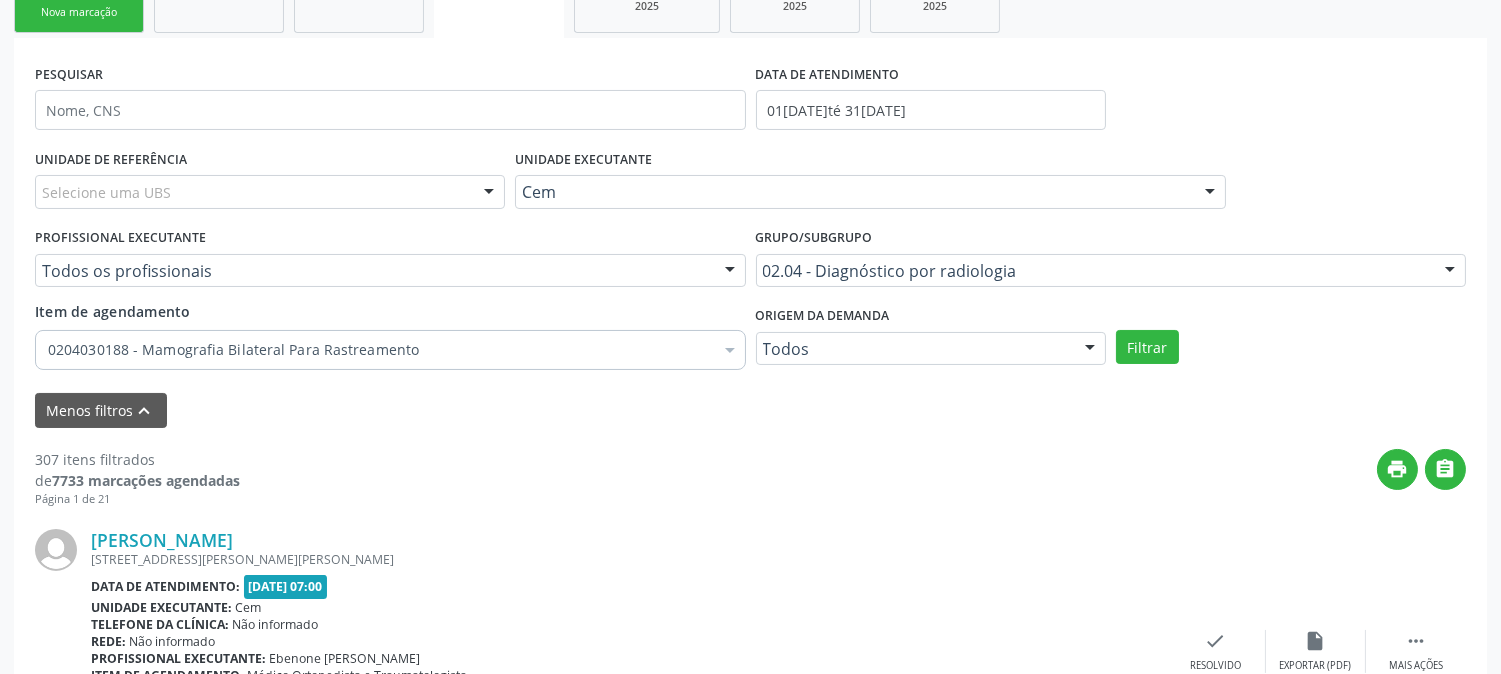 click on "print   " at bounding box center [853, 478] 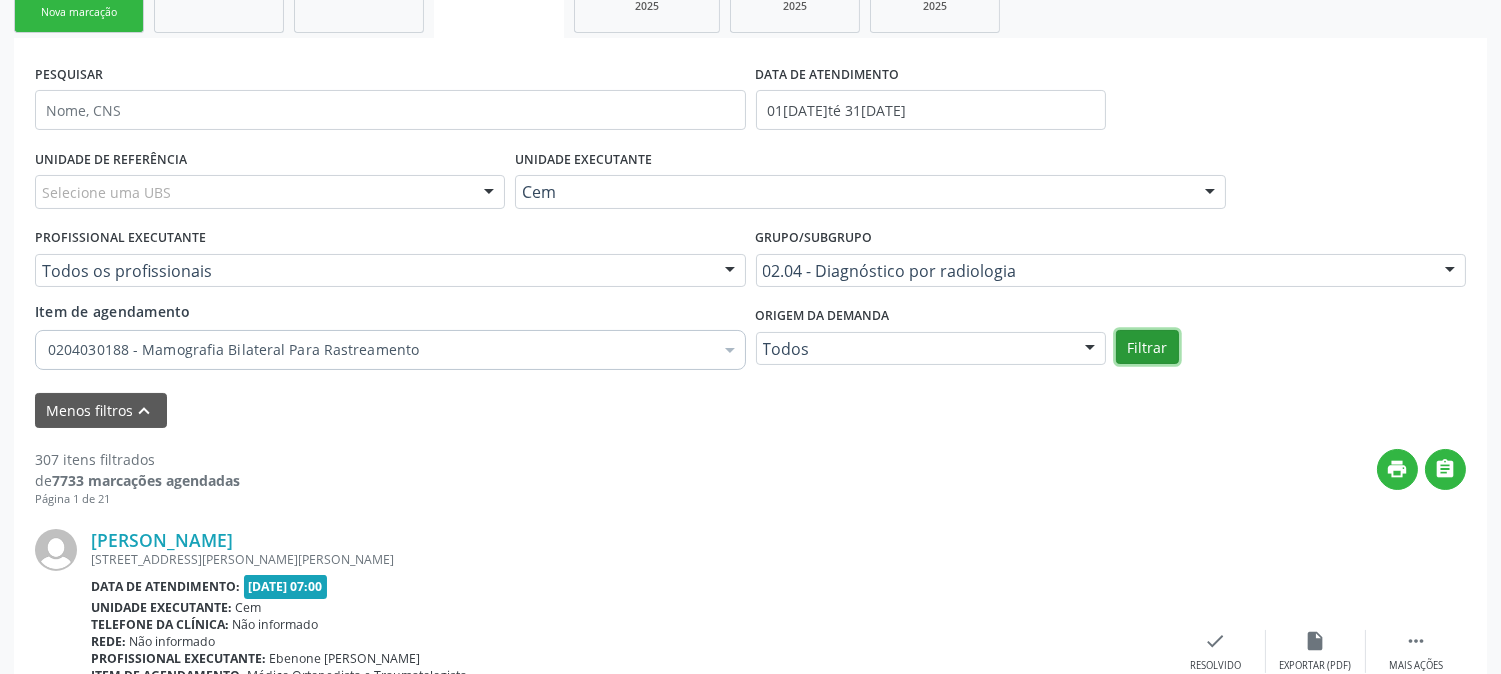click on "Filtrar" at bounding box center [1147, 347] 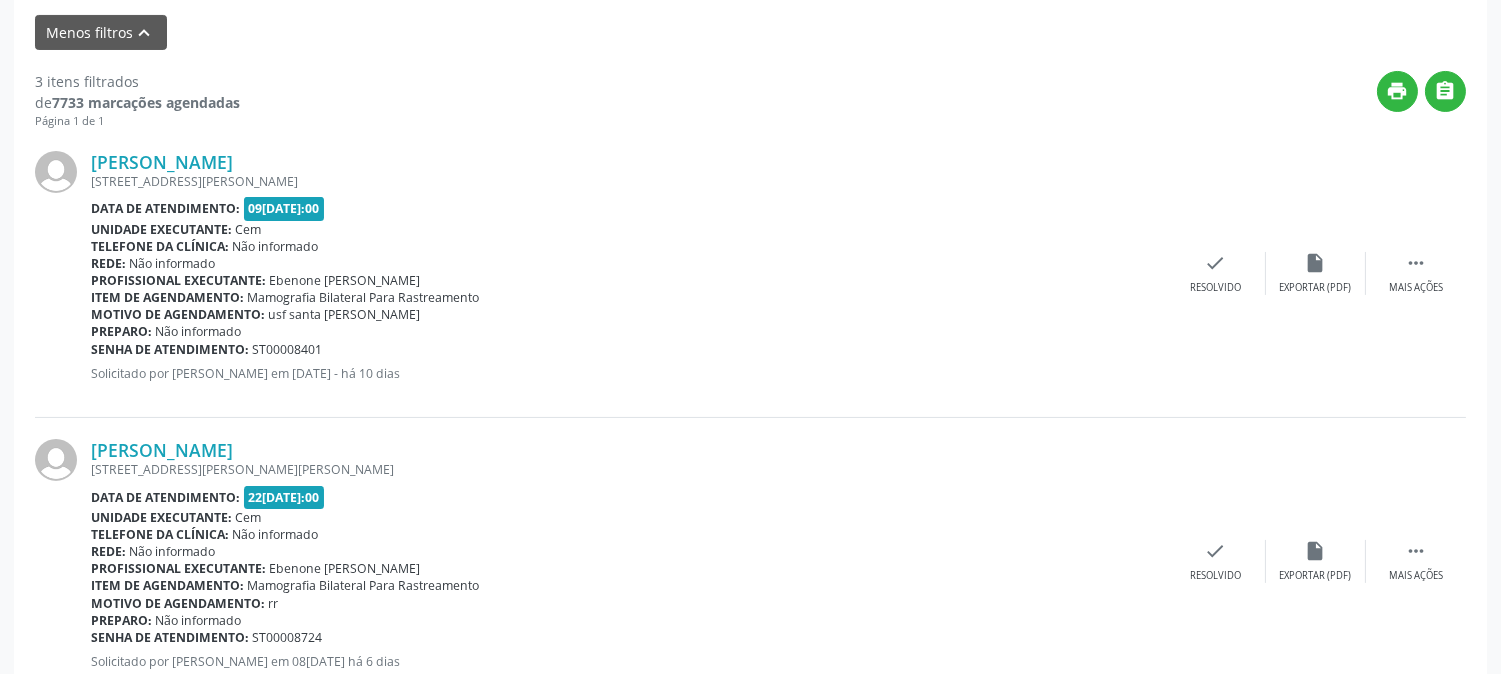 scroll, scrollTop: 1064, scrollLeft: 0, axis: vertical 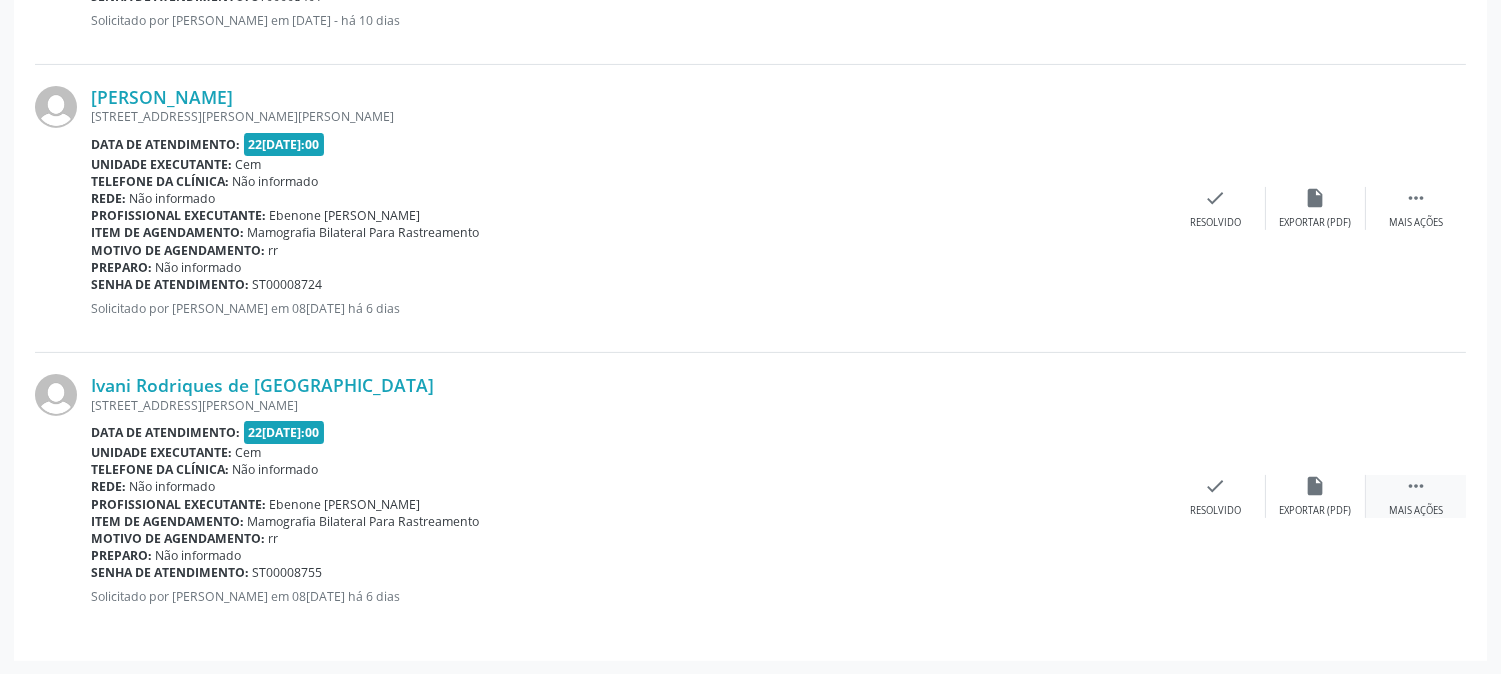 click on "
Mais ações" at bounding box center [1416, 496] 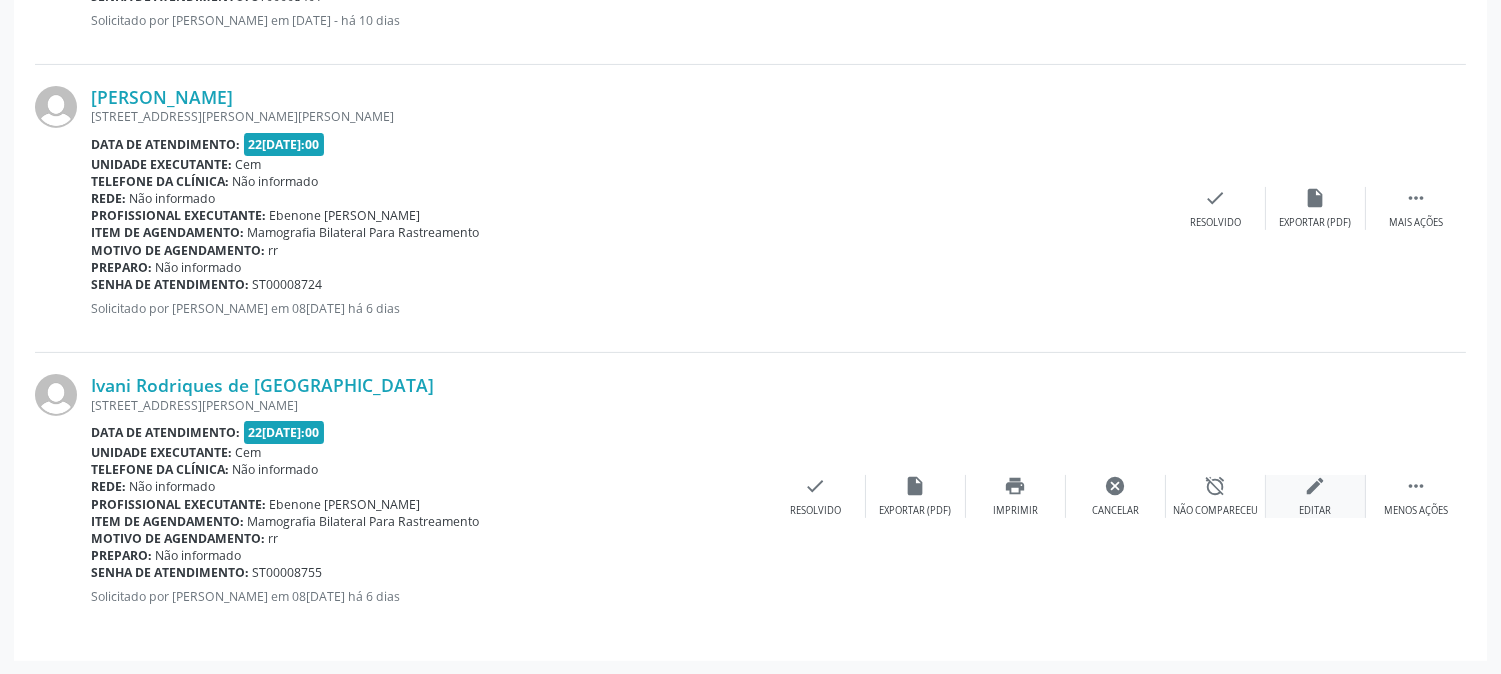 click on "Editar" at bounding box center [1316, 511] 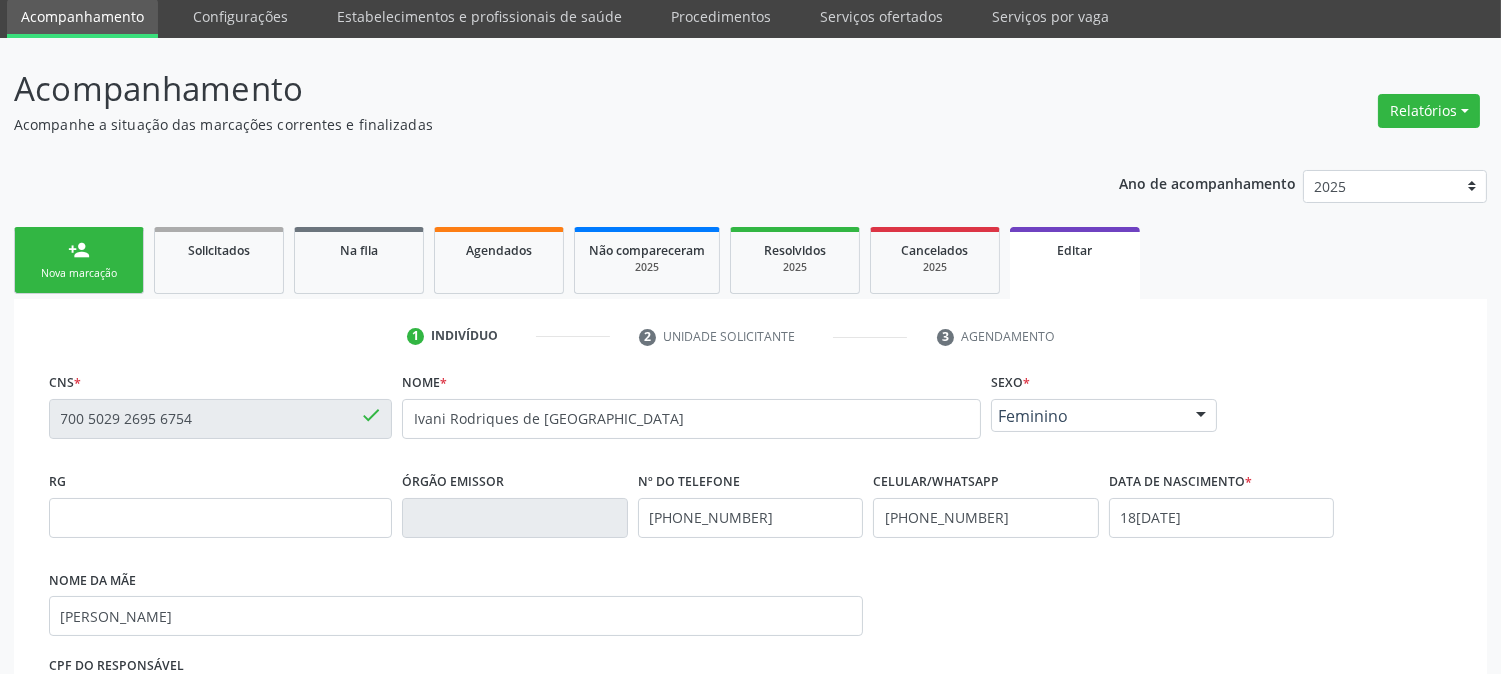 scroll, scrollTop: 111, scrollLeft: 0, axis: vertical 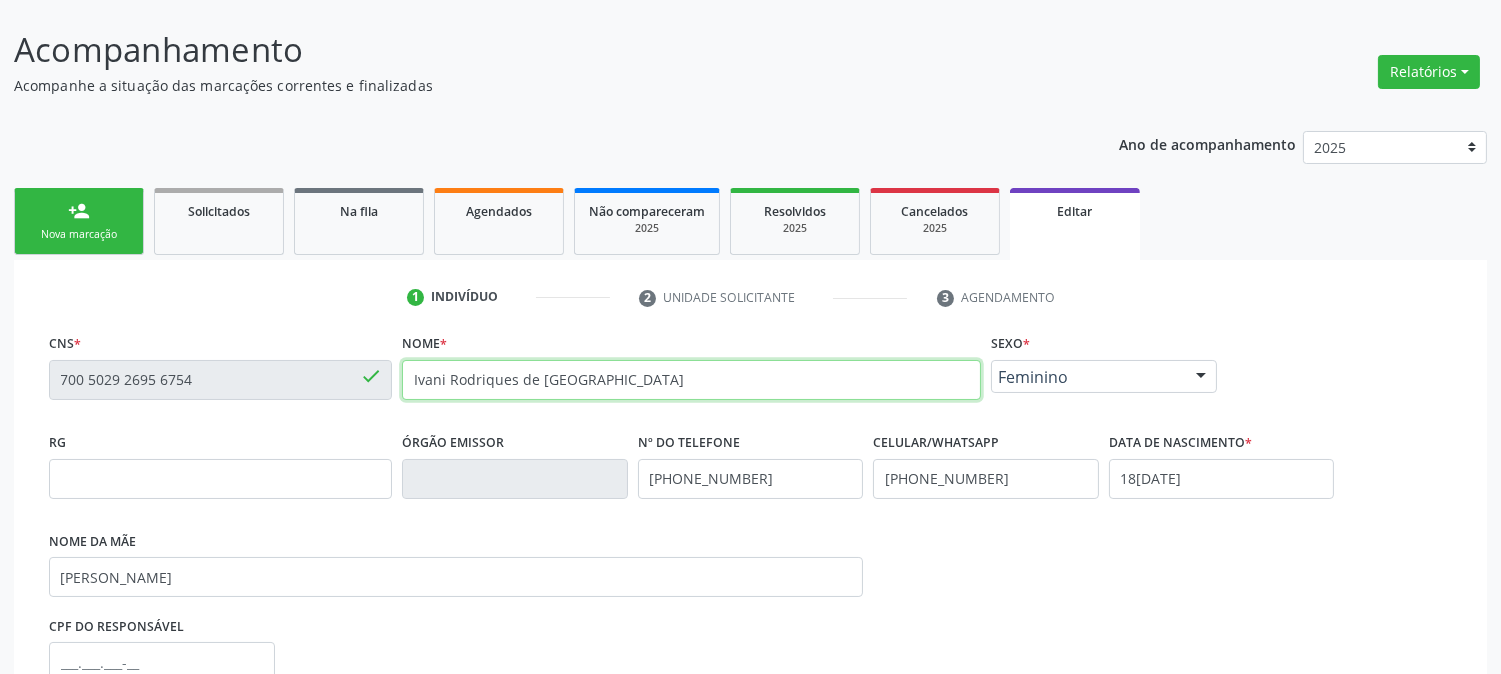 click on "Ivani Rodriques de Lima" at bounding box center [691, 380] 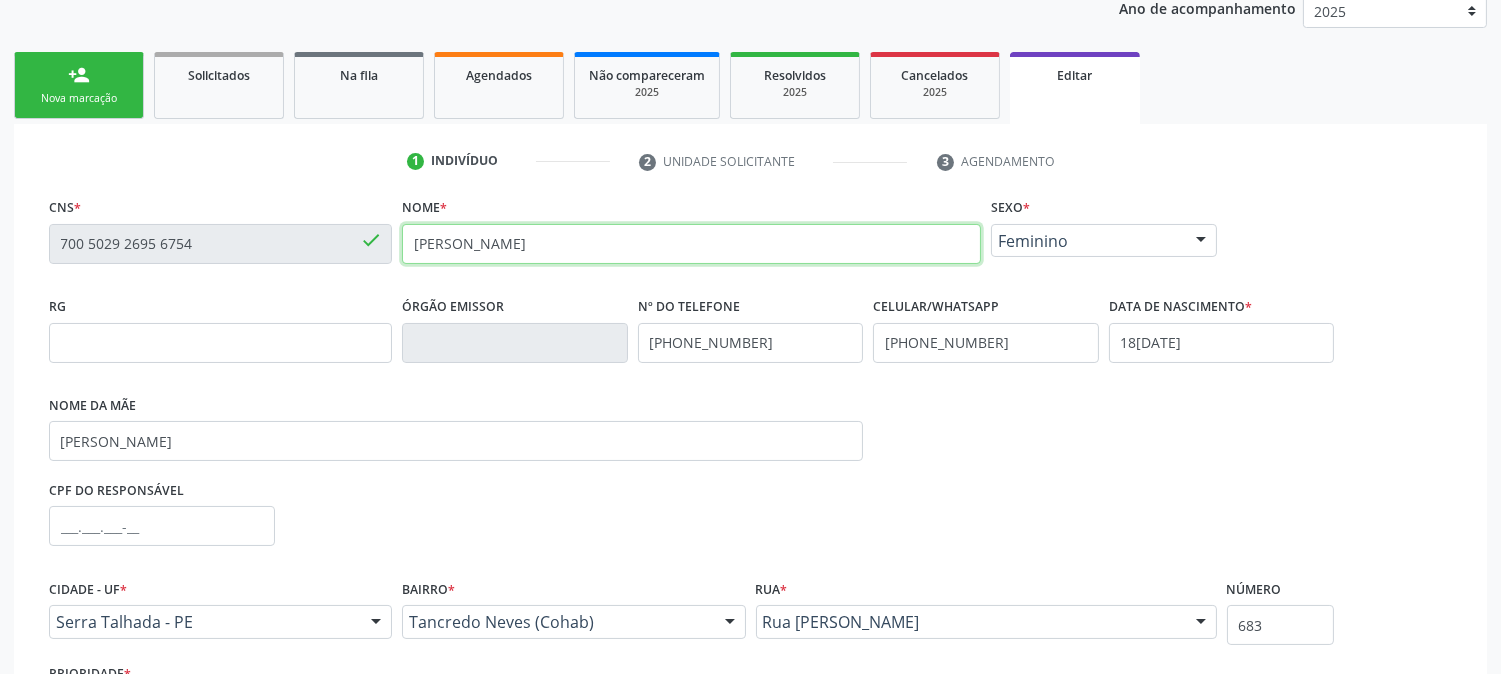 scroll, scrollTop: 422, scrollLeft: 0, axis: vertical 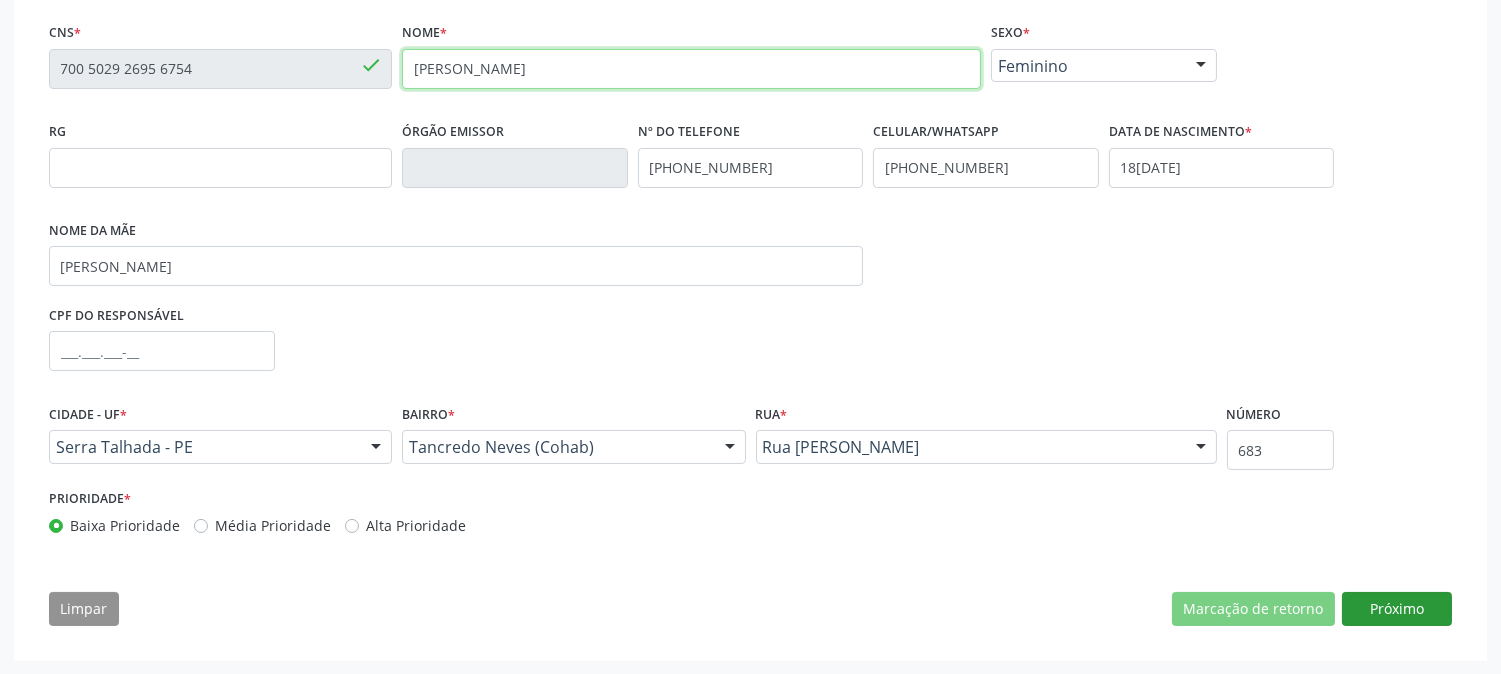 type on "Ivani Rodrigues de Lima" 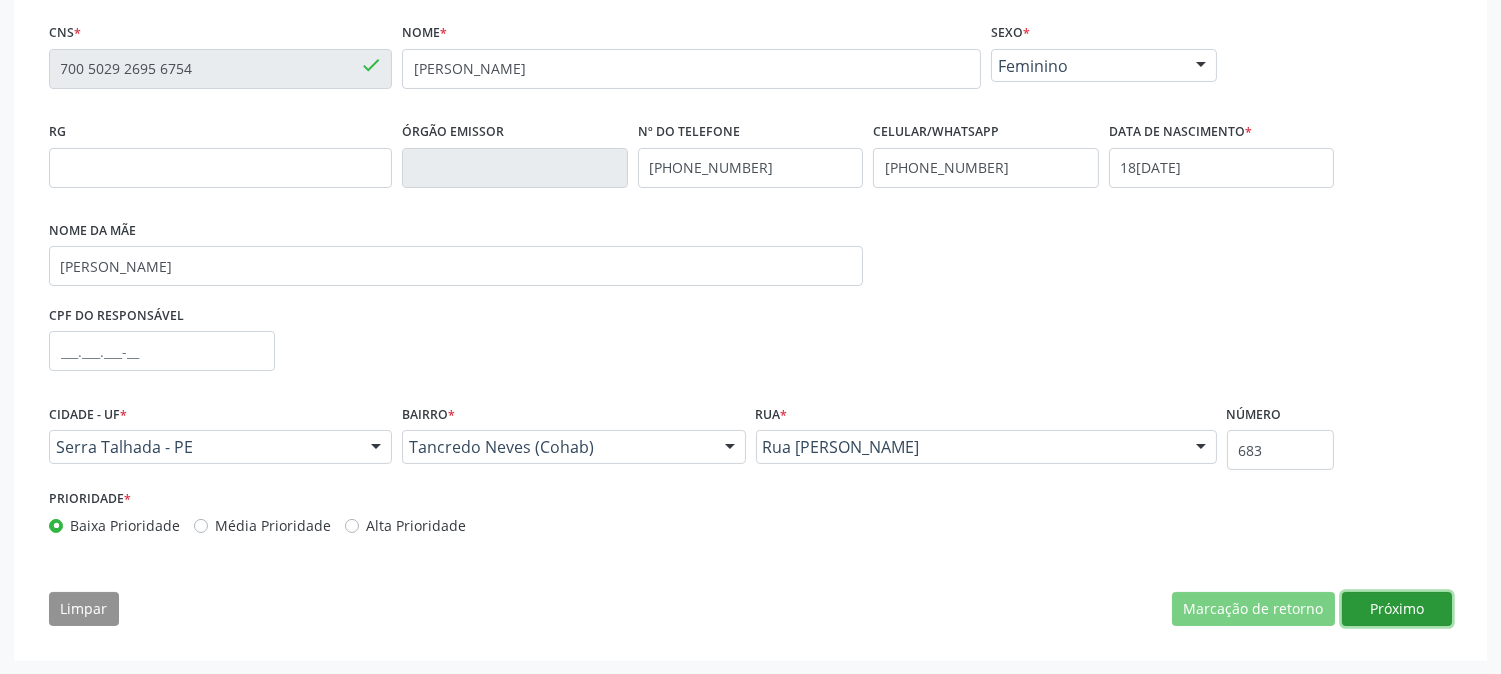 click on "Próximo" at bounding box center [1397, 609] 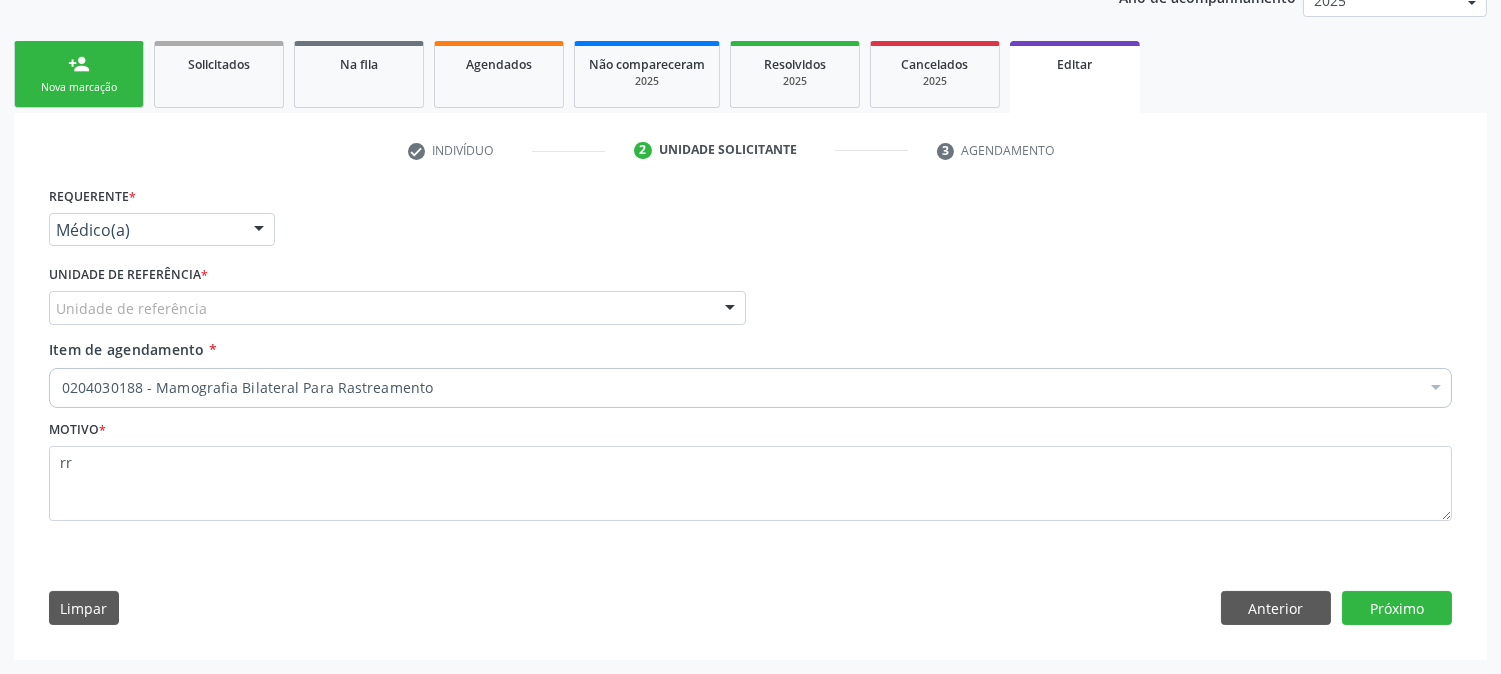 scroll, scrollTop: 257, scrollLeft: 0, axis: vertical 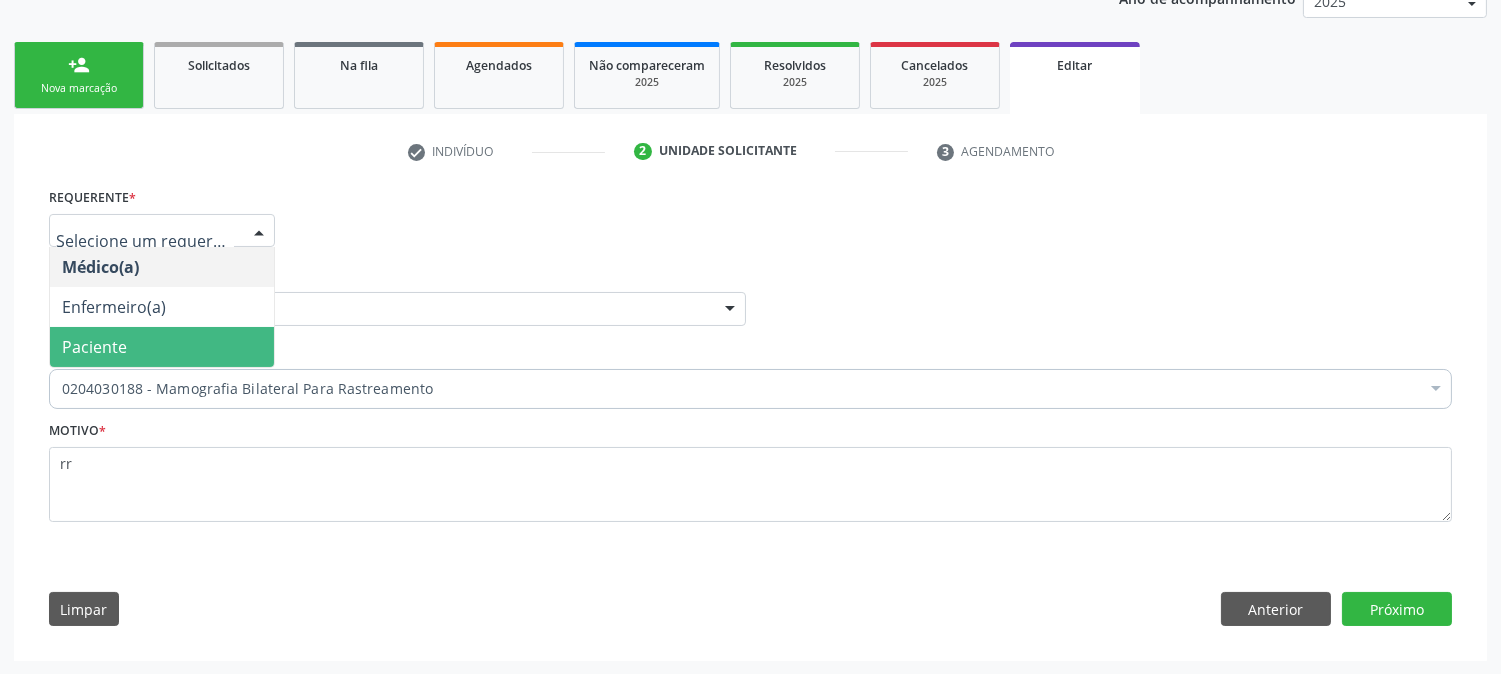 click on "Paciente" at bounding box center (94, 347) 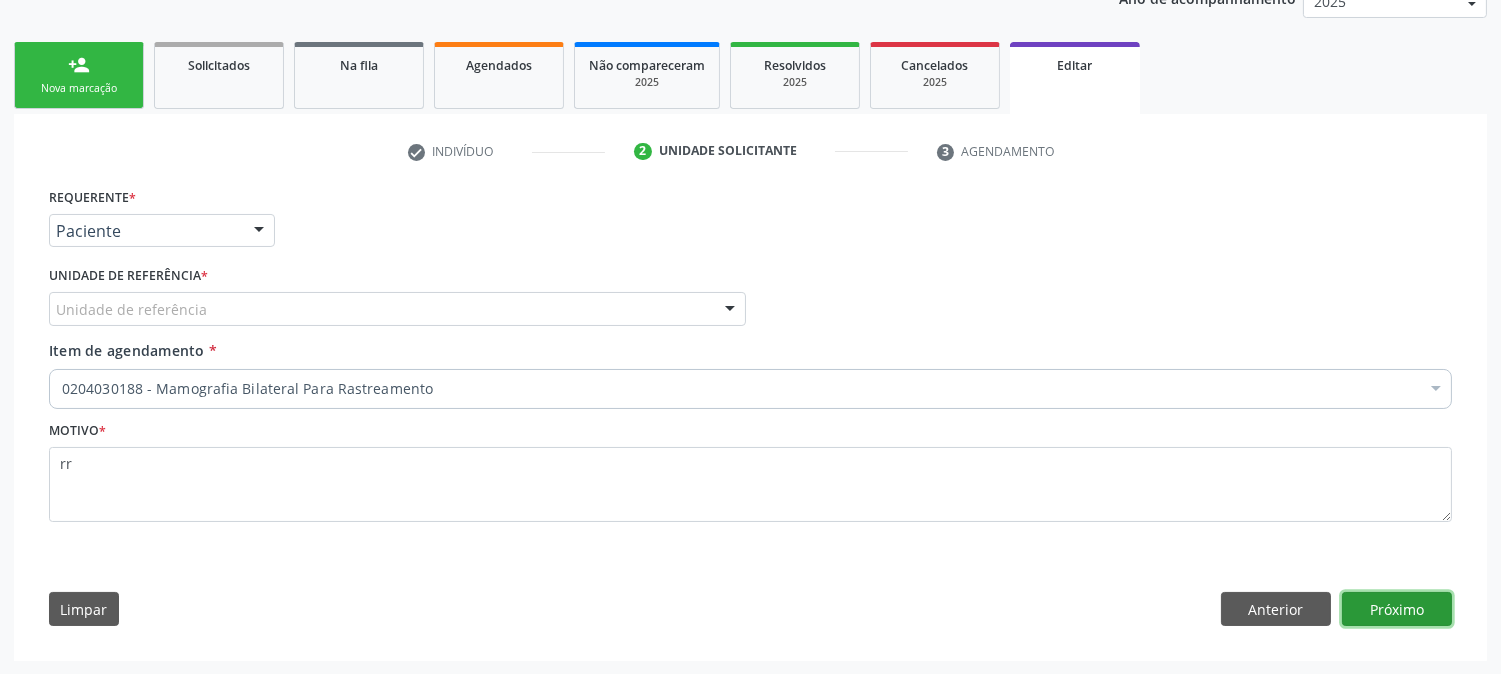 click on "Próximo" at bounding box center [1397, 609] 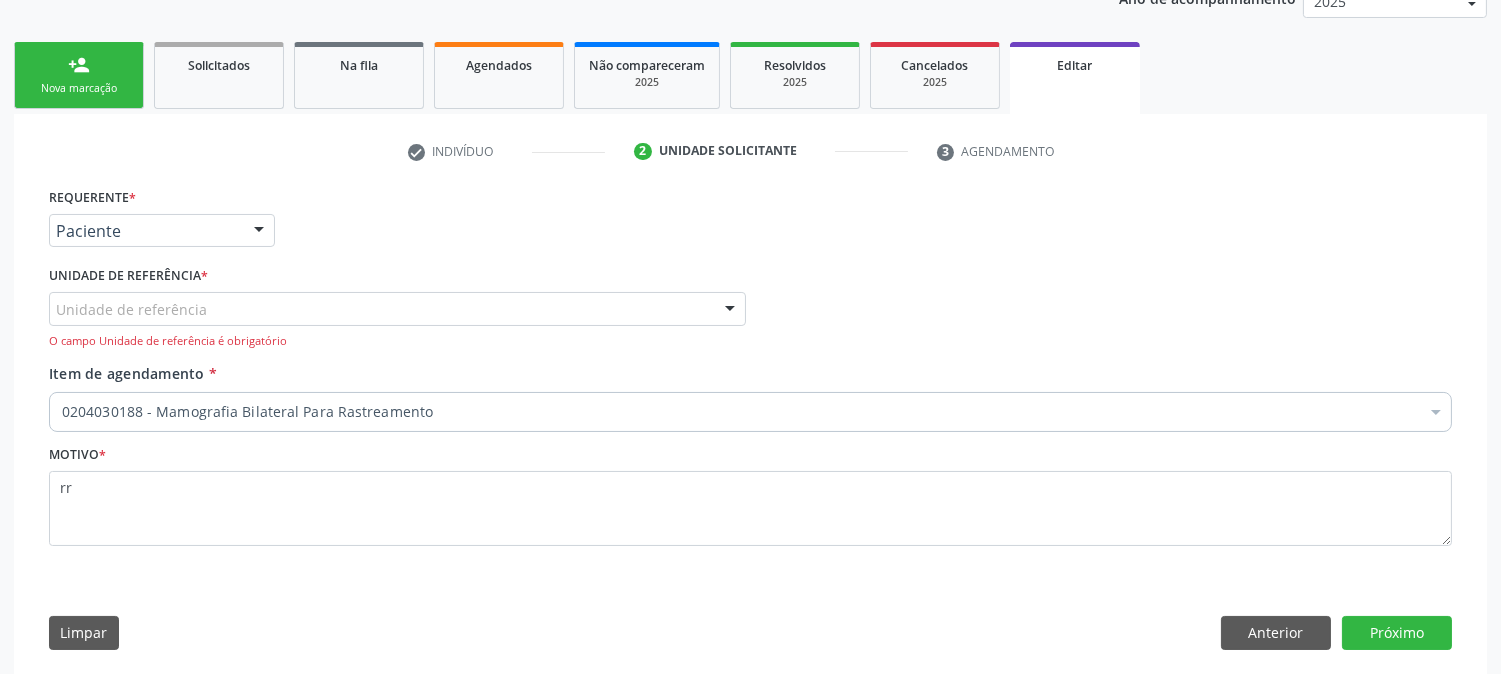click on "Unidade de referência" at bounding box center [397, 309] 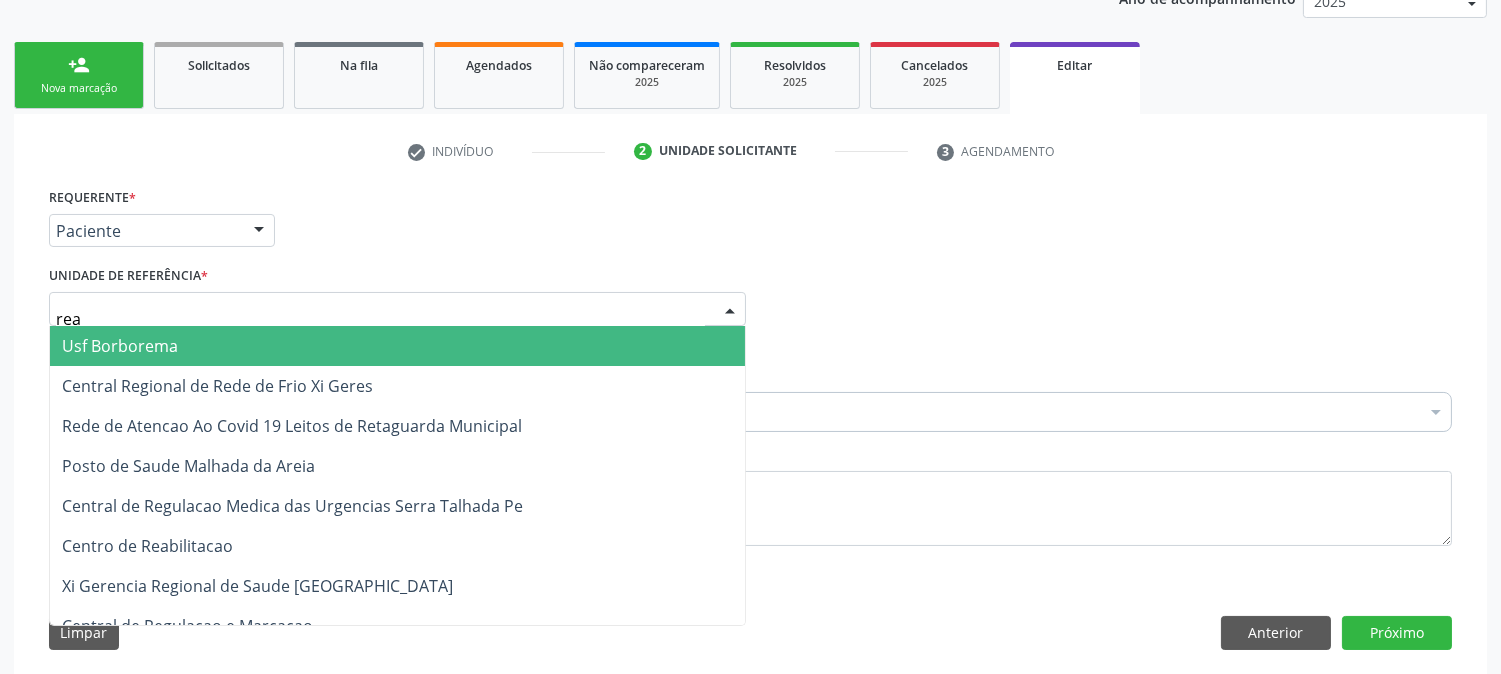 type on "reab" 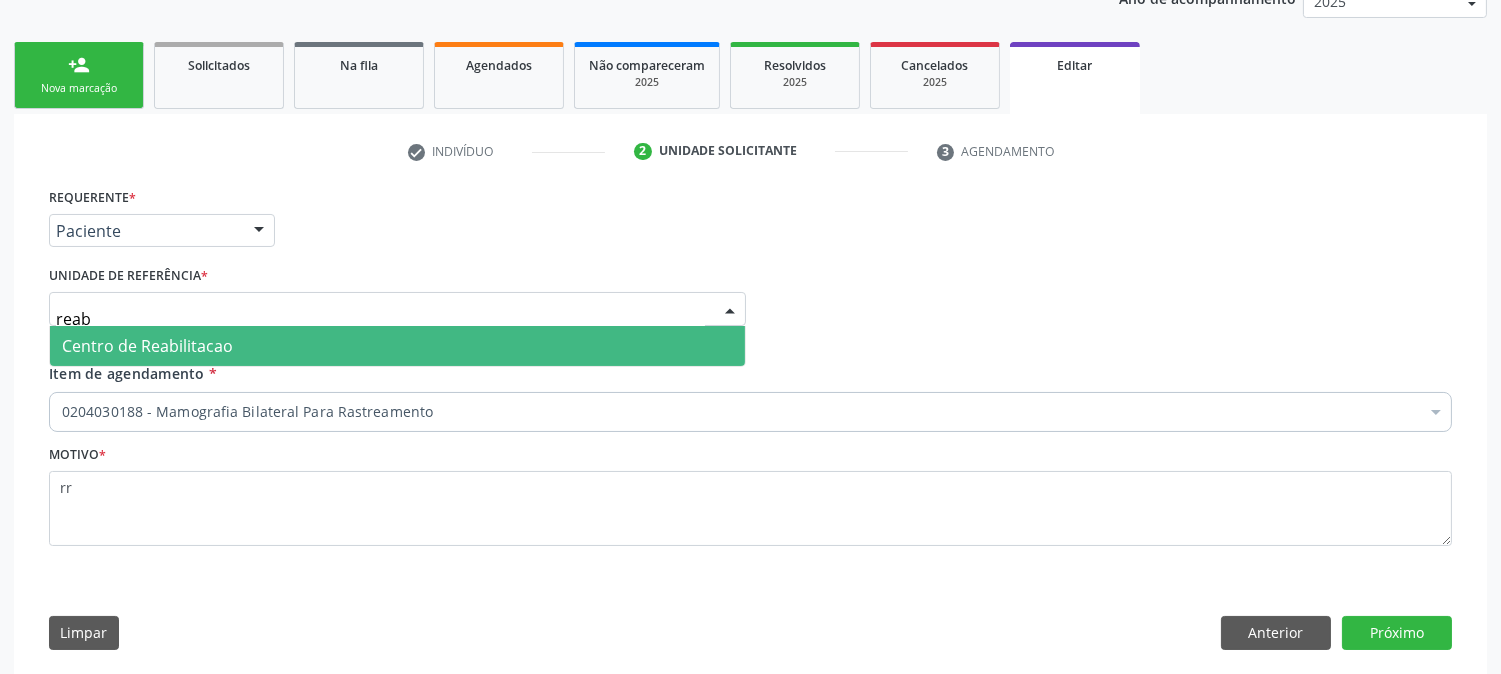 click on "Centro de Reabilitacao" at bounding box center [147, 346] 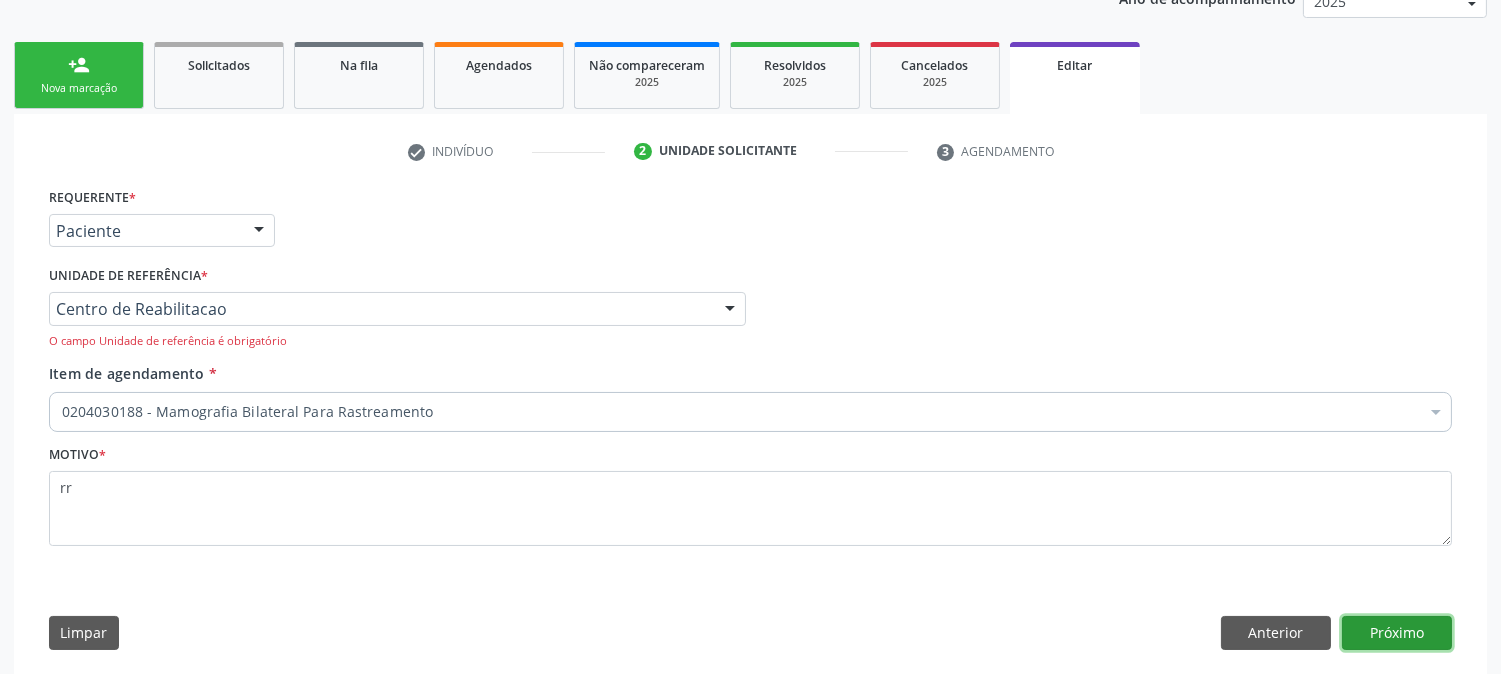 click on "Próximo" at bounding box center (1397, 633) 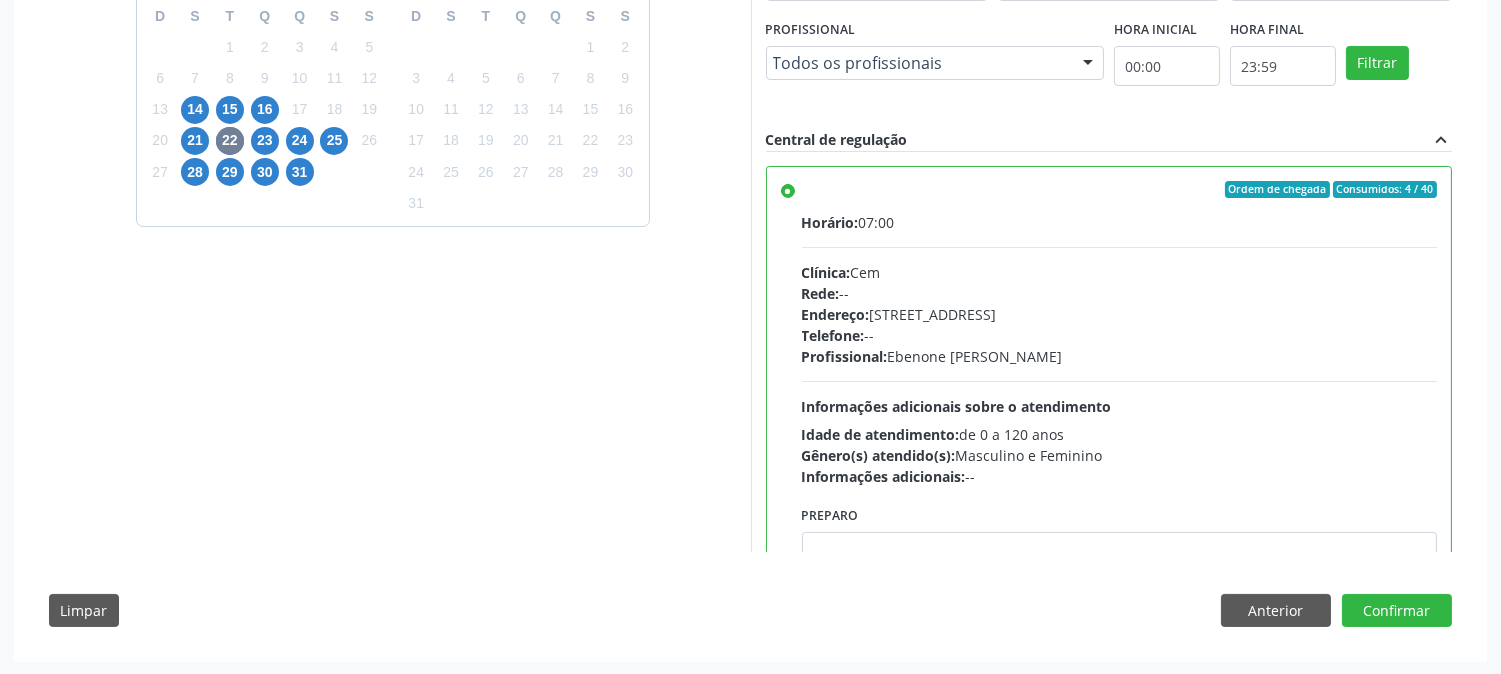 scroll, scrollTop: 546, scrollLeft: 0, axis: vertical 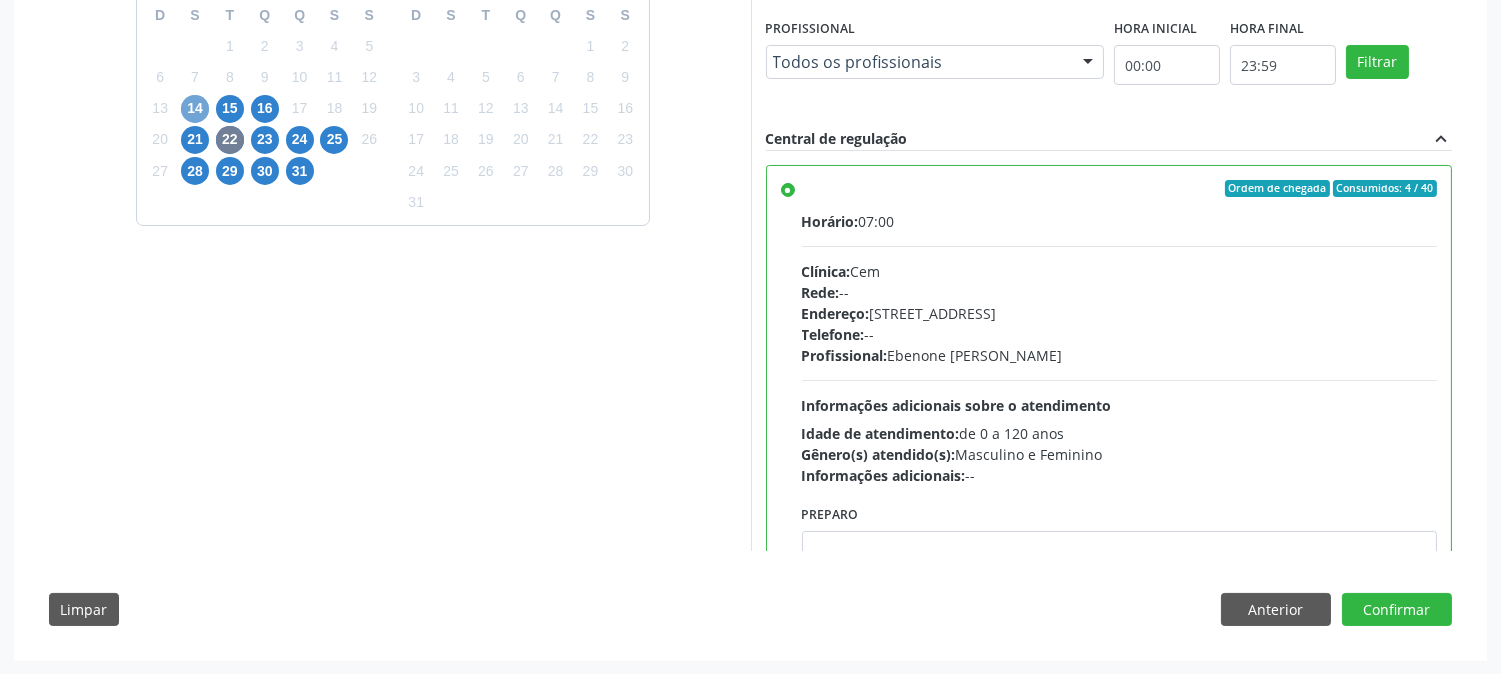 click on "14" at bounding box center (195, 109) 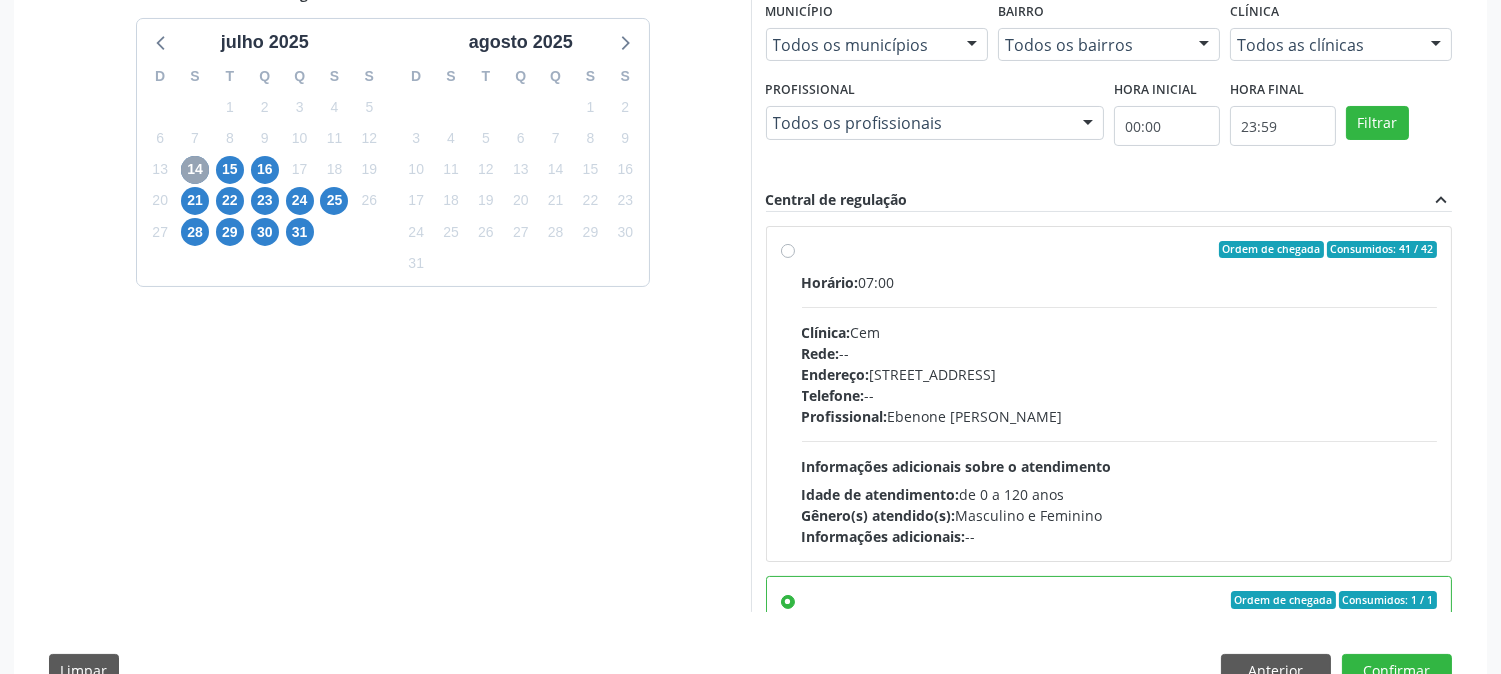 scroll, scrollTop: 435, scrollLeft: 0, axis: vertical 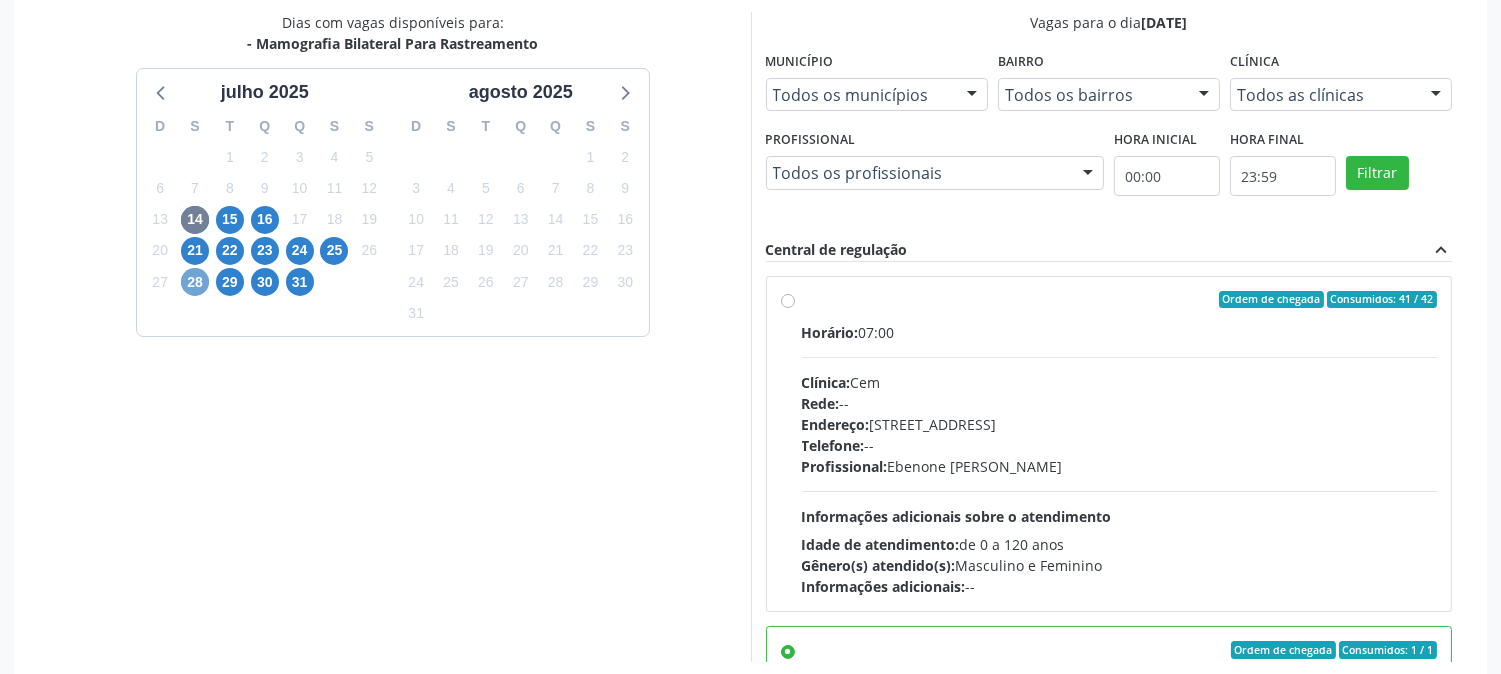 click on "28" at bounding box center [195, 282] 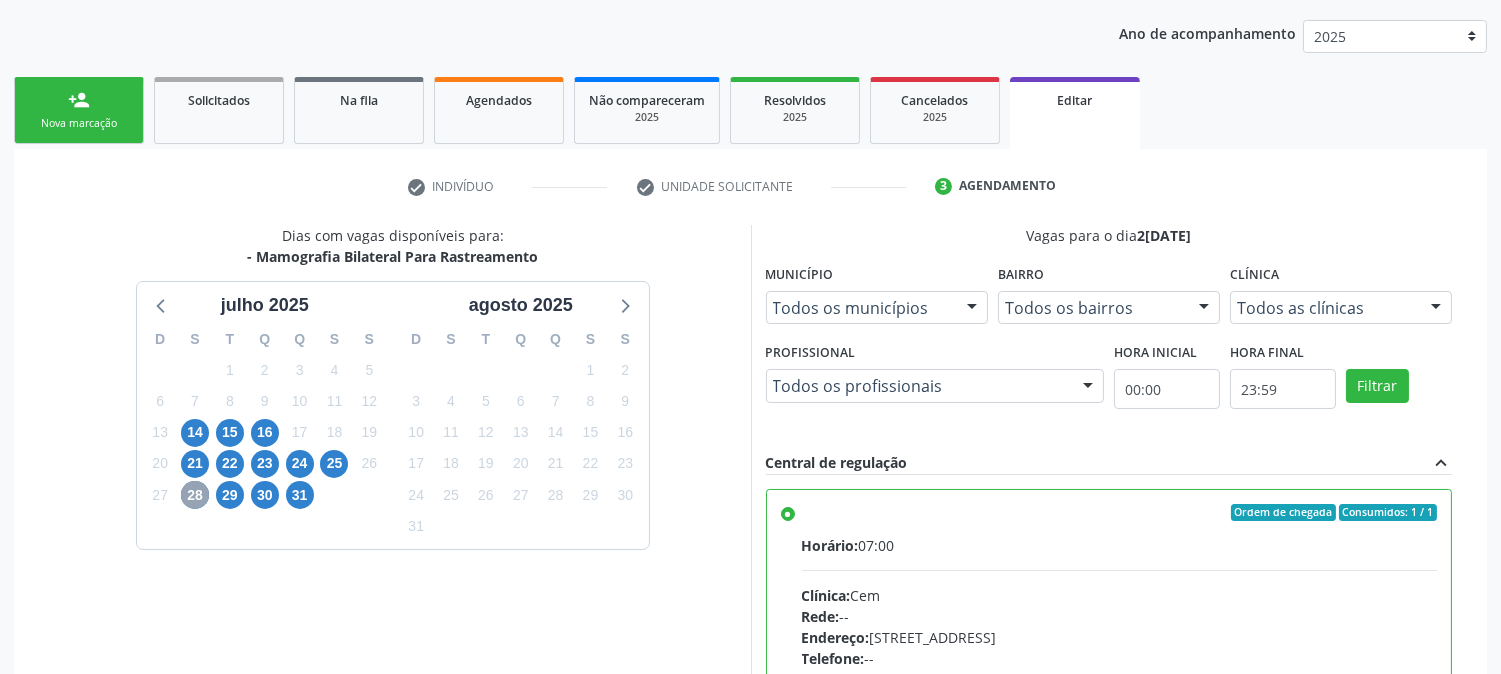 scroll, scrollTop: 435, scrollLeft: 0, axis: vertical 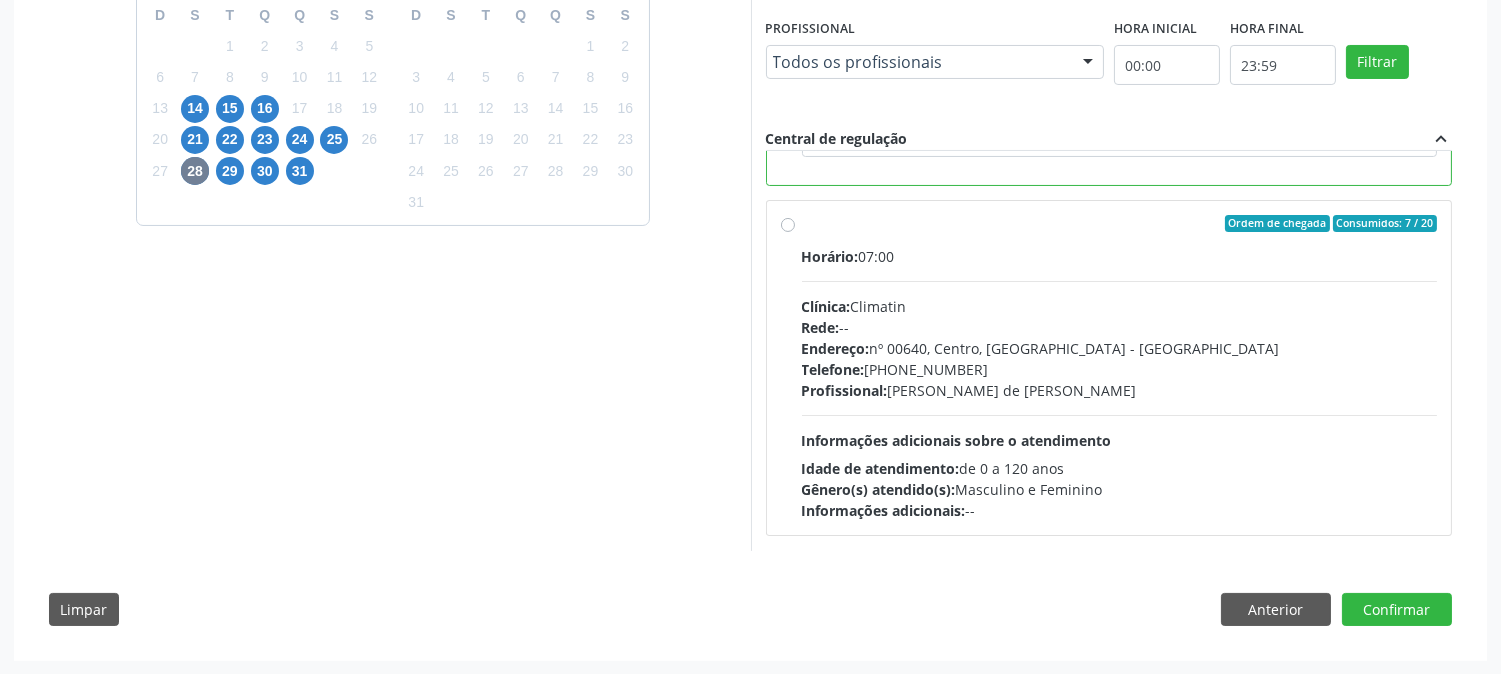 click on "Rede:
--" at bounding box center (1120, 327) 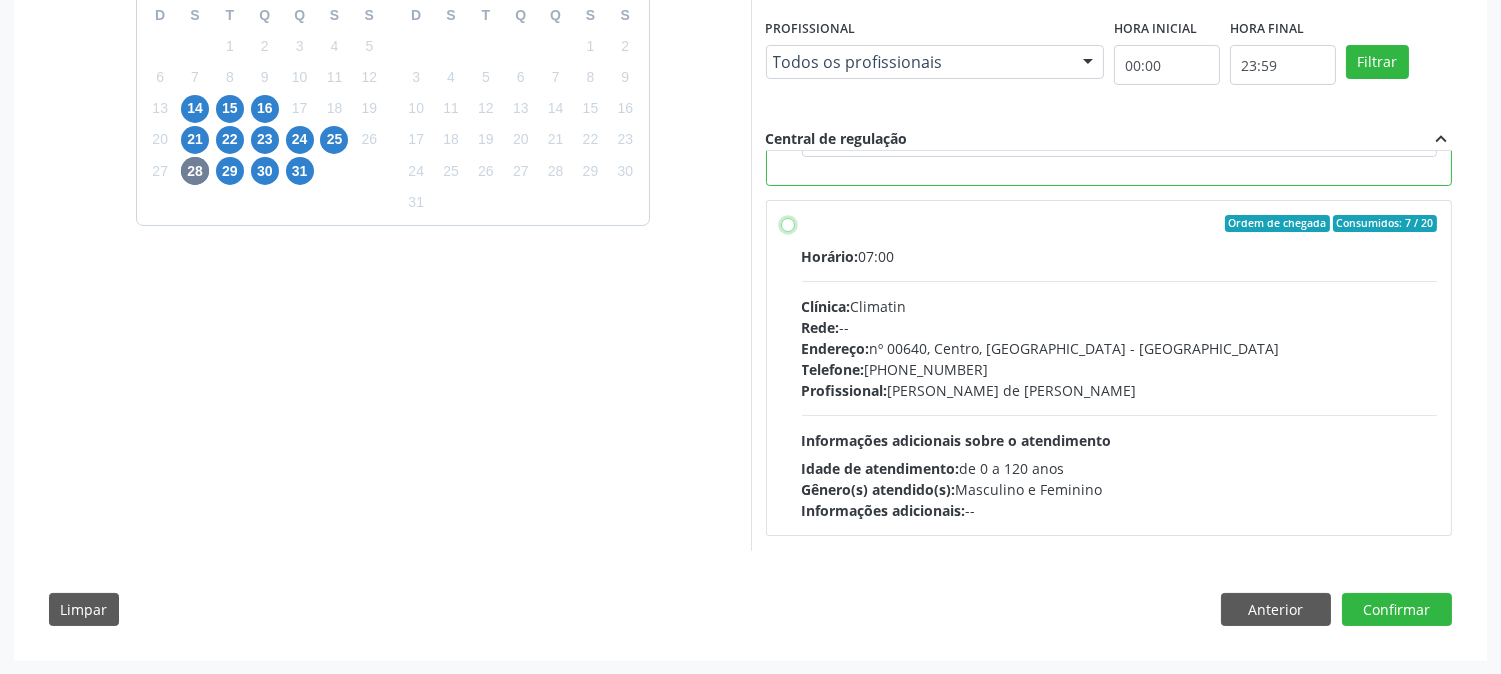 click on "Ordem de chegada
Consumidos: 7 / 20
Horário:   07:00
Clínica:  Climatin
Rede:
--
Endereço:   nº 00640, Centro, Serra Talhada - PE
Telefone:   (81) 38311133
Profissional:
Ana Carolina Barboza de Andrada Melo Lyra
Informações adicionais sobre o atendimento
Idade de atendimento:
de 0 a 120 anos
Gênero(s) atendido(s):
Masculino e Feminino
Informações adicionais:
--" at bounding box center [788, 224] 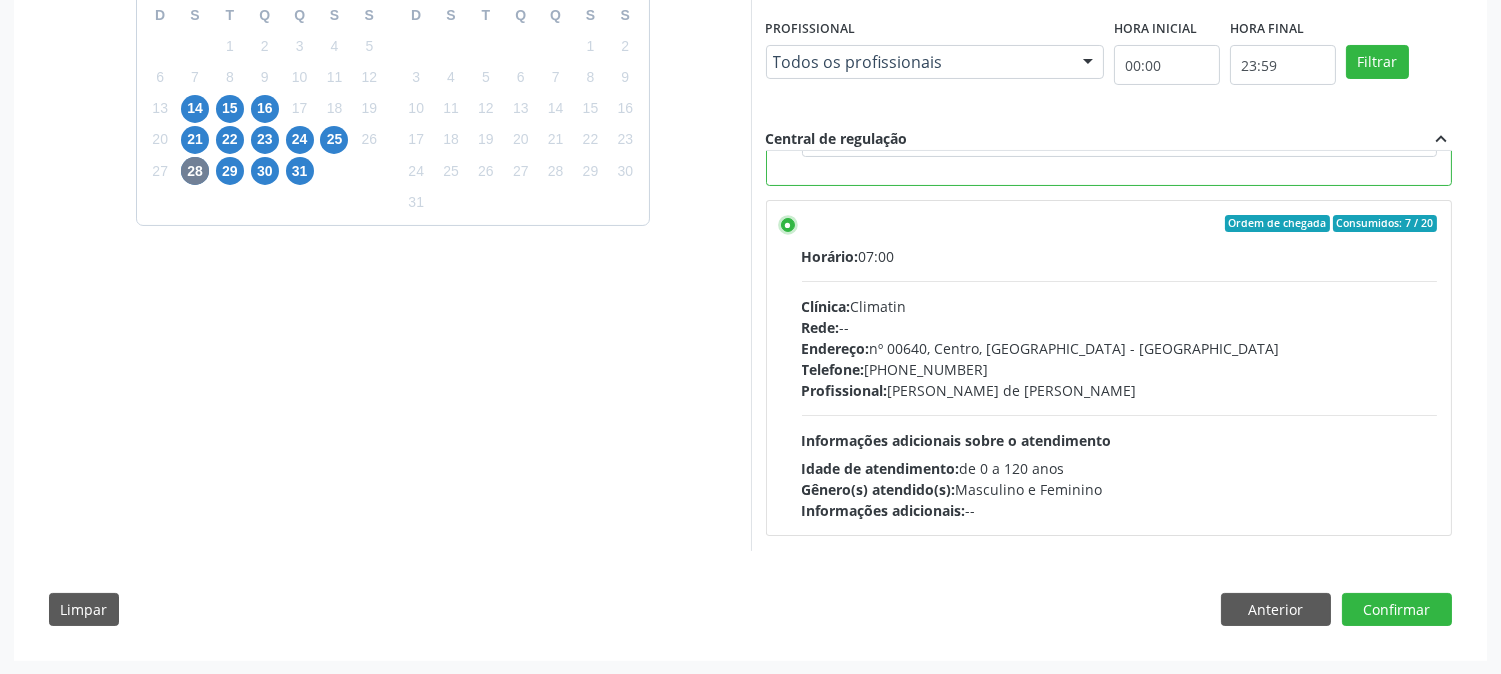 scroll, scrollTop: 188, scrollLeft: 0, axis: vertical 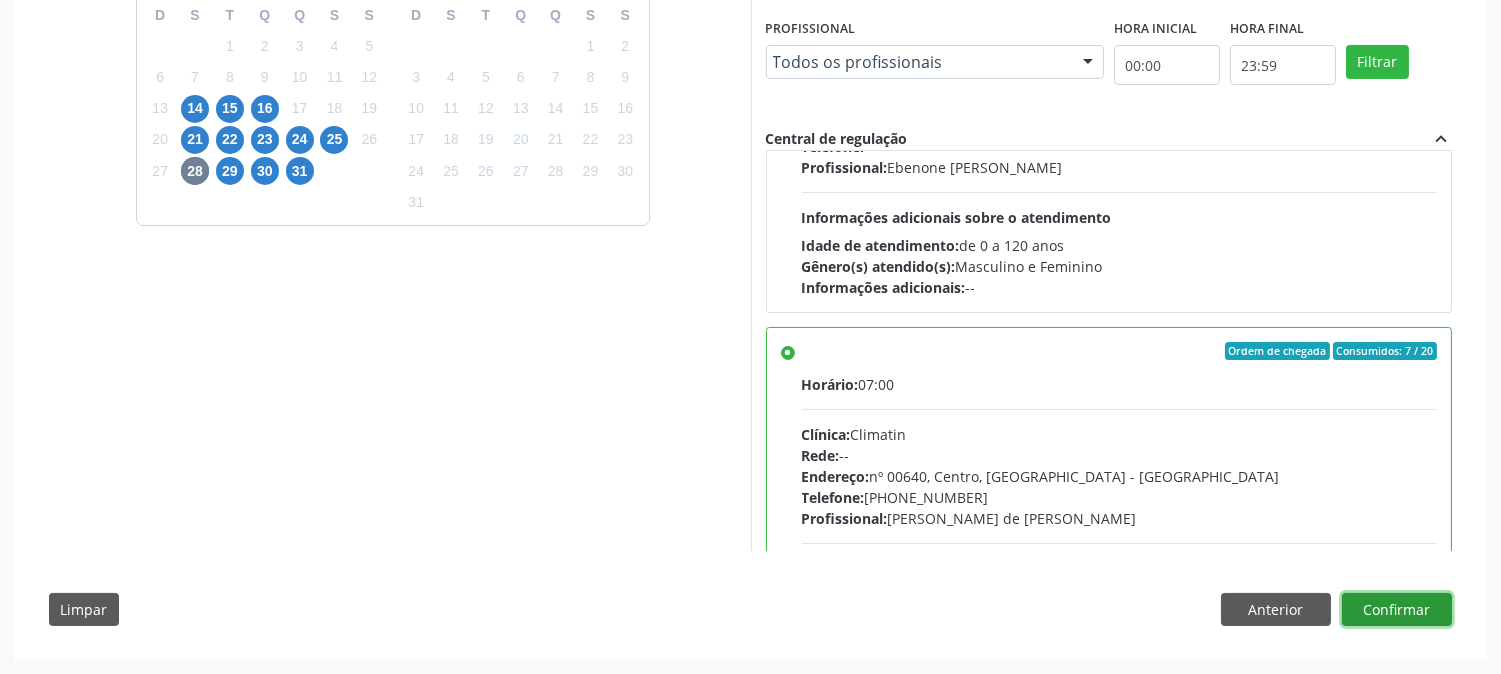 click on "Confirmar" at bounding box center [1397, 610] 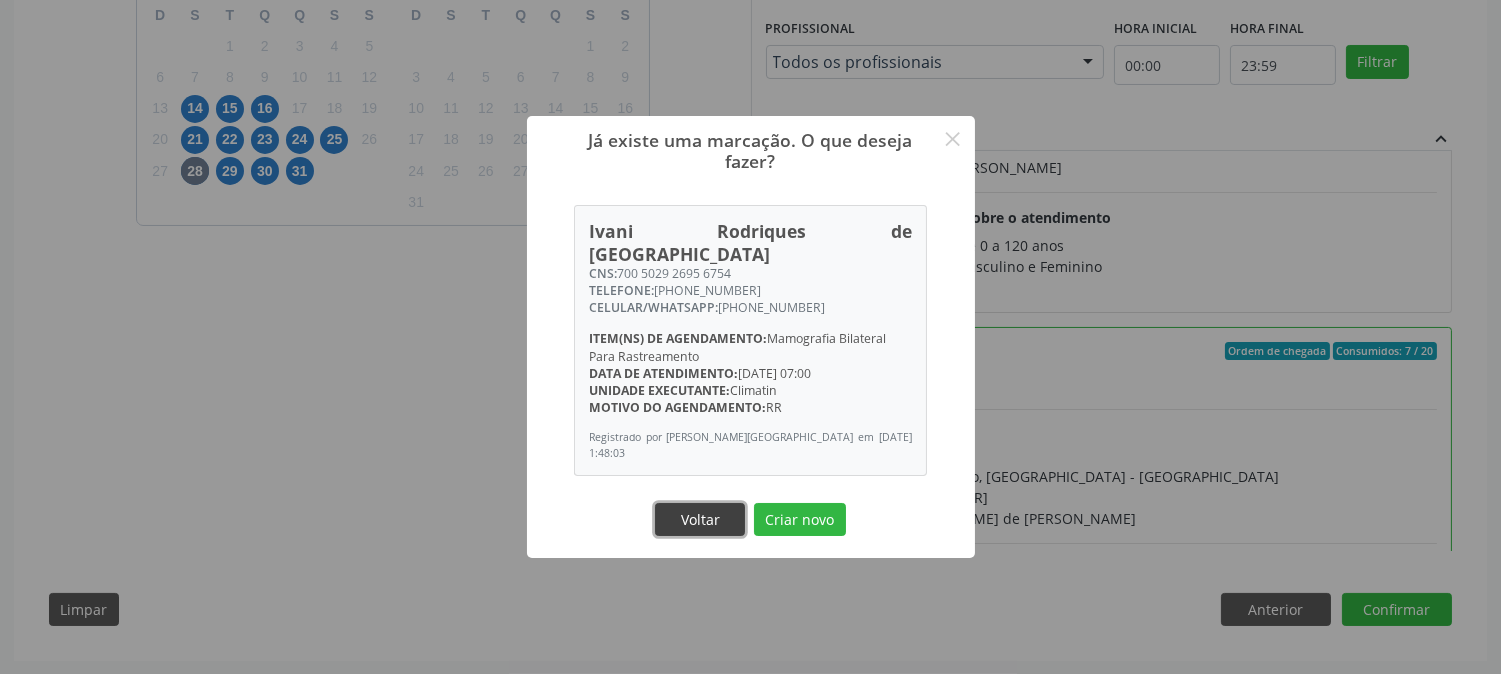 click on "Voltar" at bounding box center [700, 520] 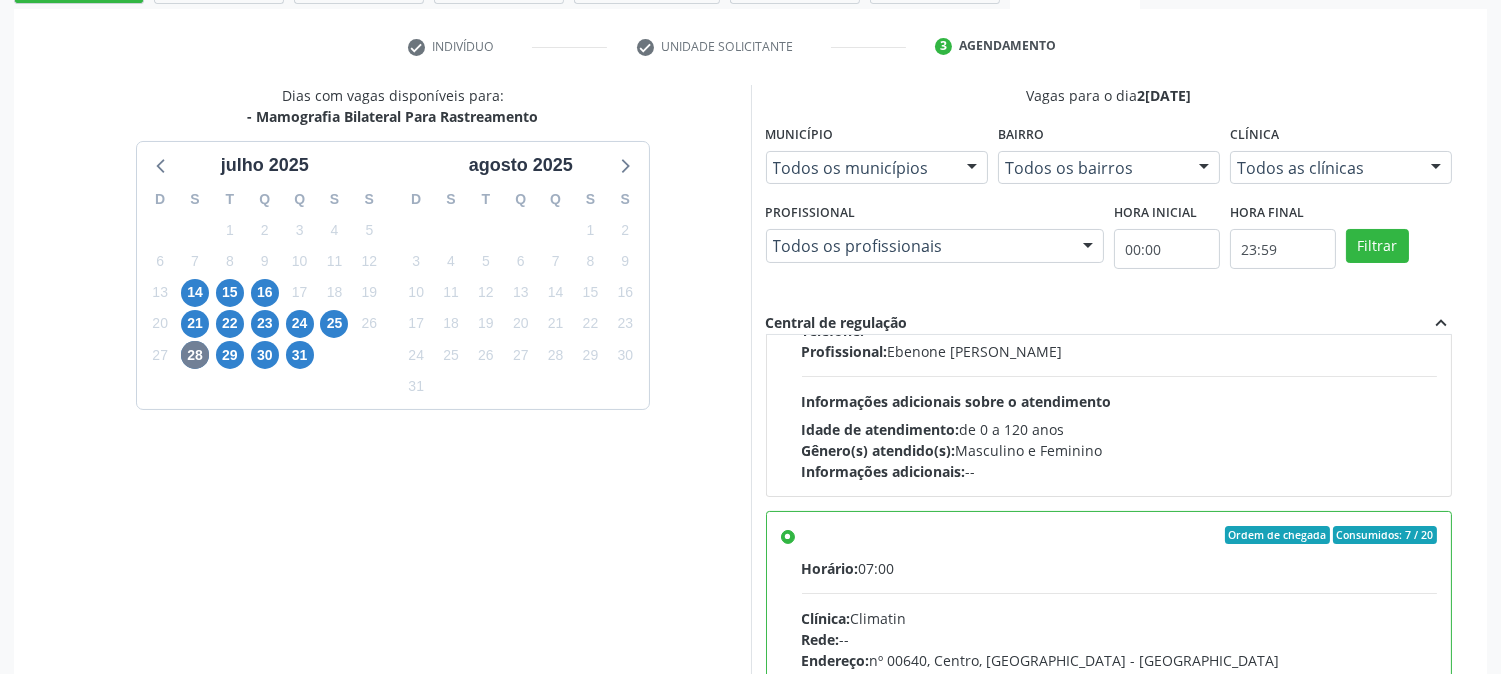 scroll, scrollTop: 324, scrollLeft: 0, axis: vertical 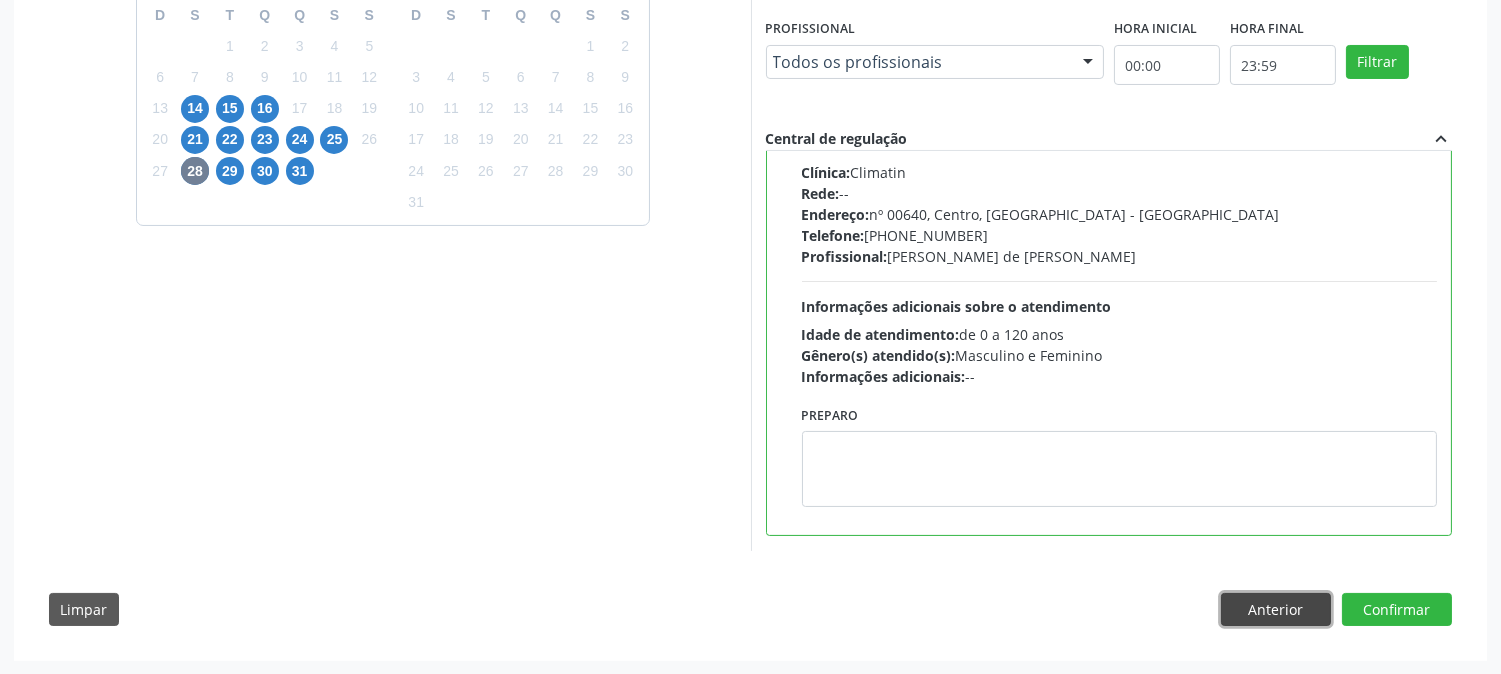 click on "Anterior" at bounding box center [1276, 610] 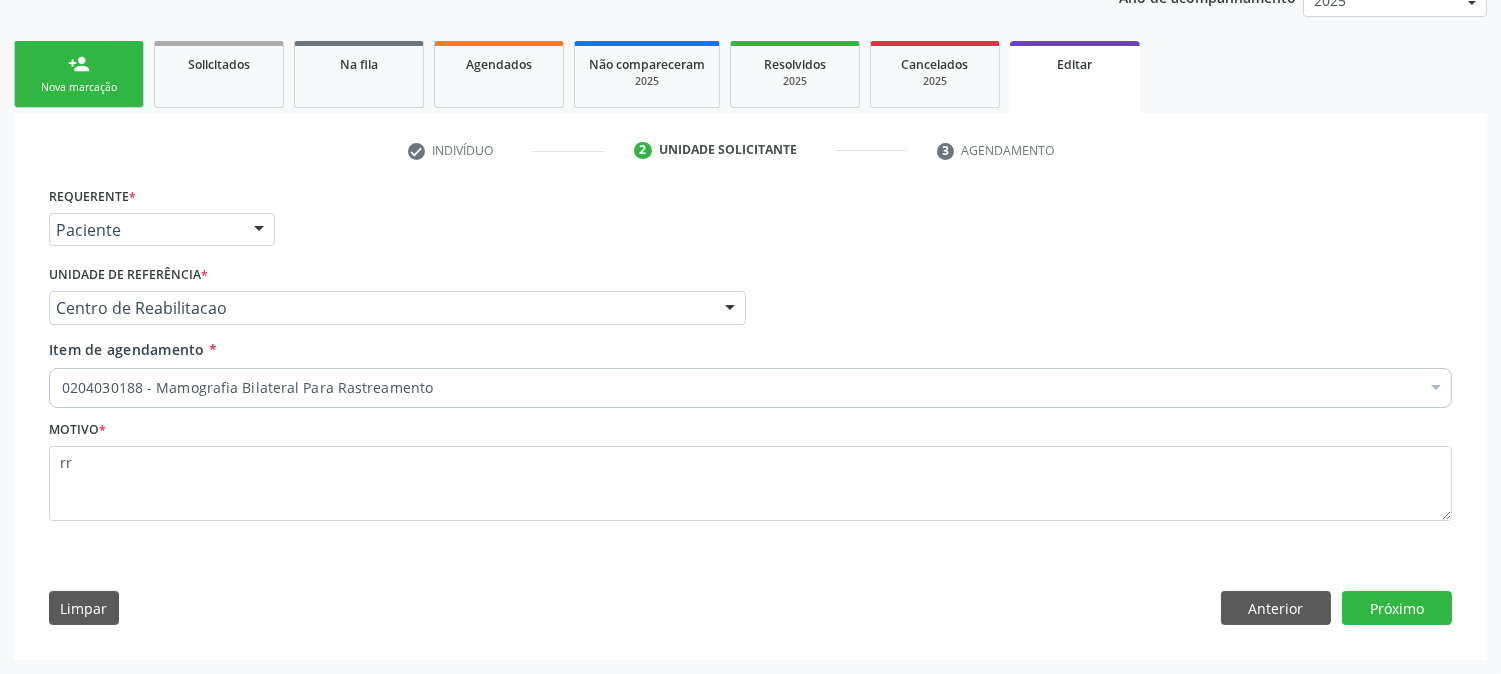 scroll, scrollTop: 257, scrollLeft: 0, axis: vertical 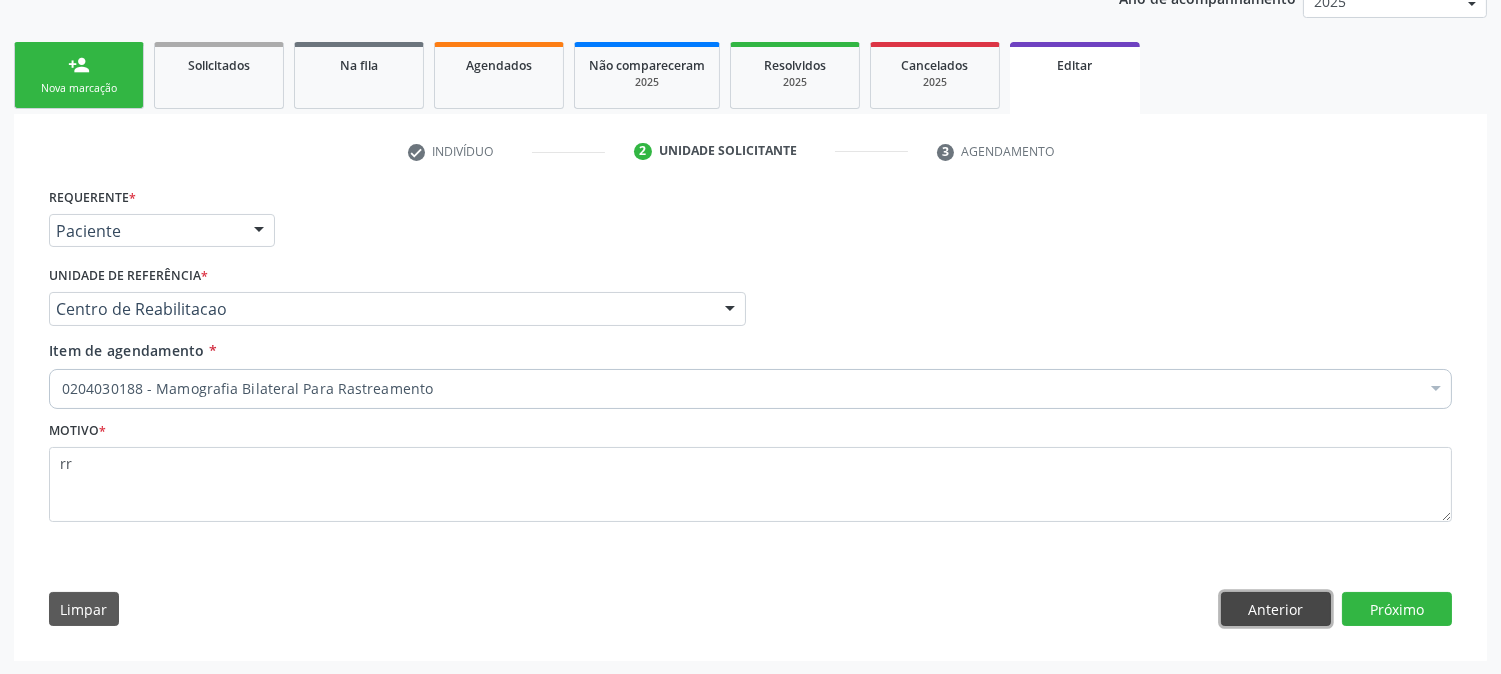 click on "Anterior" at bounding box center (1276, 609) 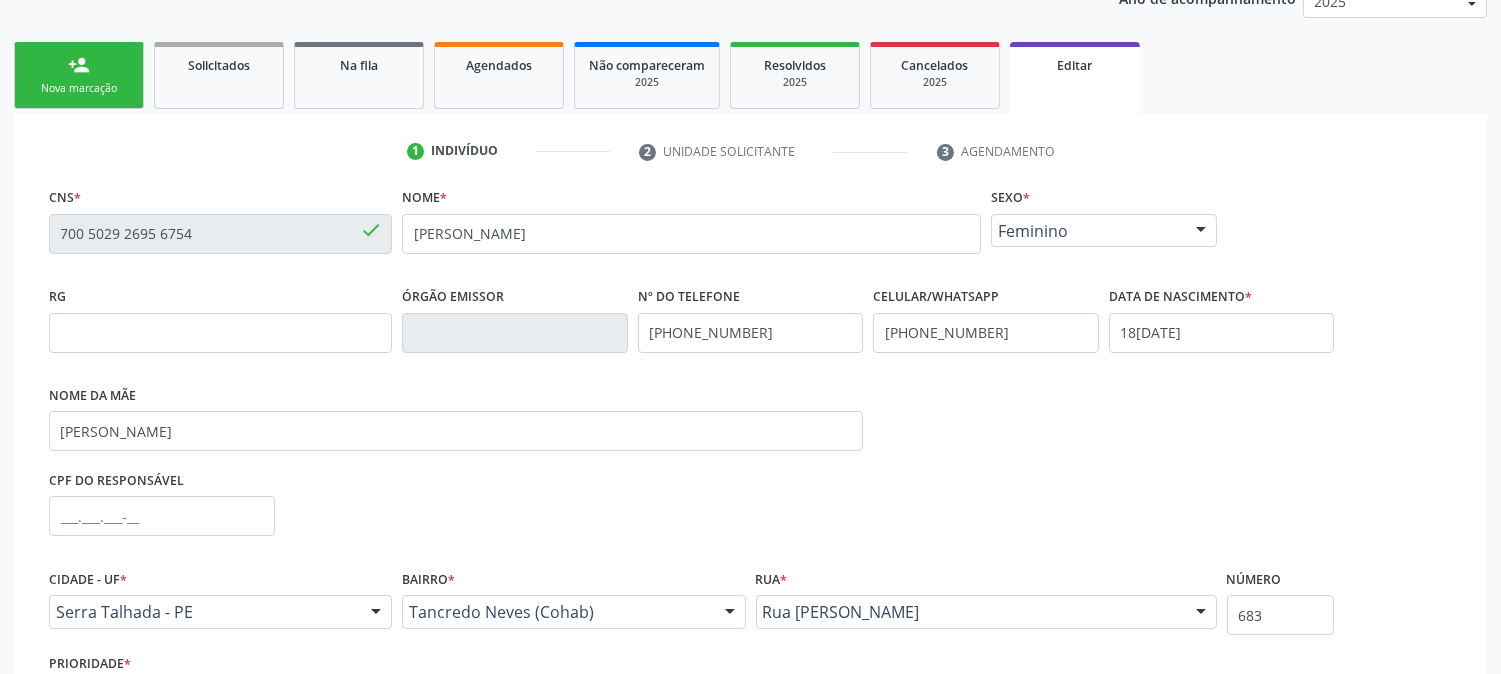 click on "1
Indivíduo
2
Unidade solicitante
3
Agendamento
CNS
*
700 5029 2695 6754       done
Nome
*
Ivani Rodrigues de Lima
Sexo
*
Feminino         Masculino   Feminino
Nenhum resultado encontrado para: "   "
Não há nenhuma opção para ser exibida.
RG
Órgão emissor
Nº do Telefone
(87) 99949-5787
Celular/WhatsApp
(87) 99949-5787
Data de nascimento
*
18/10/1964
Nome da mãe
Aria de Lourdes Silva Lima
CPF do responsável
Cidade - UF
*
Serra Talhada - PE         Serra Talhada - PE
Nenhum resultado encontrado para: "   "
Nenhuma opção encontrada
Bairro
*
Tancredo Neves (Cohab)" at bounding box center (750, 469) 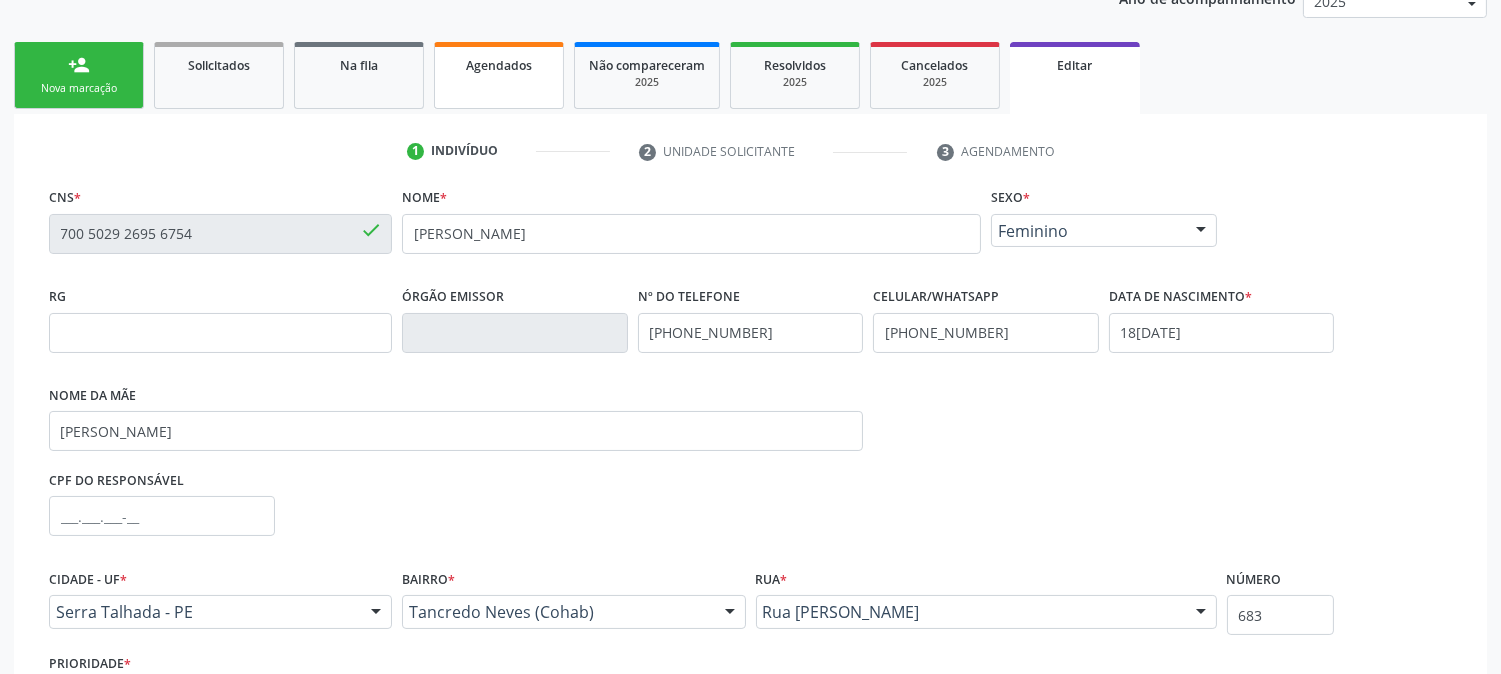 click on "Agendados" at bounding box center [499, 75] 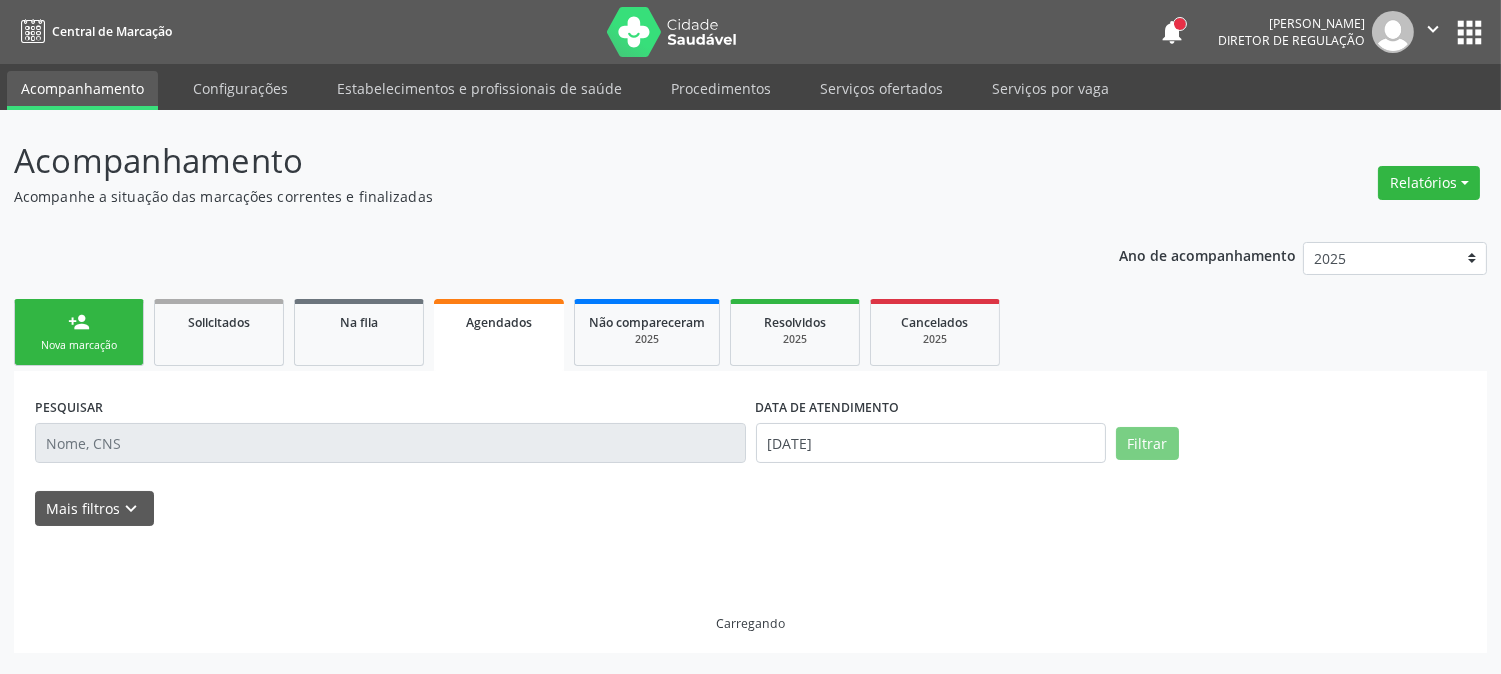scroll, scrollTop: 0, scrollLeft: 0, axis: both 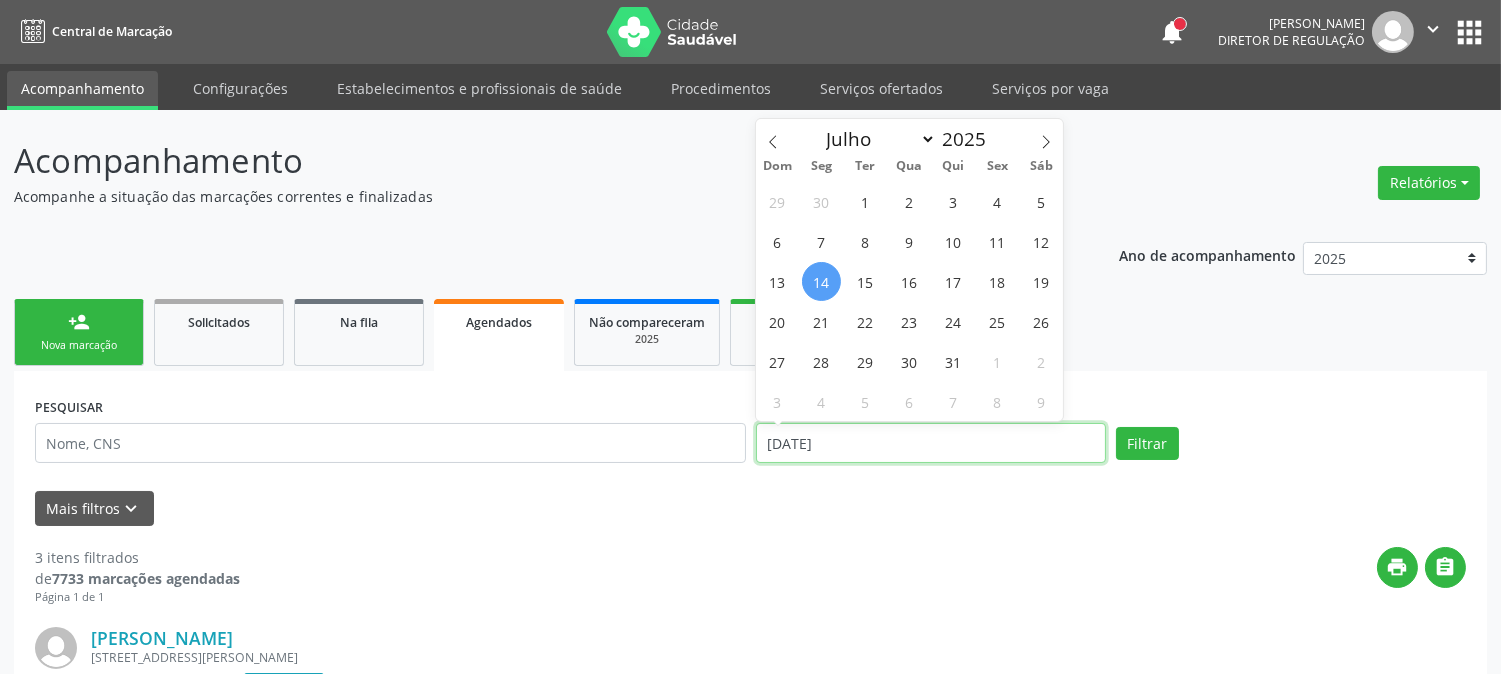 click on "14/07/2025" at bounding box center [931, 443] 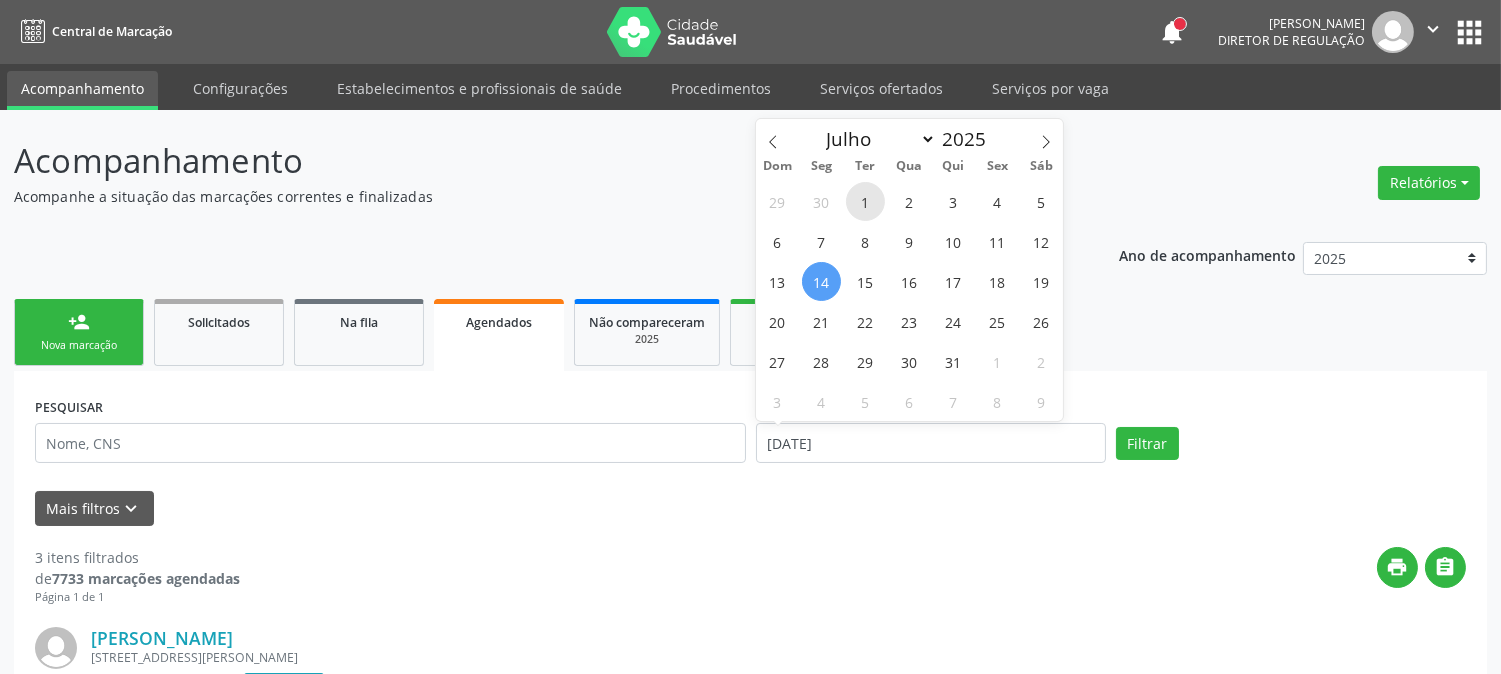 click on "1" at bounding box center (865, 201) 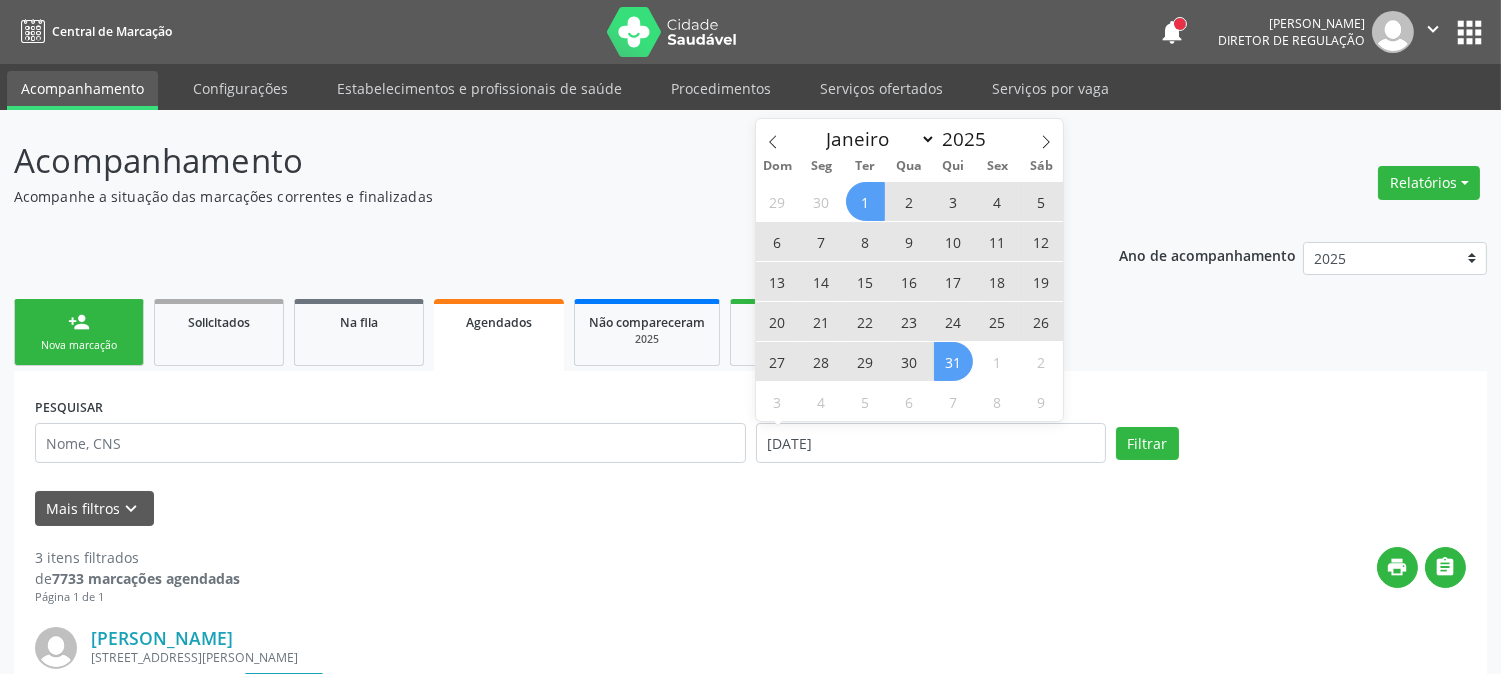 click on "31" at bounding box center [953, 361] 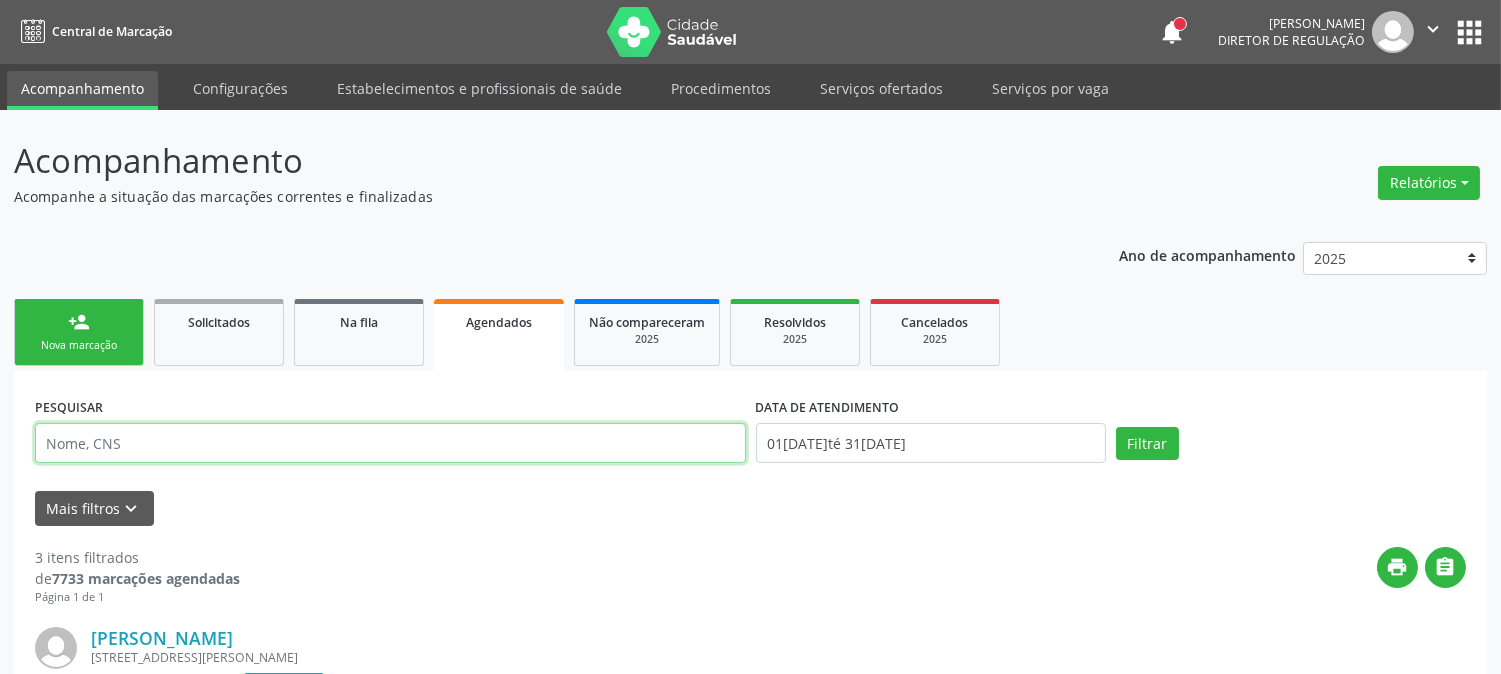 click at bounding box center [390, 443] 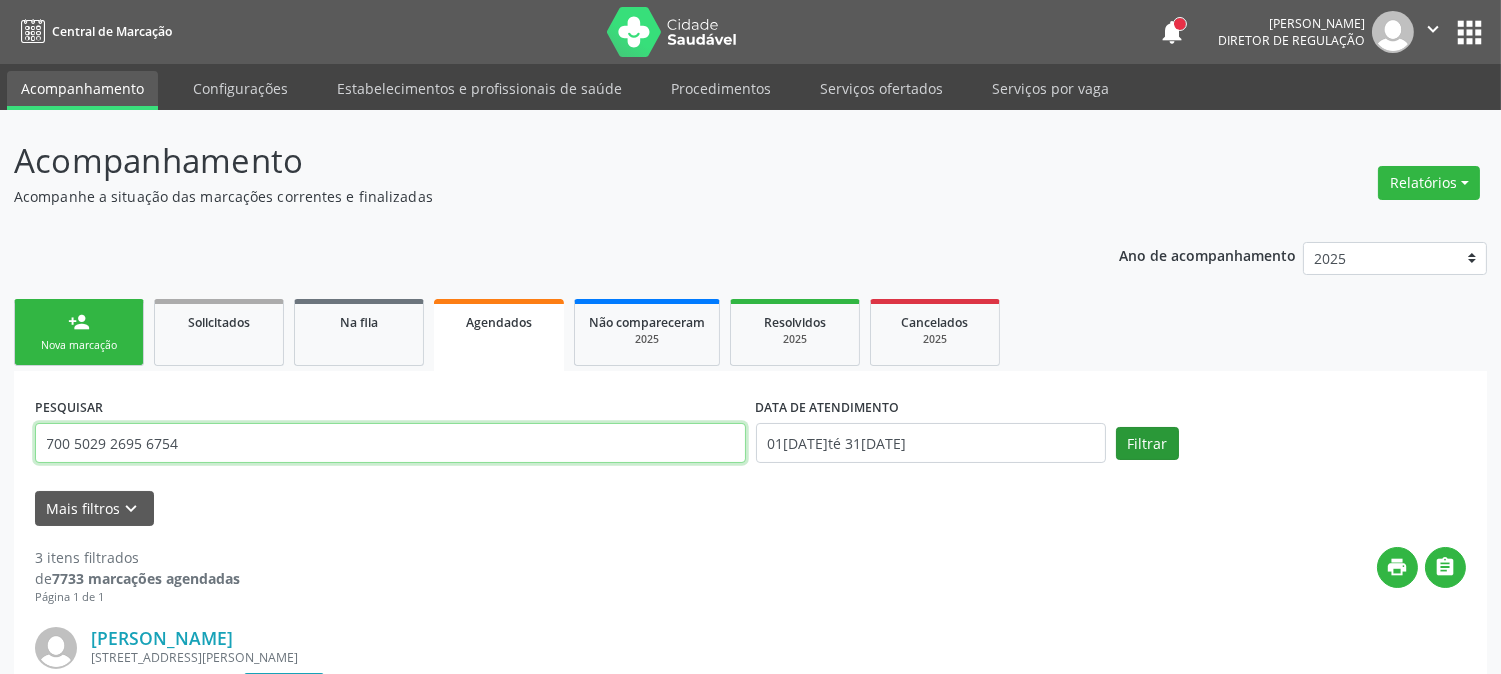 type on "700 5029 2695 6754" 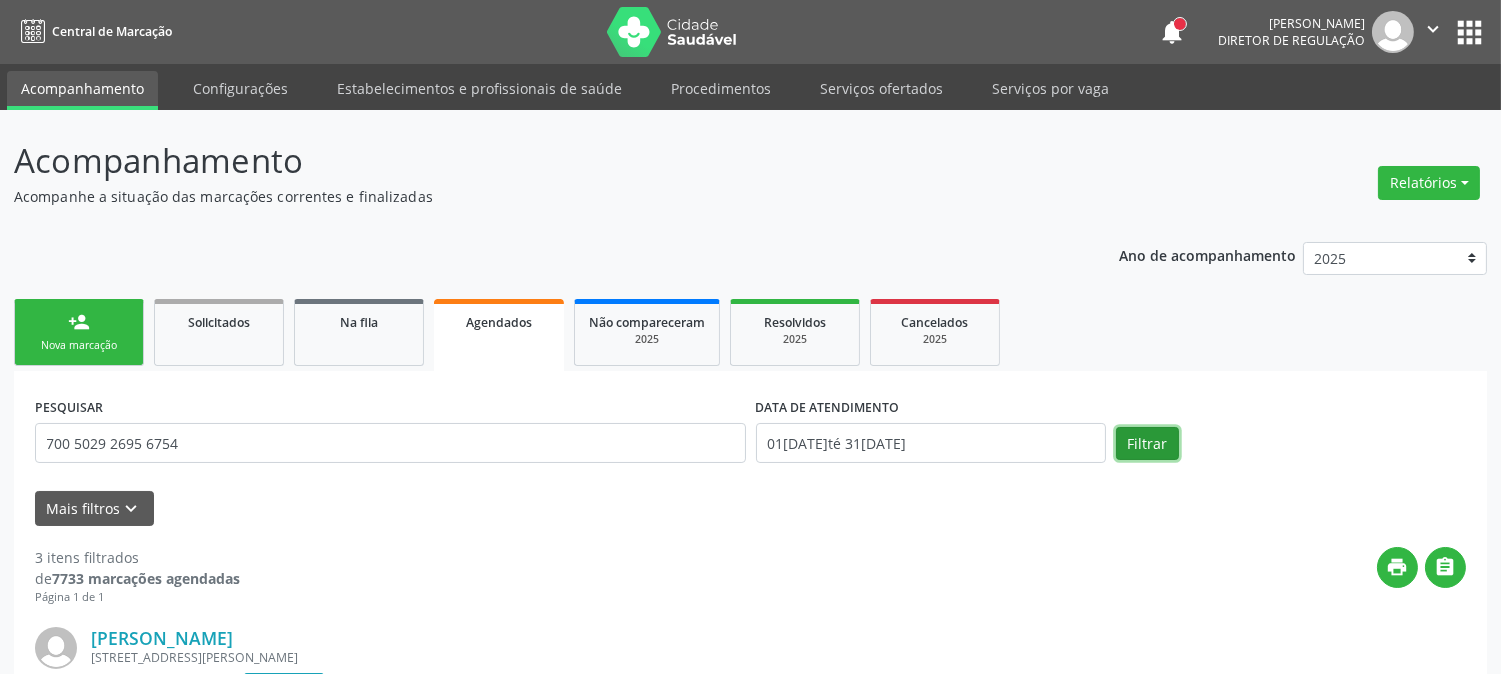 click on "Filtrar" at bounding box center [1147, 444] 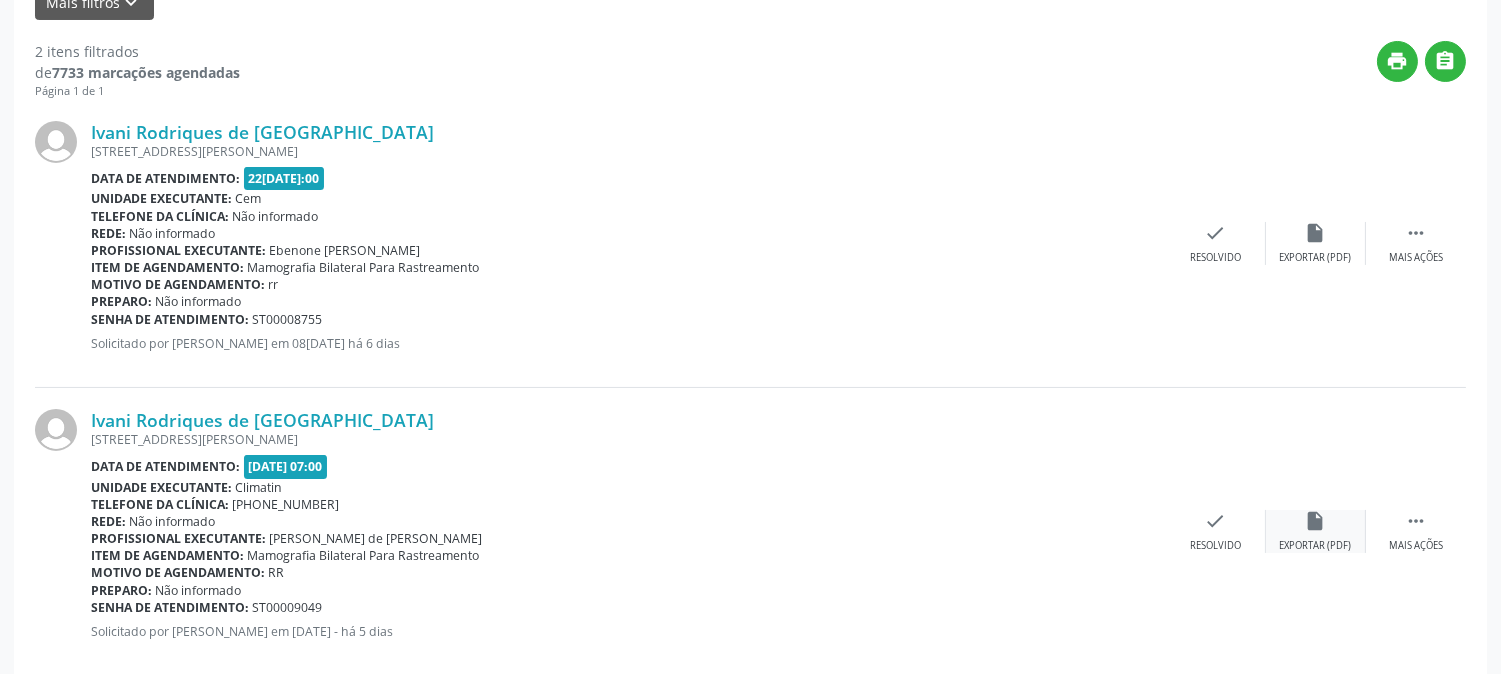 scroll, scrollTop: 541, scrollLeft: 0, axis: vertical 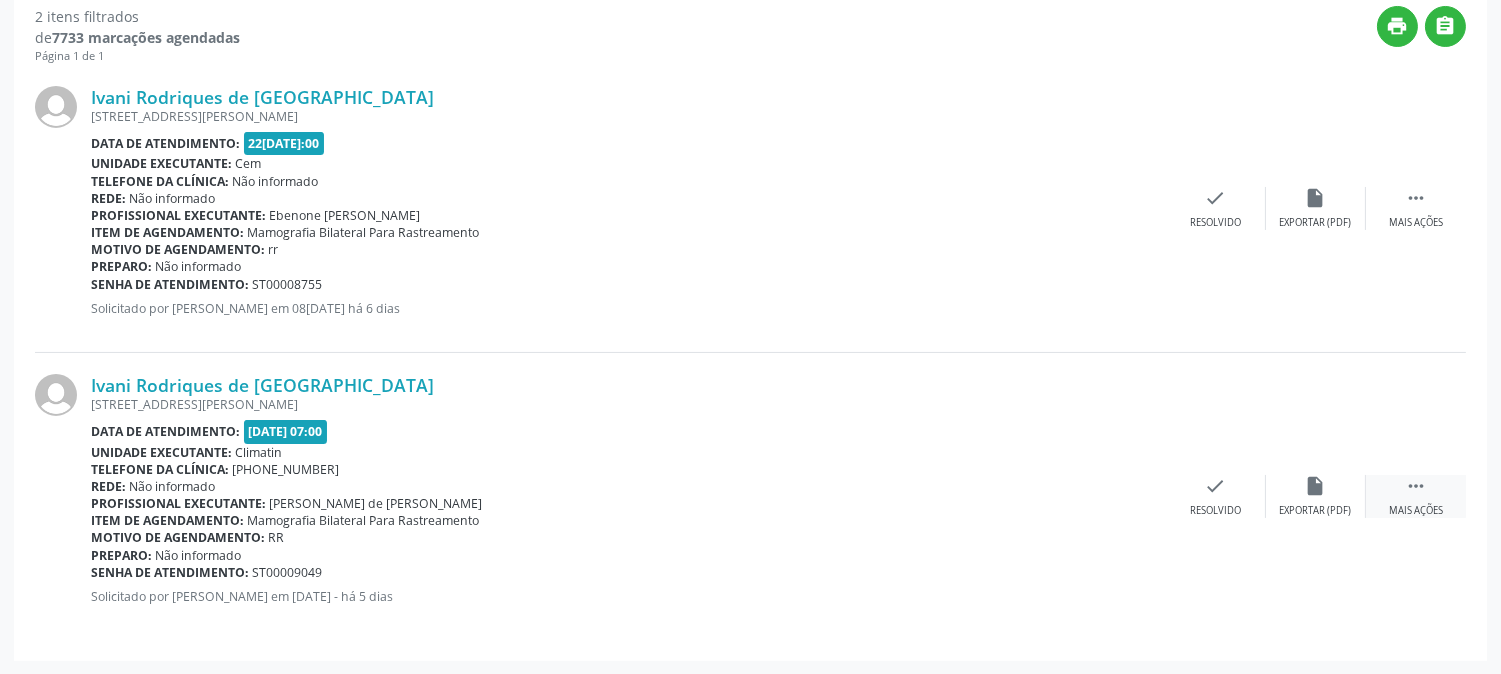 click on "
Mais ações" at bounding box center (1416, 496) 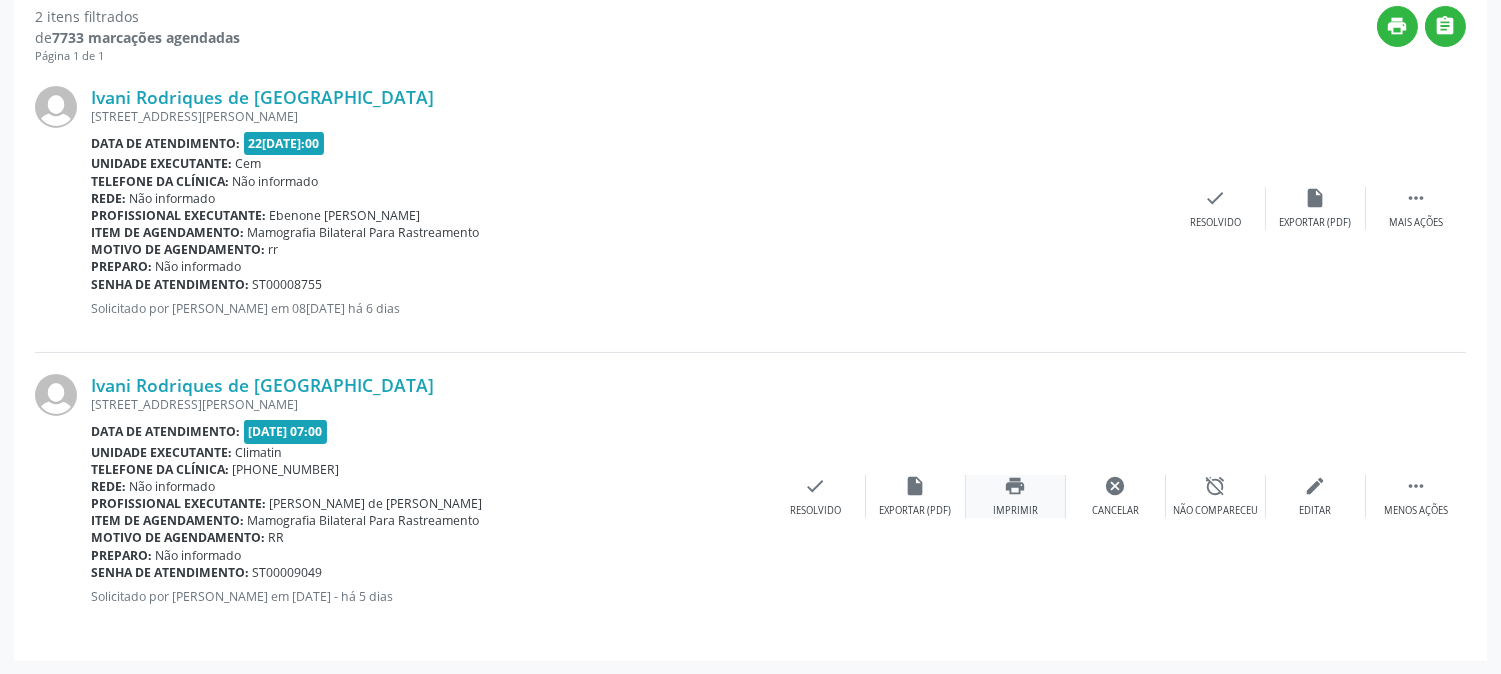 click on "print
Imprimir" at bounding box center (1016, 496) 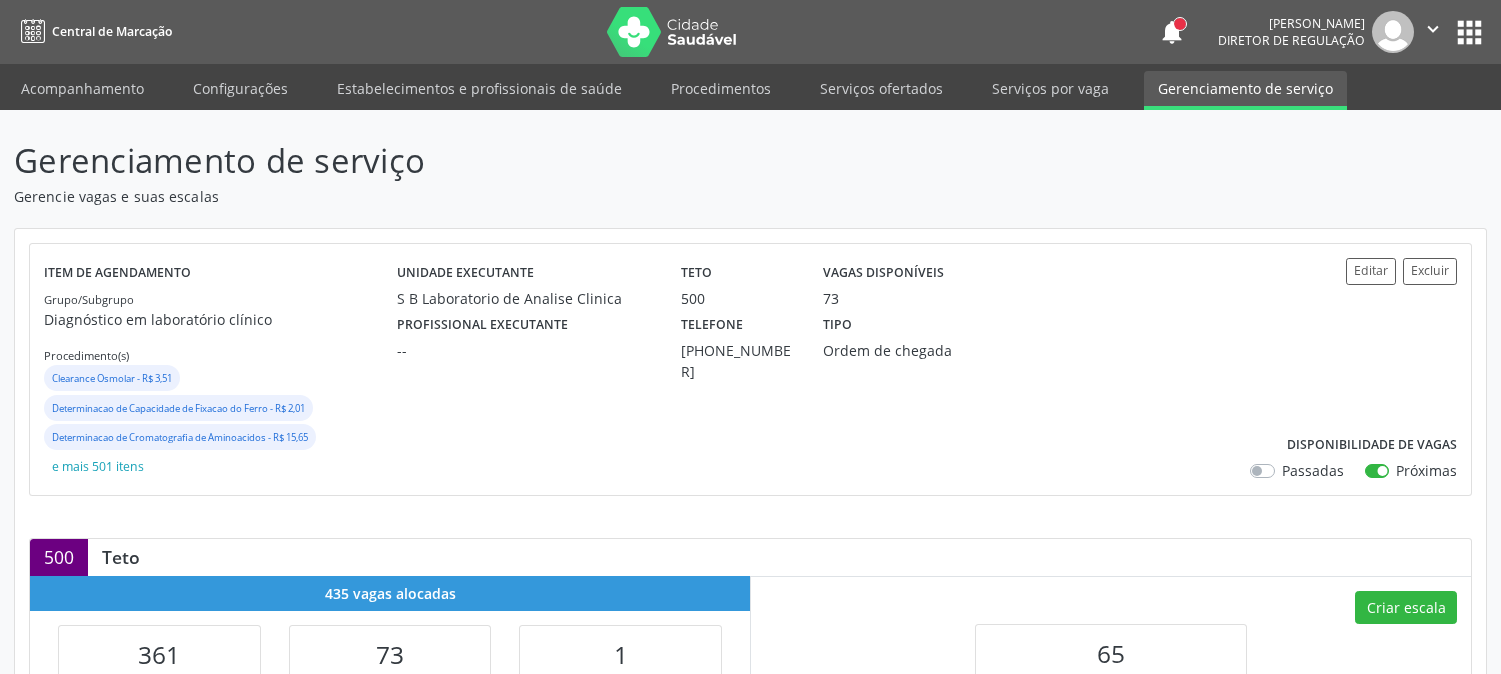 scroll, scrollTop: 865, scrollLeft: 0, axis: vertical 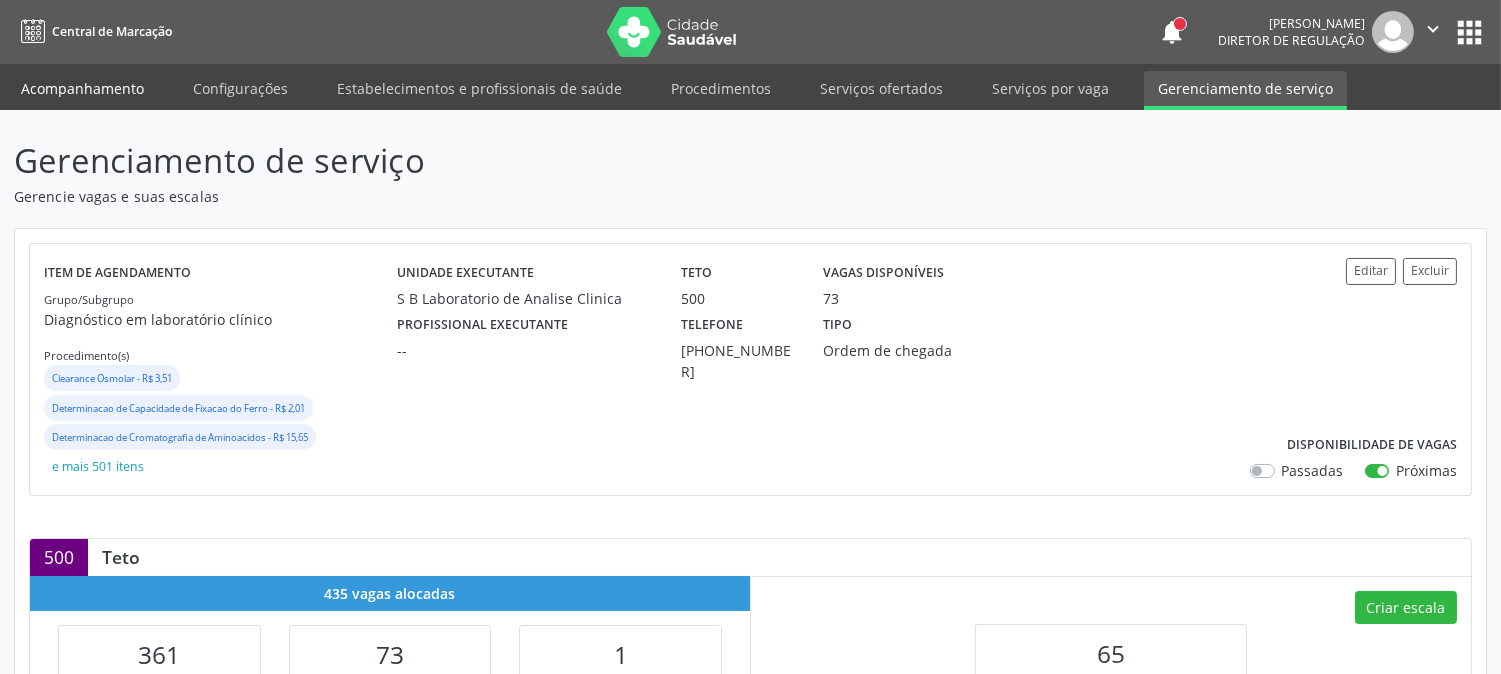 click on "Acompanhamento" at bounding box center (82, 88) 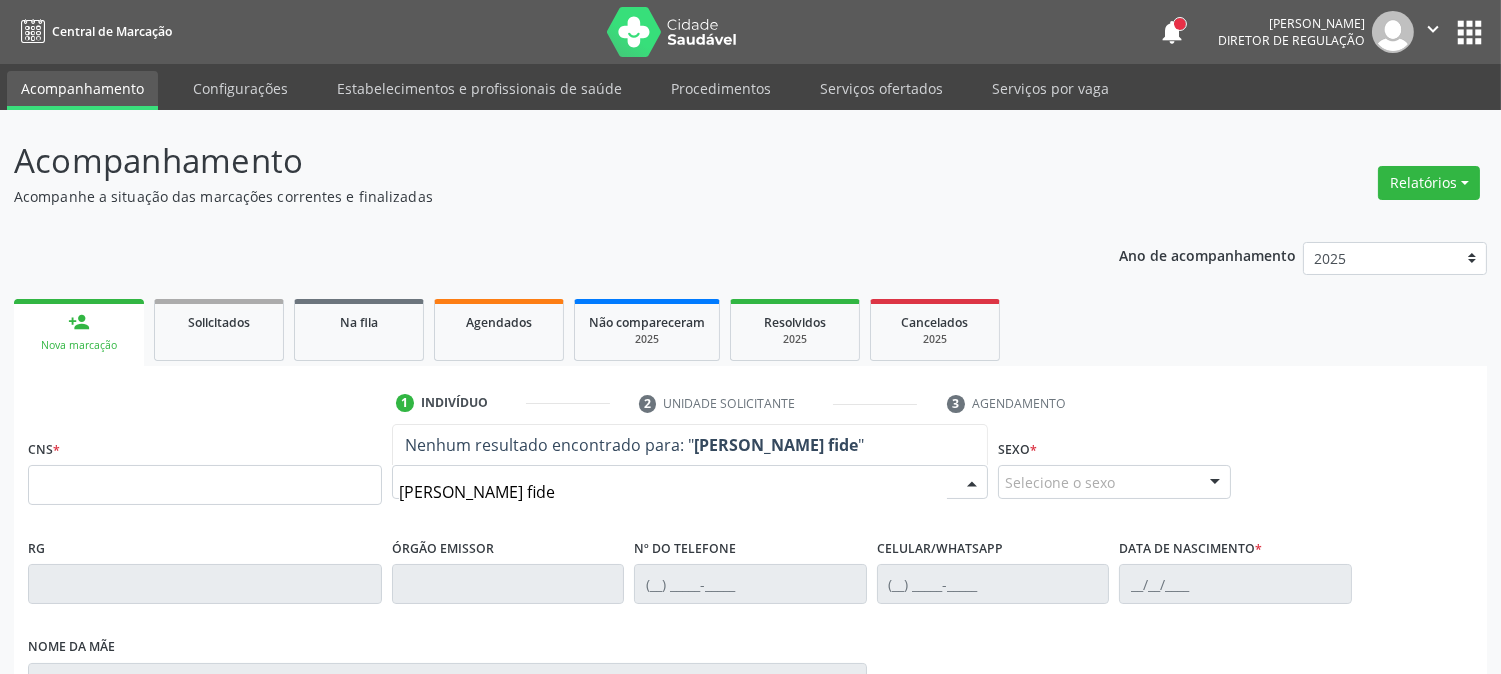 type on "[PERSON_NAME]" 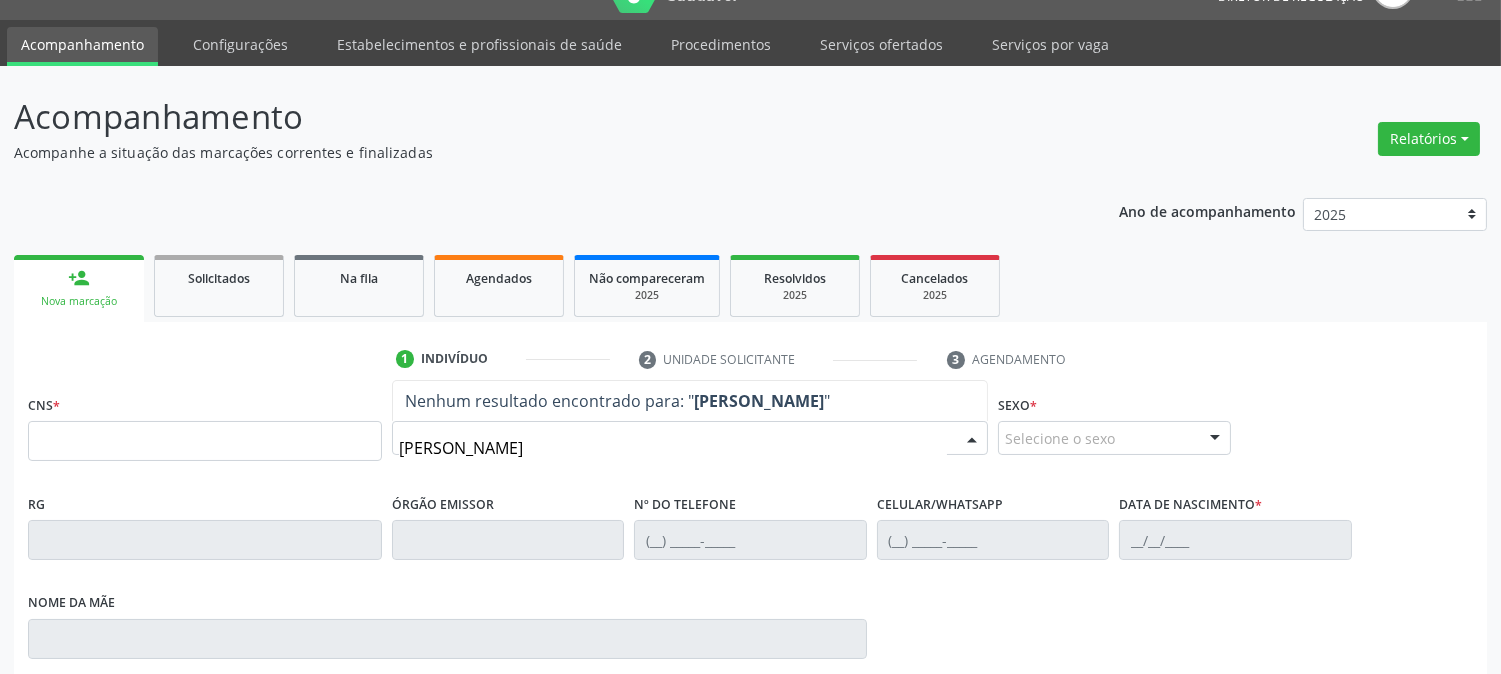 scroll, scrollTop: 111, scrollLeft: 0, axis: vertical 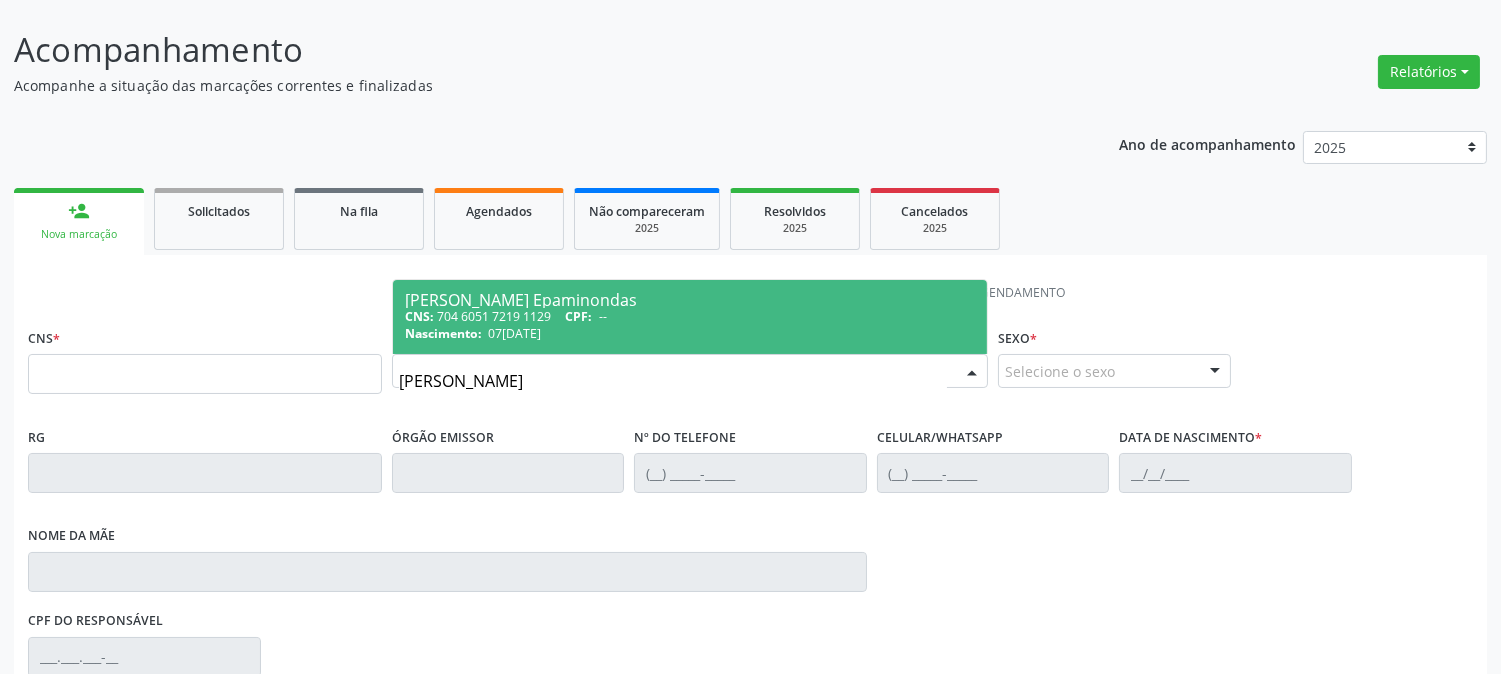 click on "CNS:
704 6051 7219 1129
CPF:    --" at bounding box center (690, 316) 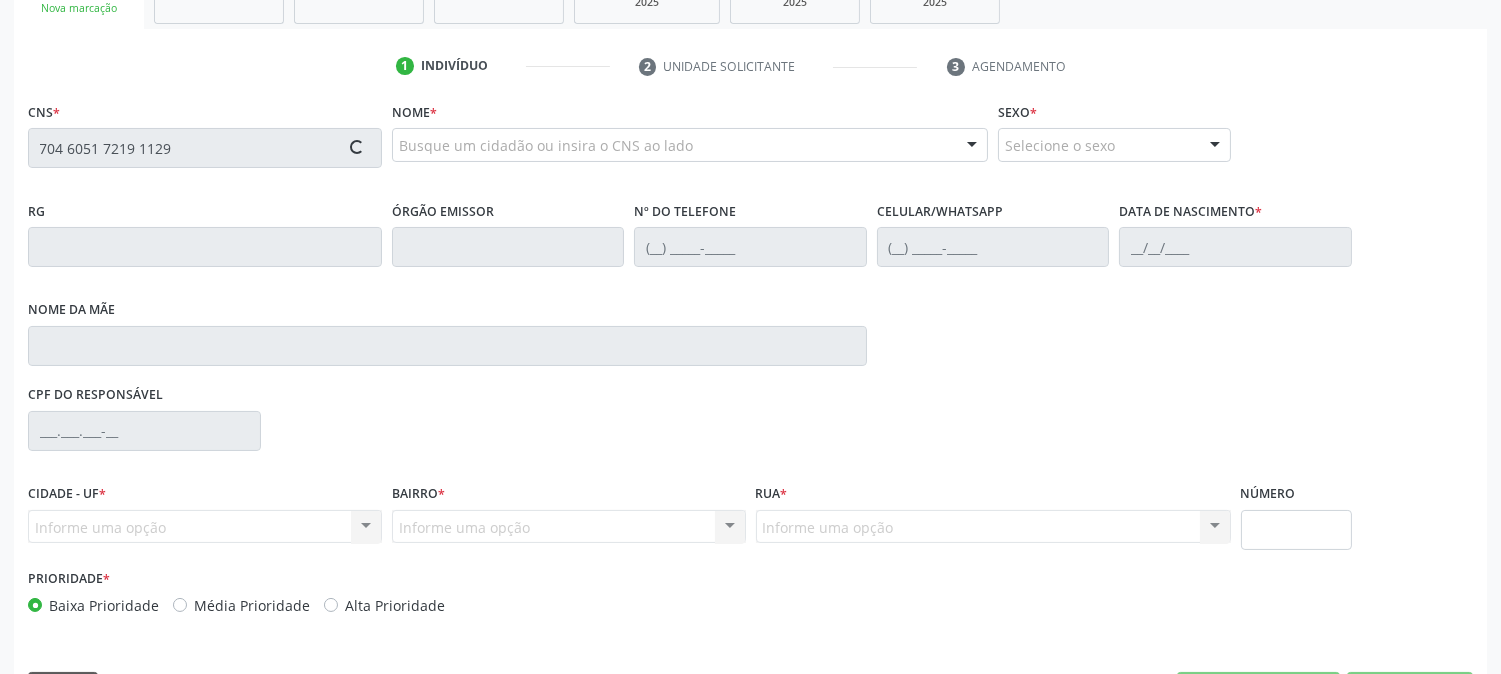 type 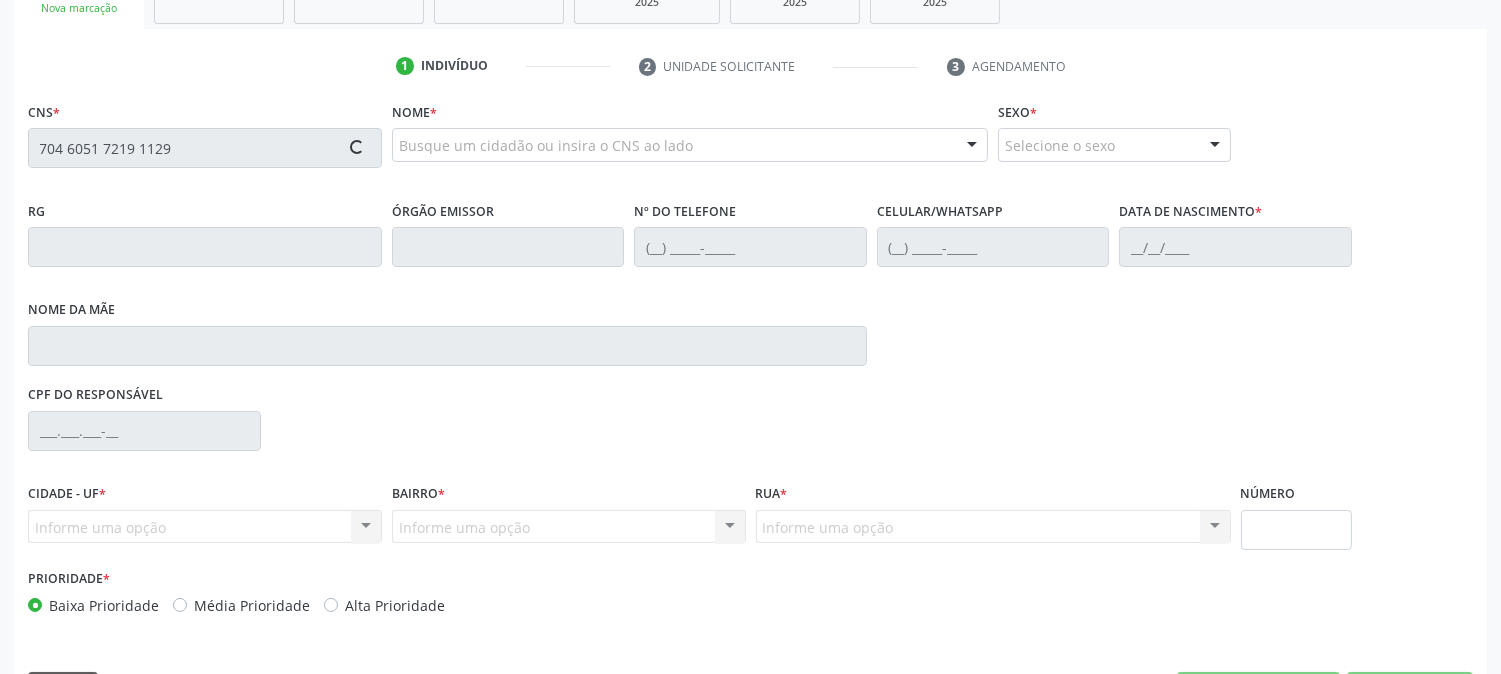 type 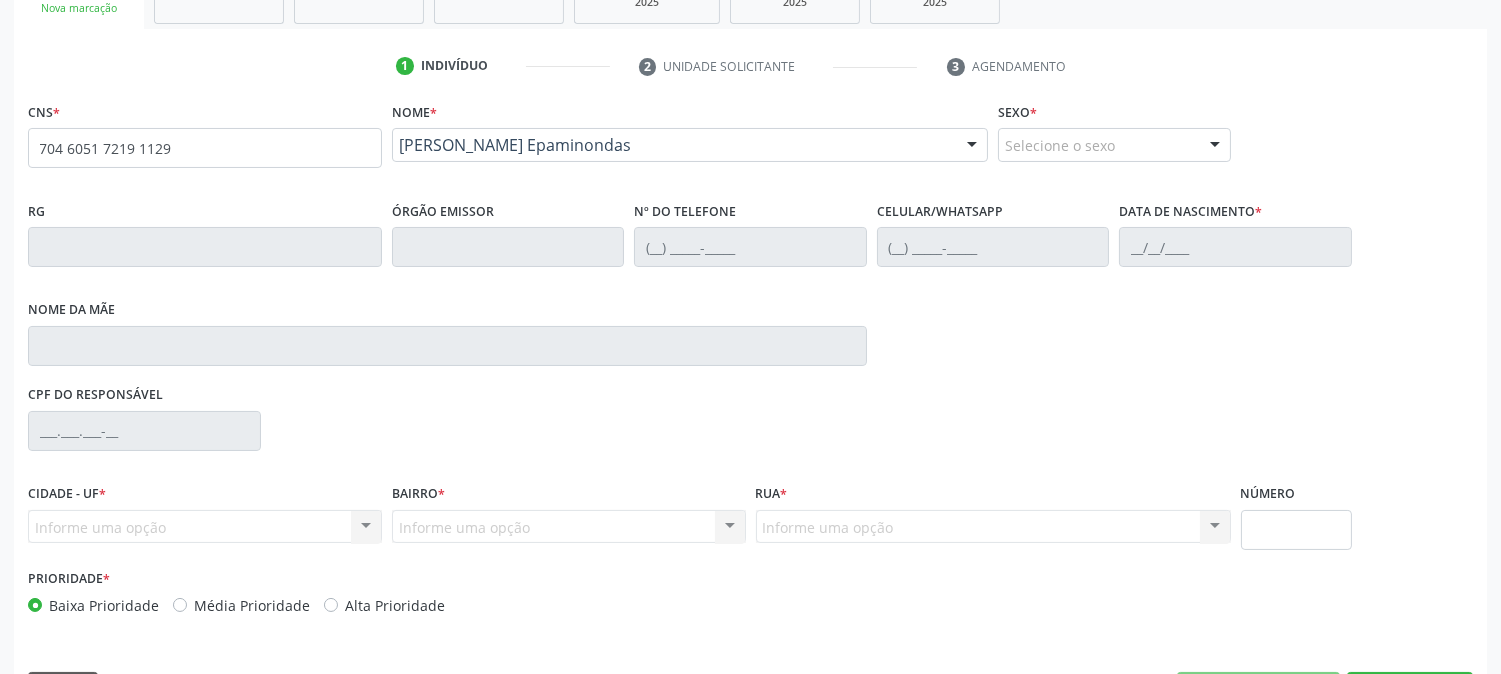 scroll, scrollTop: 395, scrollLeft: 0, axis: vertical 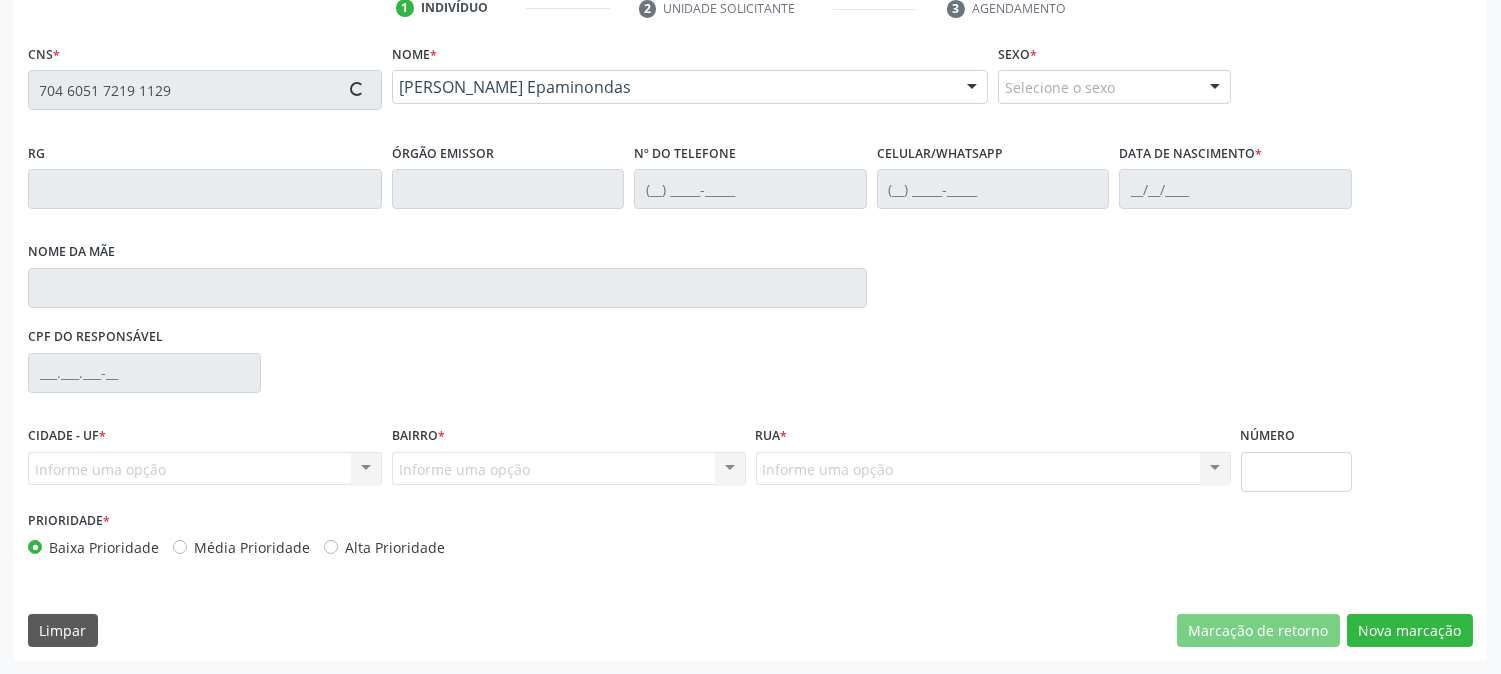 type on "[PHONE_NUMBER]" 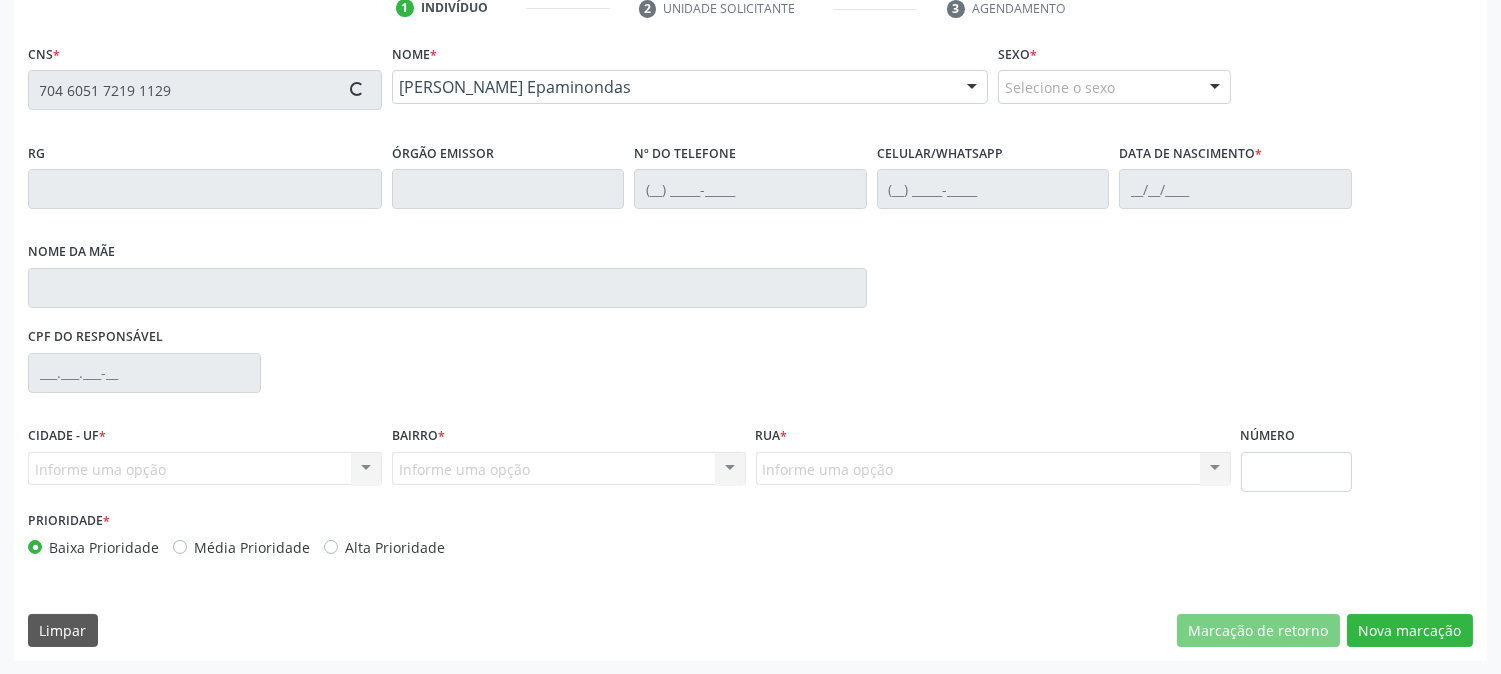 type on "[PHONE_NUMBER]" 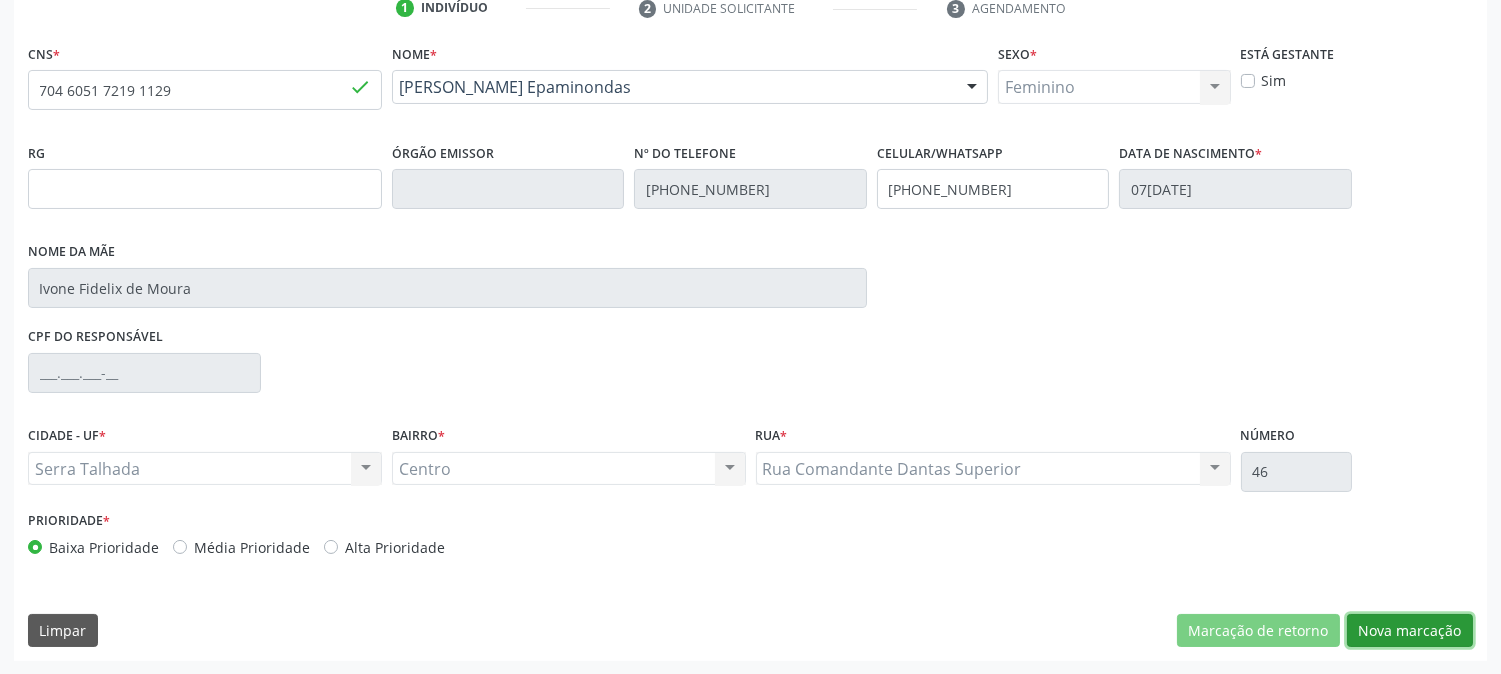 click on "Nova marcação" at bounding box center [1410, 631] 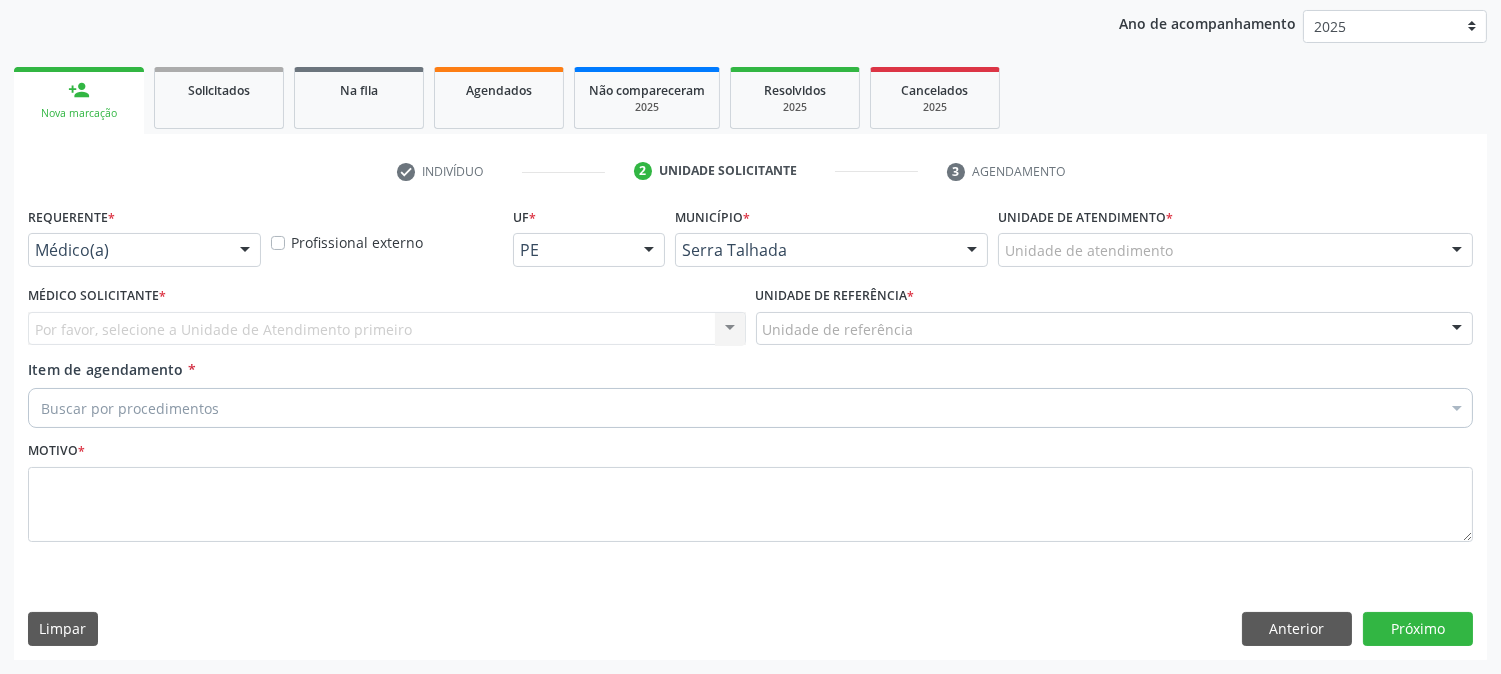scroll, scrollTop: 231, scrollLeft: 0, axis: vertical 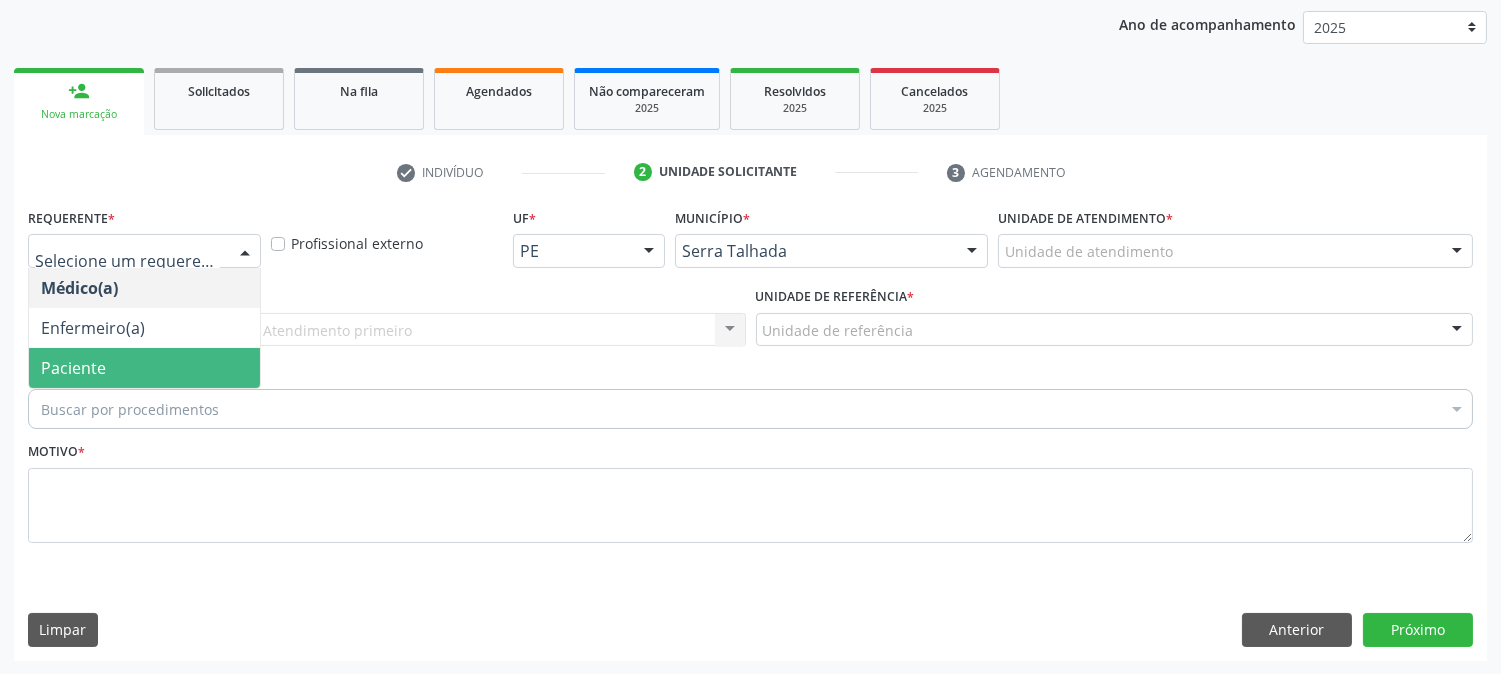 click on "Paciente" at bounding box center (144, 368) 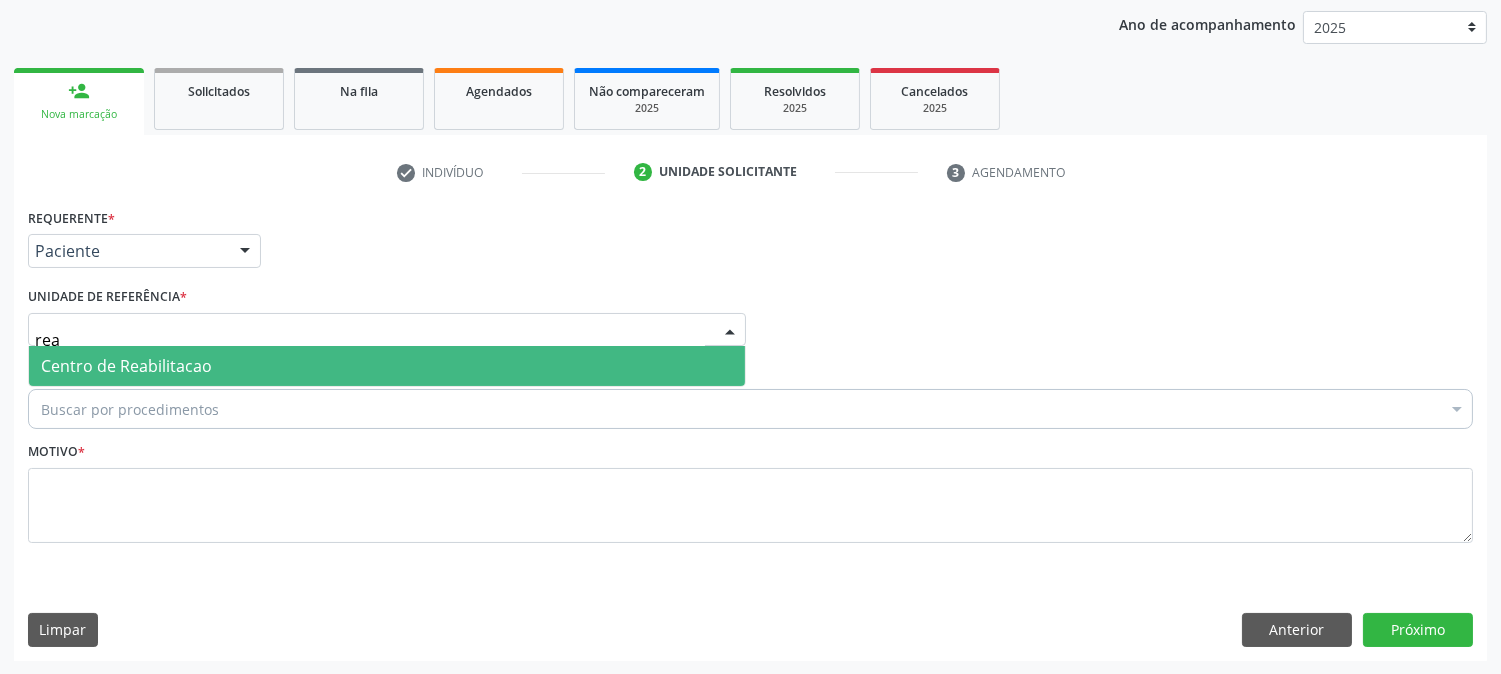 type on "reab" 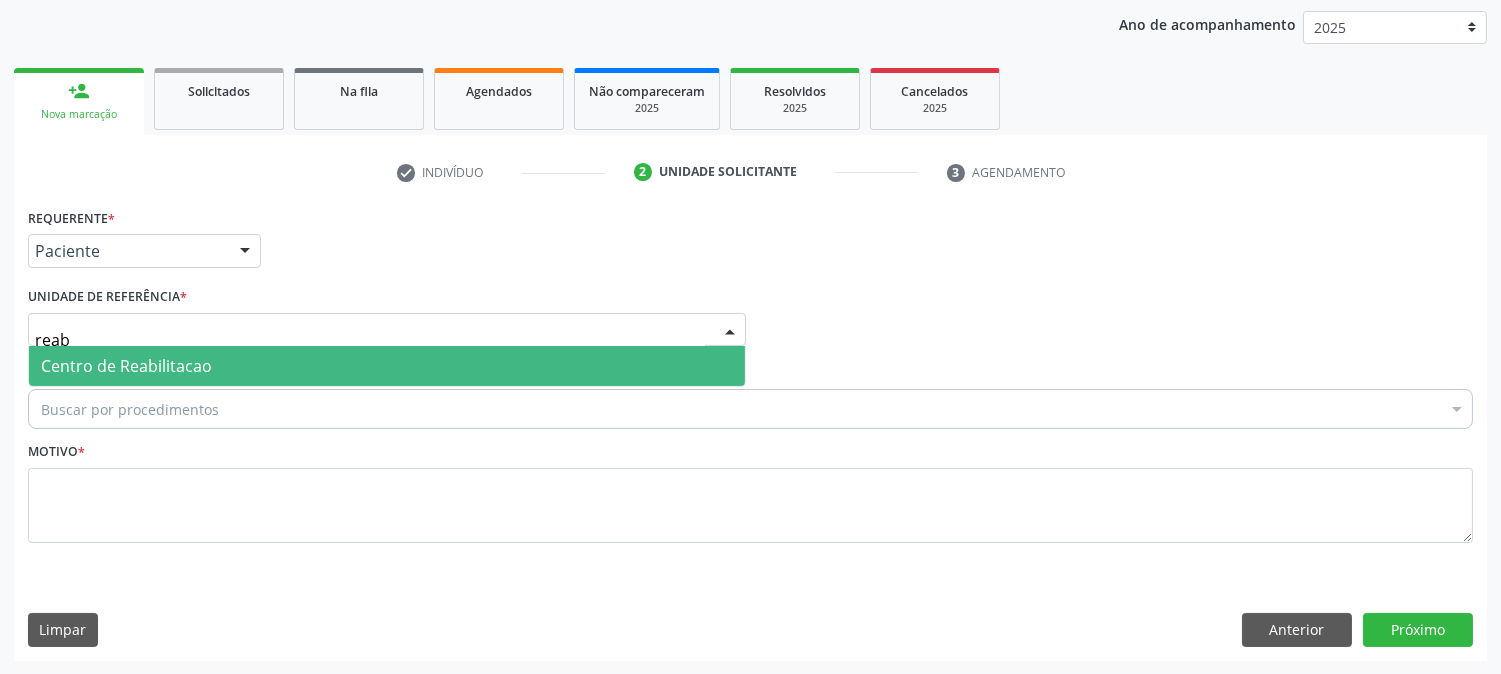 click on "Centro de Reabilitacao" at bounding box center (387, 366) 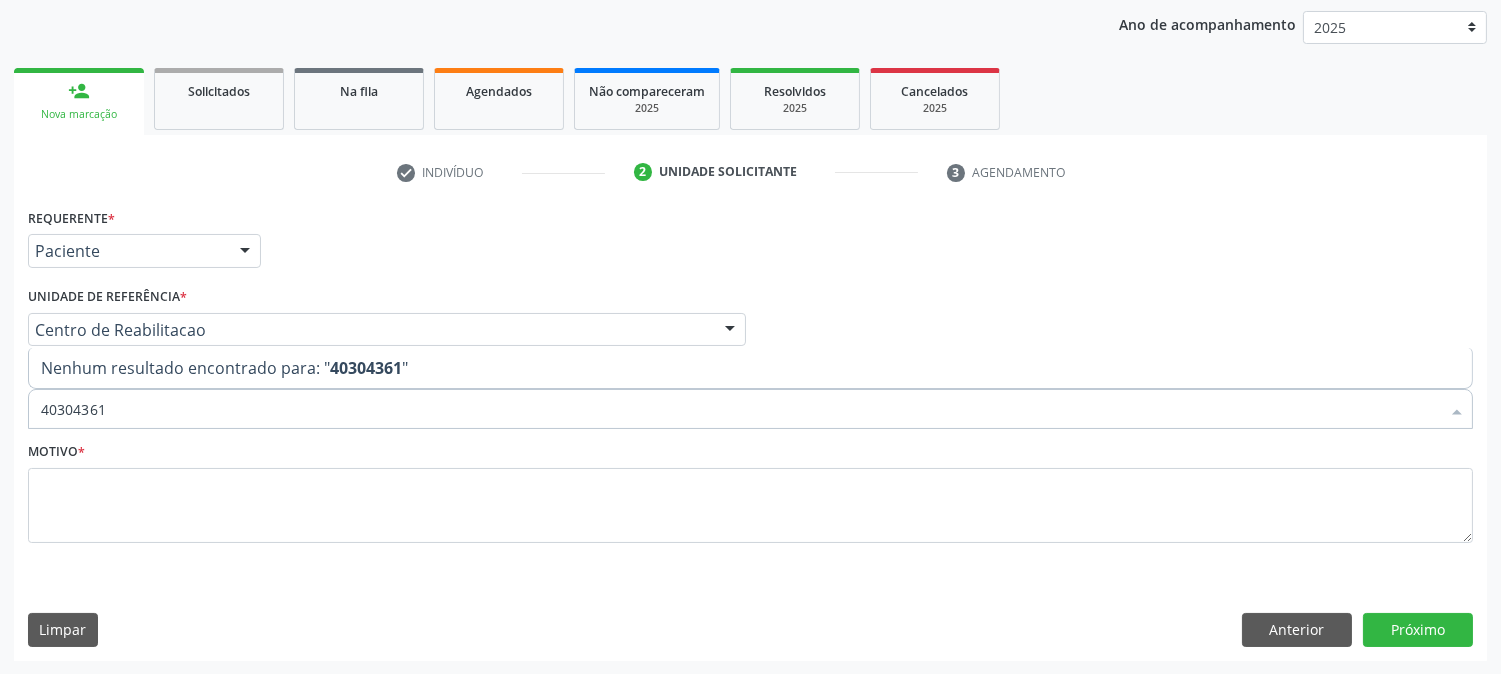 drag, startPoint x: 248, startPoint y: 398, endPoint x: 5, endPoint y: 398, distance: 243 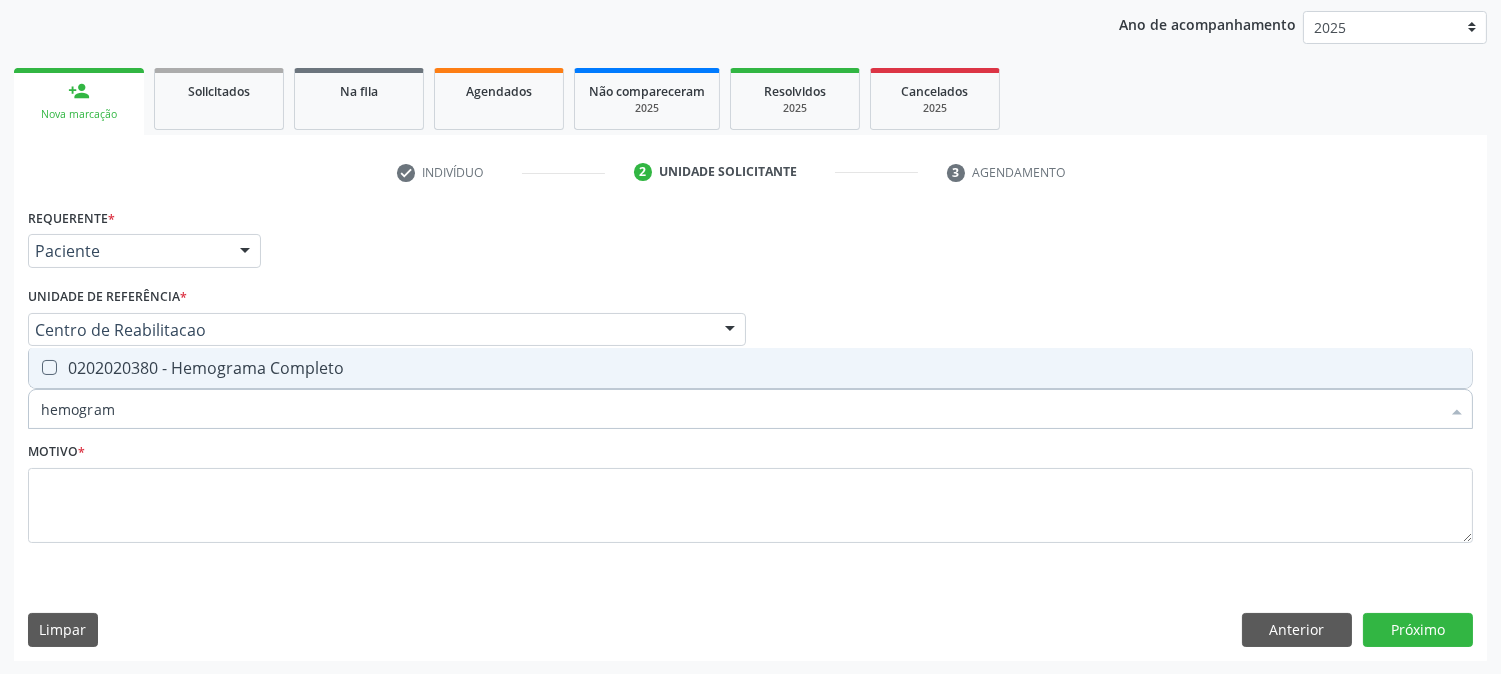 type on "hemograma" 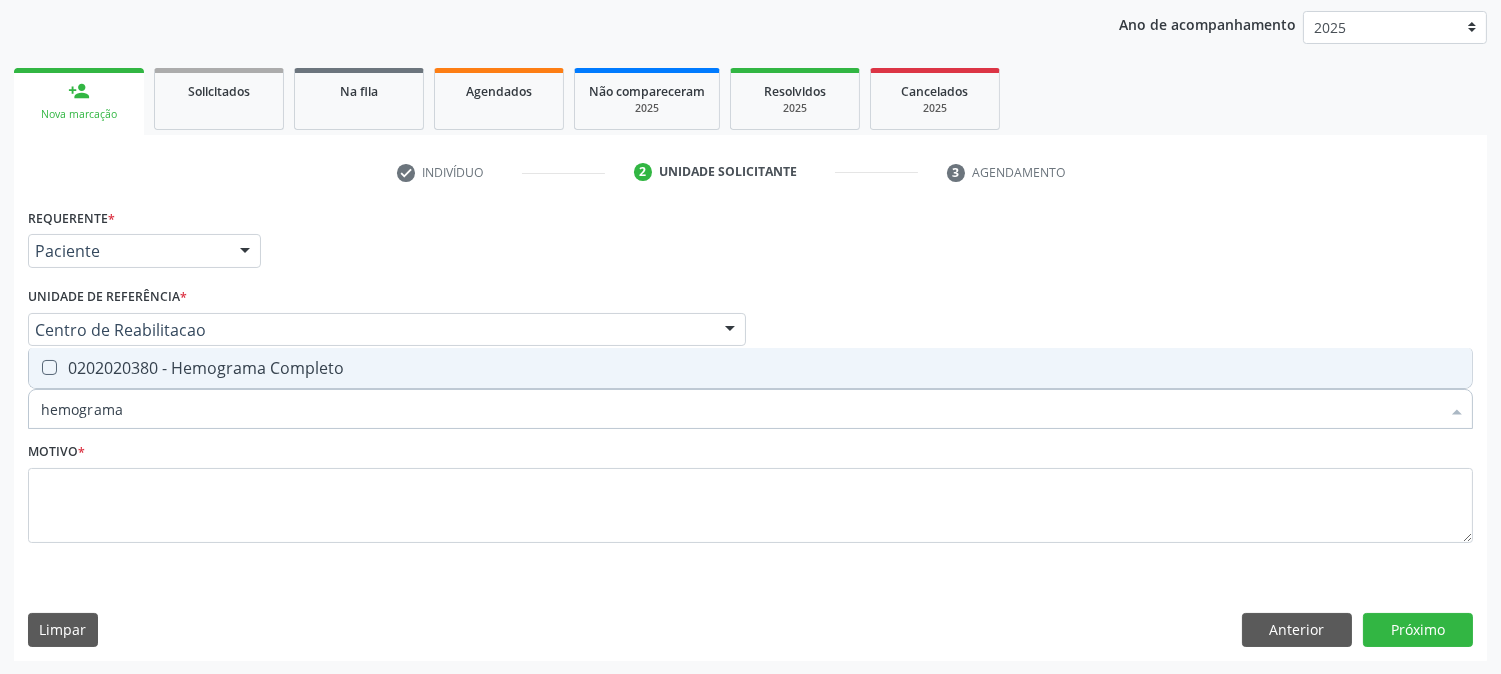 click on "0202020380 - Hemograma Completo" at bounding box center (750, 368) 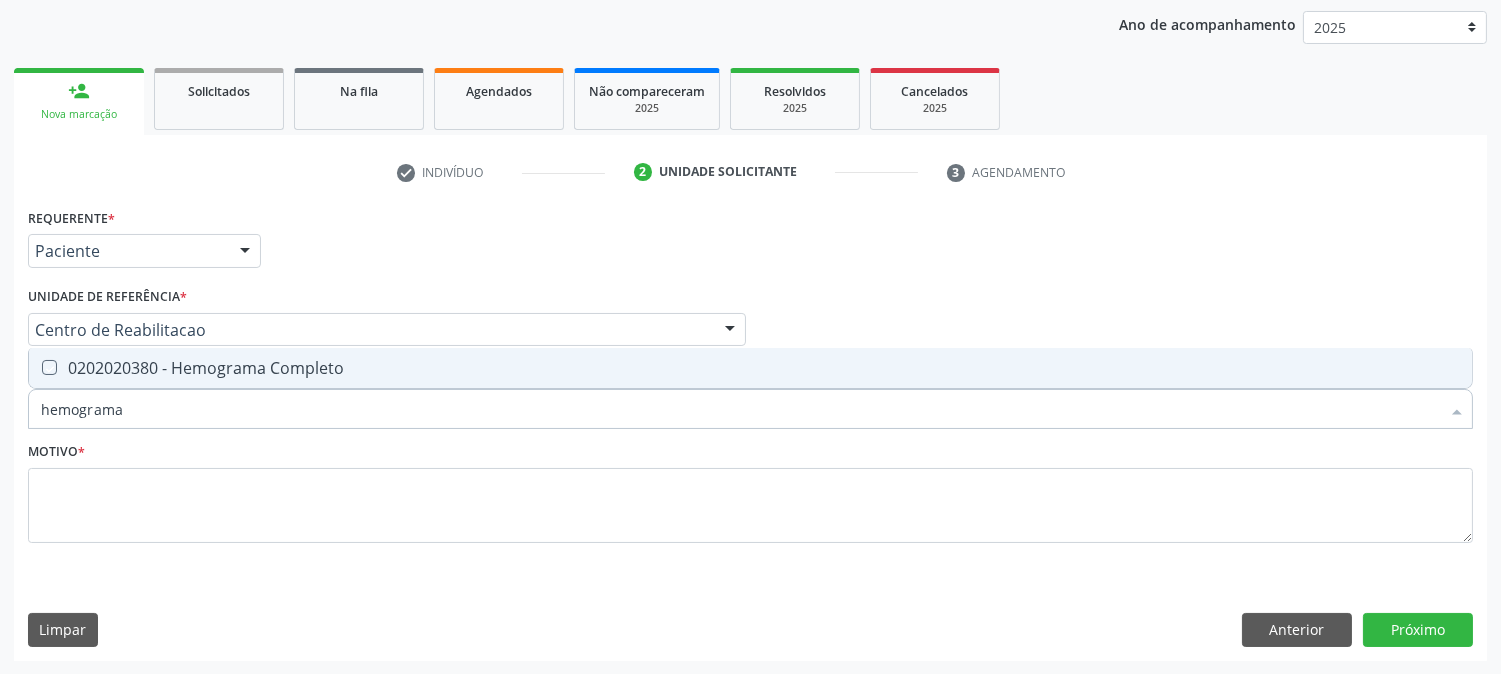 checkbox on "true" 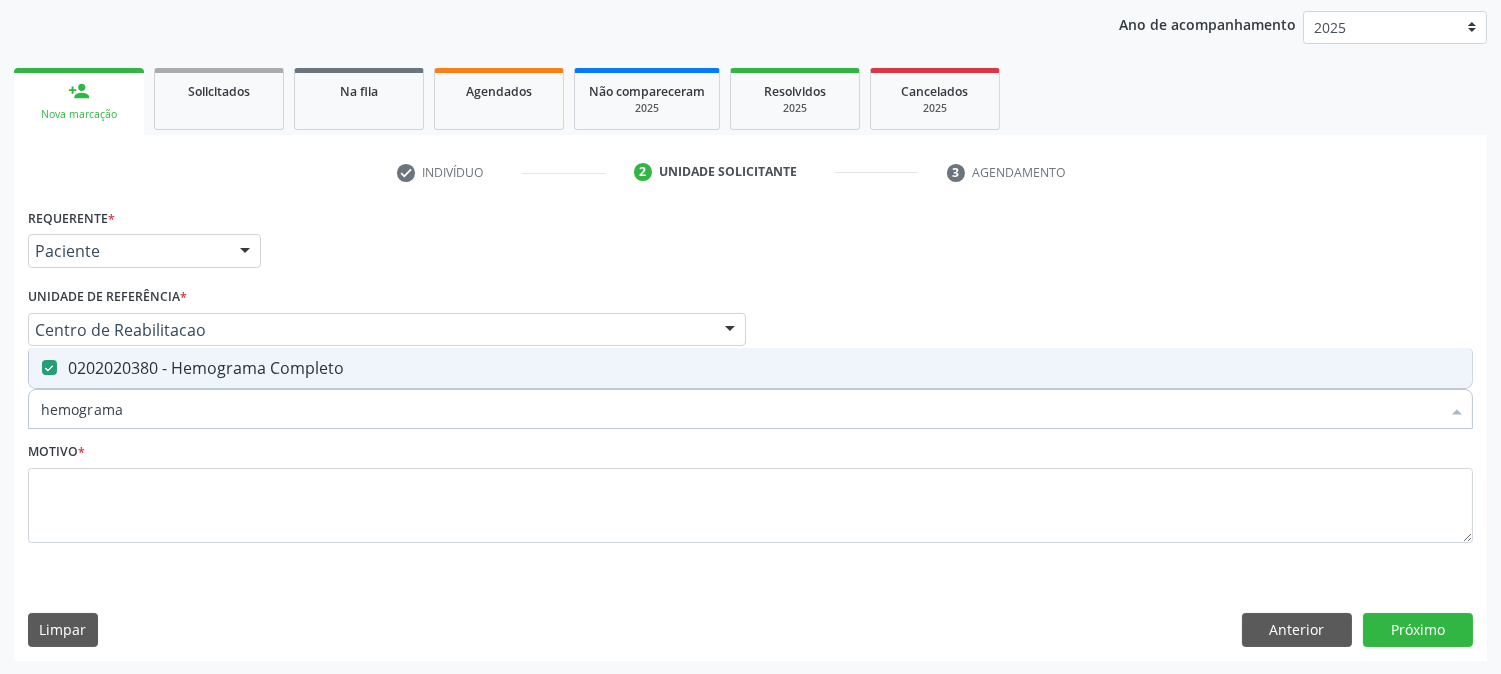 drag, startPoint x: 134, startPoint y: 407, endPoint x: 0, endPoint y: 407, distance: 134 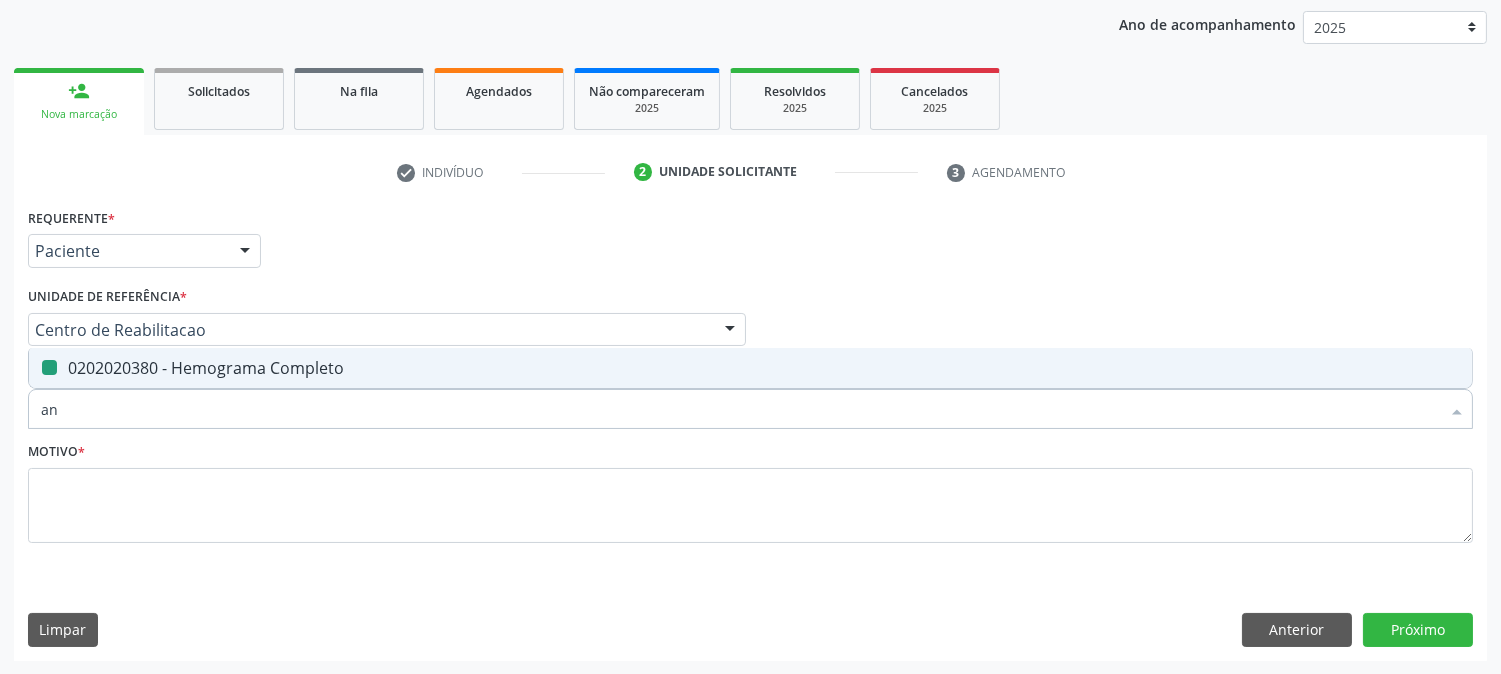 type on "ana" 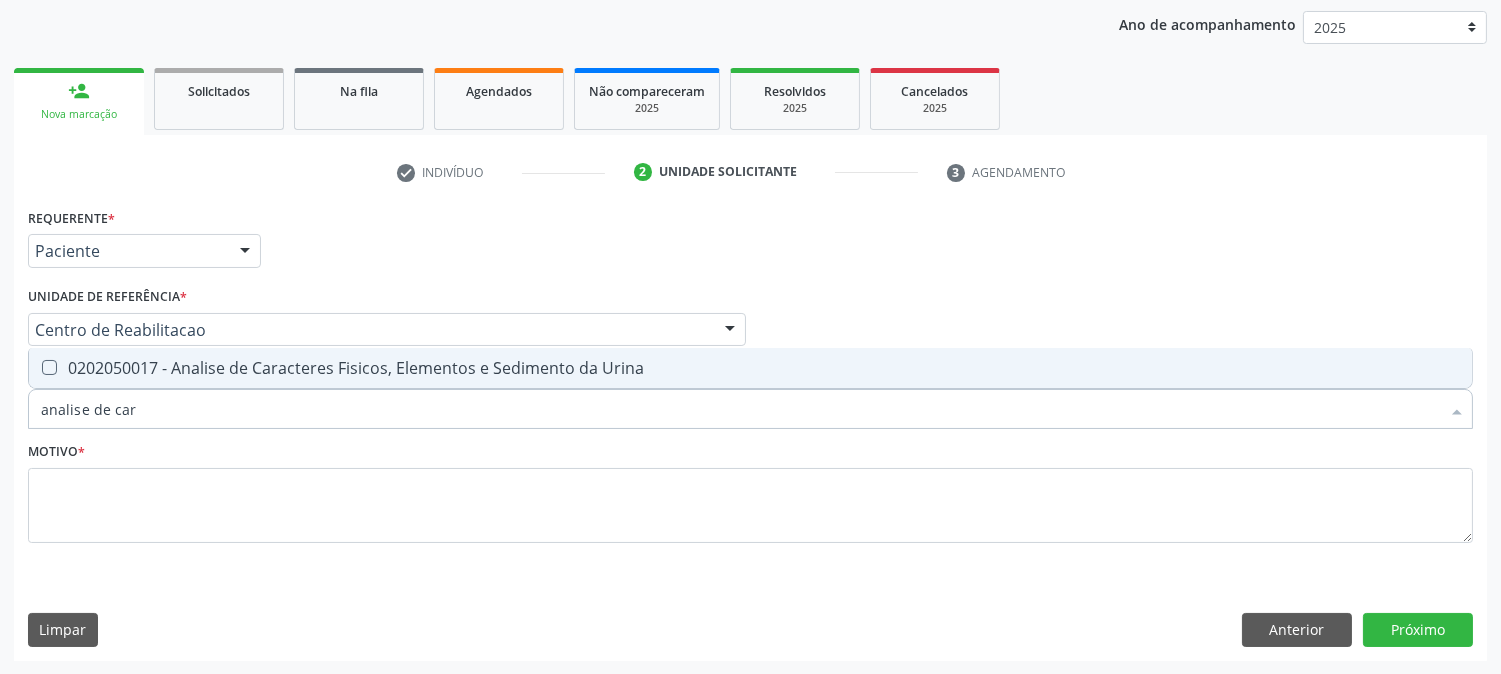 type on "analise de cara" 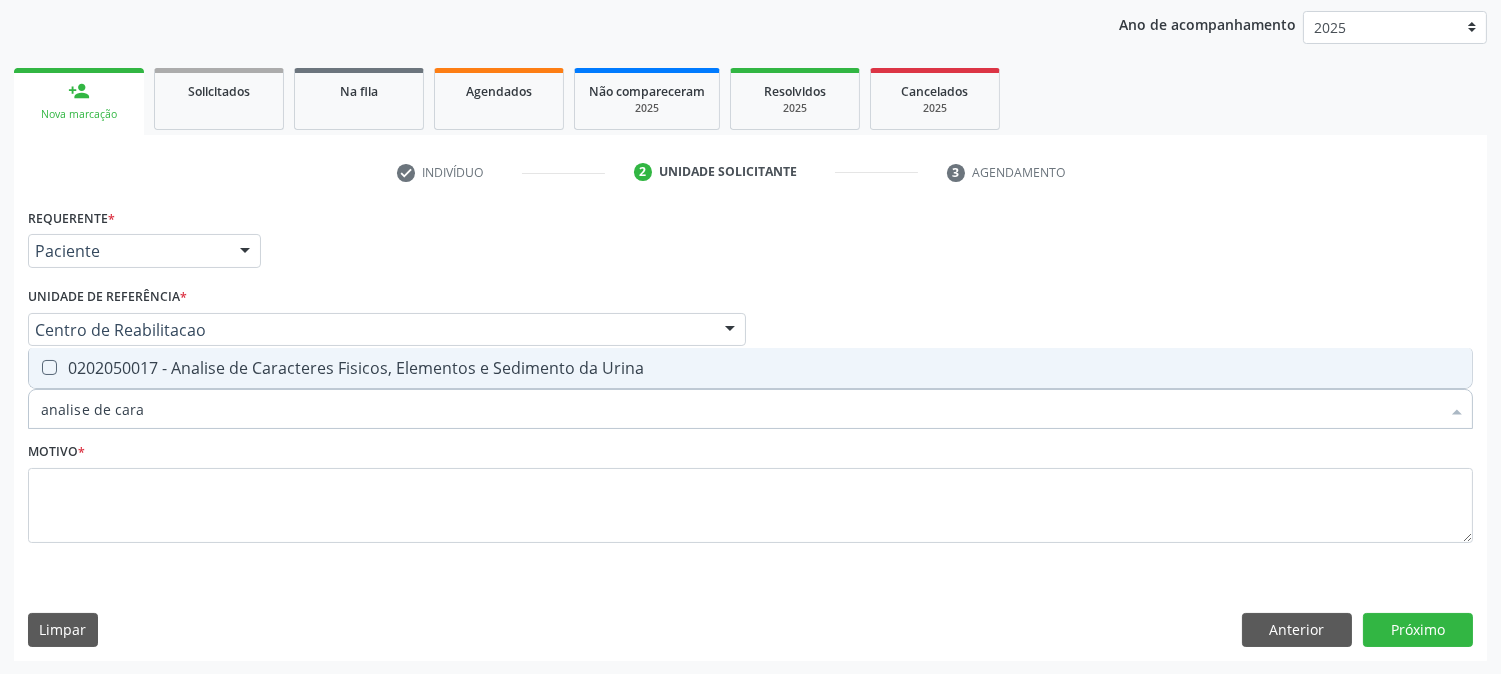 click on "0202050017 - Analise de Caracteres Fisicos, Elementos e Sedimento da Urina" at bounding box center (750, 368) 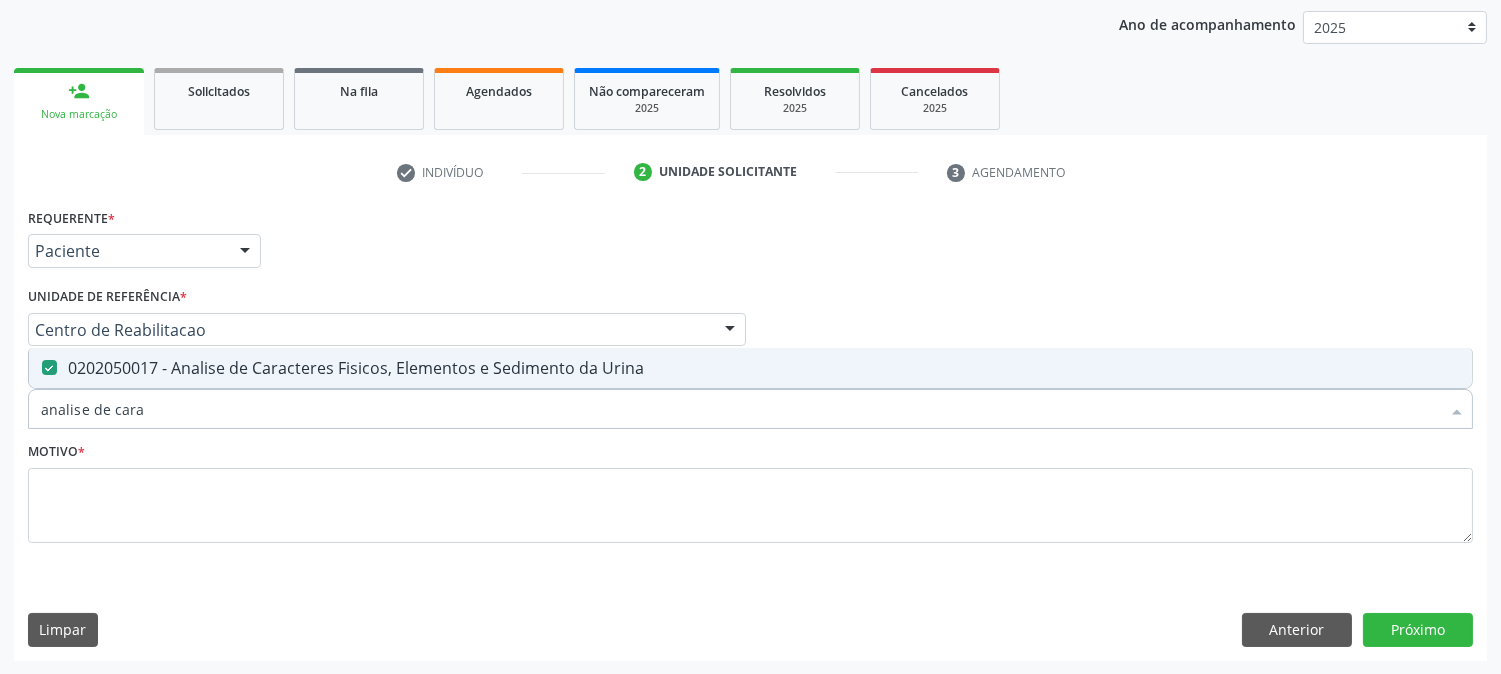 checkbox on "true" 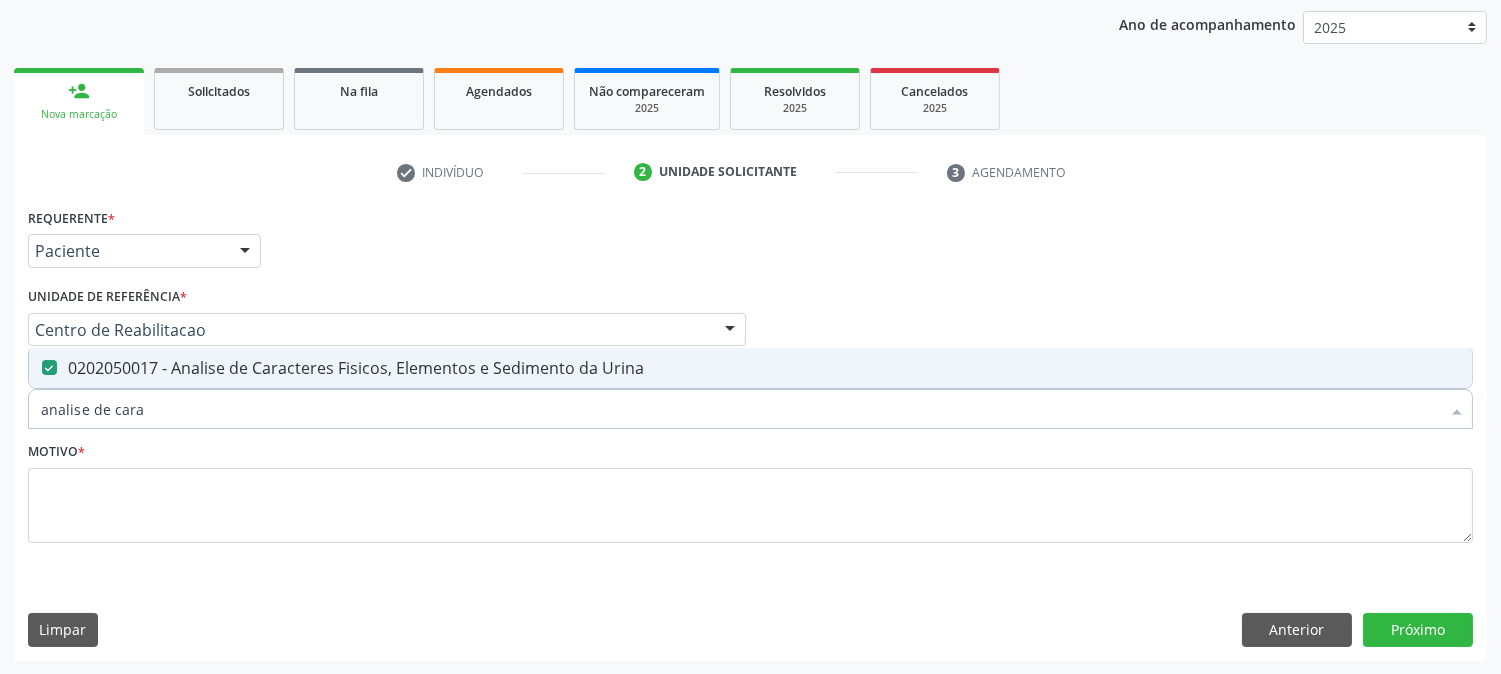 click on "analise de cara" at bounding box center (740, 409) 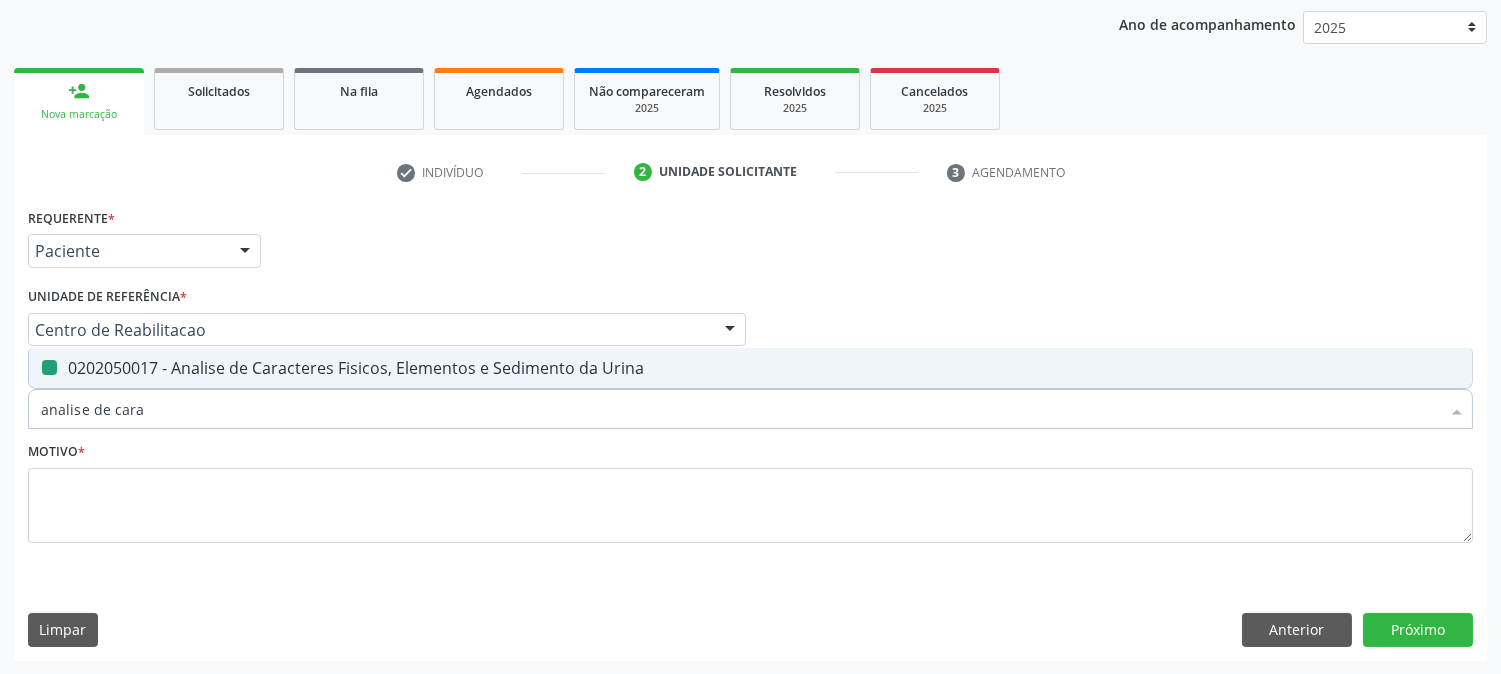 type on "g" 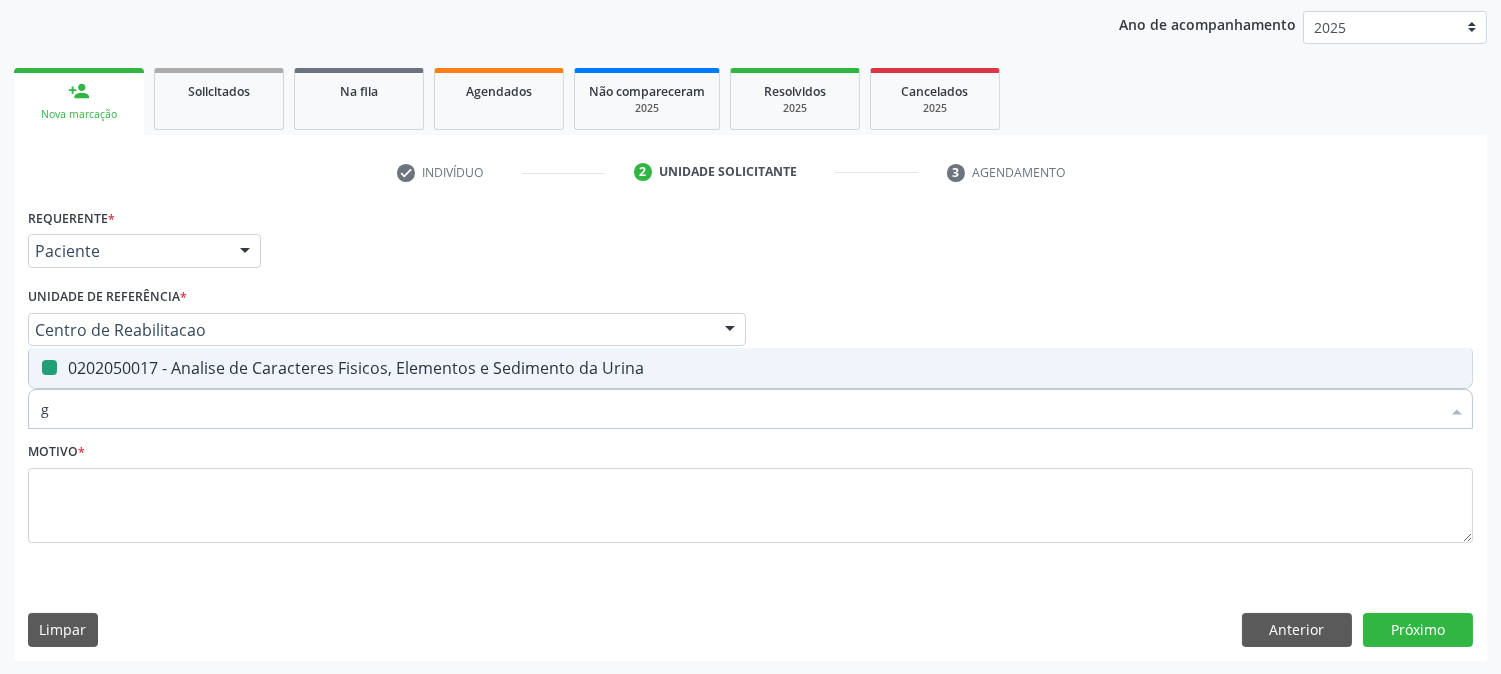 checkbox on "false" 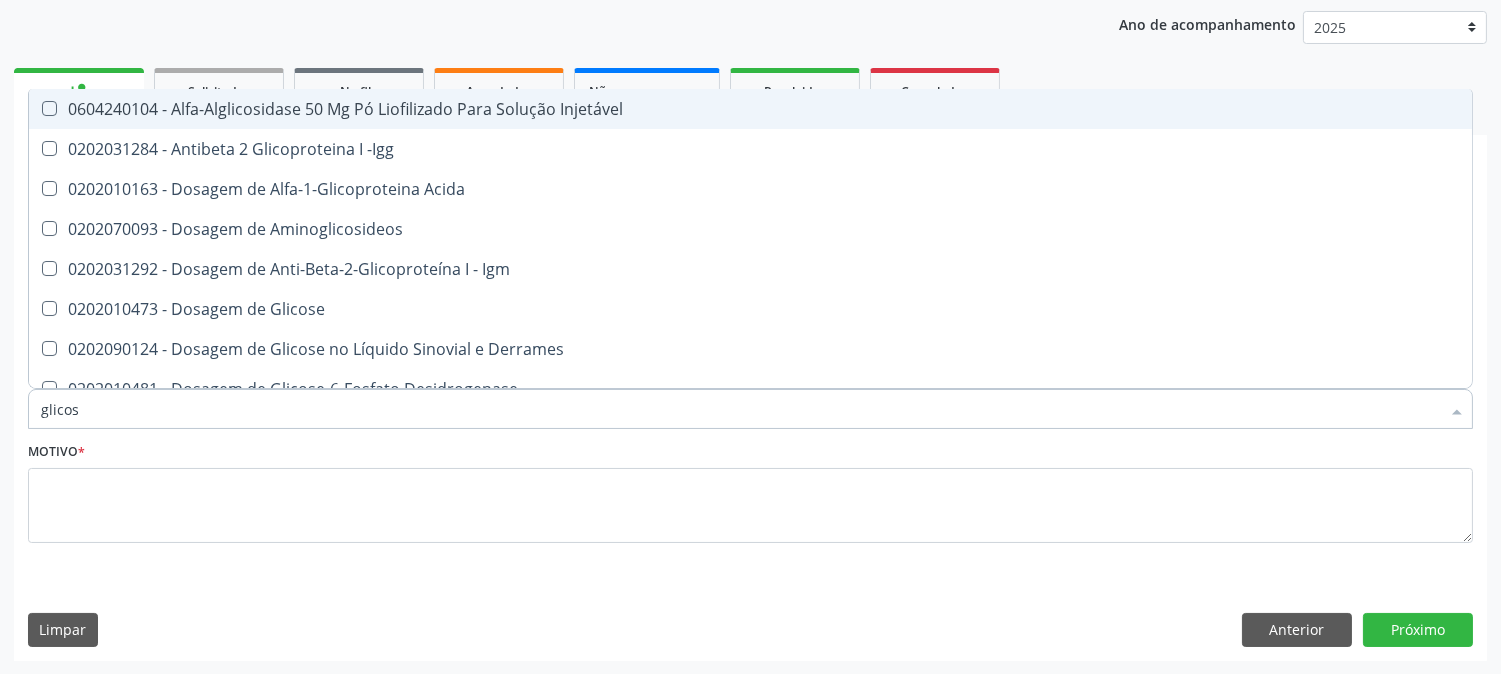 type on "glicose" 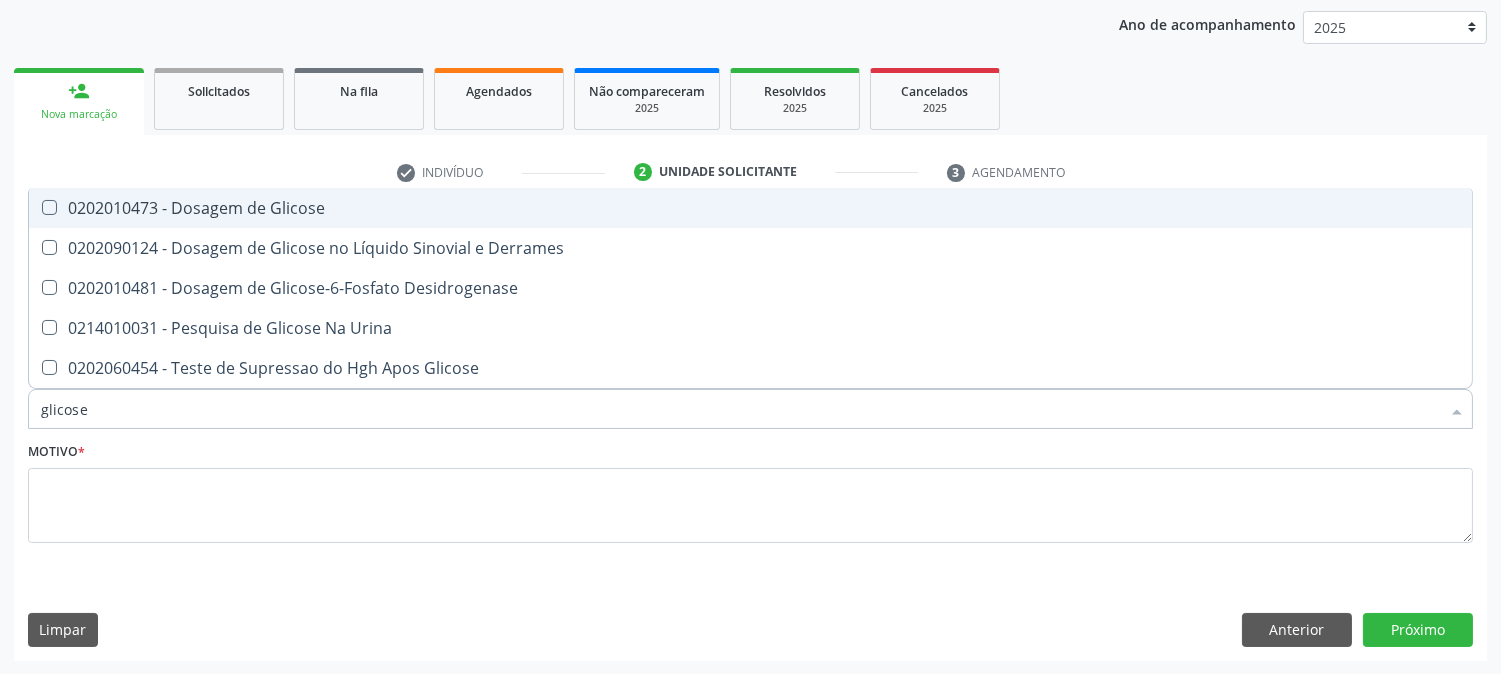 click on "0202010473 - Dosagem de Glicose" at bounding box center (750, 208) 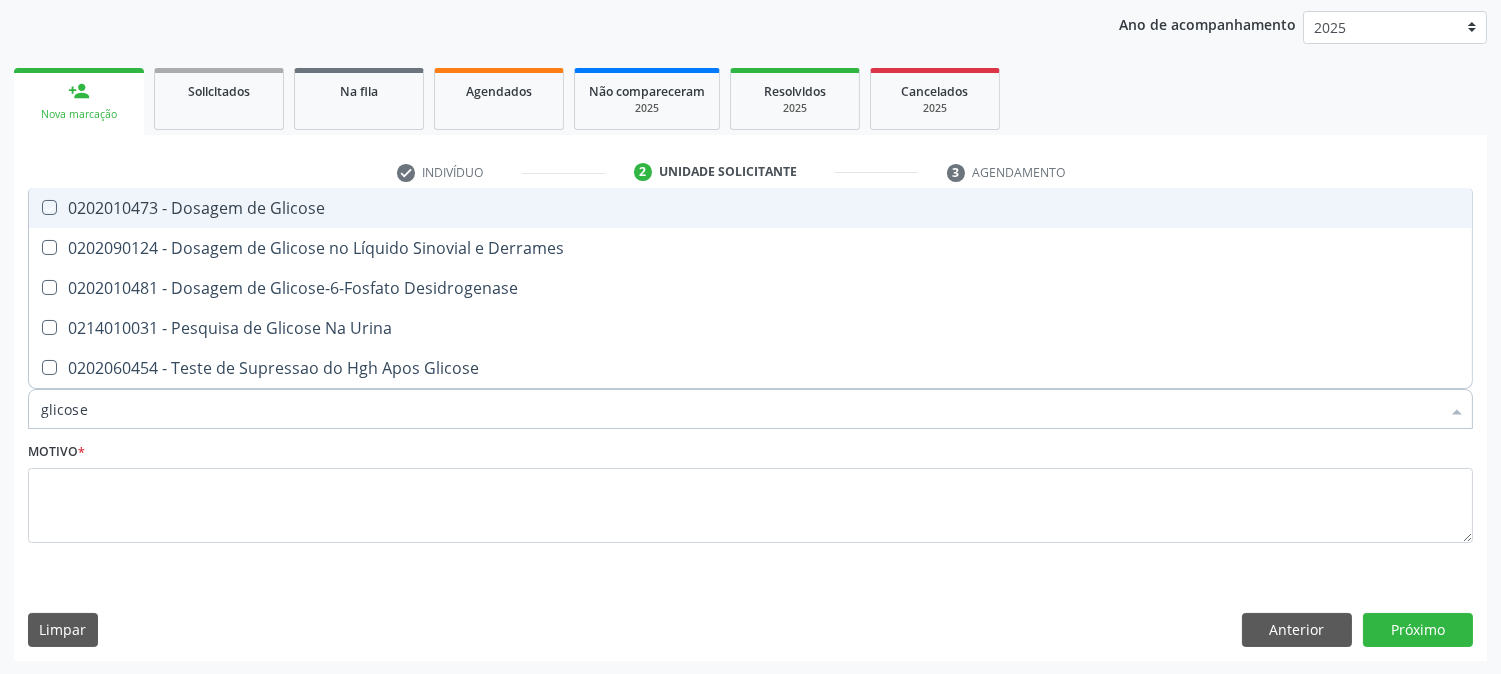 checkbox on "true" 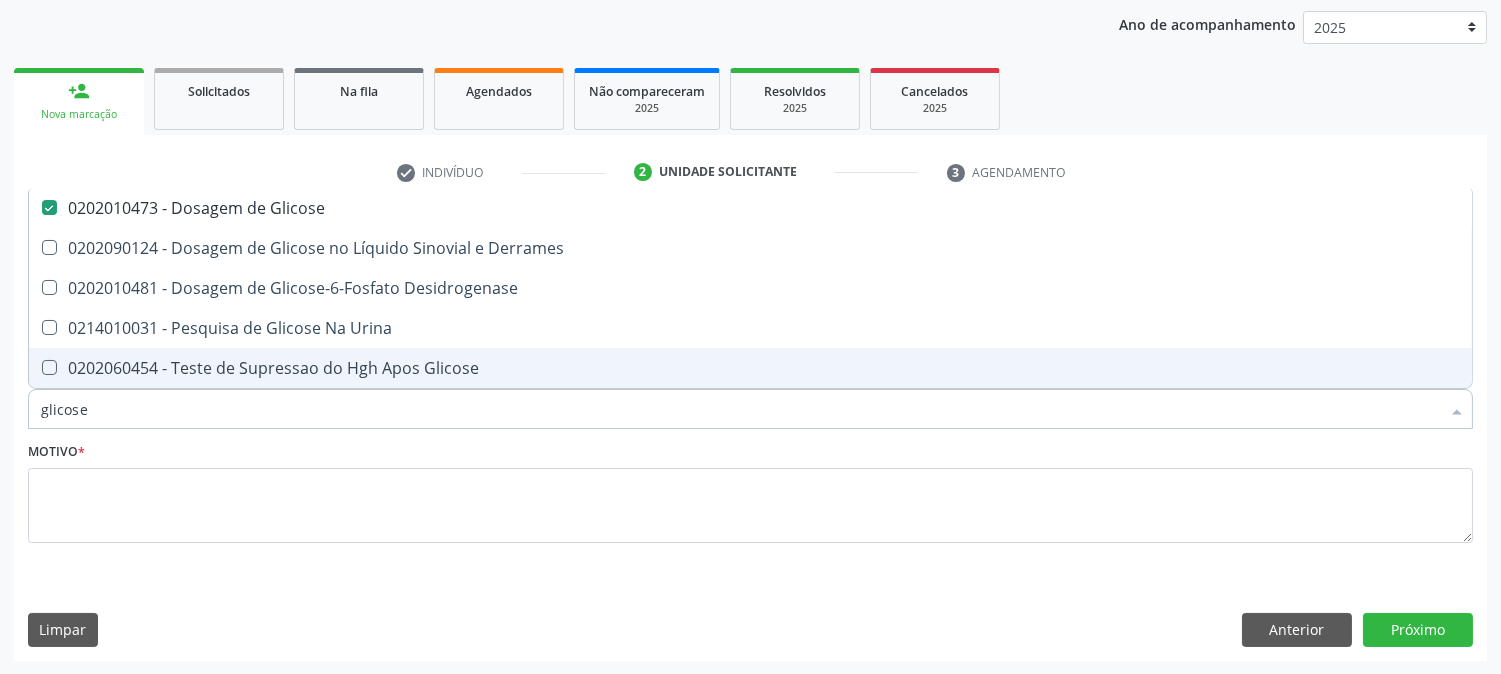 drag, startPoint x: 218, startPoint y: 418, endPoint x: 38, endPoint y: 414, distance: 180.04443 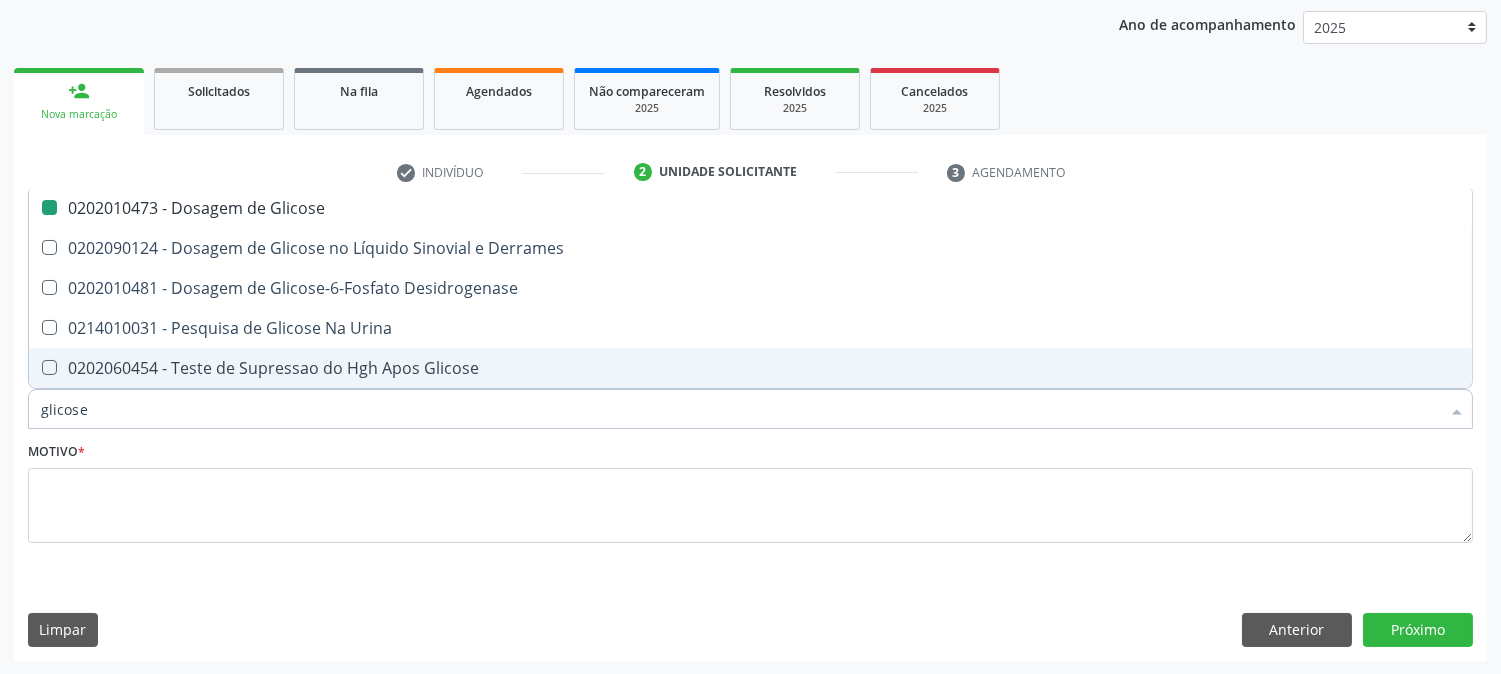 type on "b" 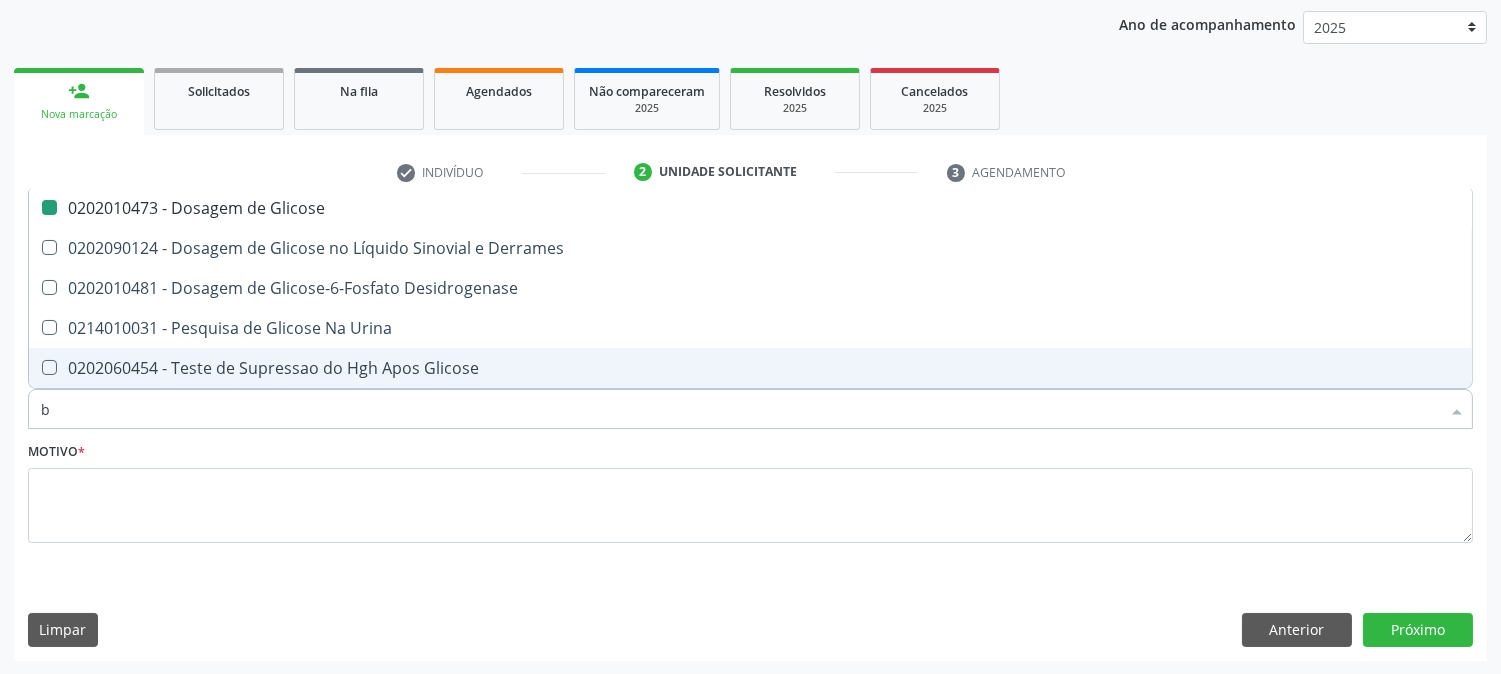 checkbox on "false" 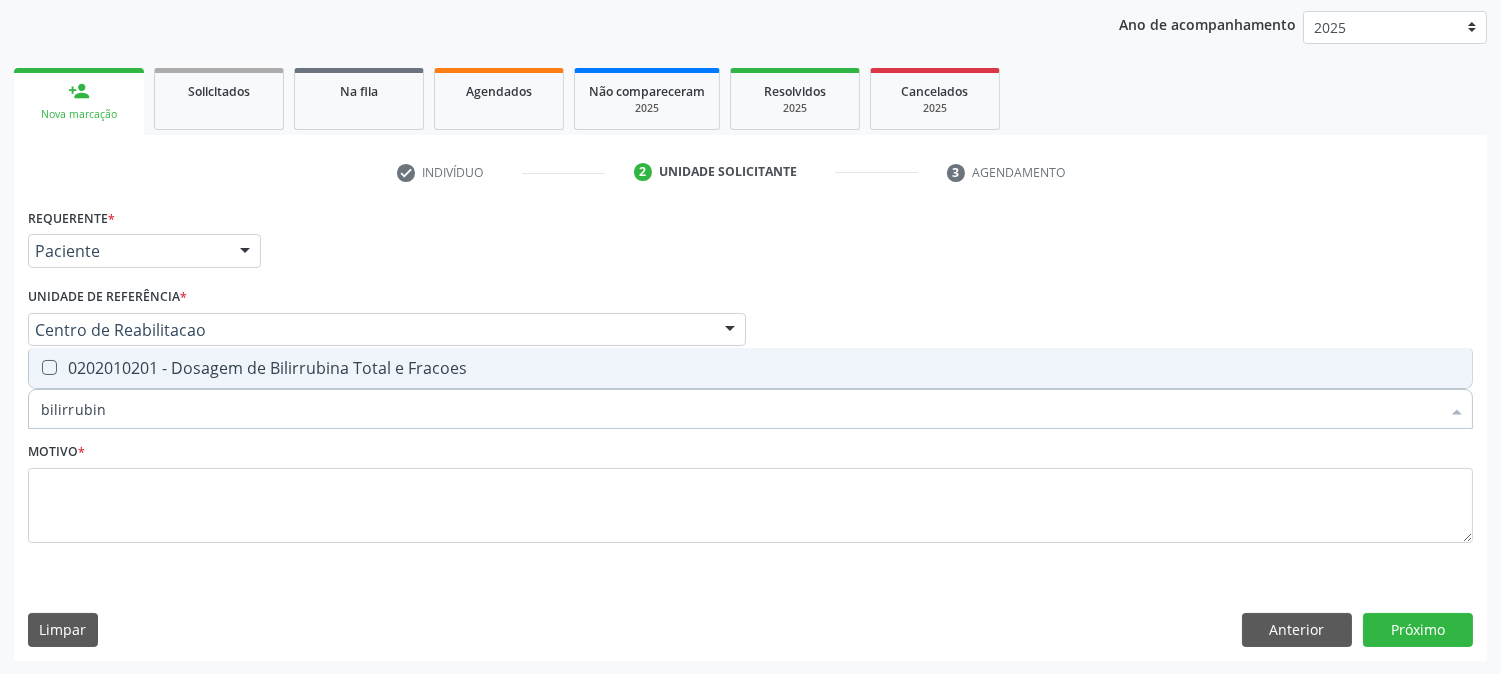 type on "bilirrubina" 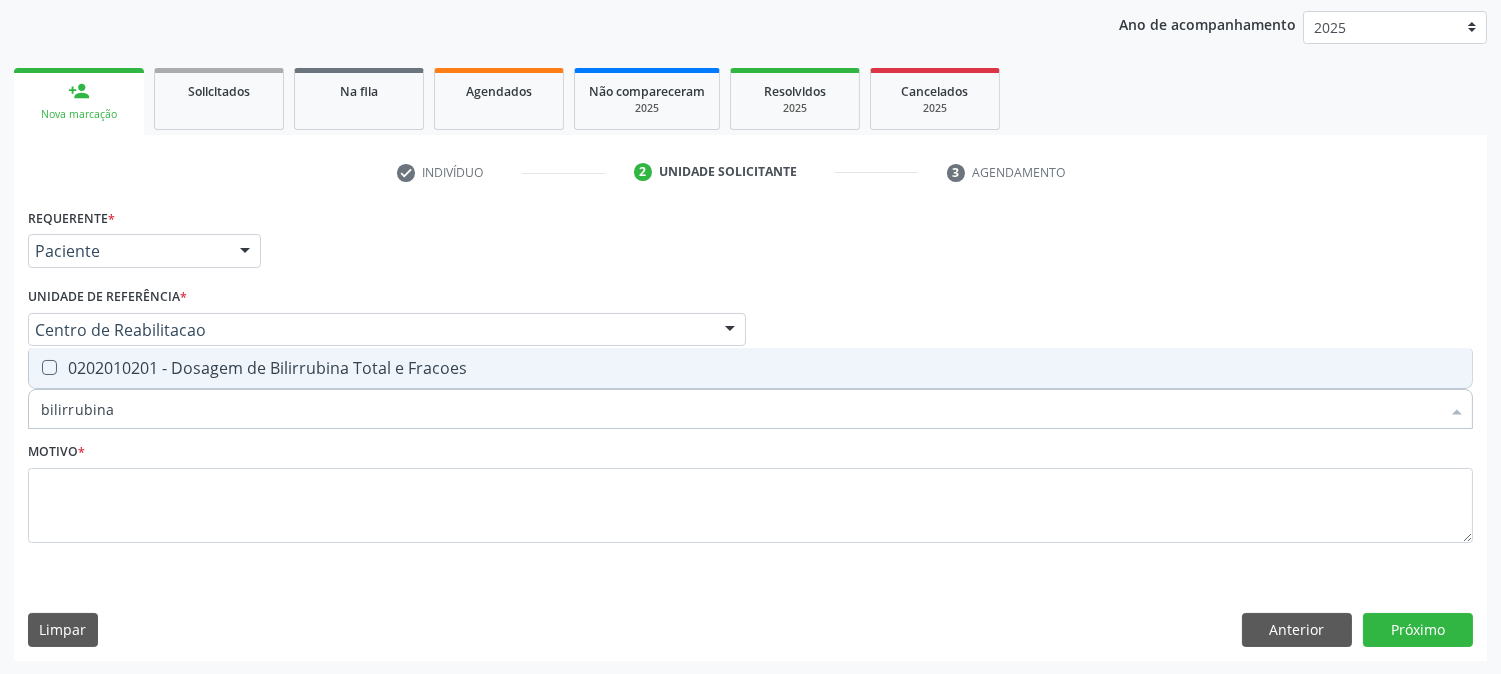click on "0202010201 - Dosagem de Bilirrubina Total e Fracoes" at bounding box center (750, 368) 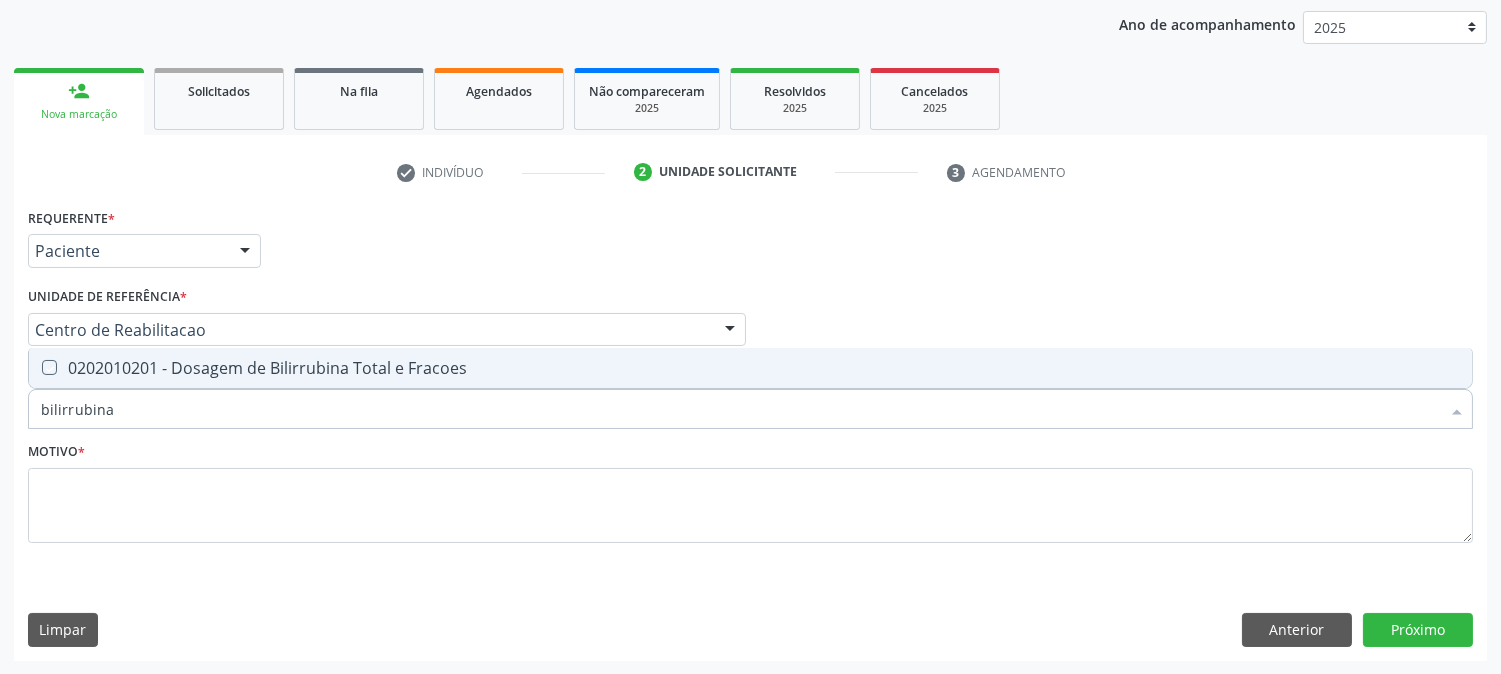 checkbox on "true" 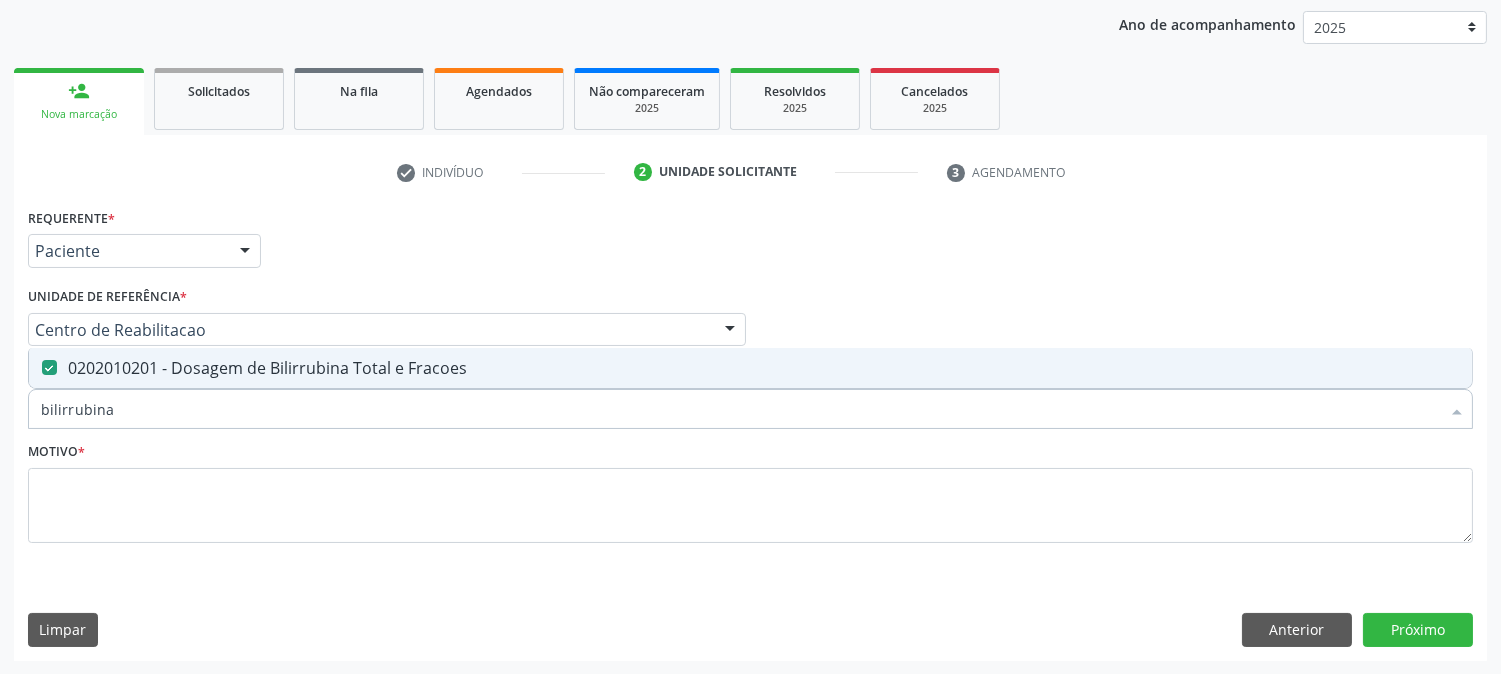 drag, startPoint x: 271, startPoint y: 420, endPoint x: 0, endPoint y: 370, distance: 275.57394 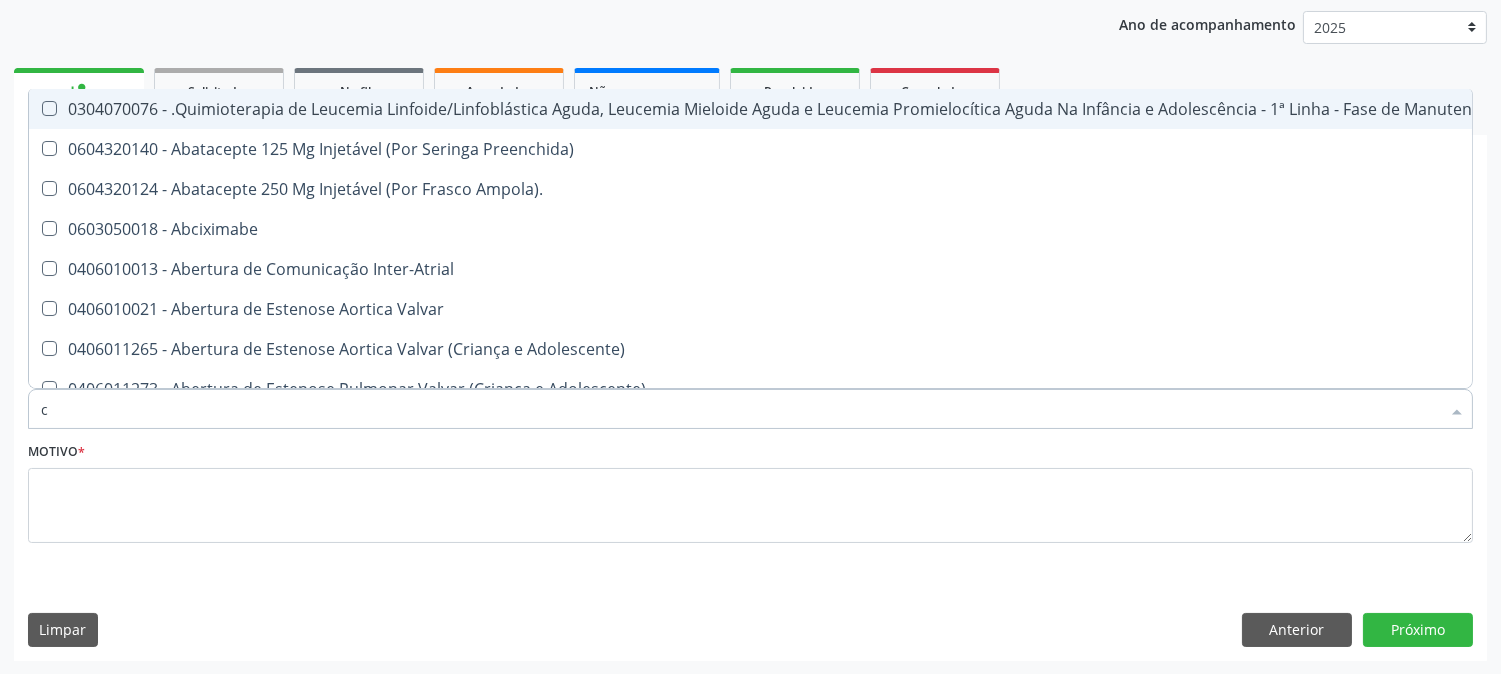 type on "cr" 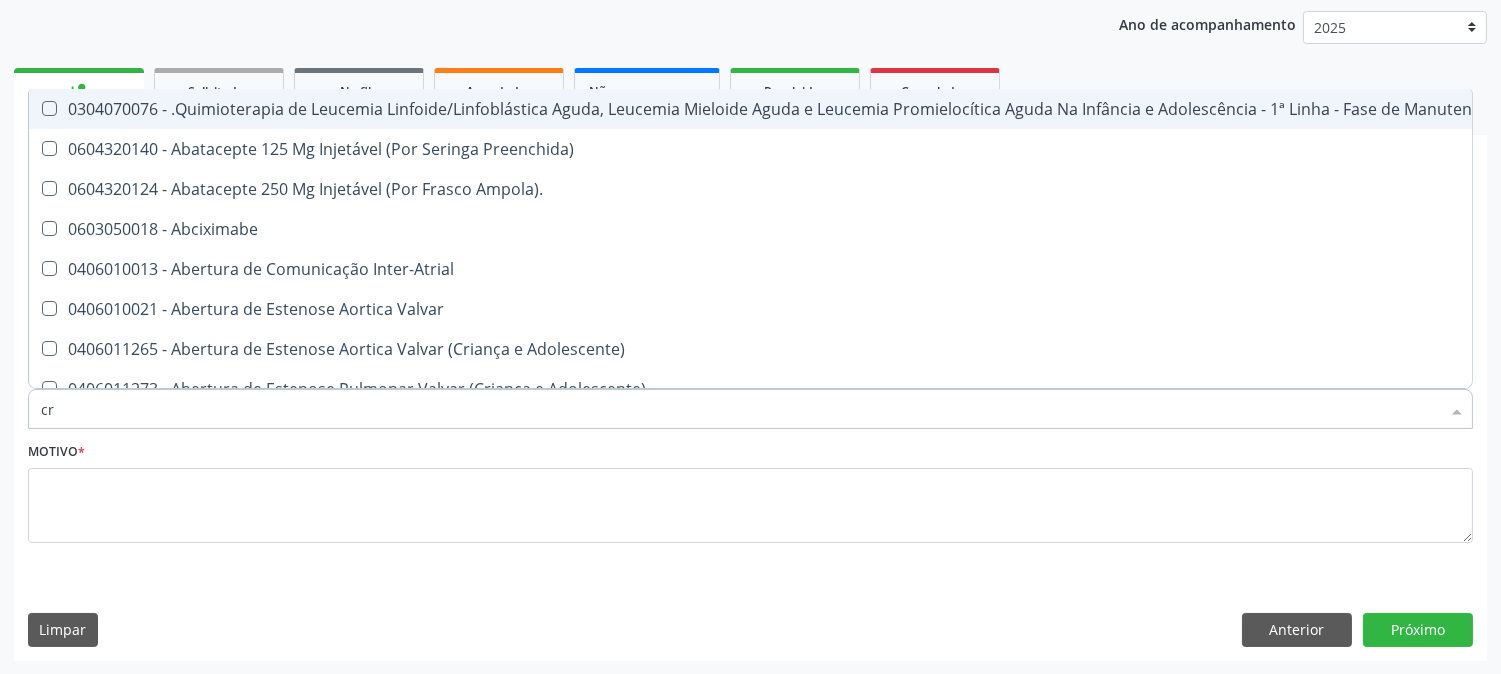 checkbox on "false" 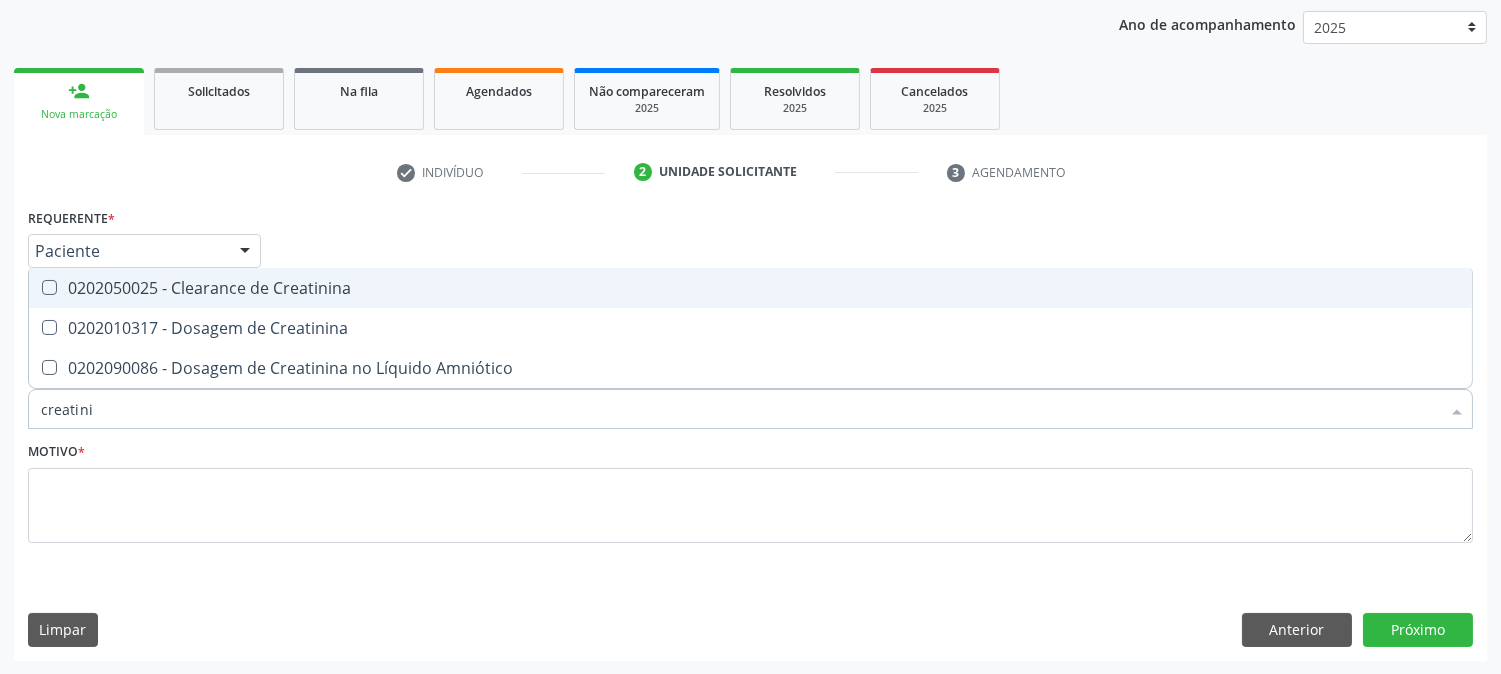 type on "creatinin" 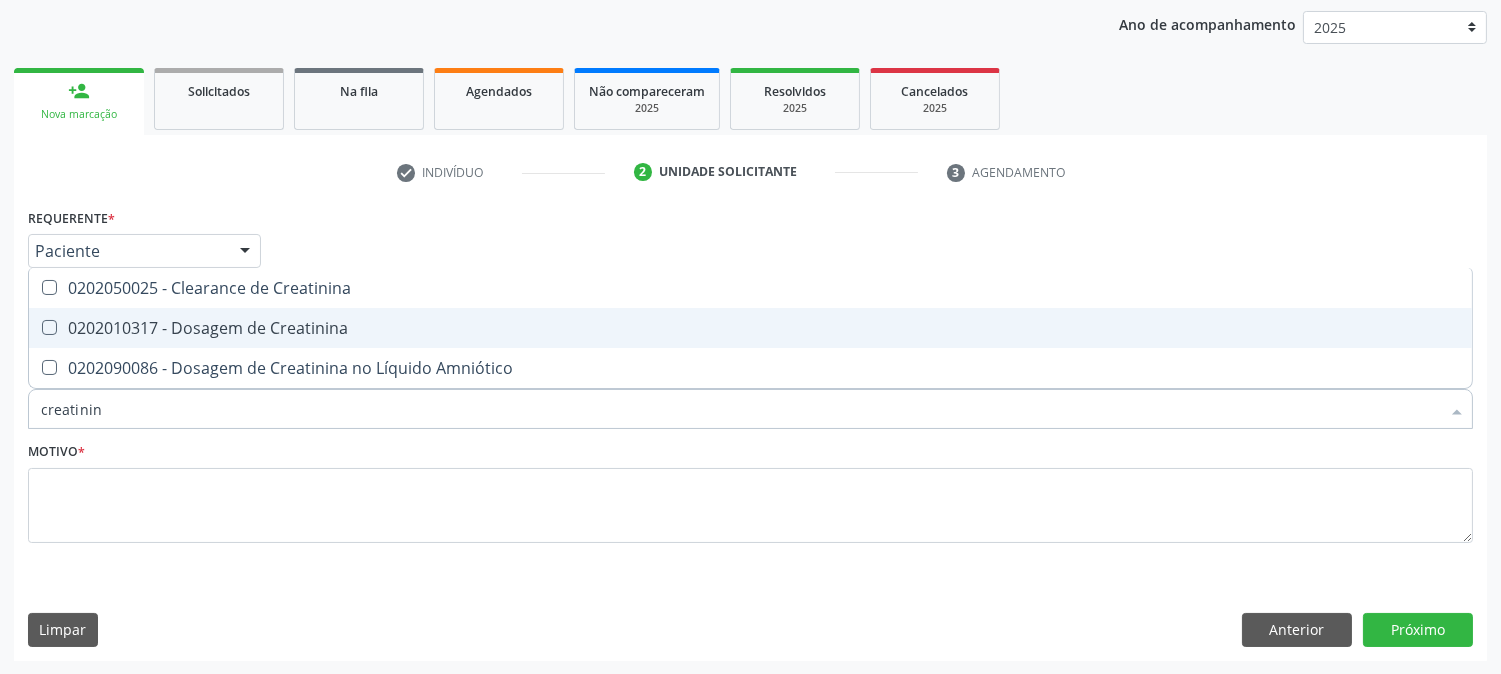 click on "0202010317 - Dosagem de Creatinina" at bounding box center (750, 328) 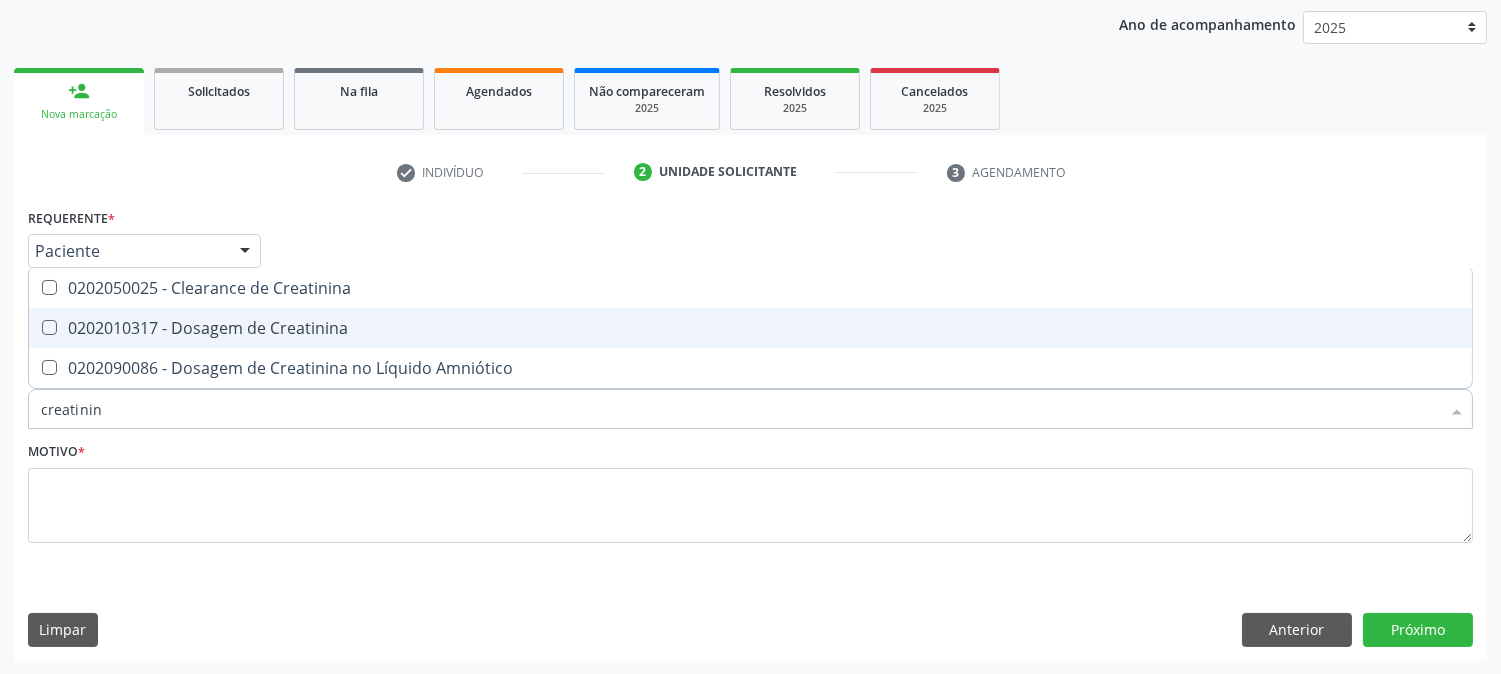 checkbox on "true" 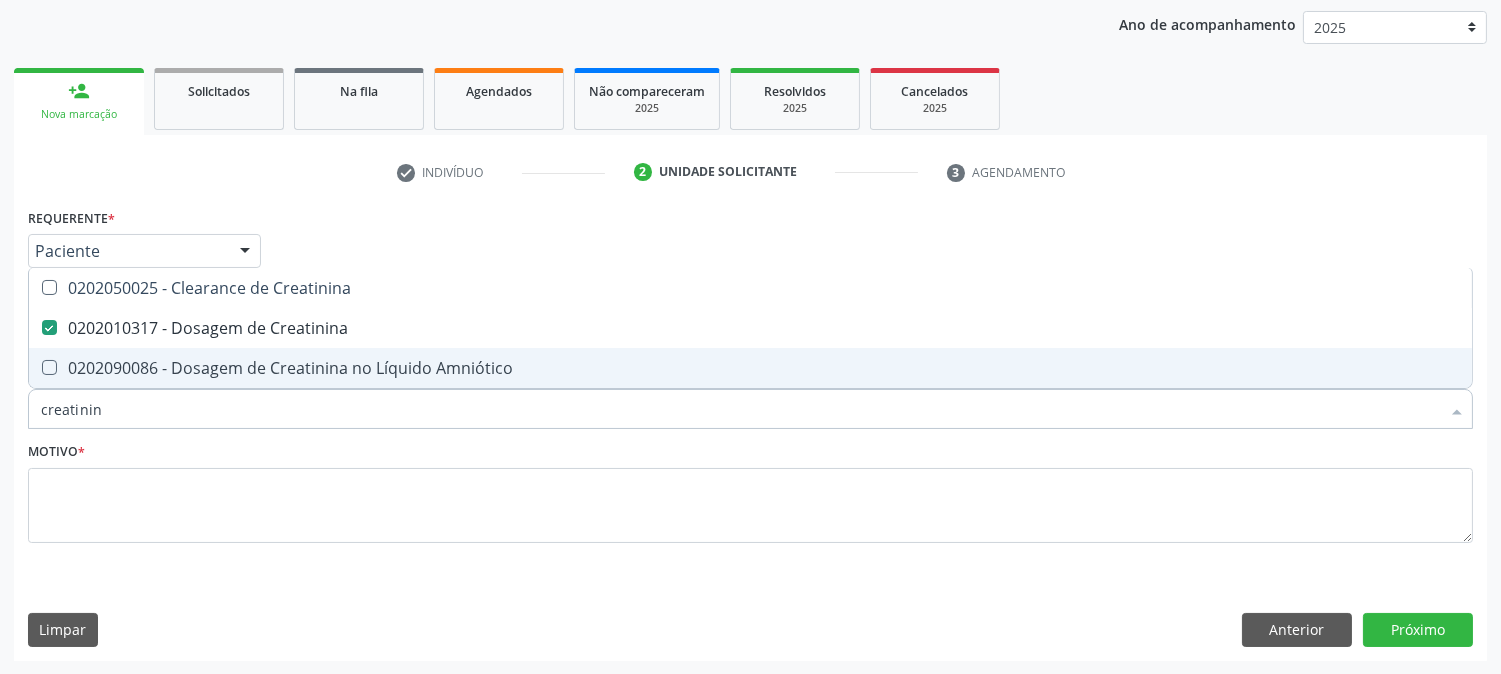 drag, startPoint x: 131, startPoint y: 404, endPoint x: 0, endPoint y: 395, distance: 131.30879 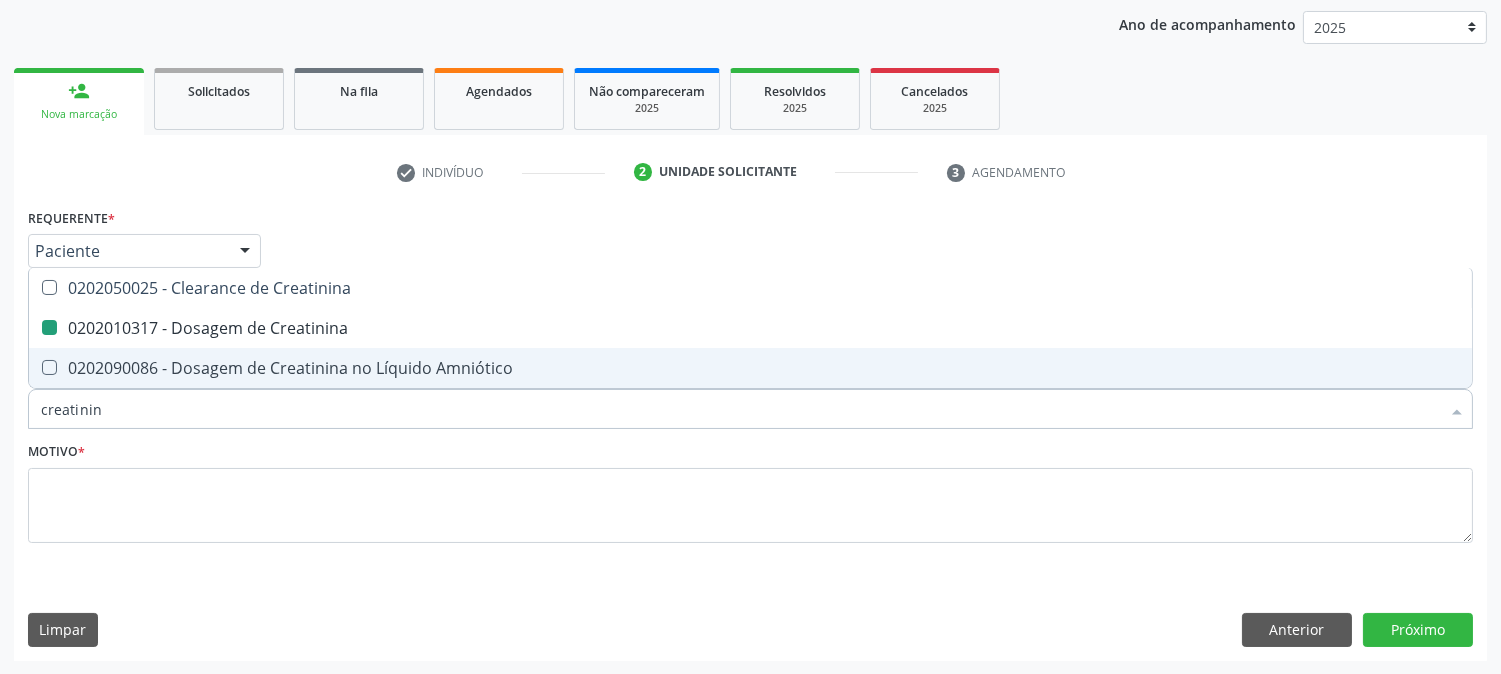 type on "a" 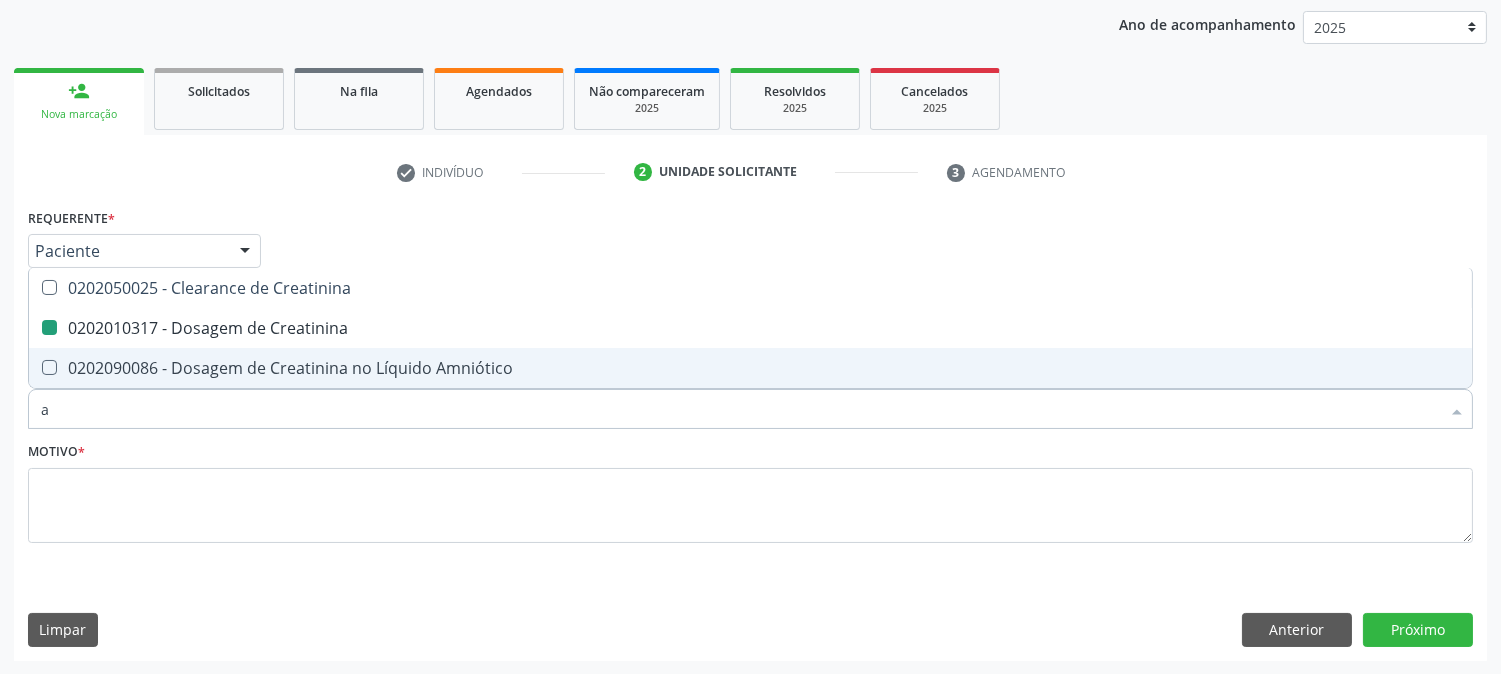 checkbox on "false" 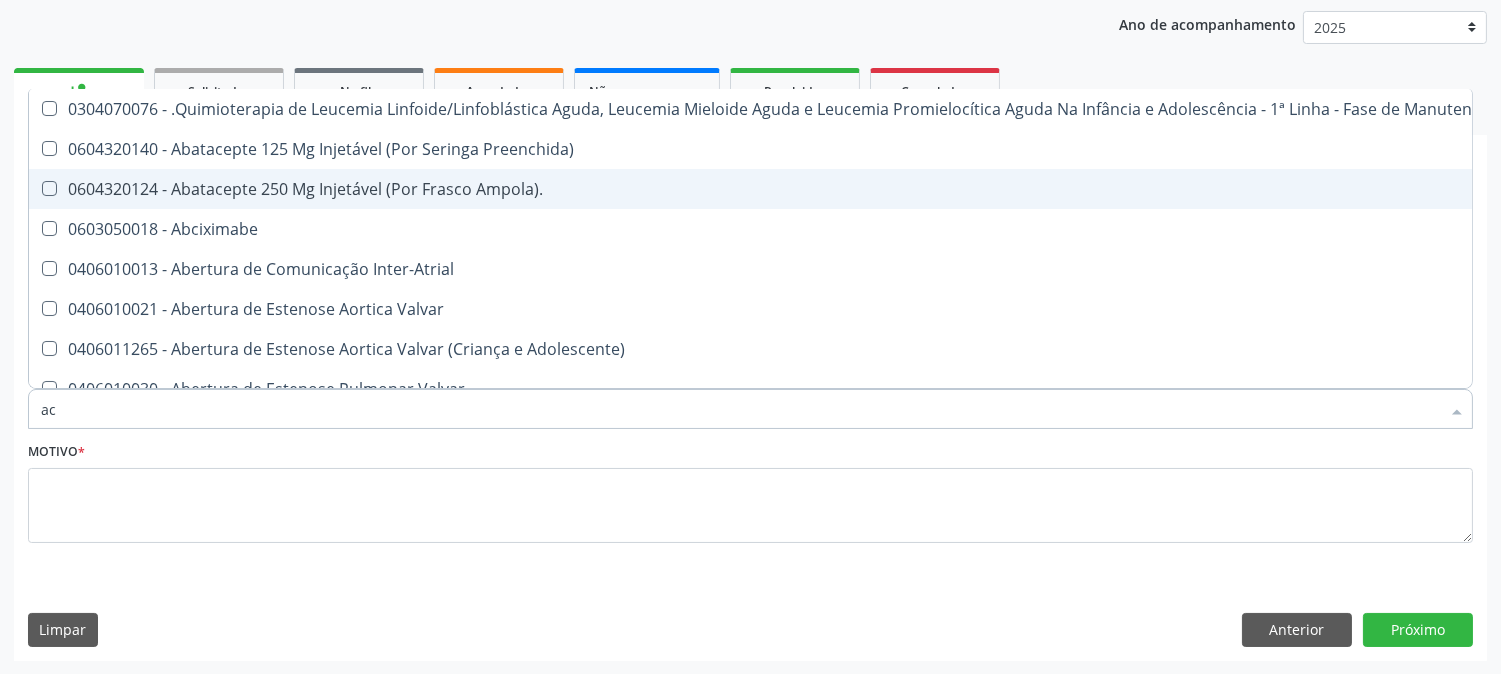 type on "aci" 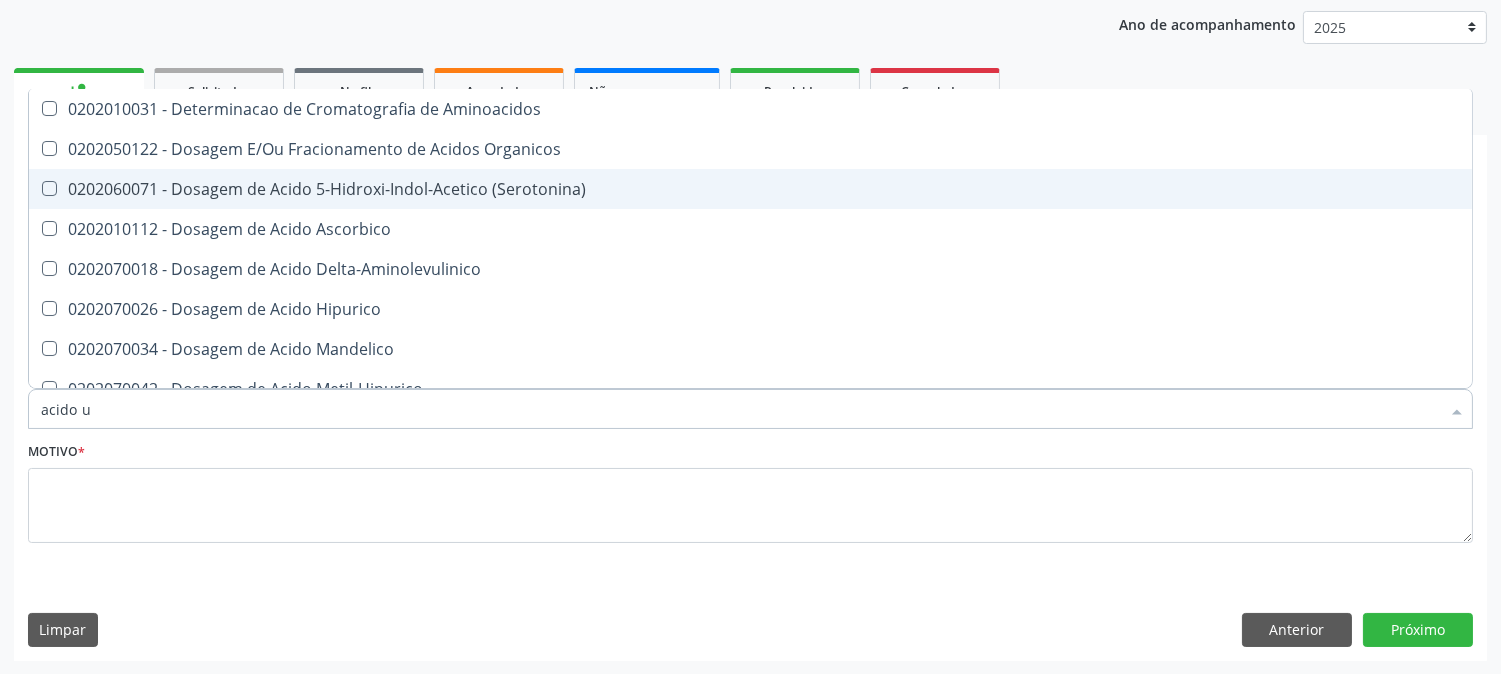 type on "acido ur" 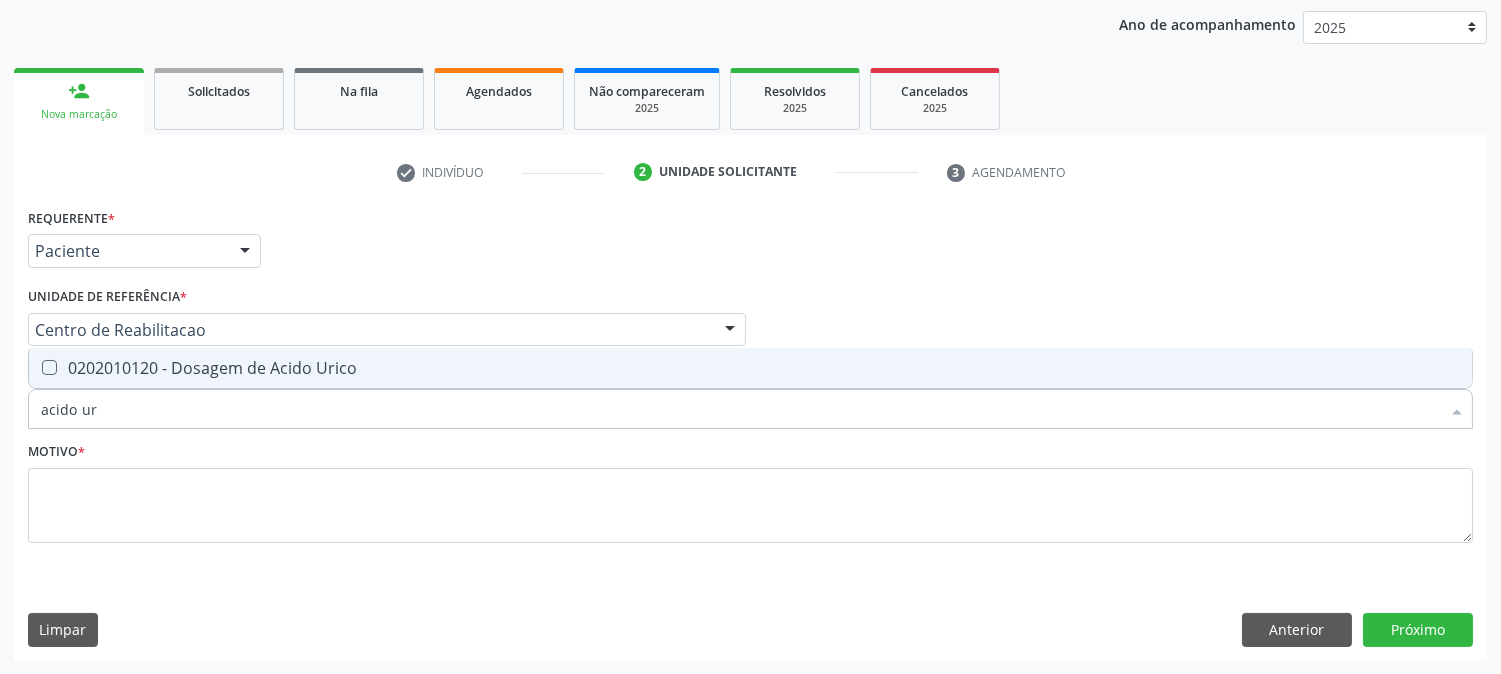 click on "0202010120 - Dosagem de Acido Urico" at bounding box center (750, 368) 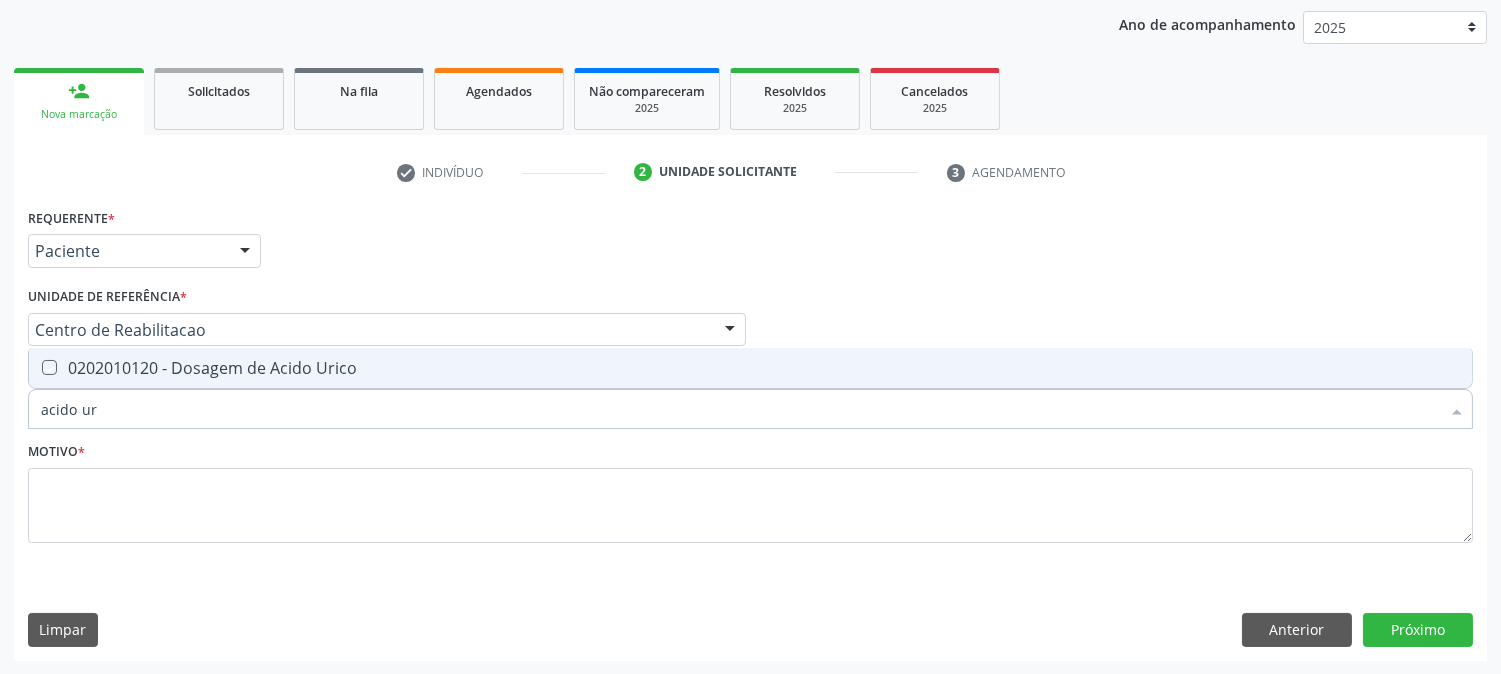 checkbox on "true" 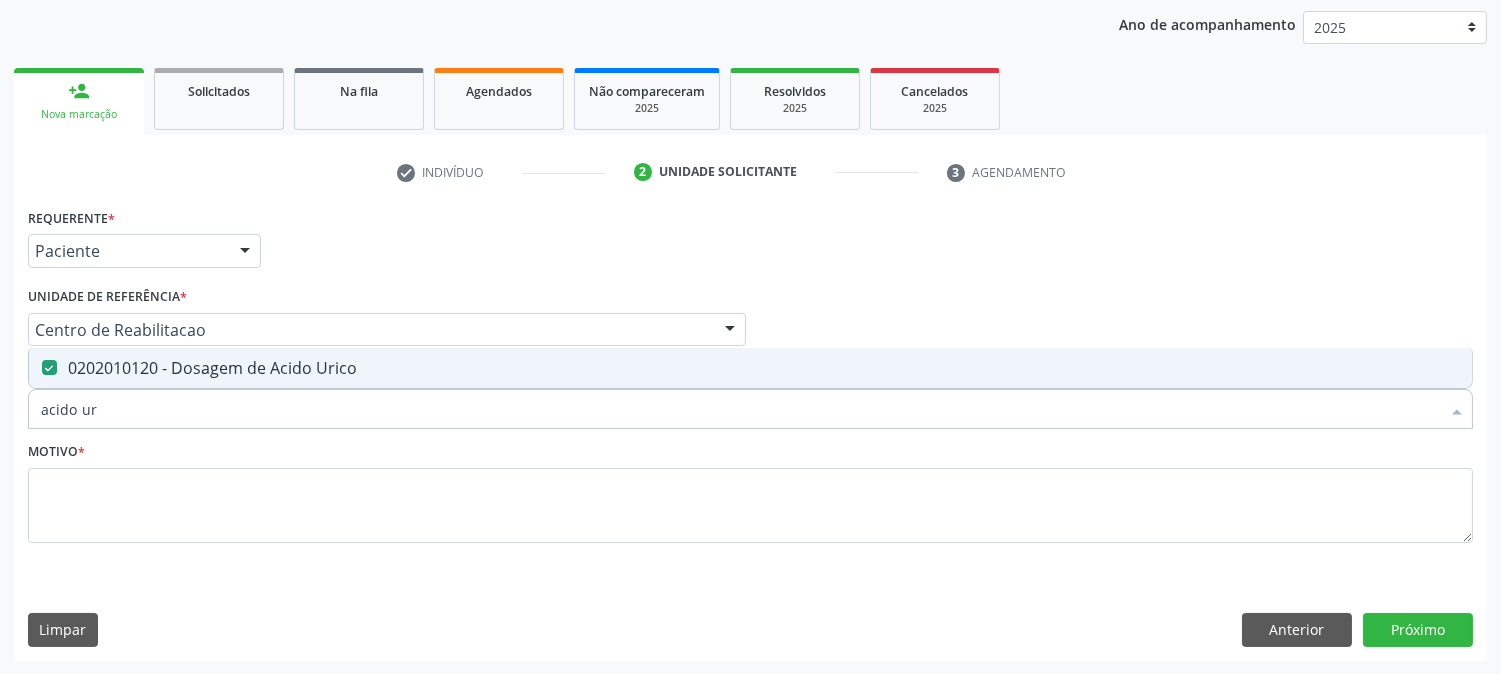 drag, startPoint x: 195, startPoint y: 404, endPoint x: 0, endPoint y: 393, distance: 195.31001 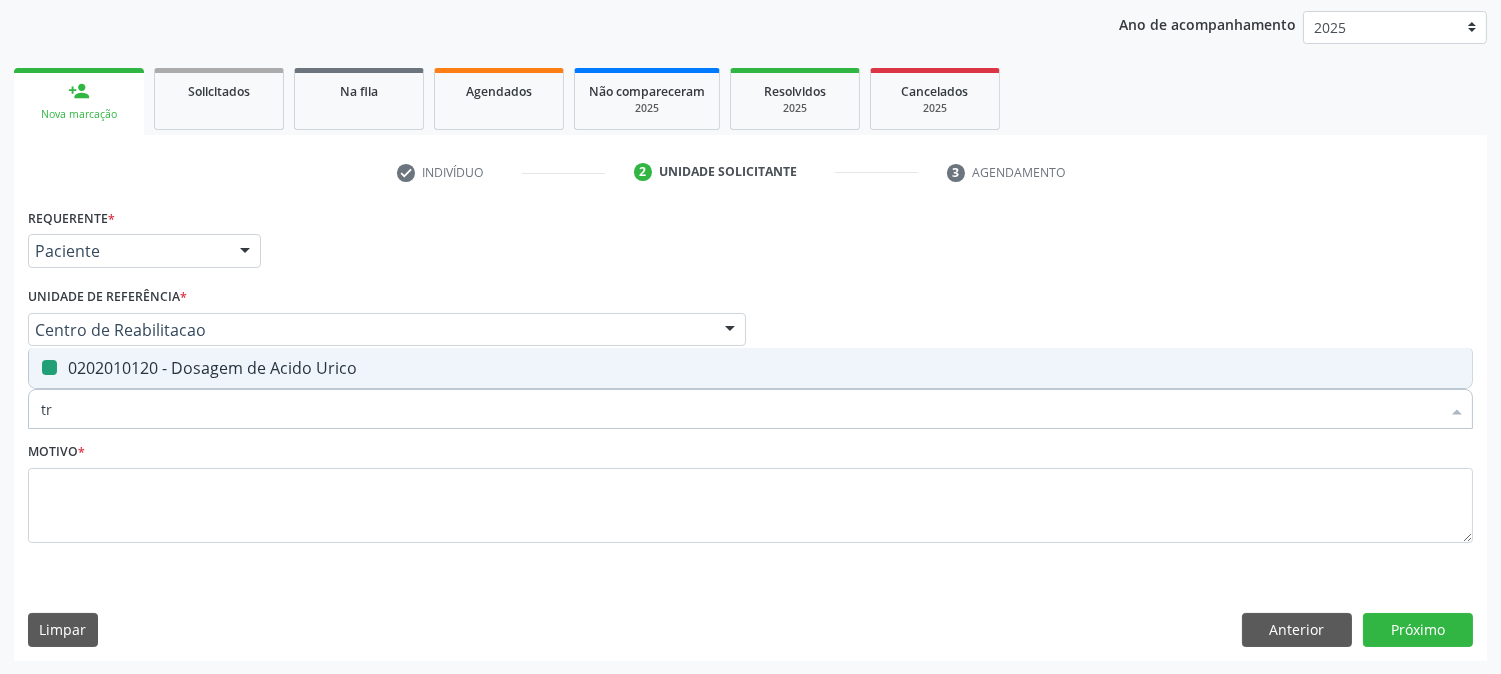 type on "tri" 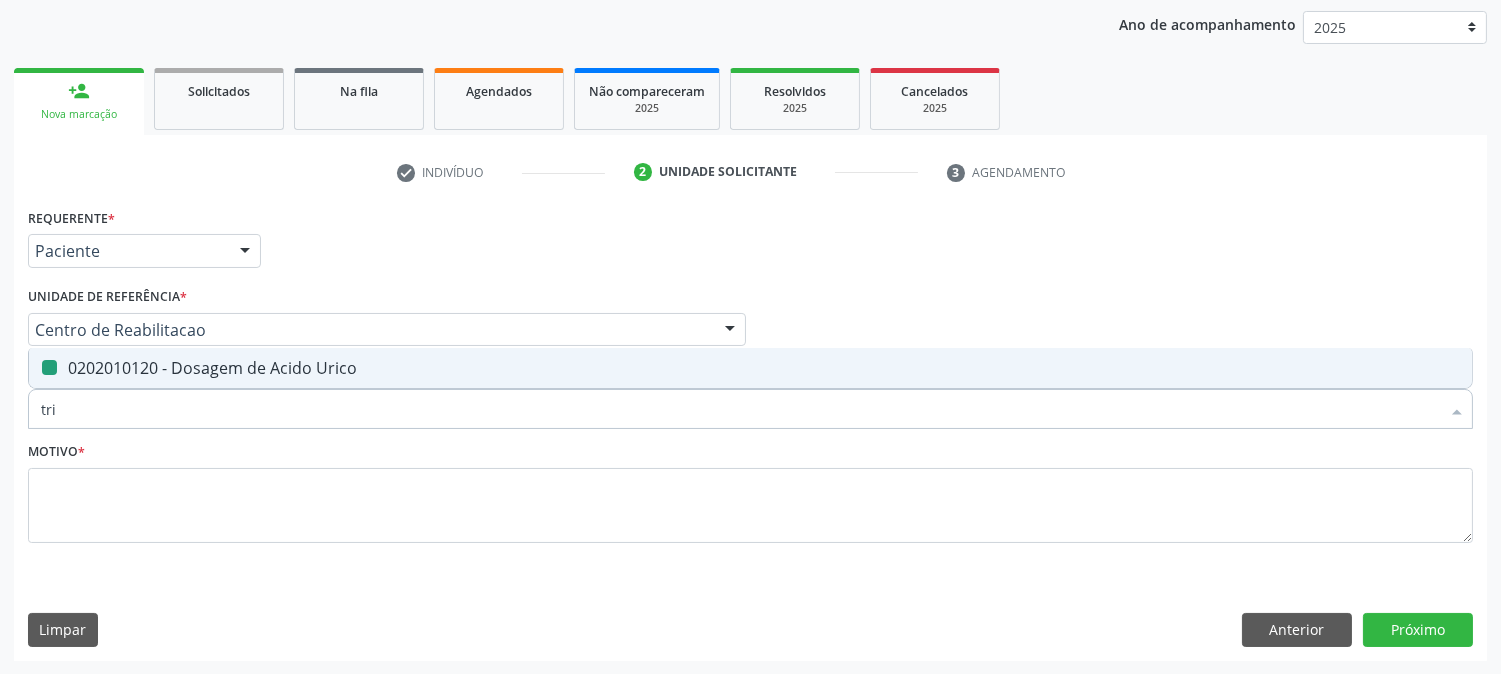 checkbox on "false" 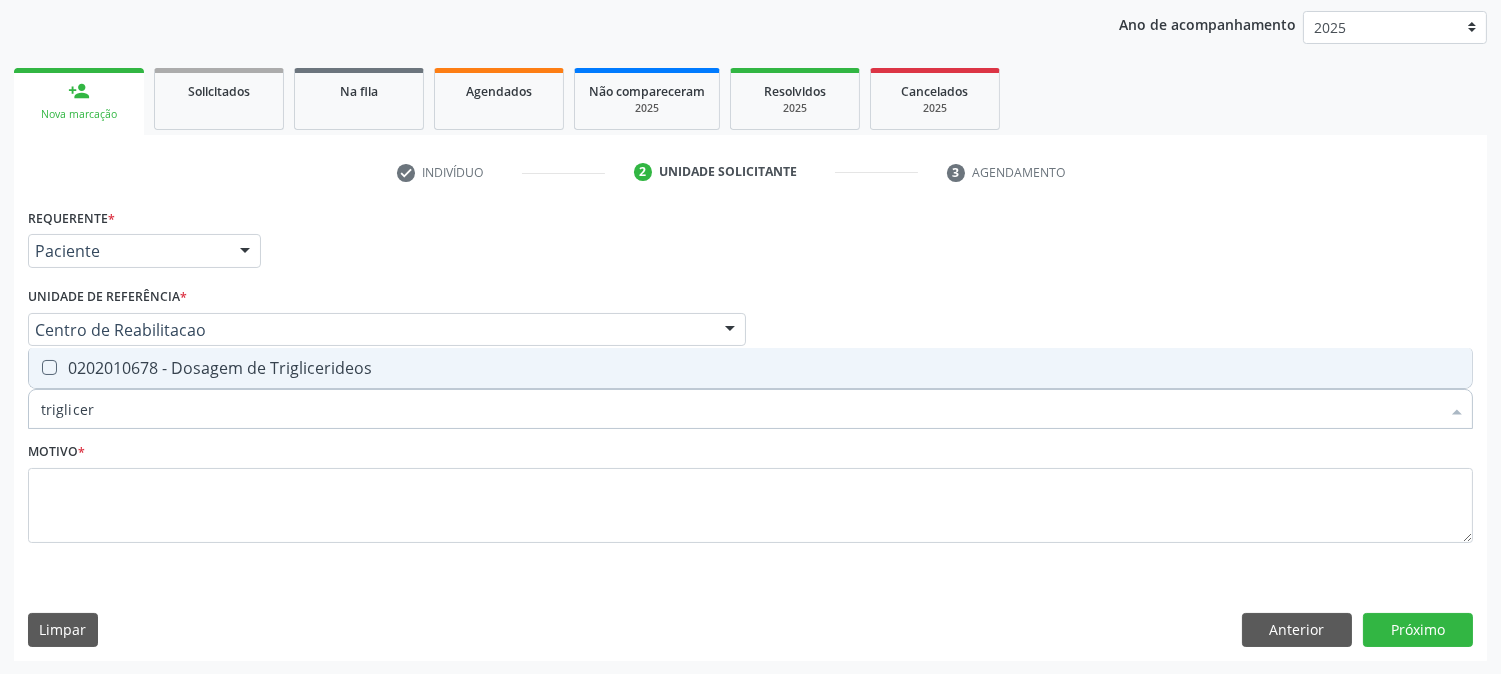 type on "trigliceri" 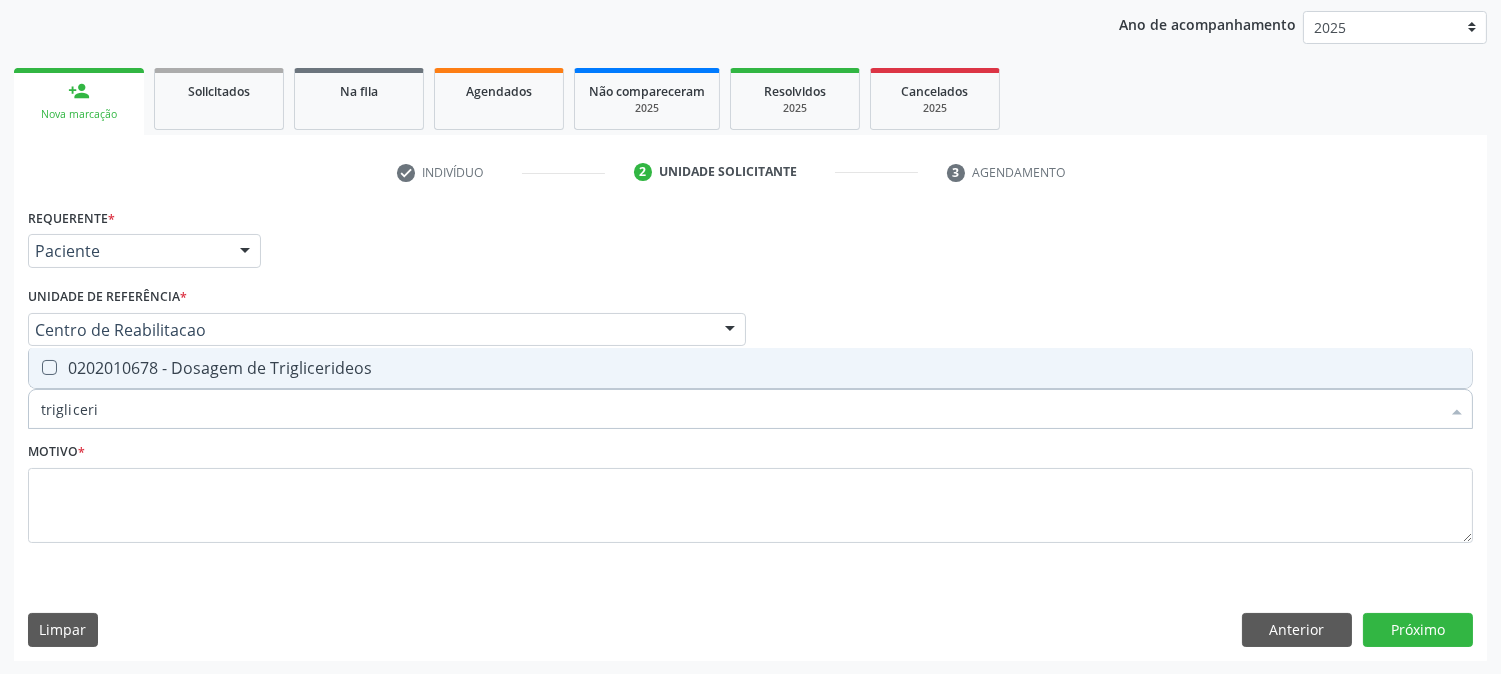 click on "0202010678 - Dosagem de Triglicerideos" at bounding box center (750, 368) 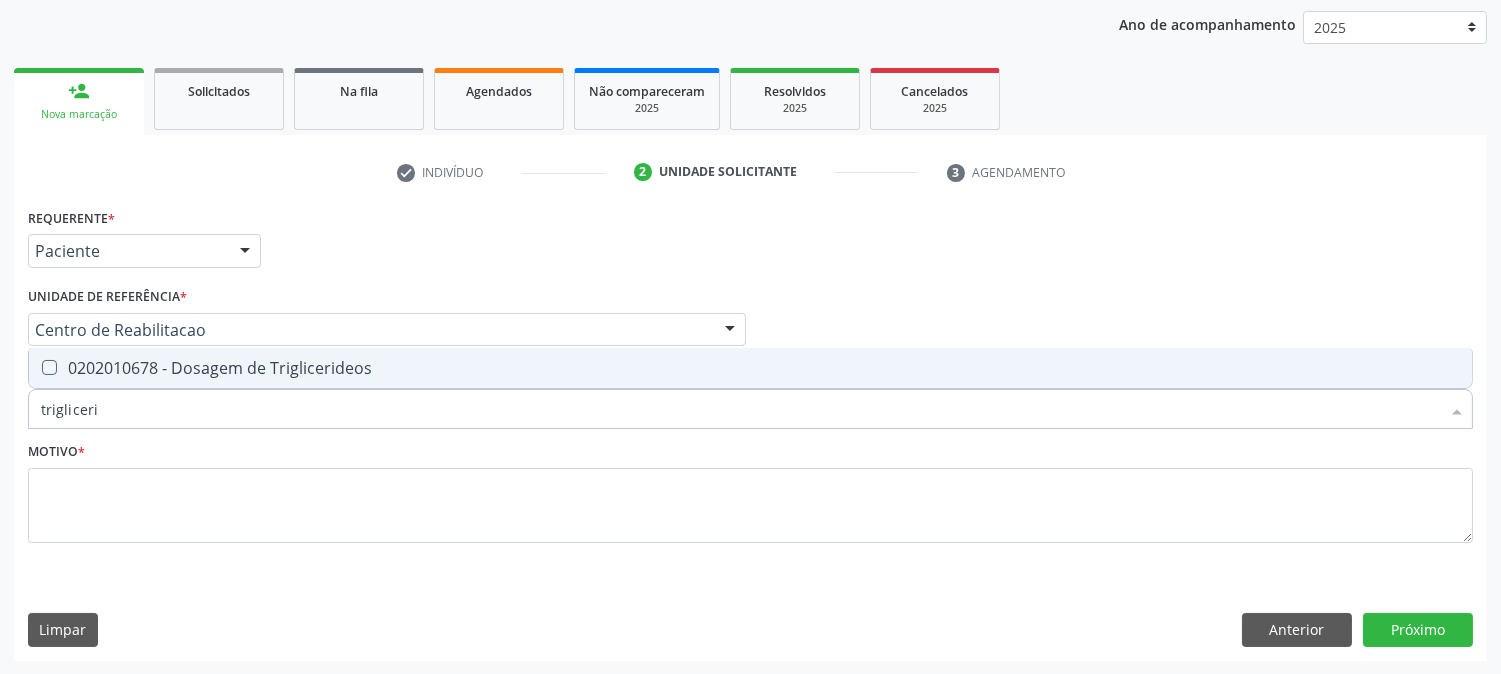 checkbox on "true" 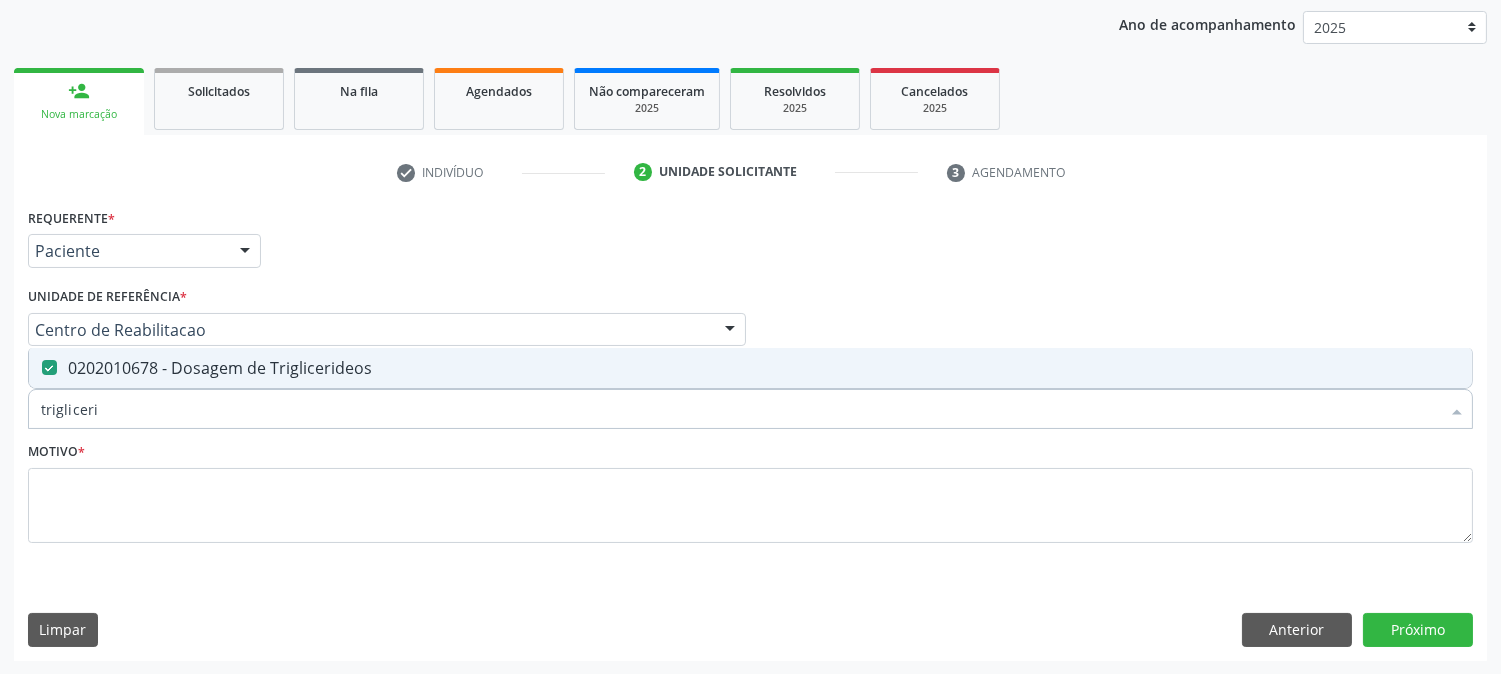 drag, startPoint x: 153, startPoint y: 395, endPoint x: 0, endPoint y: 396, distance: 153.00327 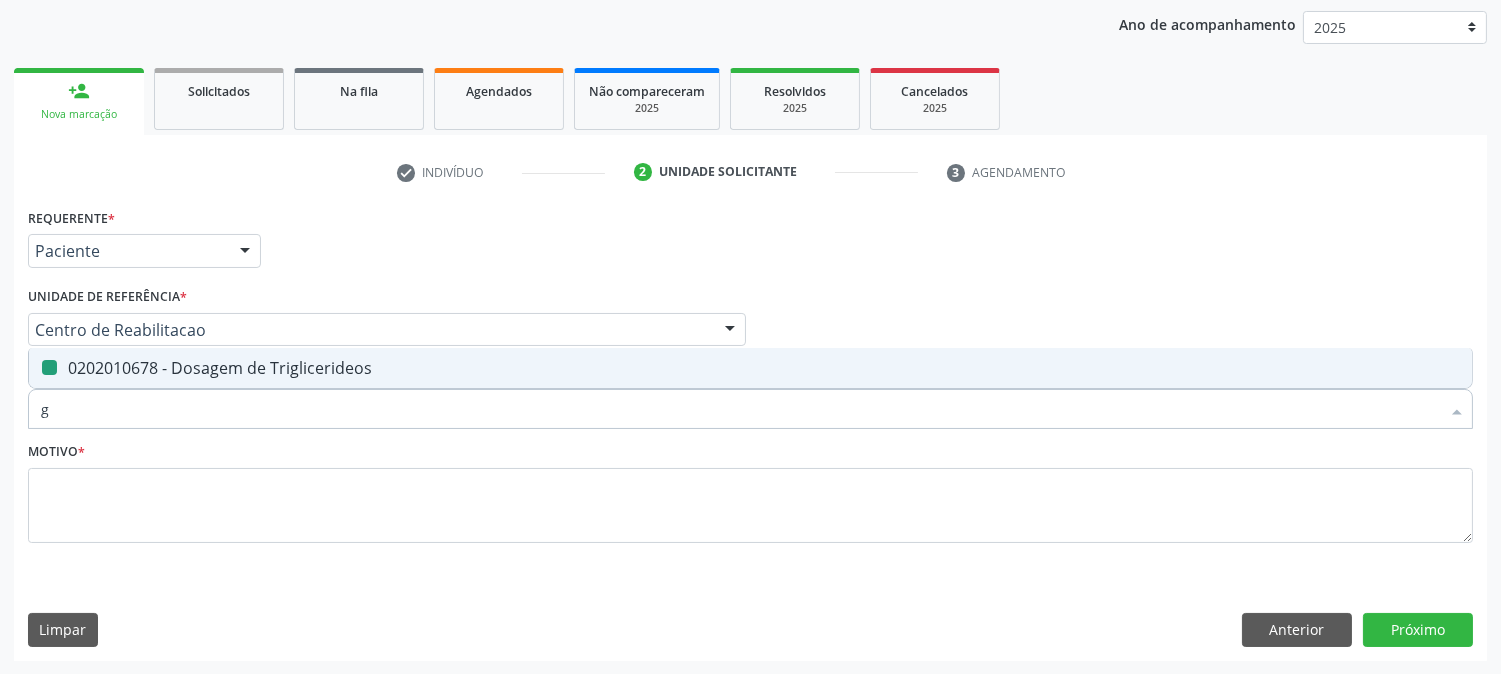 type on "gl" 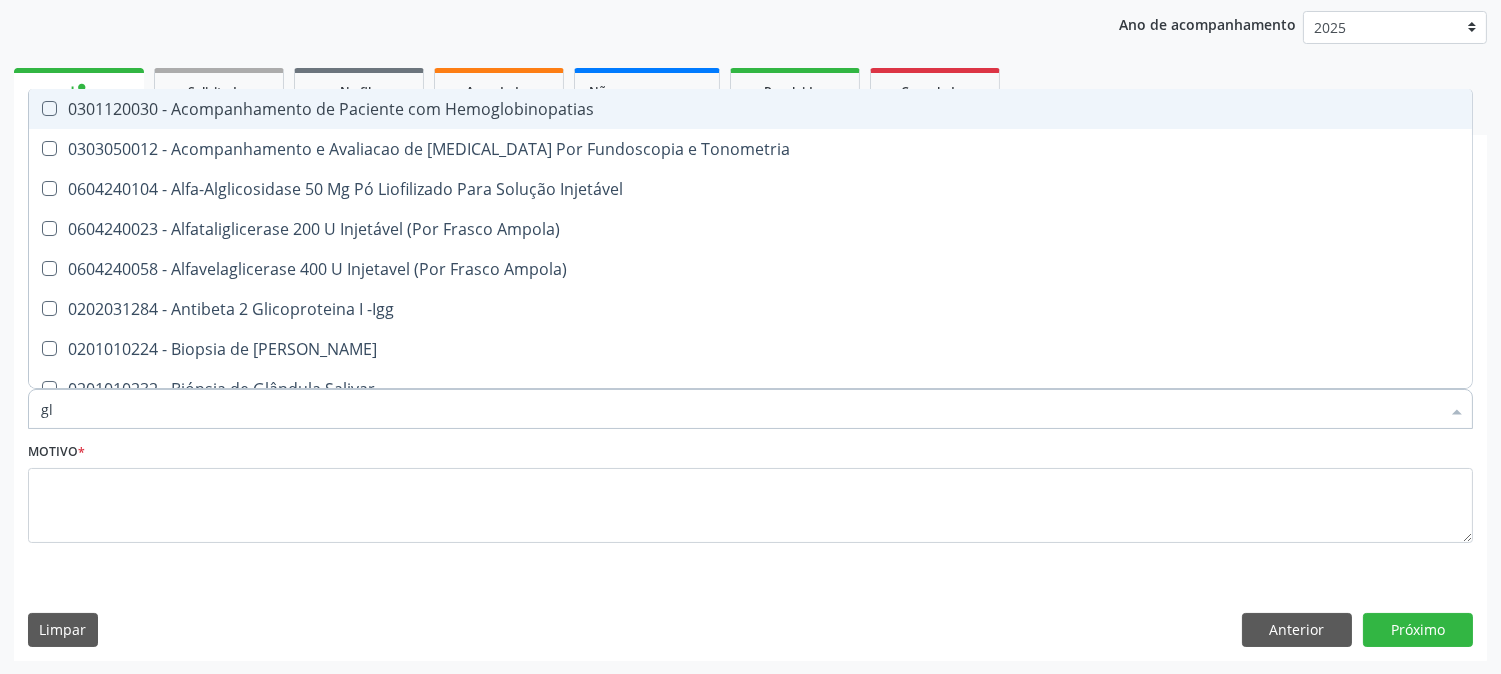 type on "gli" 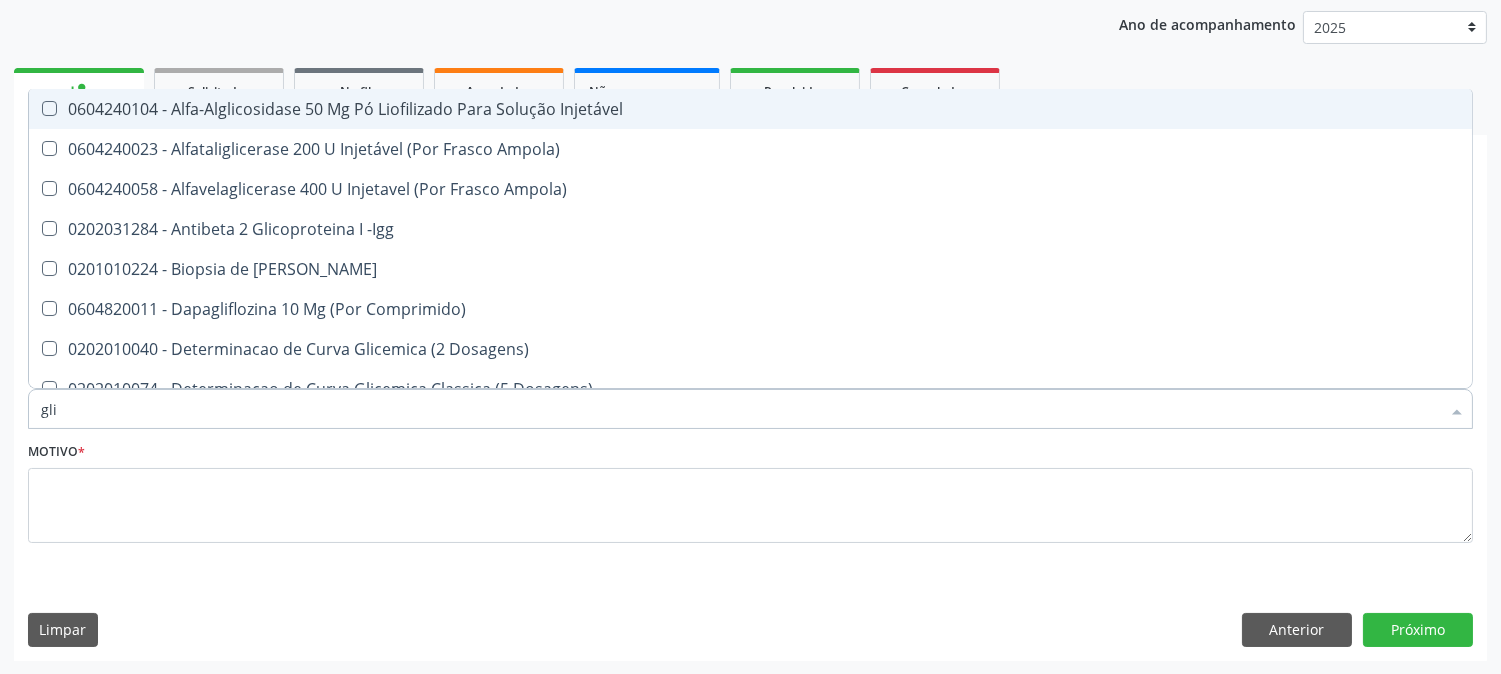 type on "glic" 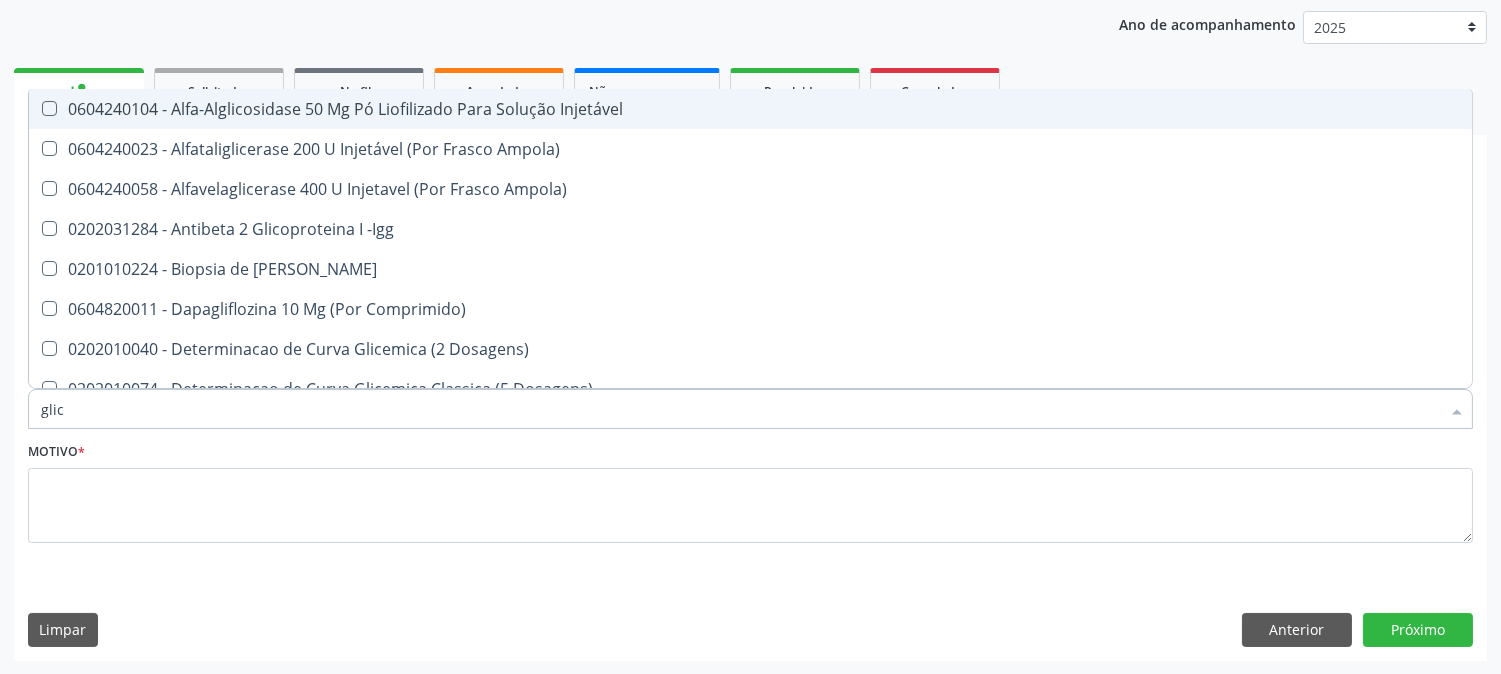 type on "glico" 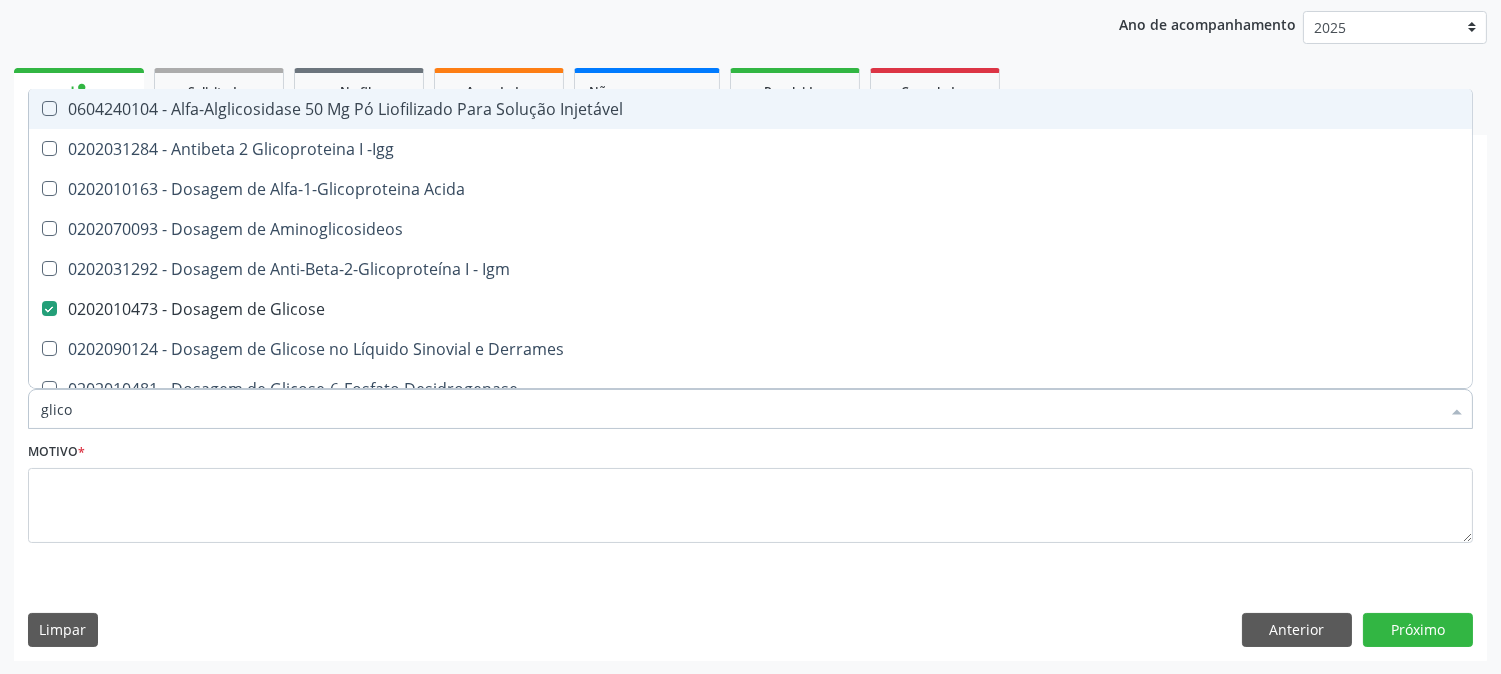 type on "glicos" 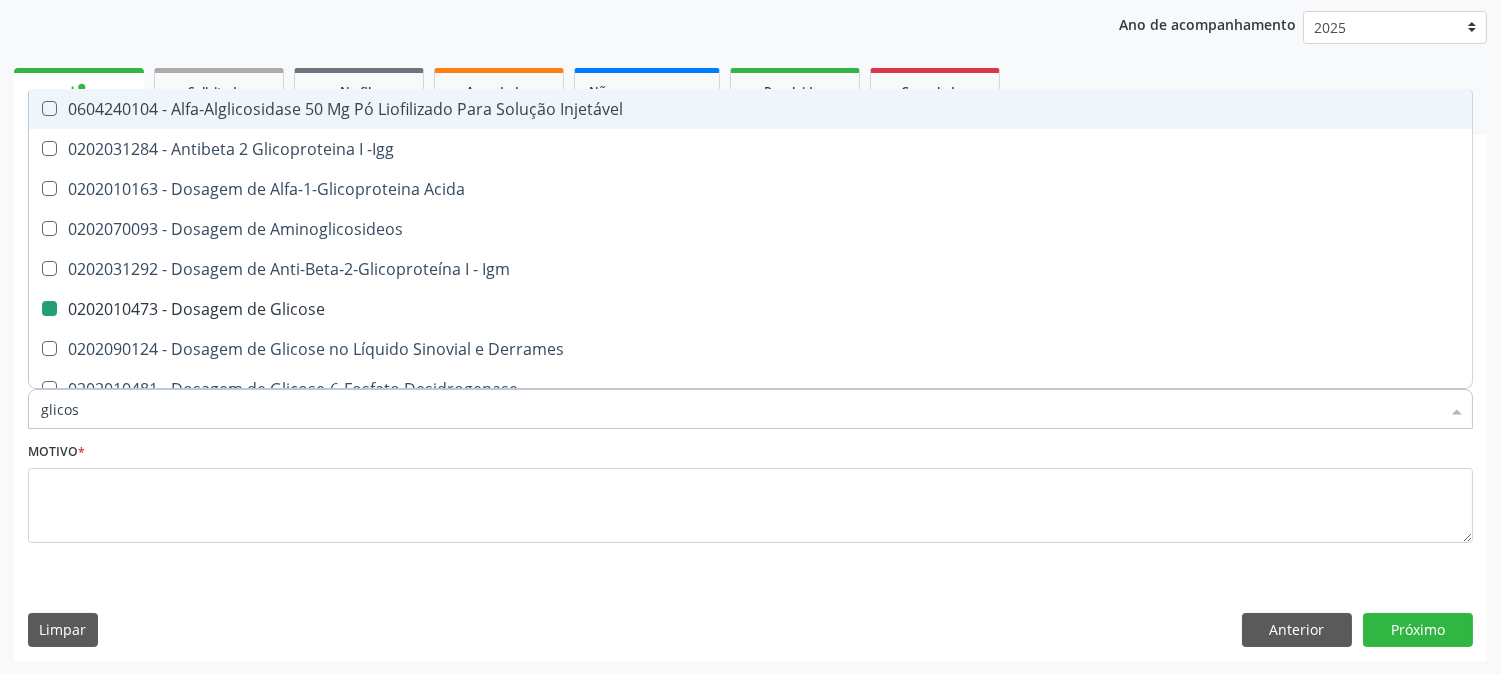 type on "glicosi" 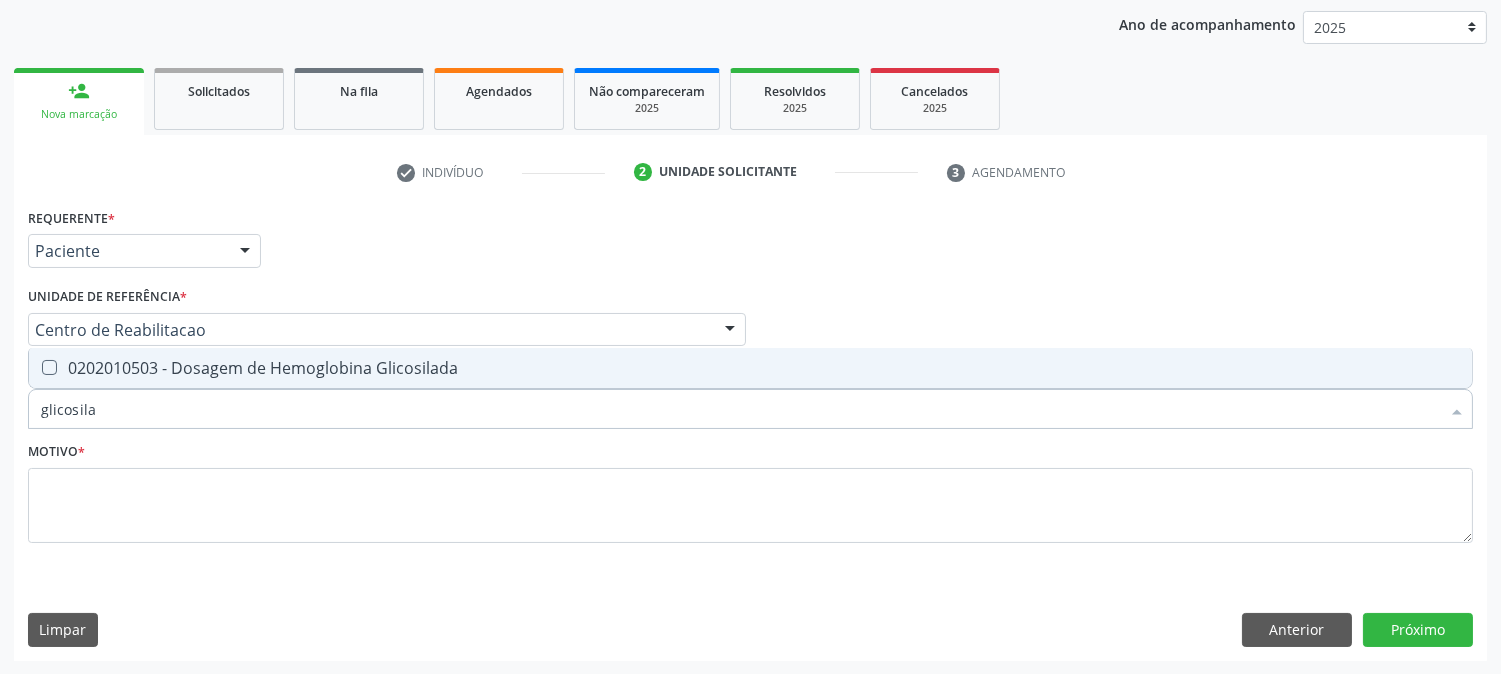 type on "glicosilad" 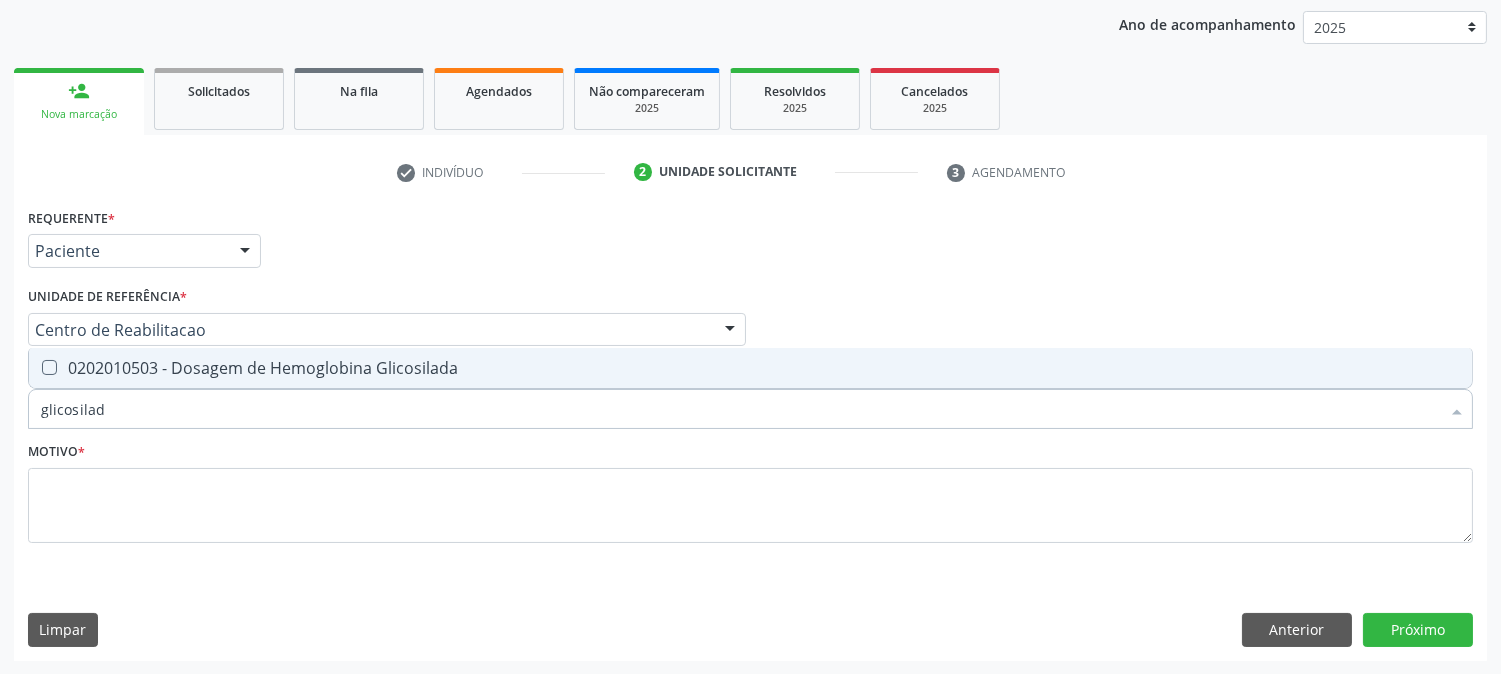 click on "0202010503 - Dosagem de Hemoglobina Glicosilada" at bounding box center (750, 368) 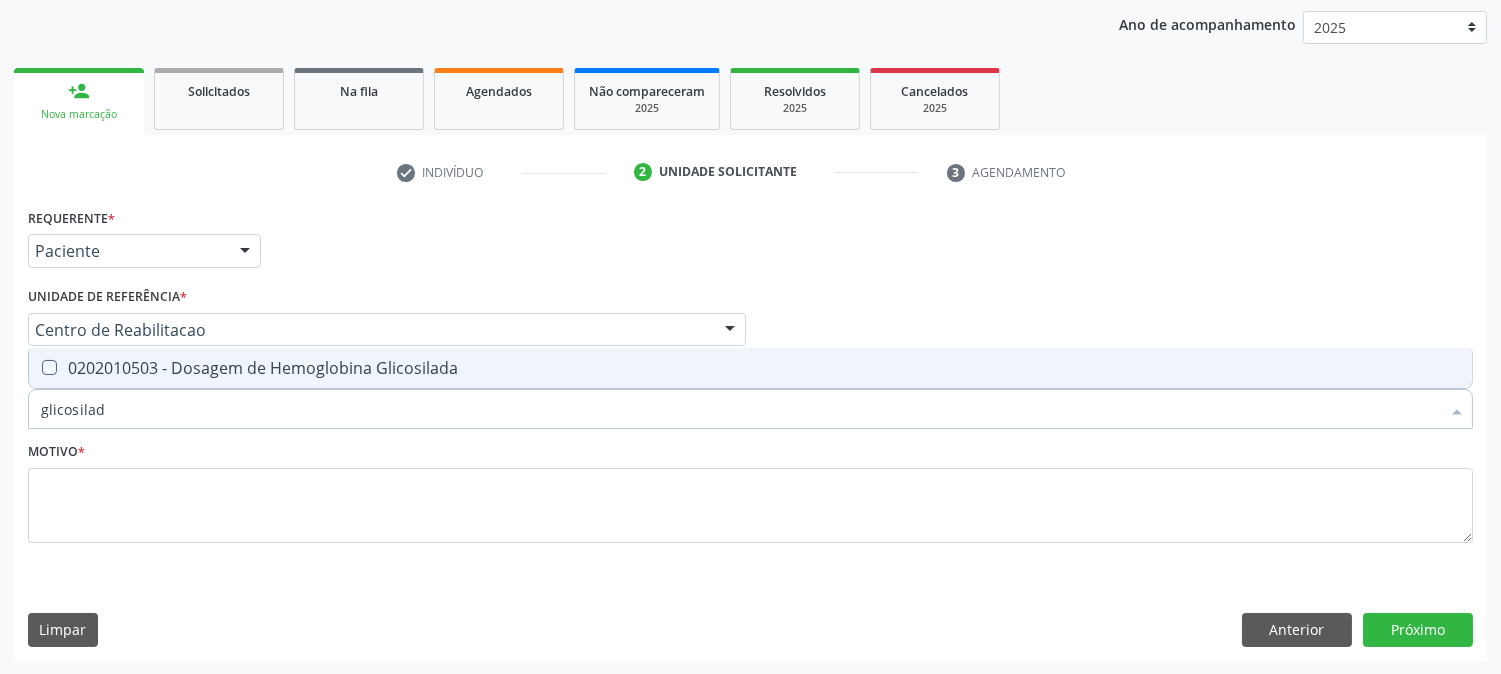 checkbox on "true" 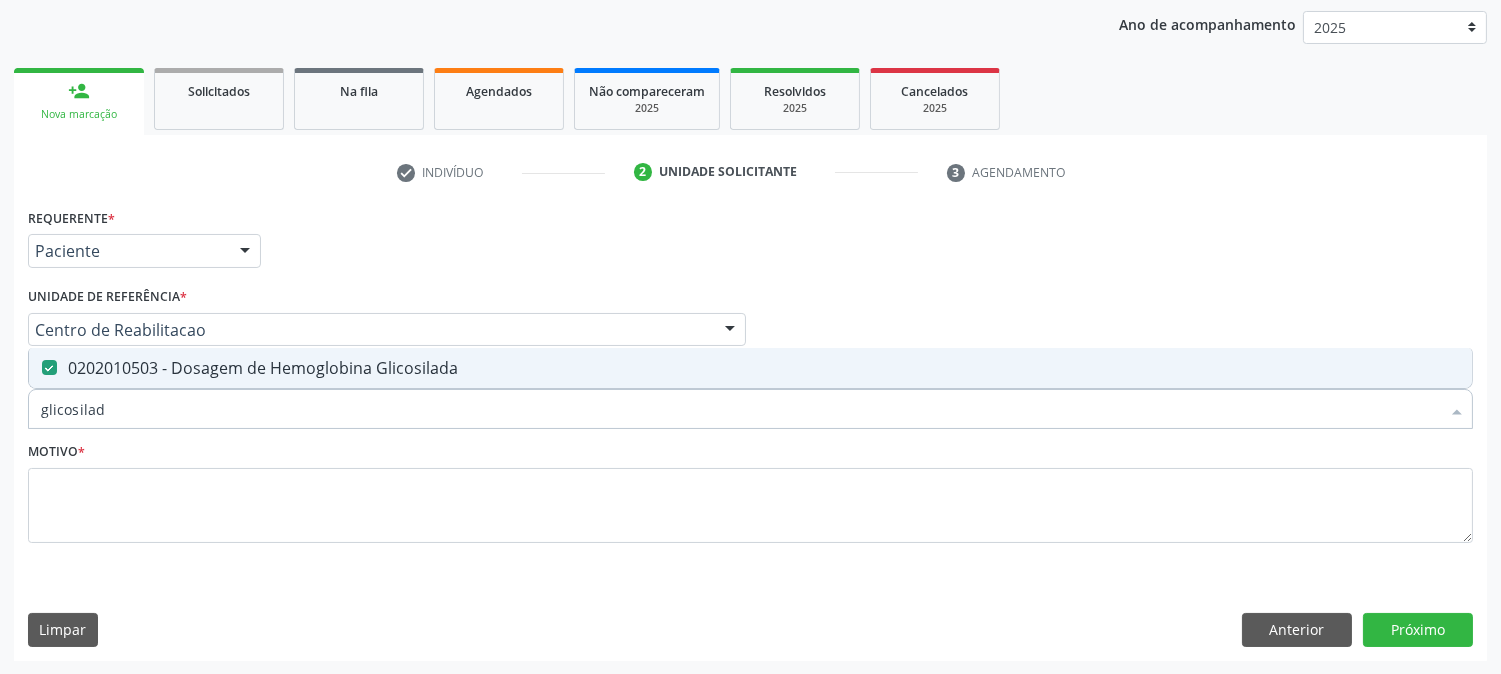 drag, startPoint x: 132, startPoint y: 398, endPoint x: 2, endPoint y: 365, distance: 134.12308 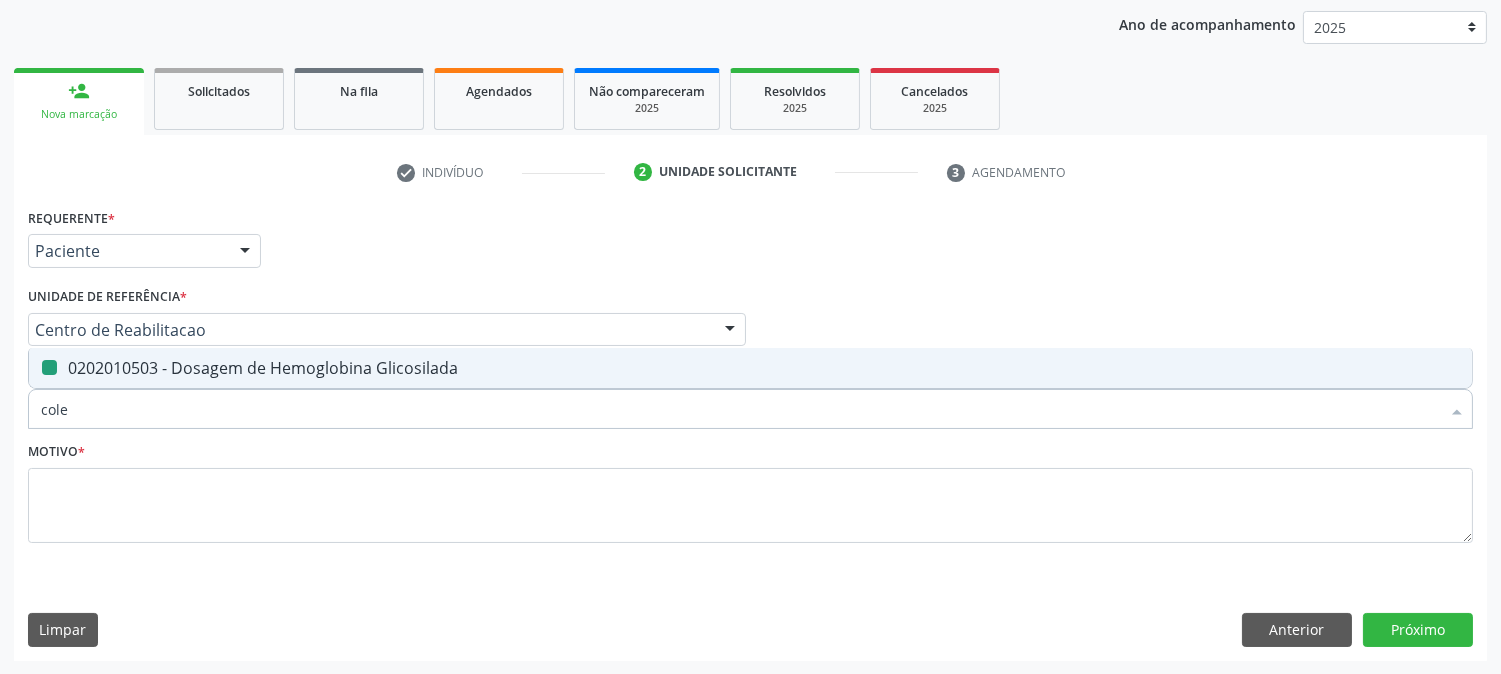 type on "coles" 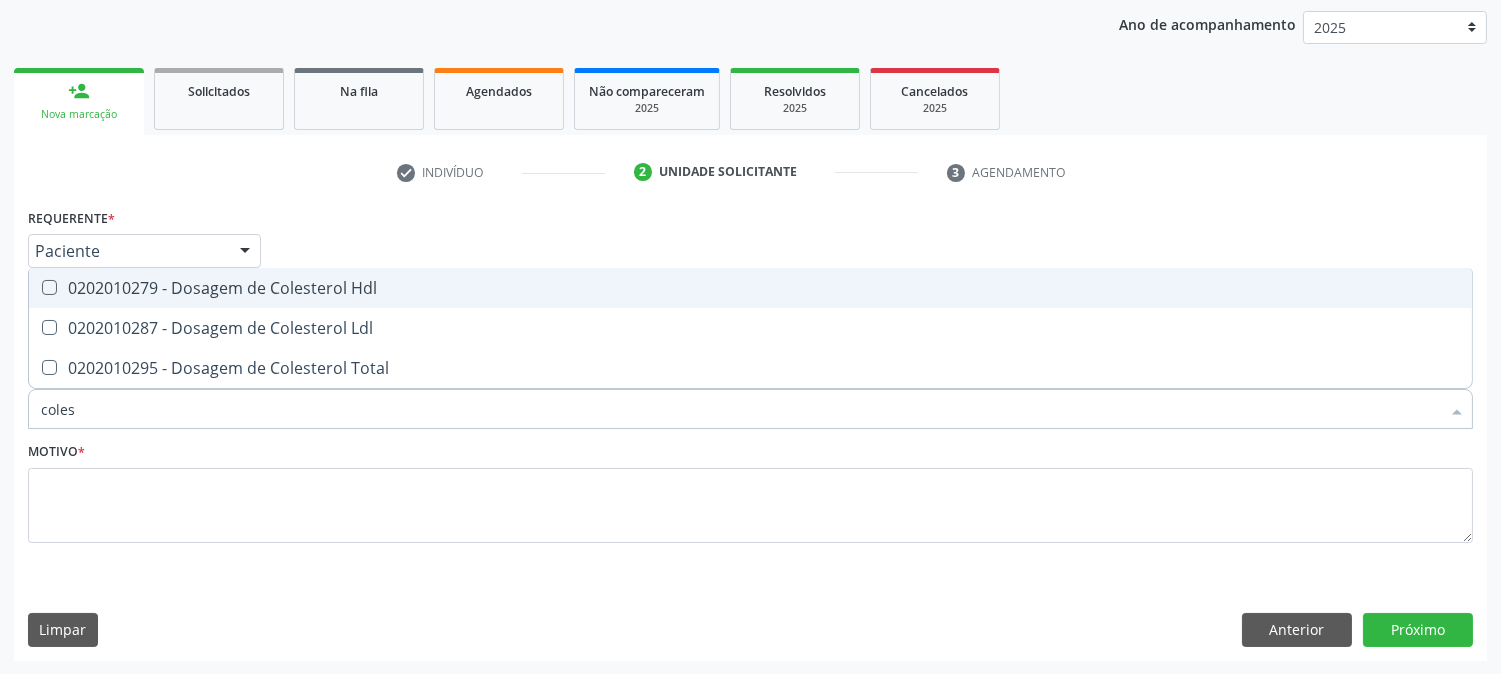type on "colest" 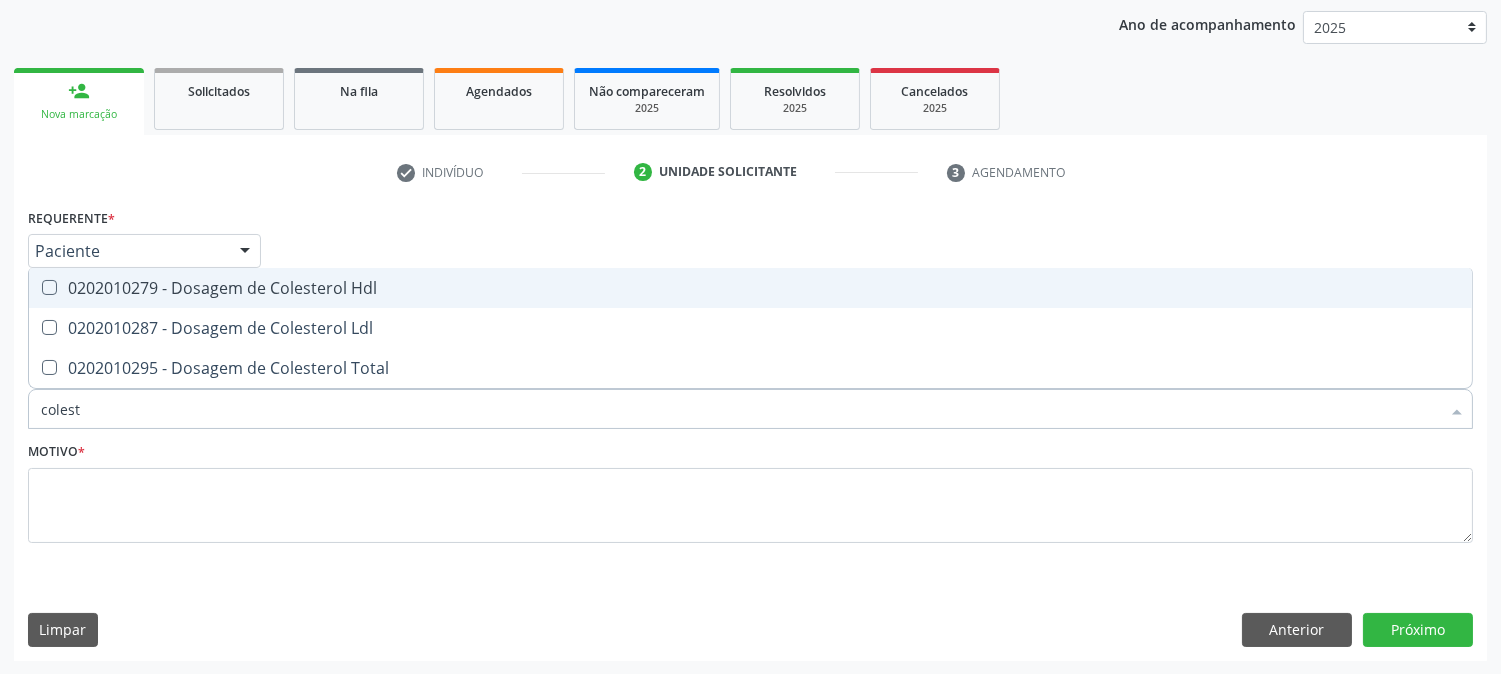 click on "0202010279 - Dosagem de Colesterol Hdl" at bounding box center [750, 288] 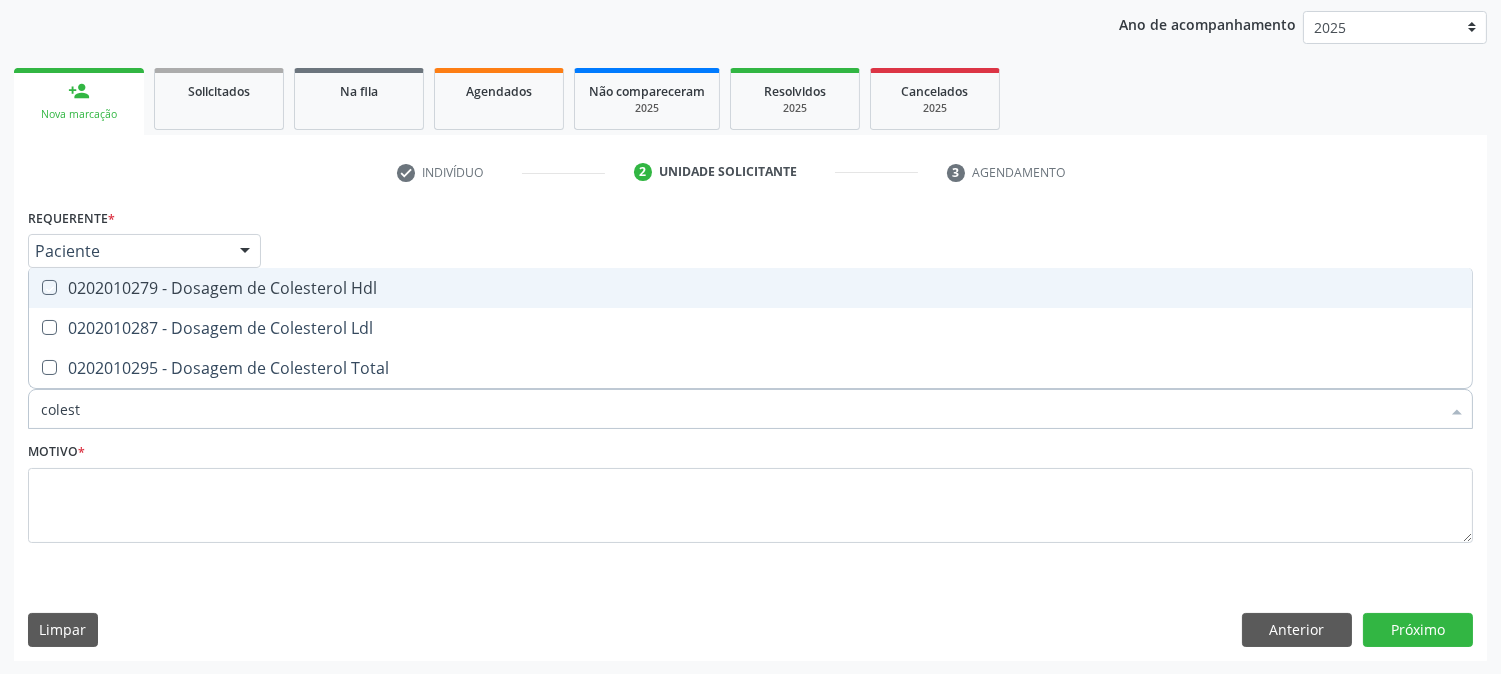 checkbox on "true" 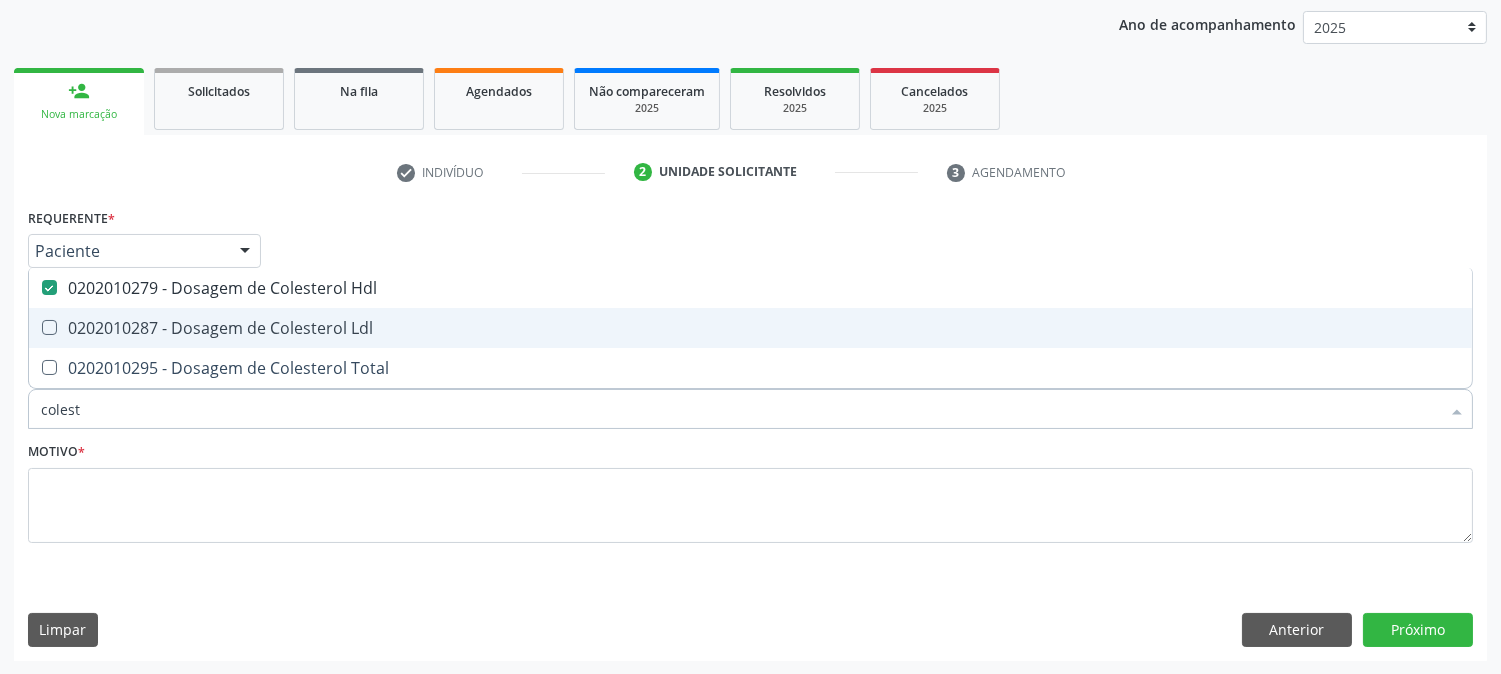 click on "0202010287 - Dosagem de Colesterol Ldl" at bounding box center [750, 328] 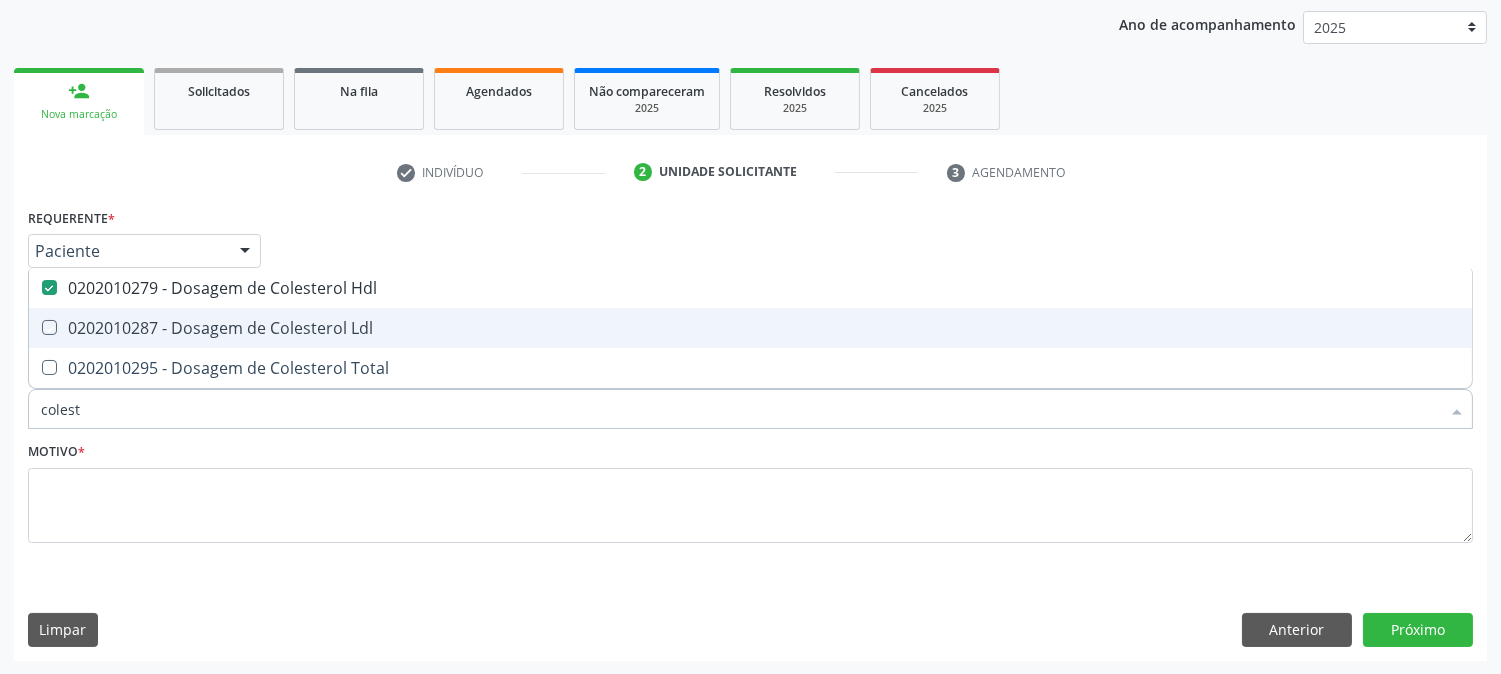 checkbox on "true" 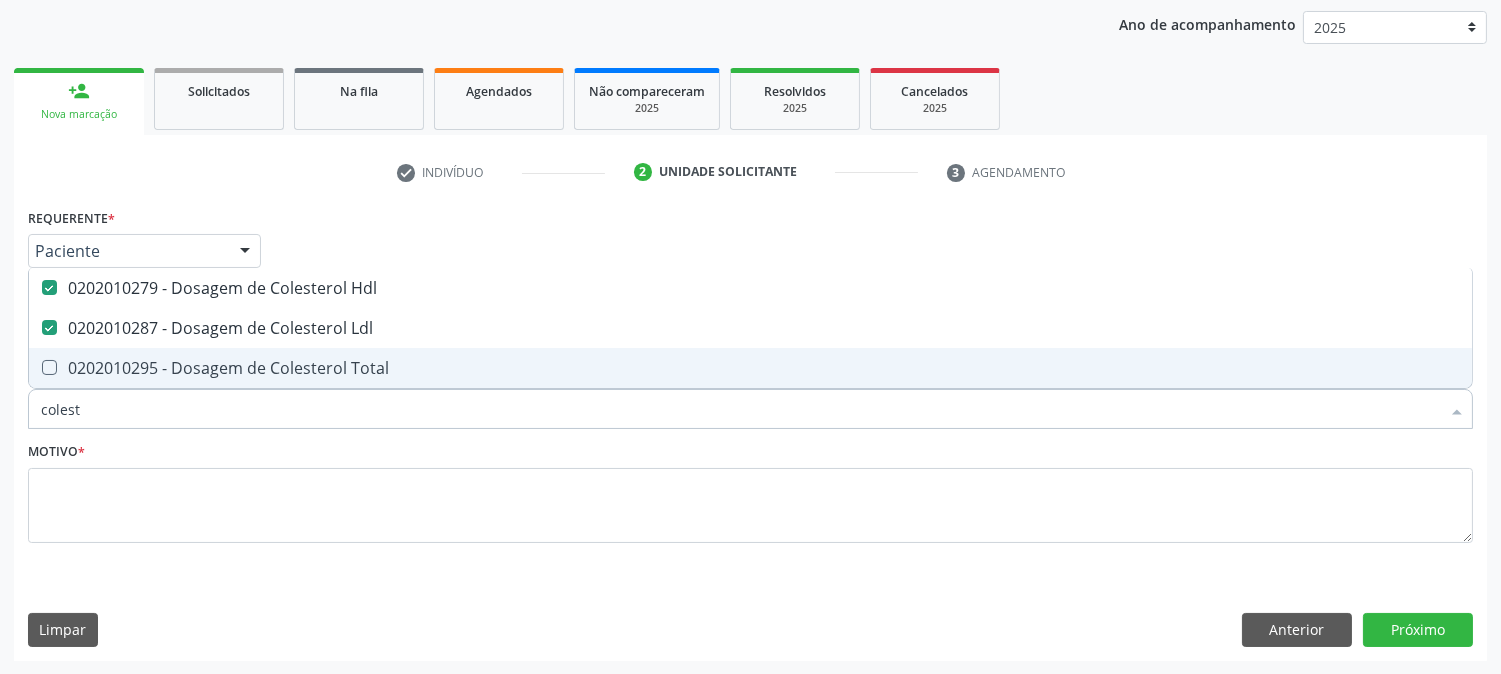 click on "0202010295 - Dosagem de Colesterol Total" at bounding box center [750, 368] 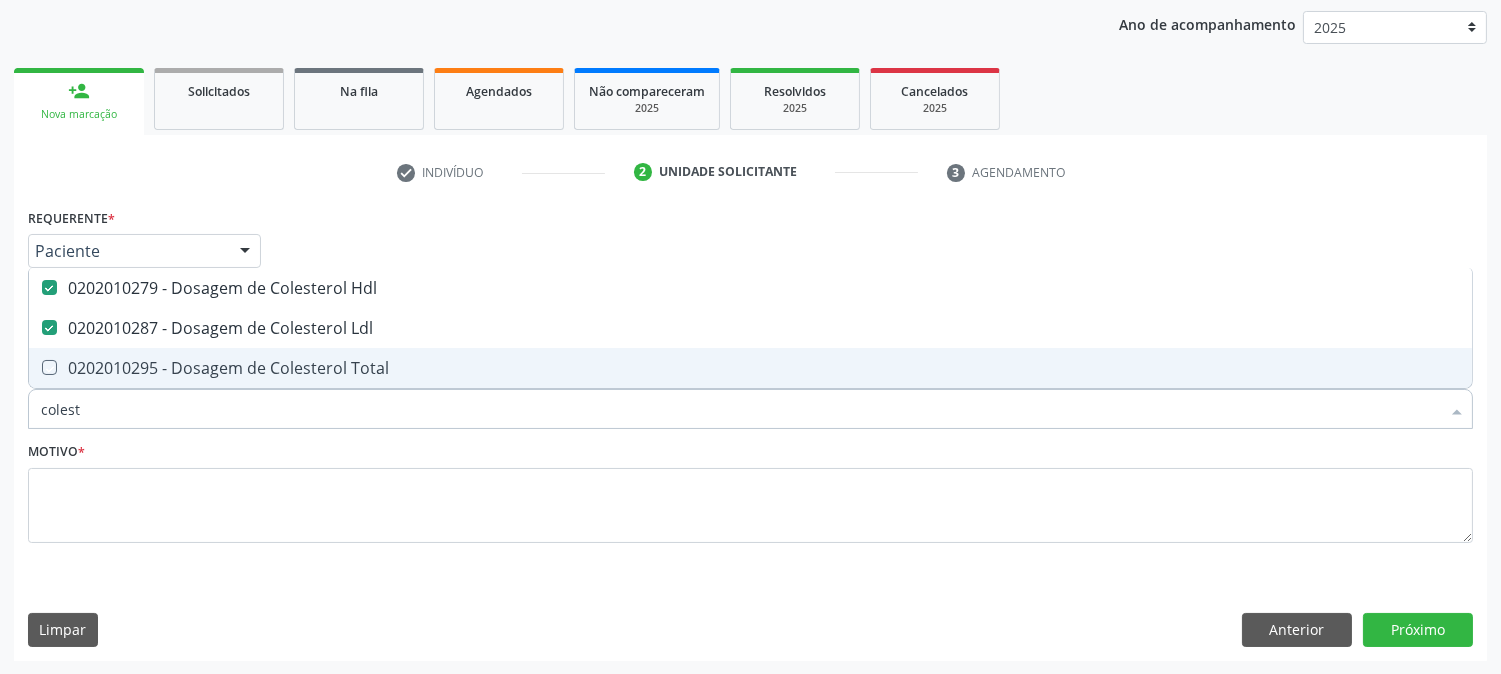 checkbox on "true" 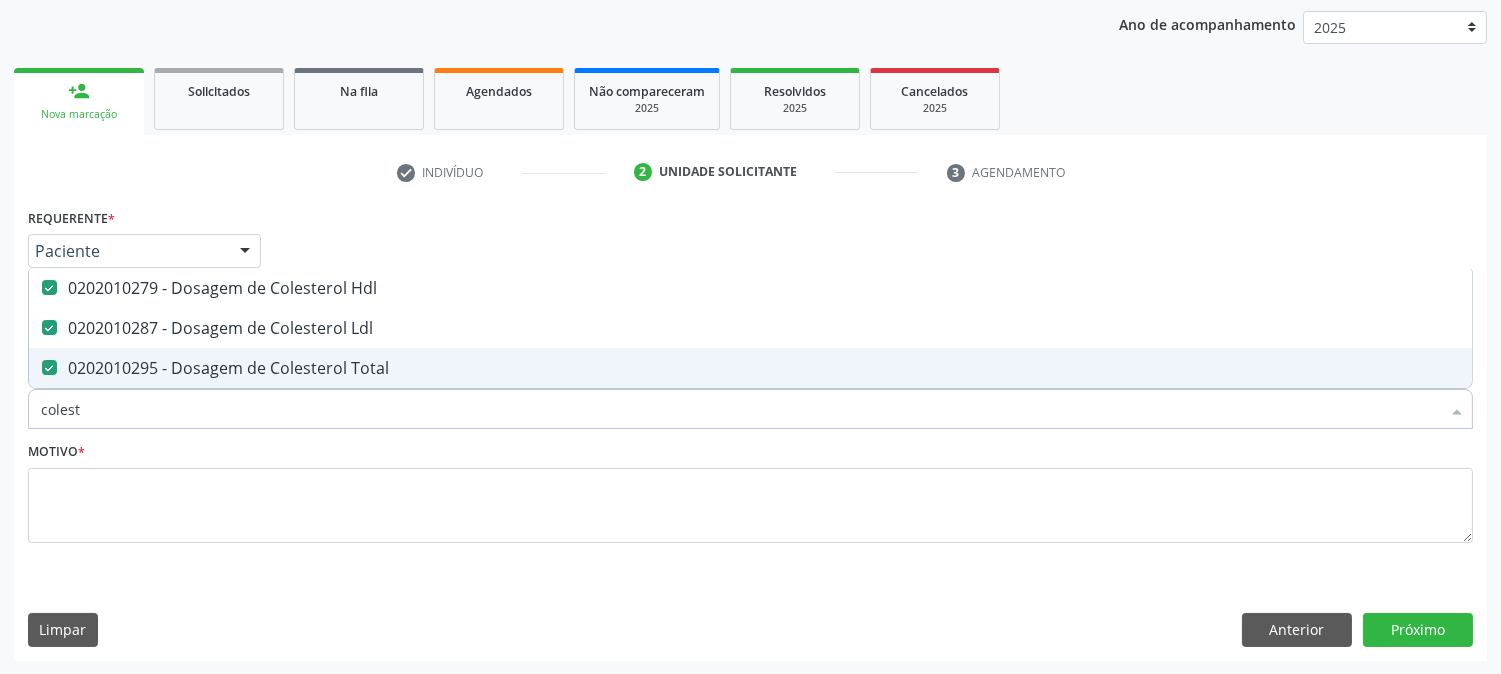 drag, startPoint x: 260, startPoint y: 397, endPoint x: 21, endPoint y: 401, distance: 239.03348 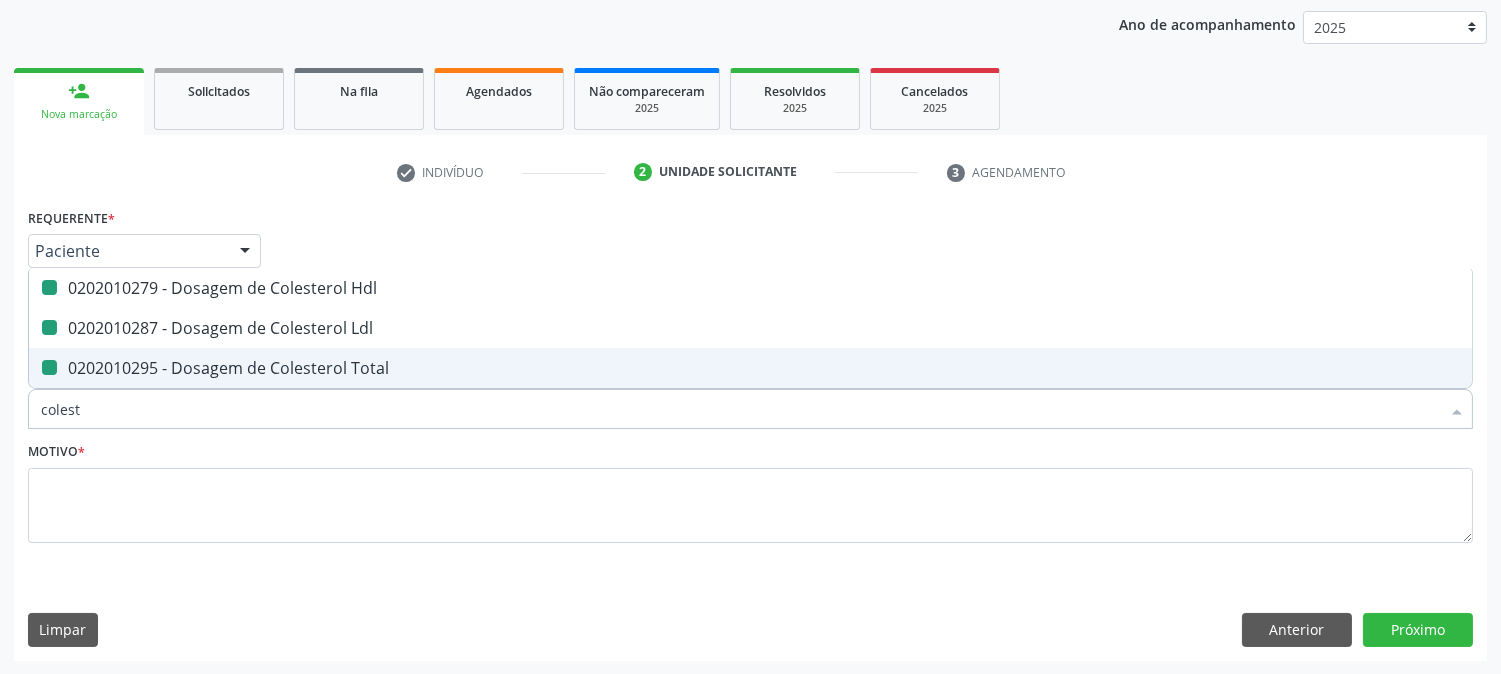 type on "g" 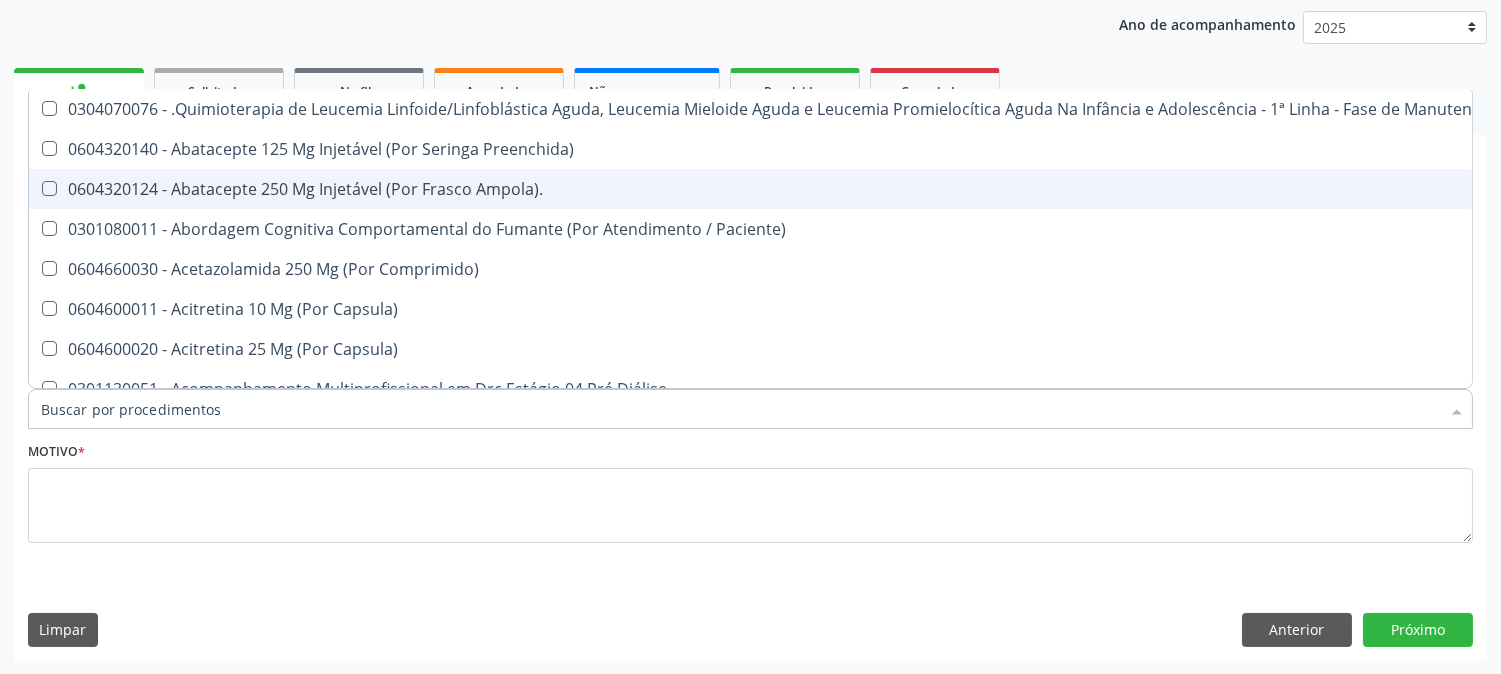 type on "f" 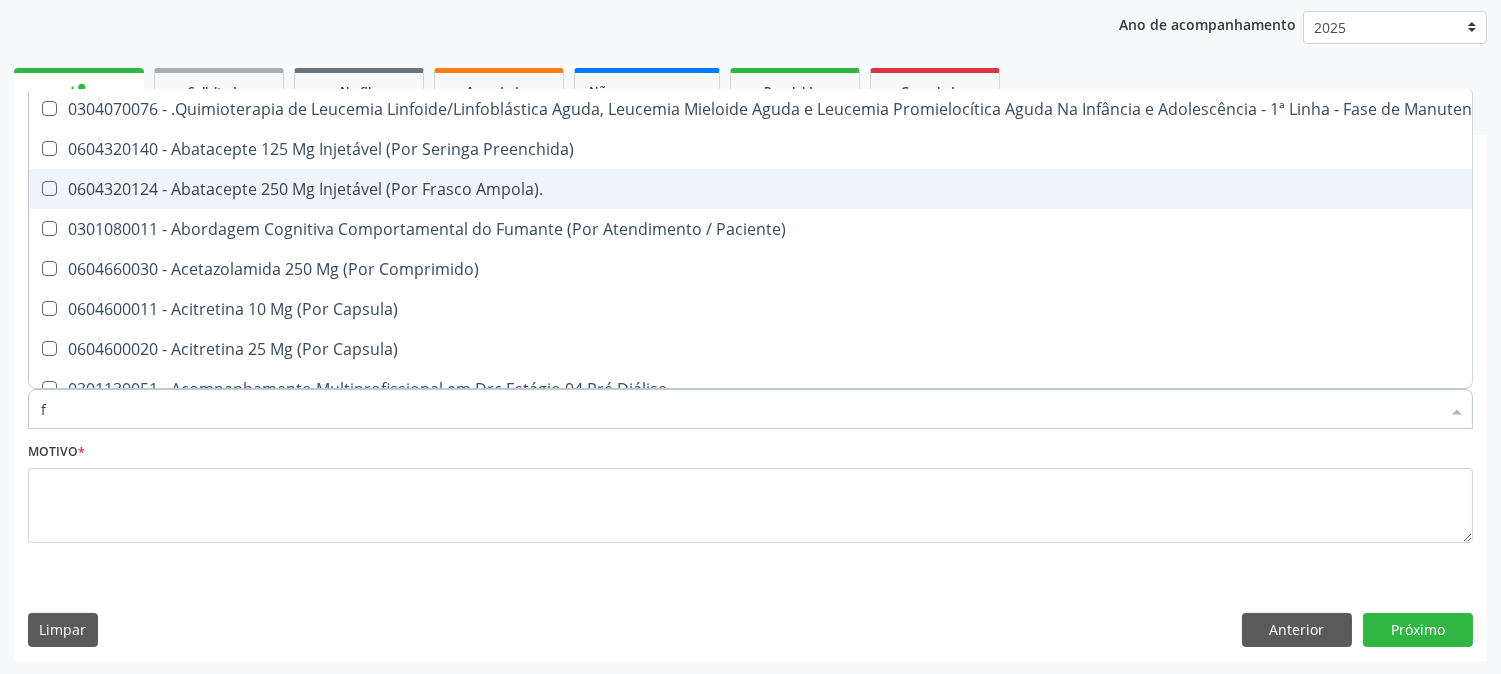 checkbox on "false" 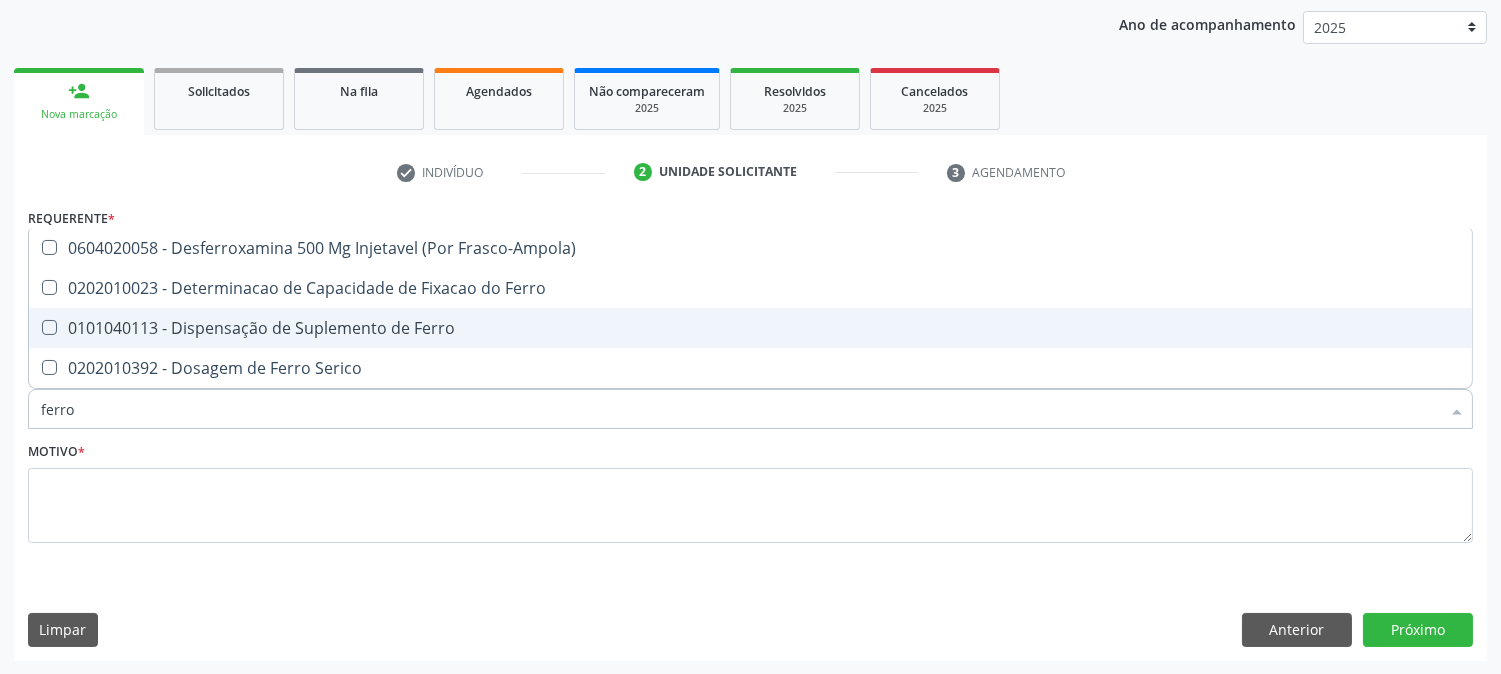 type on "ferro" 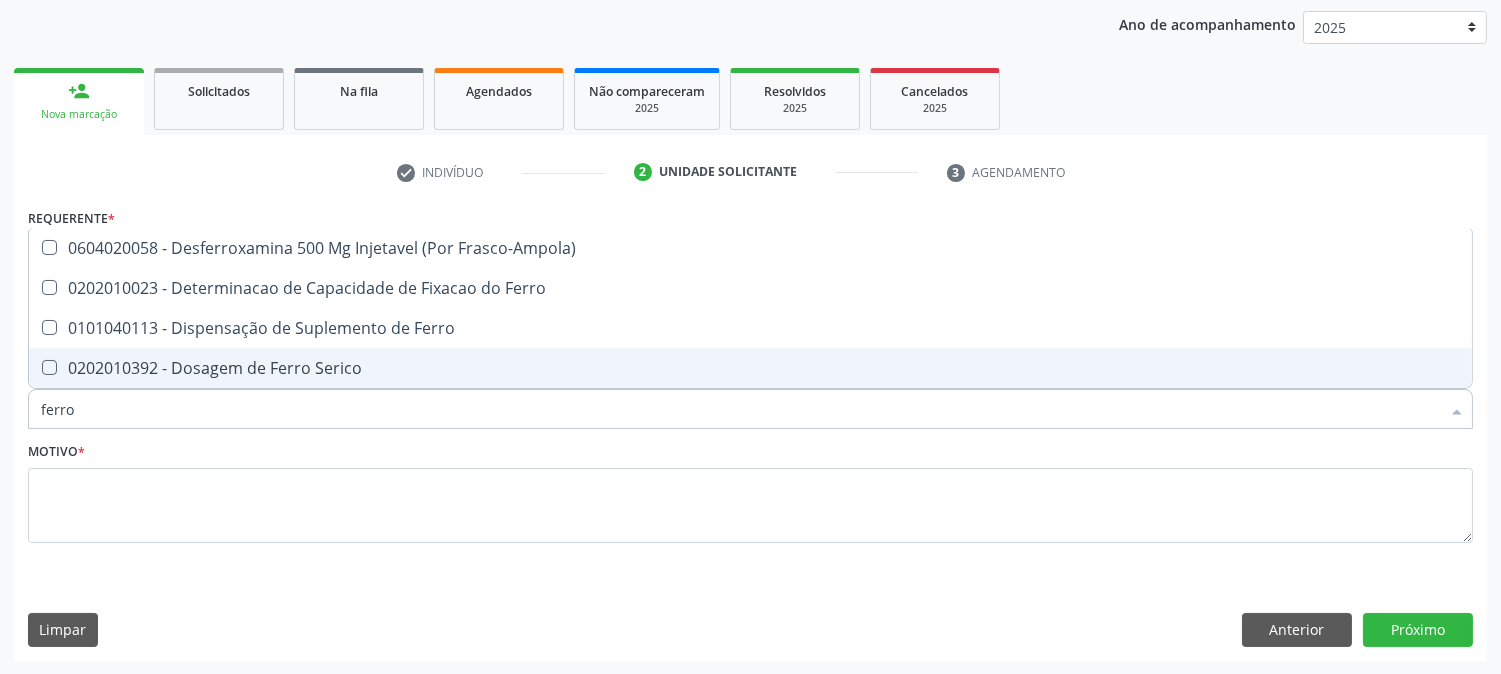 click on "0202010392 - Dosagem de Ferro Serico" at bounding box center [750, 368] 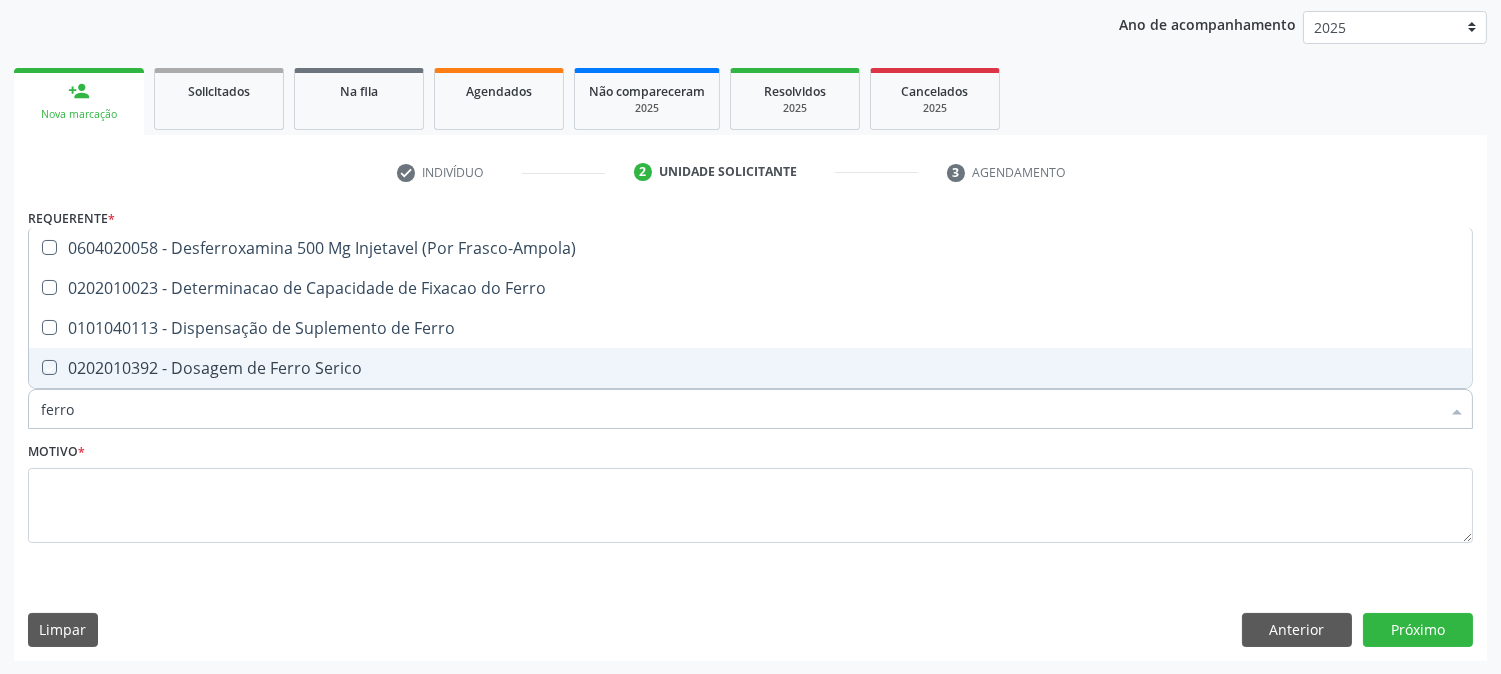 checkbox on "true" 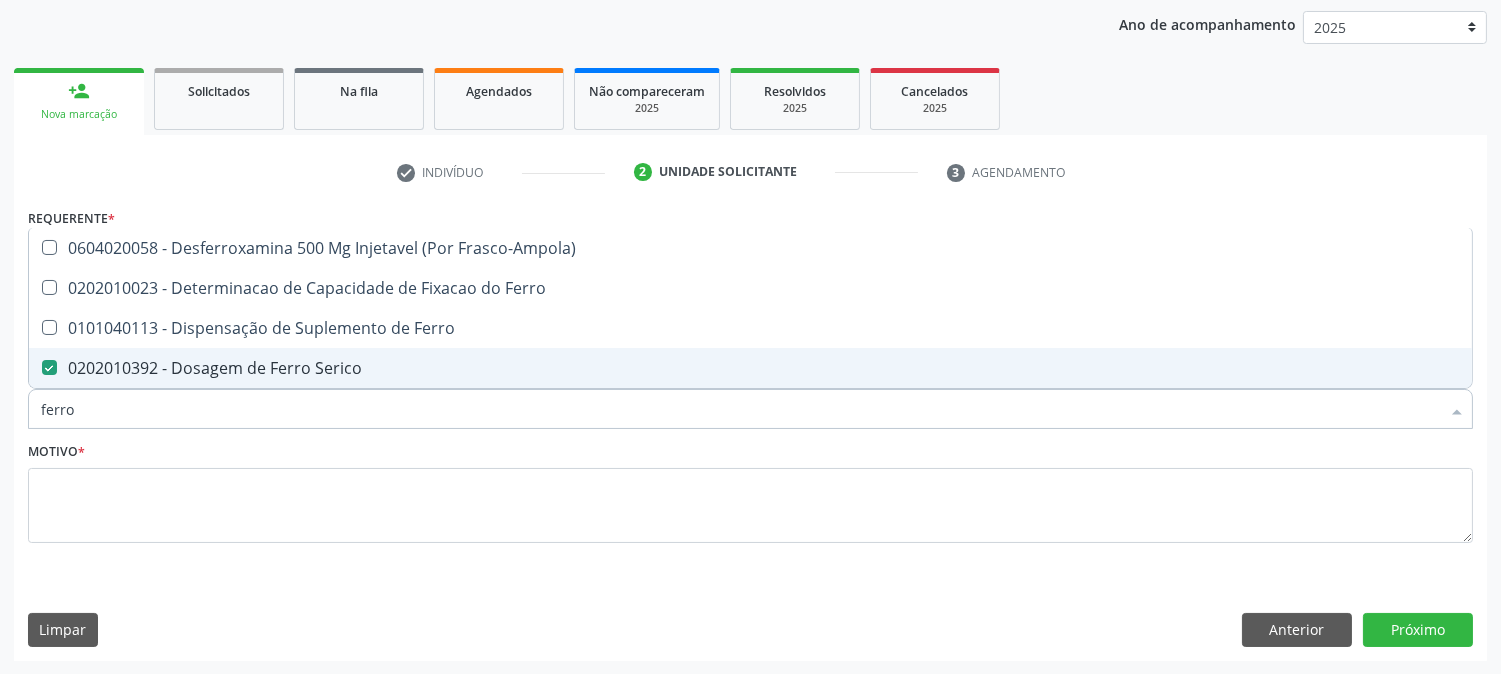 drag, startPoint x: 151, startPoint y: 415, endPoint x: 0, endPoint y: 414, distance: 151.00331 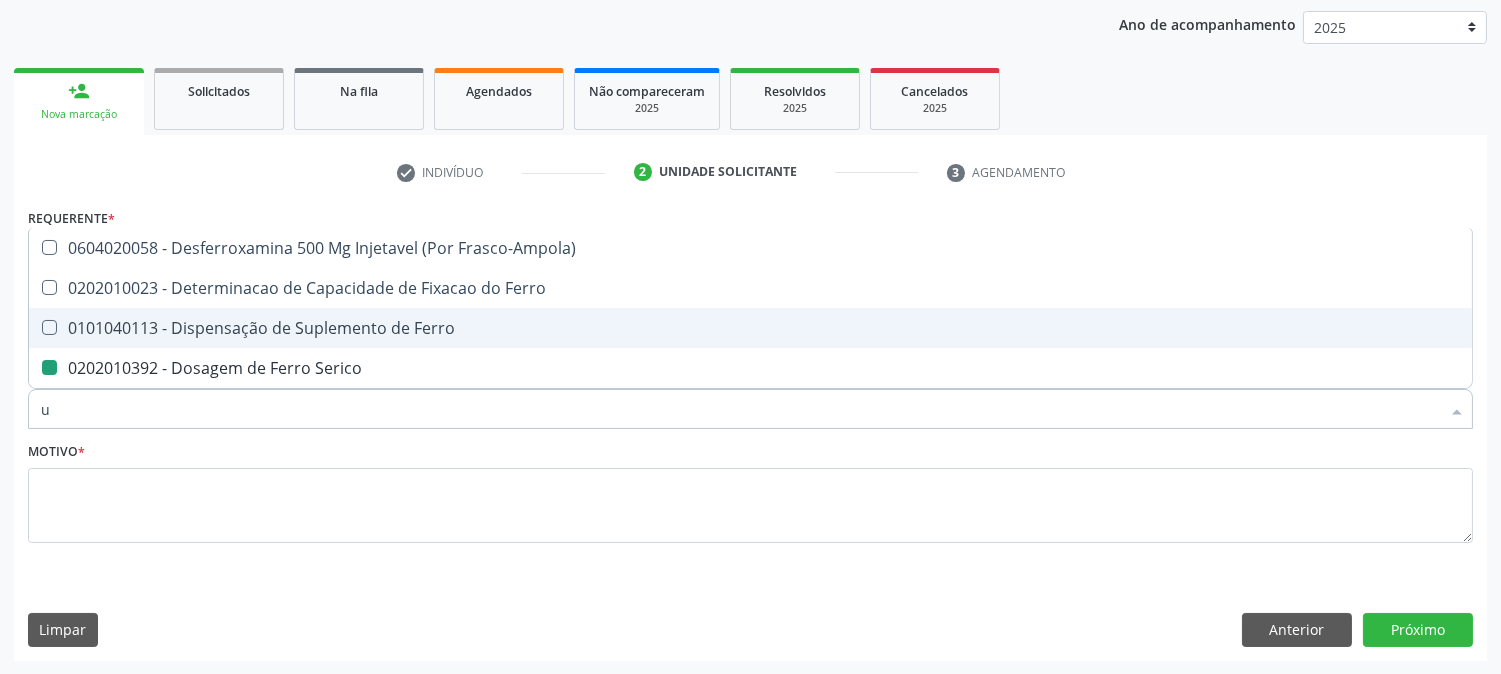 type on "ur" 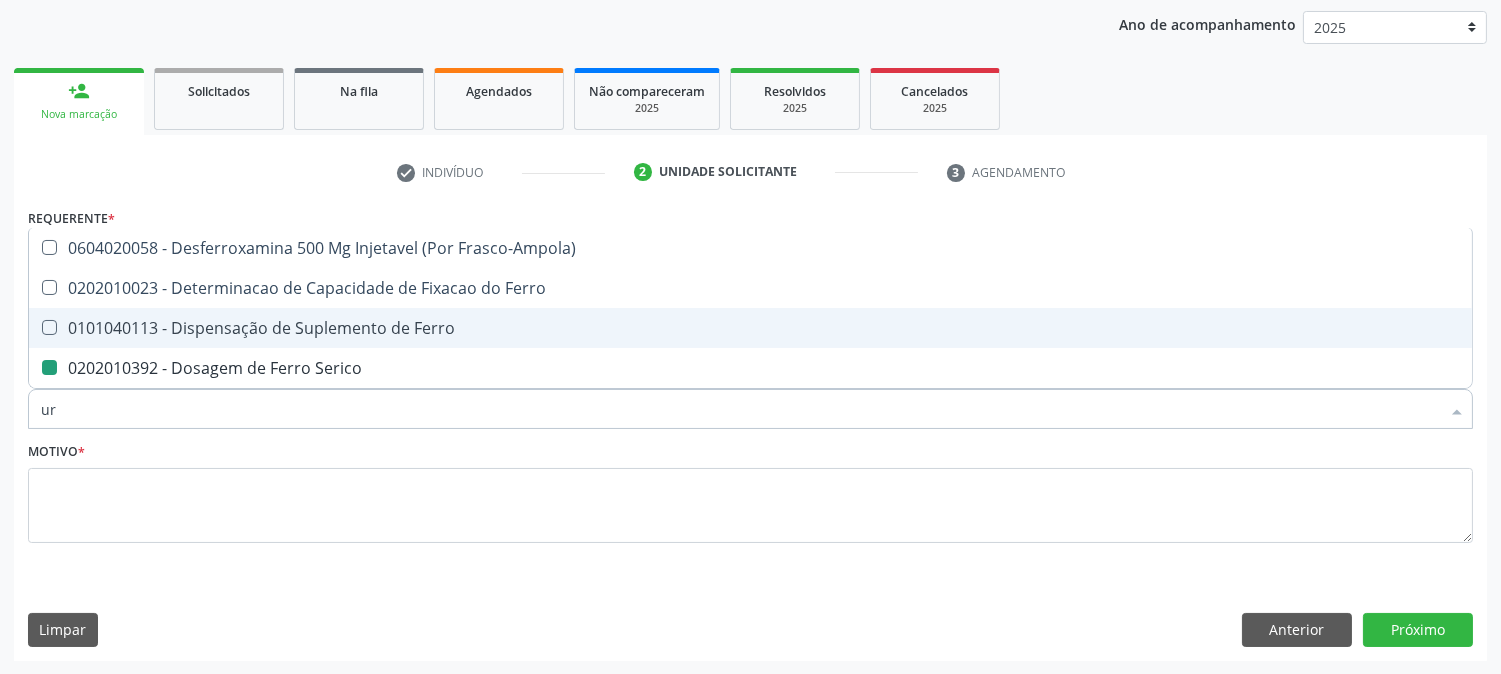 checkbox on "false" 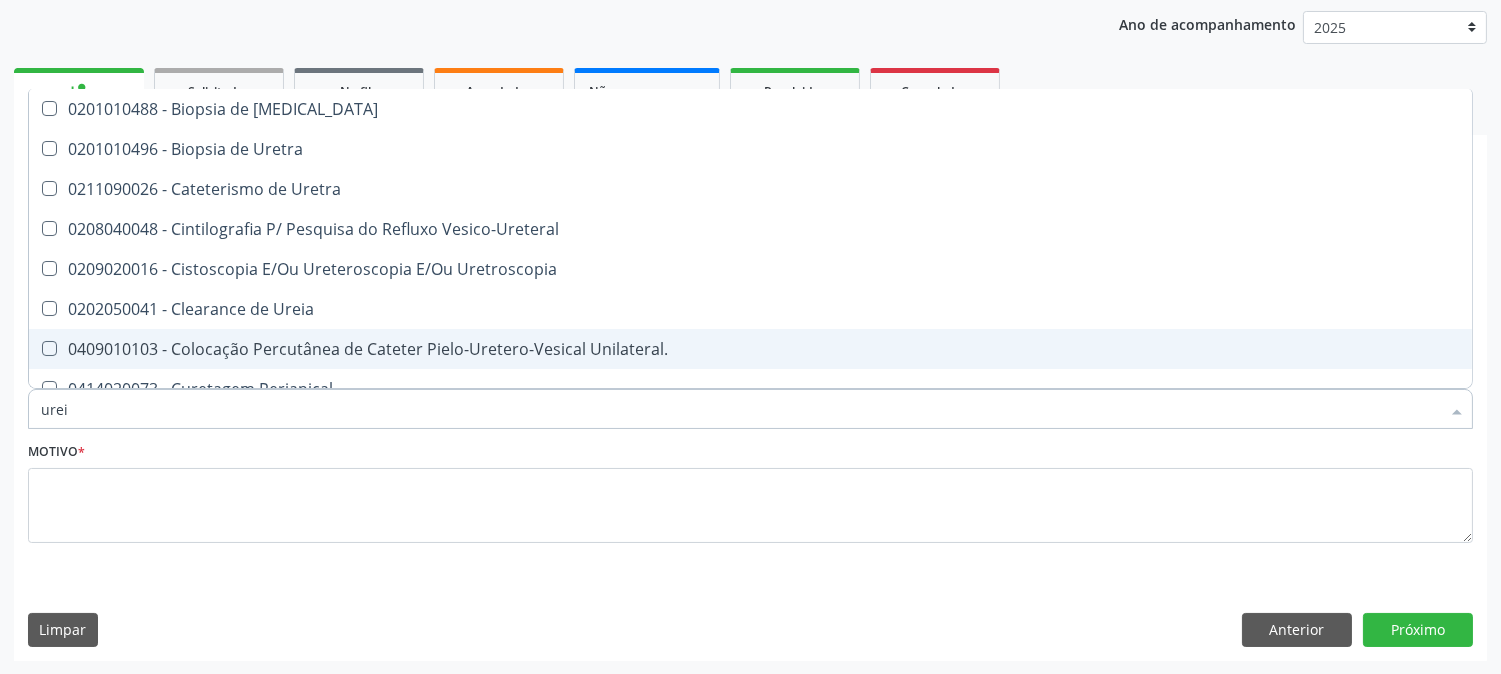 type on "ureia" 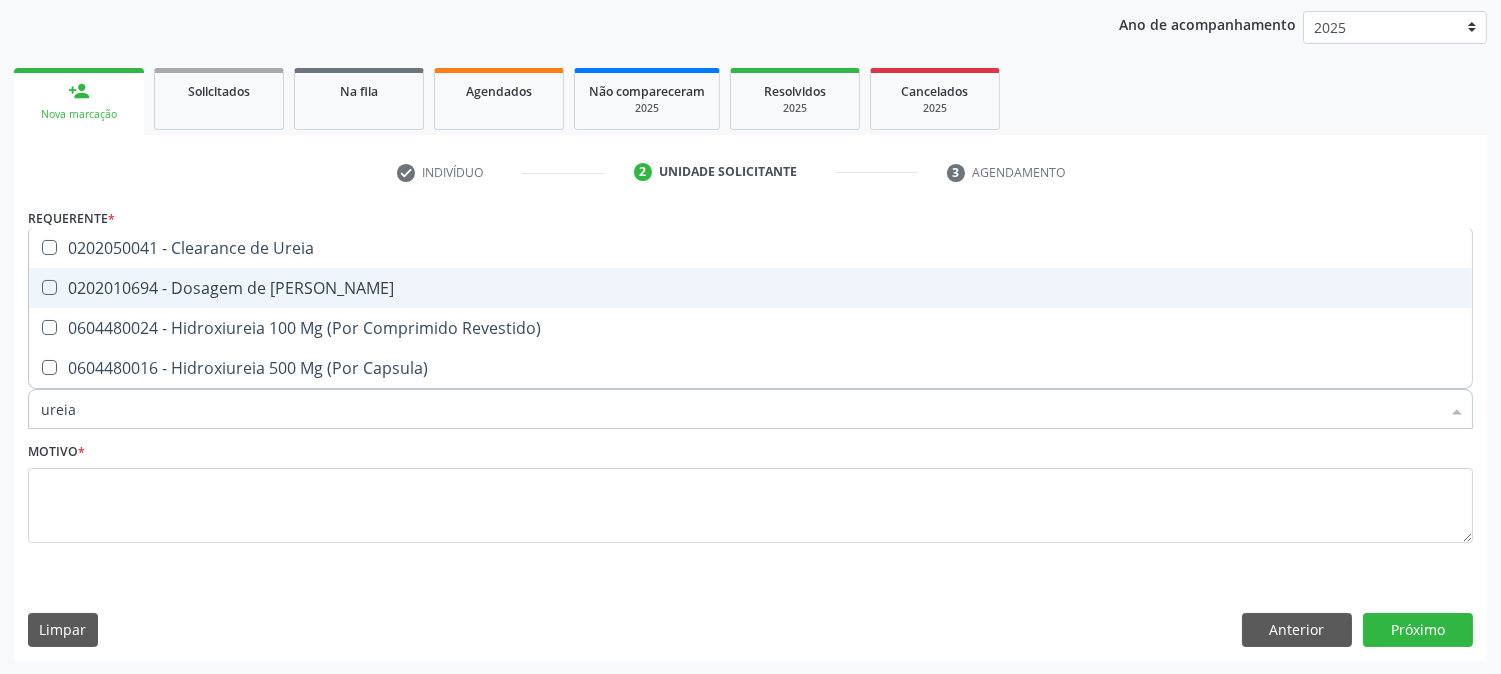 click on "0202010694 - Dosagem de [PERSON_NAME]" at bounding box center [750, 288] 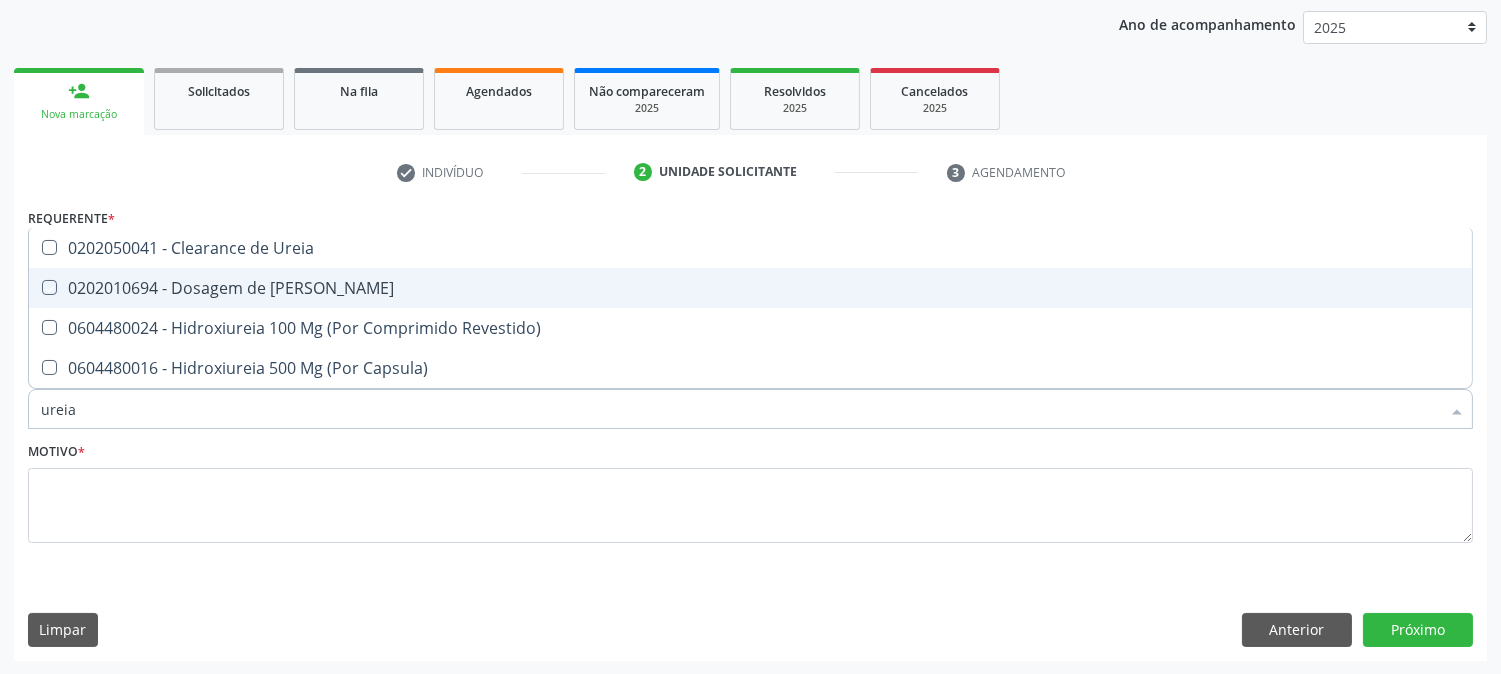 checkbox on "true" 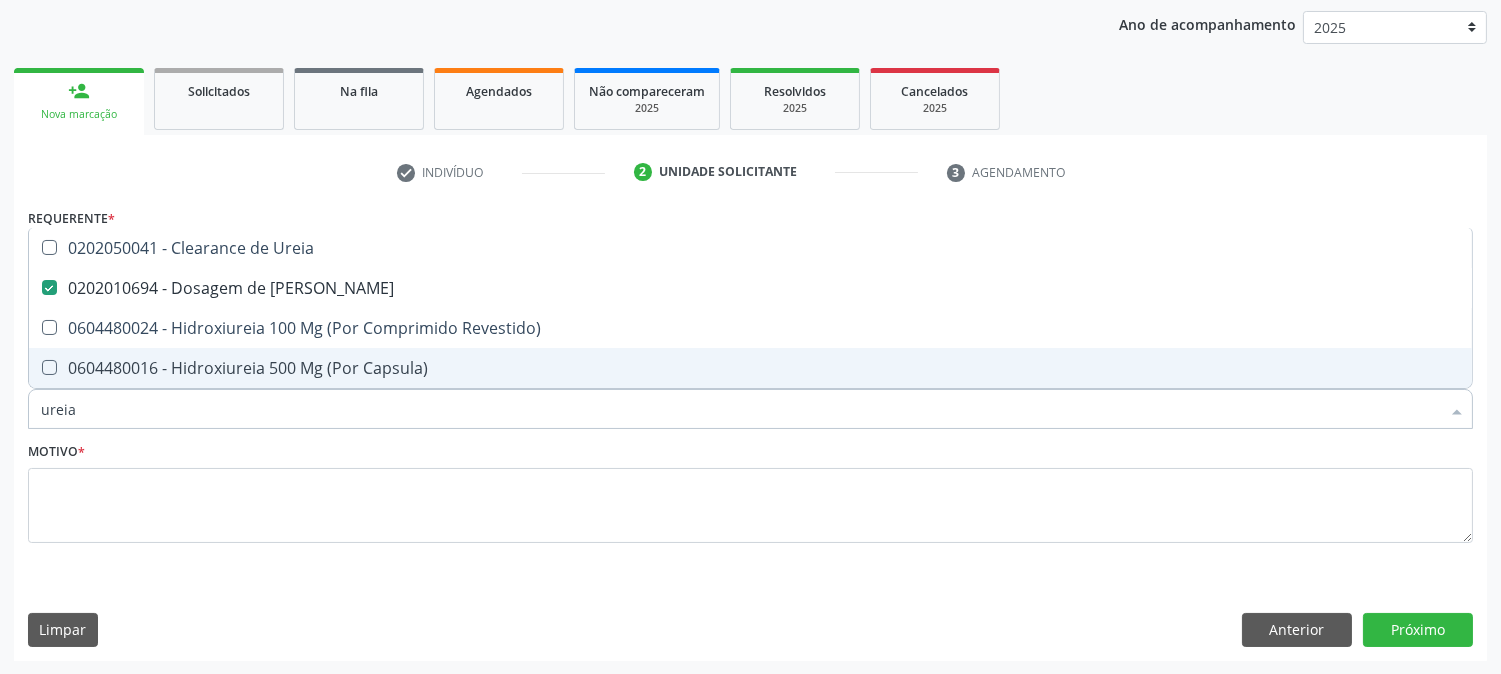 drag, startPoint x: 104, startPoint y: 407, endPoint x: 0, endPoint y: 407, distance: 104 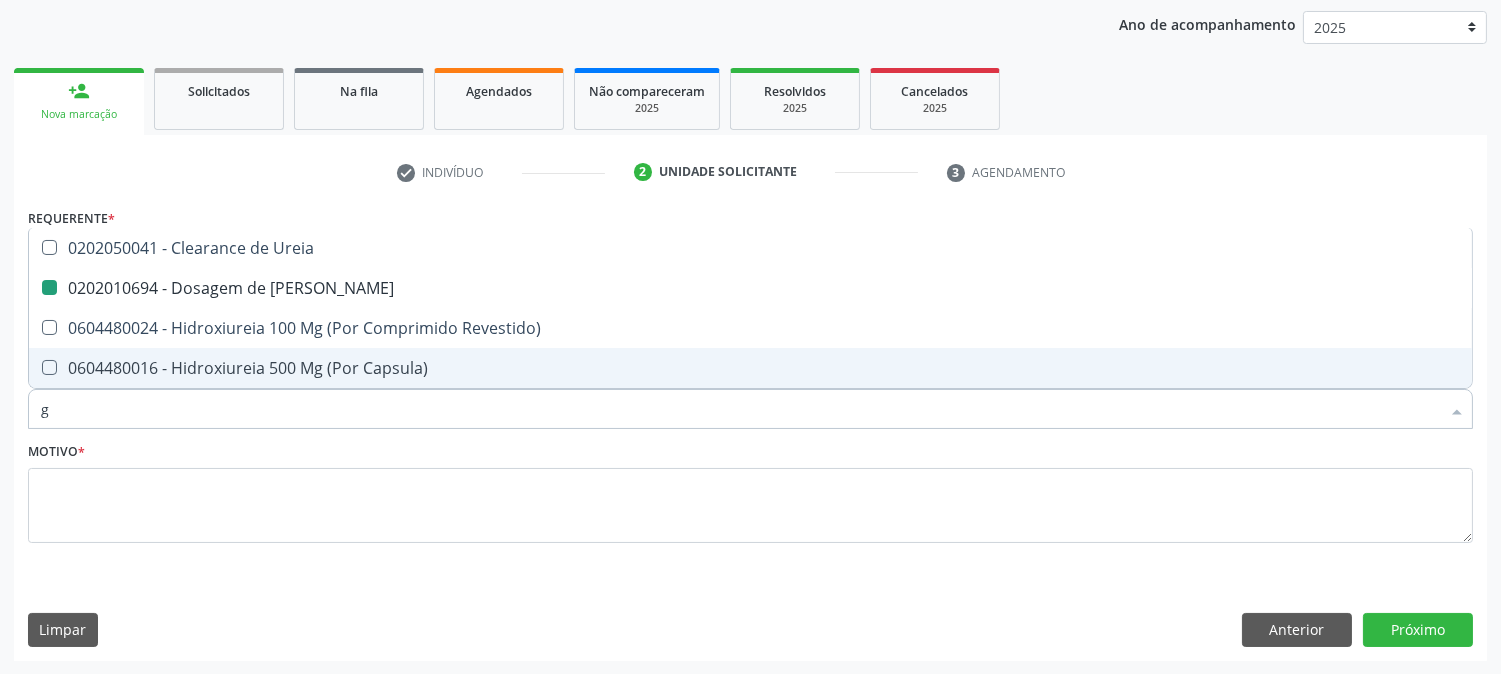 type on "ga" 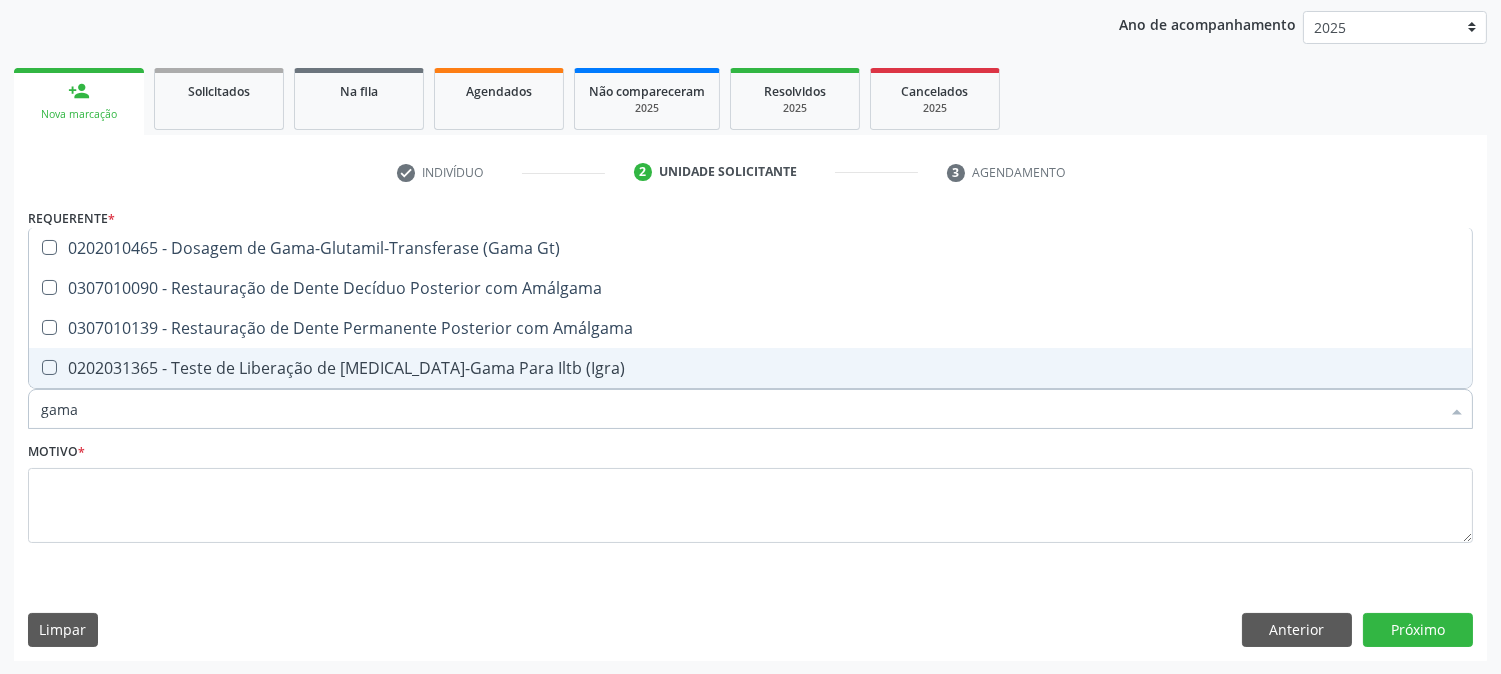 type on "gama g" 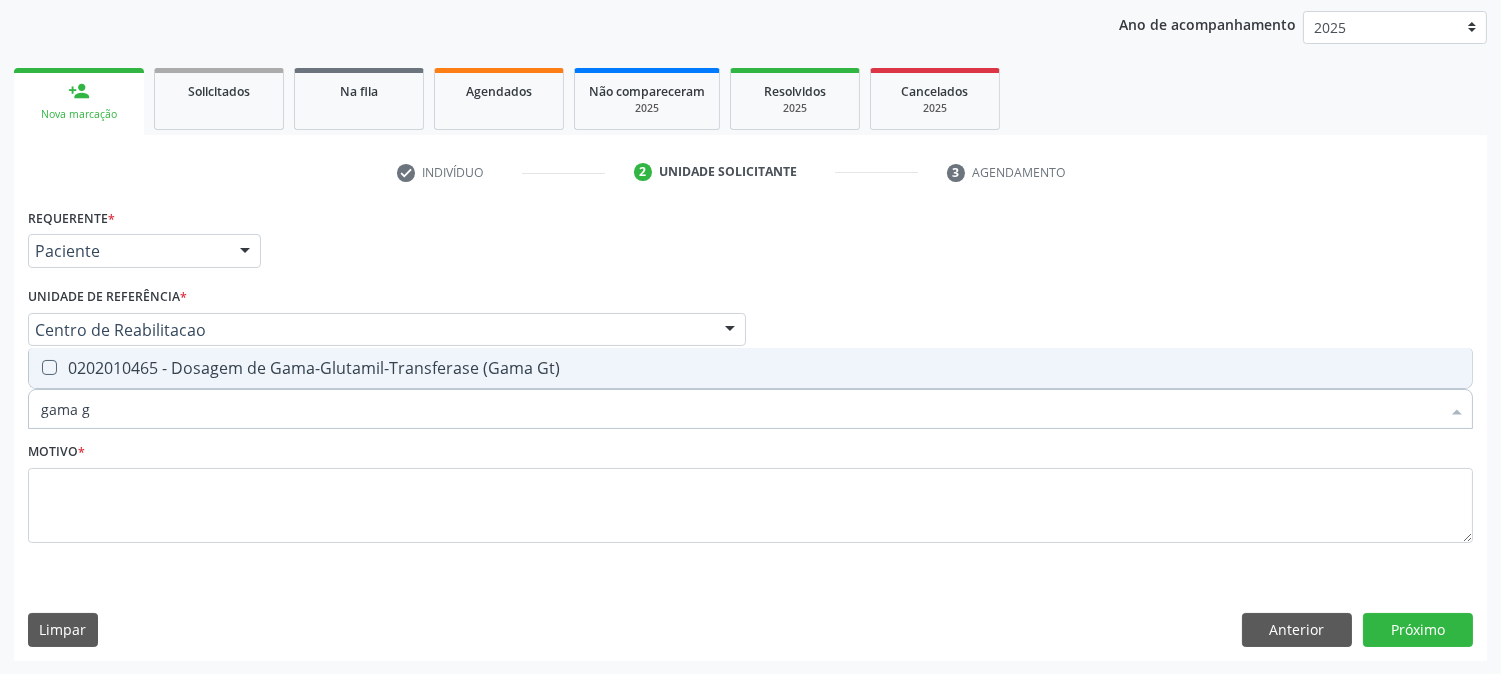 click on "0202010465 - Dosagem de Gama-Glutamil-Transferase (Gama Gt)" at bounding box center (750, 368) 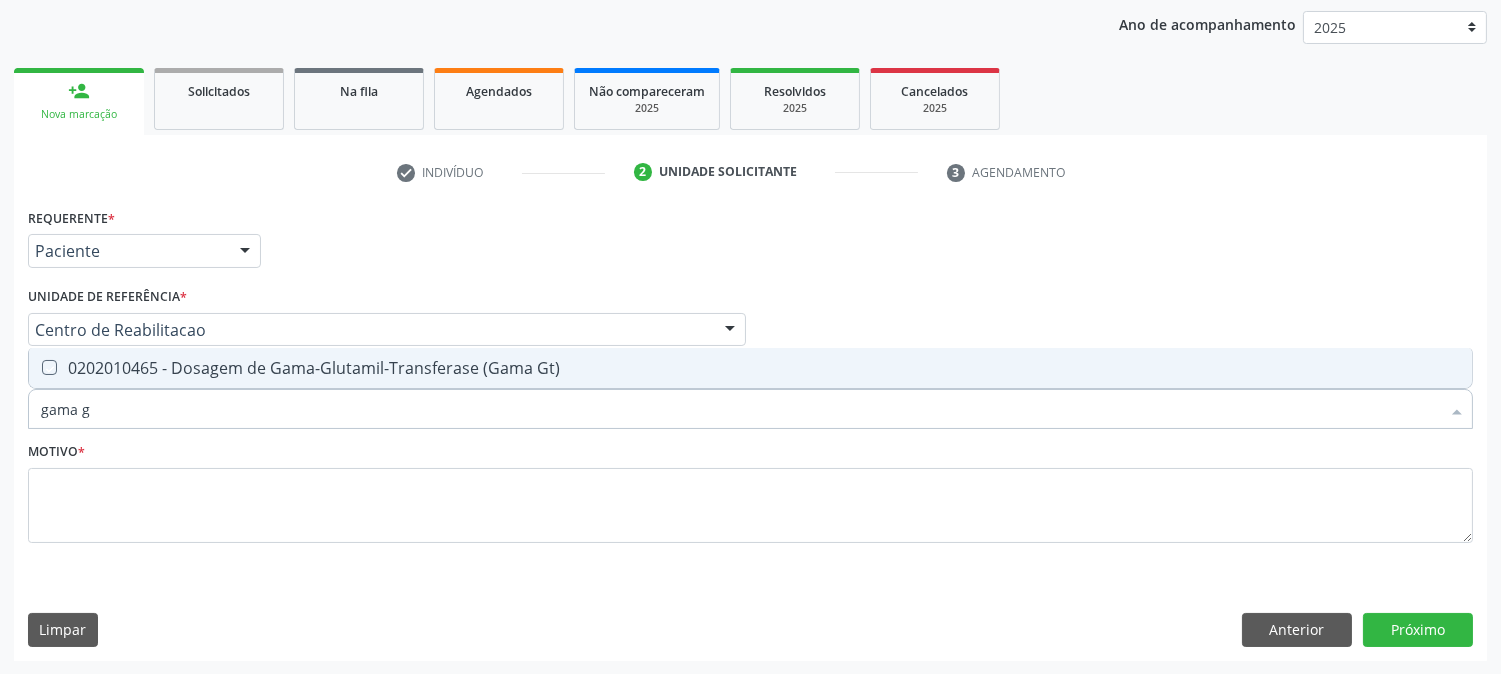 checkbox on "true" 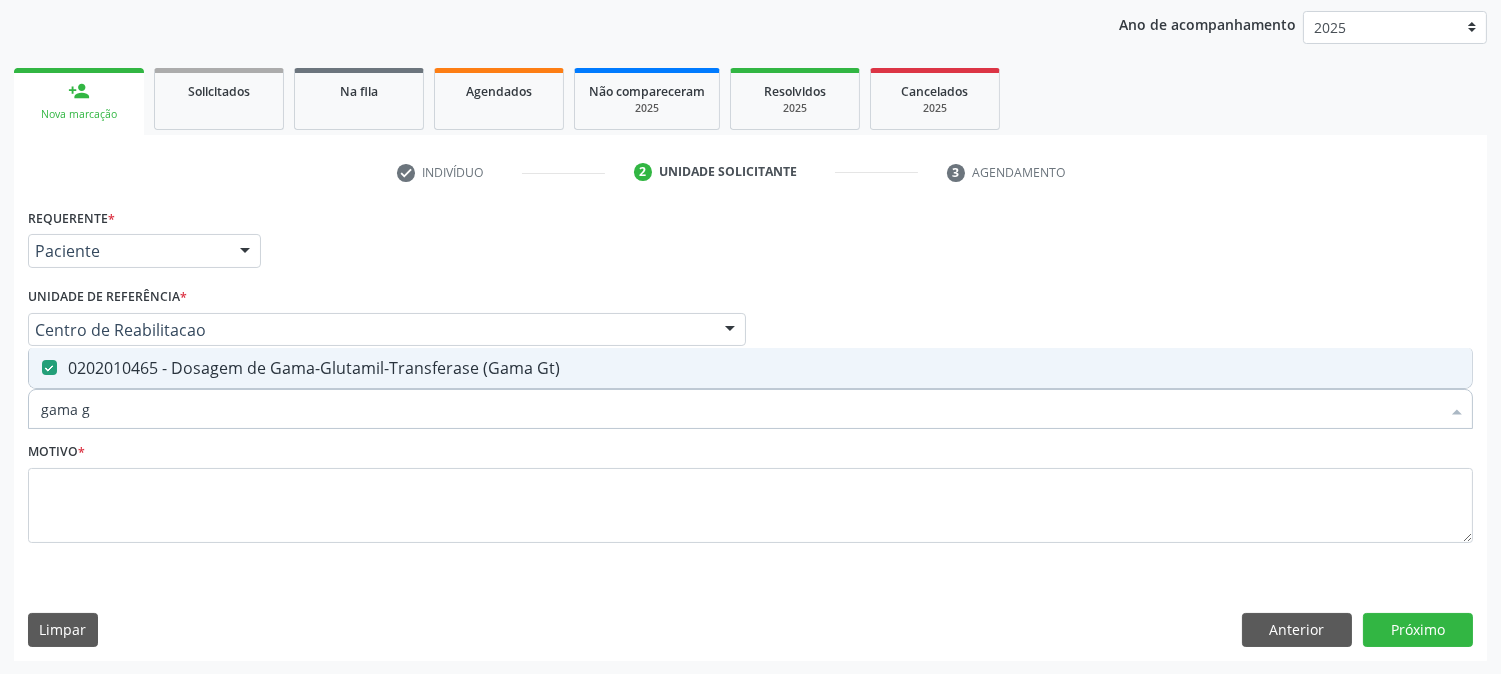 click on "Acompanhamento
Acompanhe a situação das marcações correntes e finalizadas
Relatórios
Acompanhamento
Consolidado
Agendamentos
Procedimentos realizados
Ano de acompanhamento
2025 2024
person_add
Nova marcação
Solicitados   Na fila   Agendados   Não compareceram
2025
Resolvidos
2025
Cancelados
2025
check
Indivíduo
2
Unidade solicitante
3
Agendamento
CNS
*
704 6051 7219 [GEOGRAPHIC_DATA]
*
[PERSON_NAME]
[PERSON_NAME]
CNS:
704 6051 7219 1129
CPF:    --   Nascimento:
[DATE]
Nenhum resultado encontrado para: "   "
Digite o nome ou CNS para buscar um indivíduo" at bounding box center [750, 277] 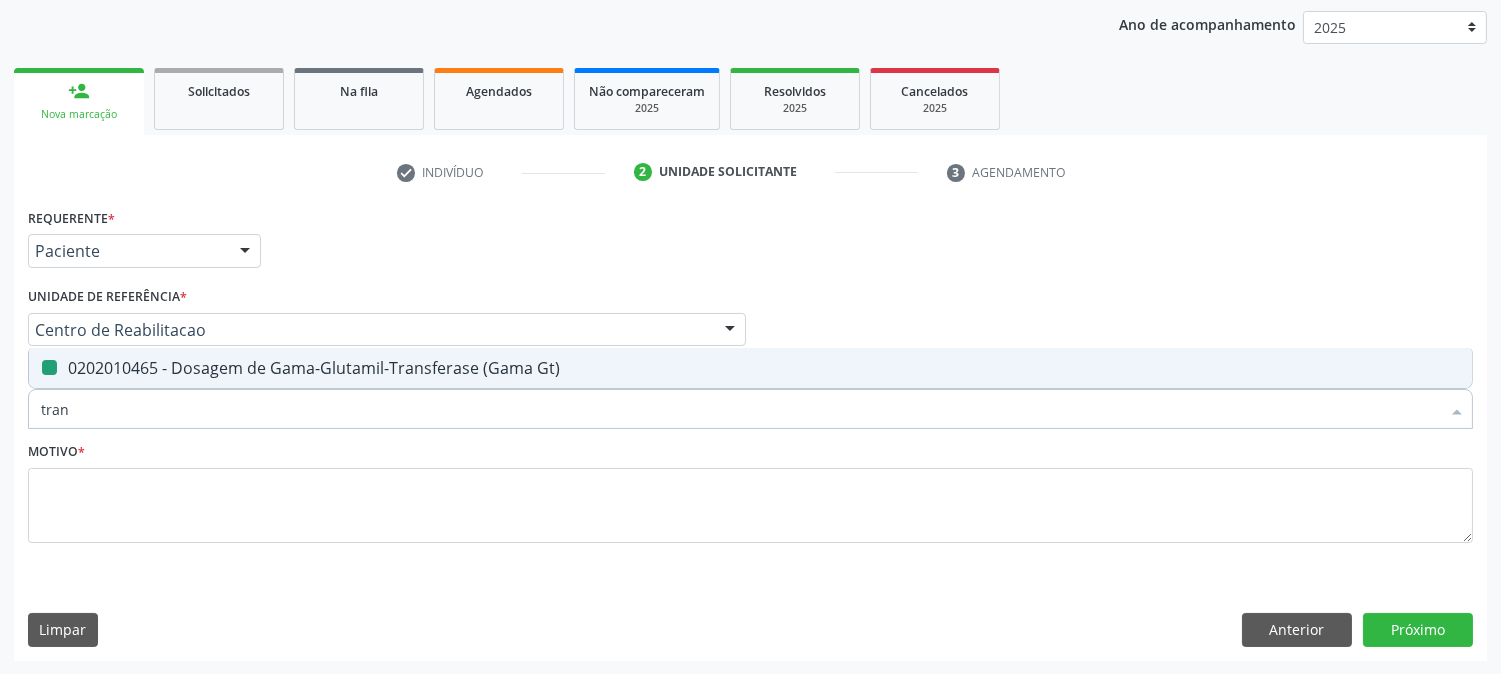 type on "trans" 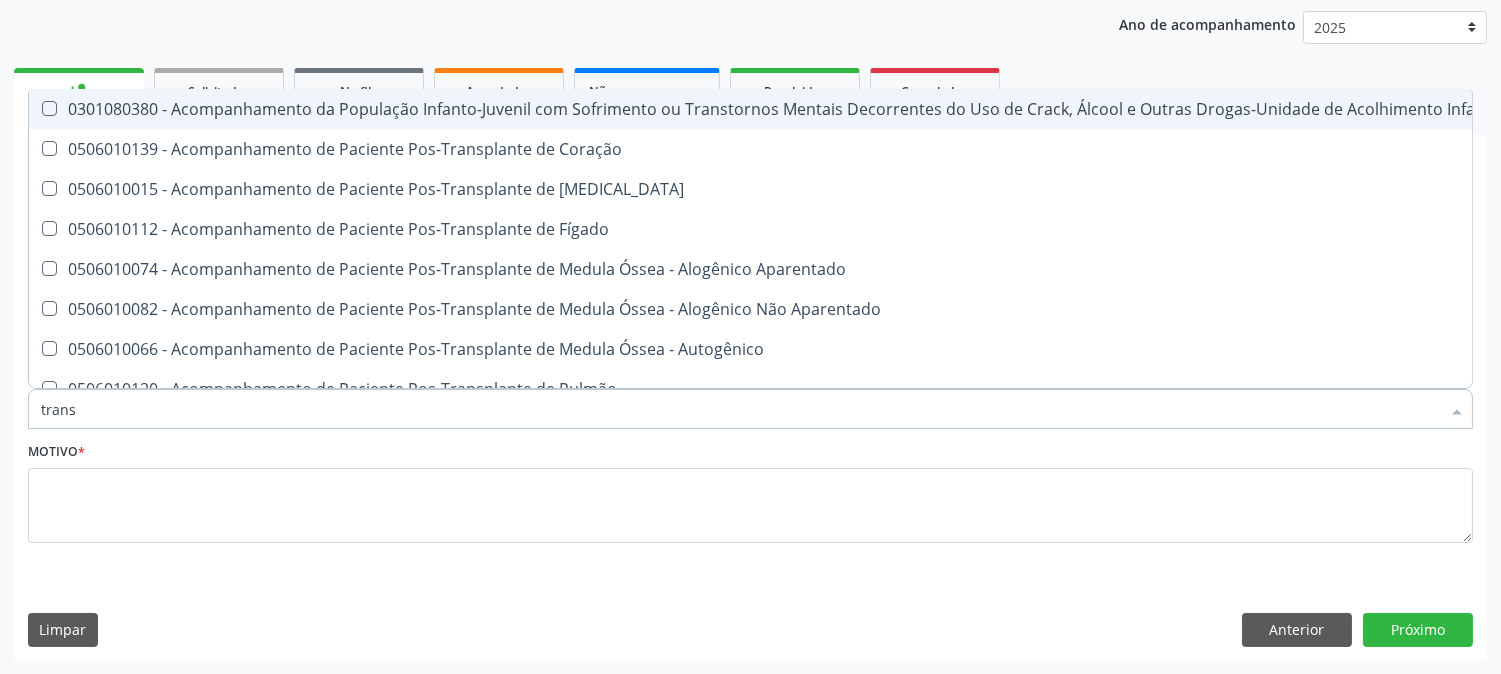 checkbox on "false" 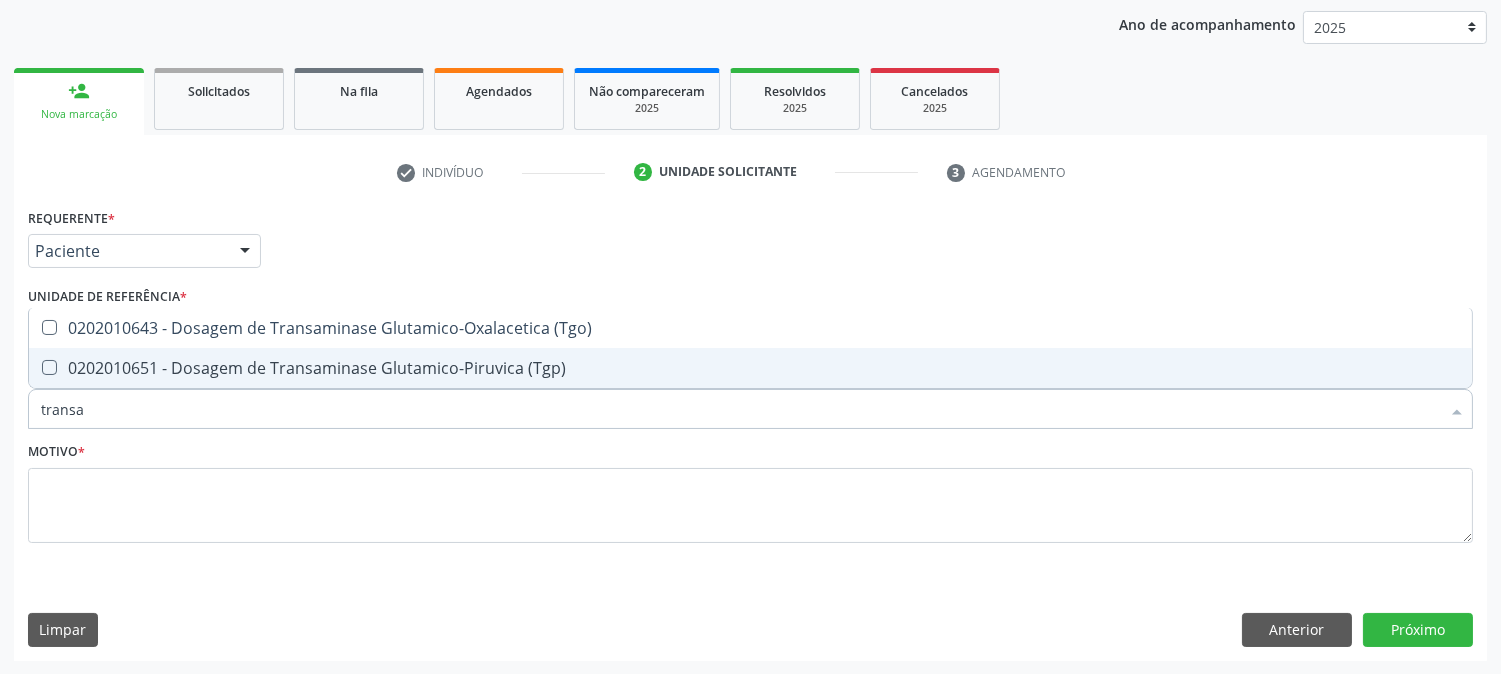 click on "0202010651 - Dosagem de Transaminase Glutamico-Piruvica (Tgp)" at bounding box center [750, 368] 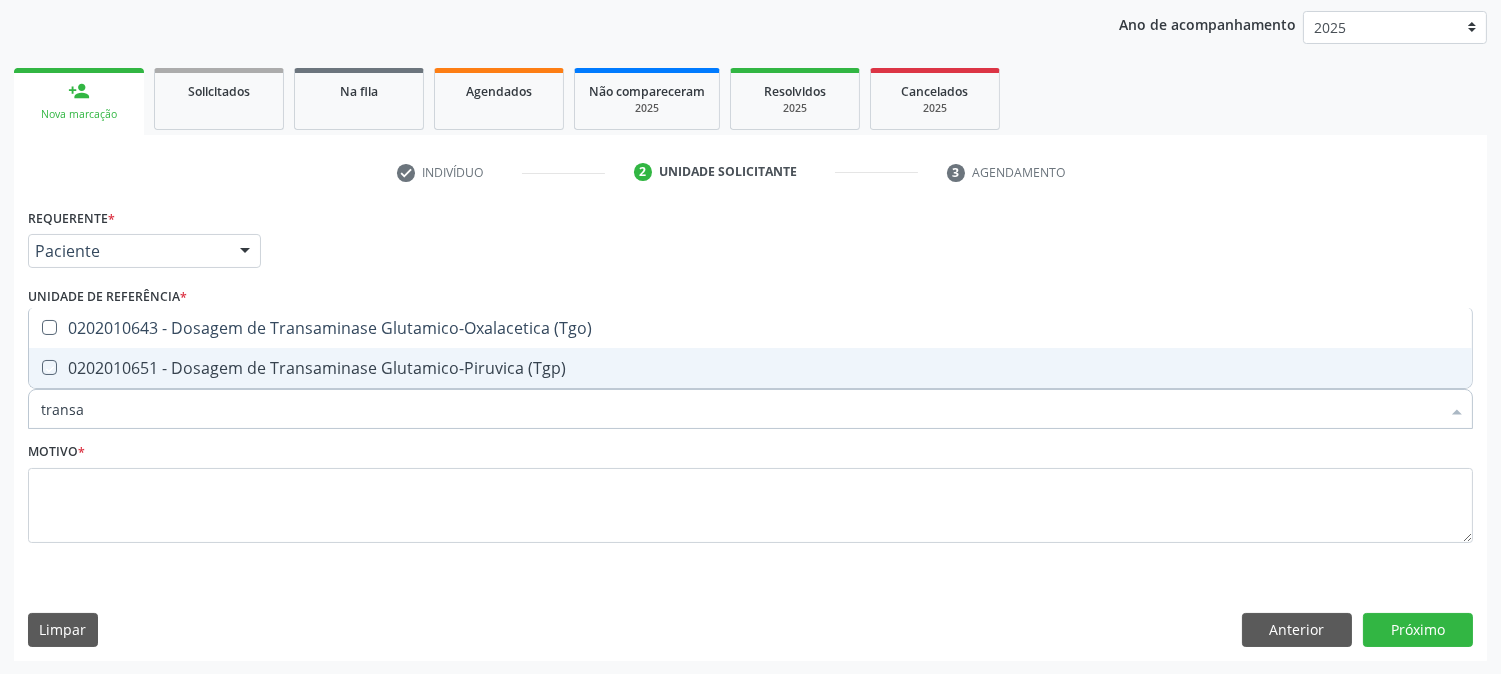 checkbox on "true" 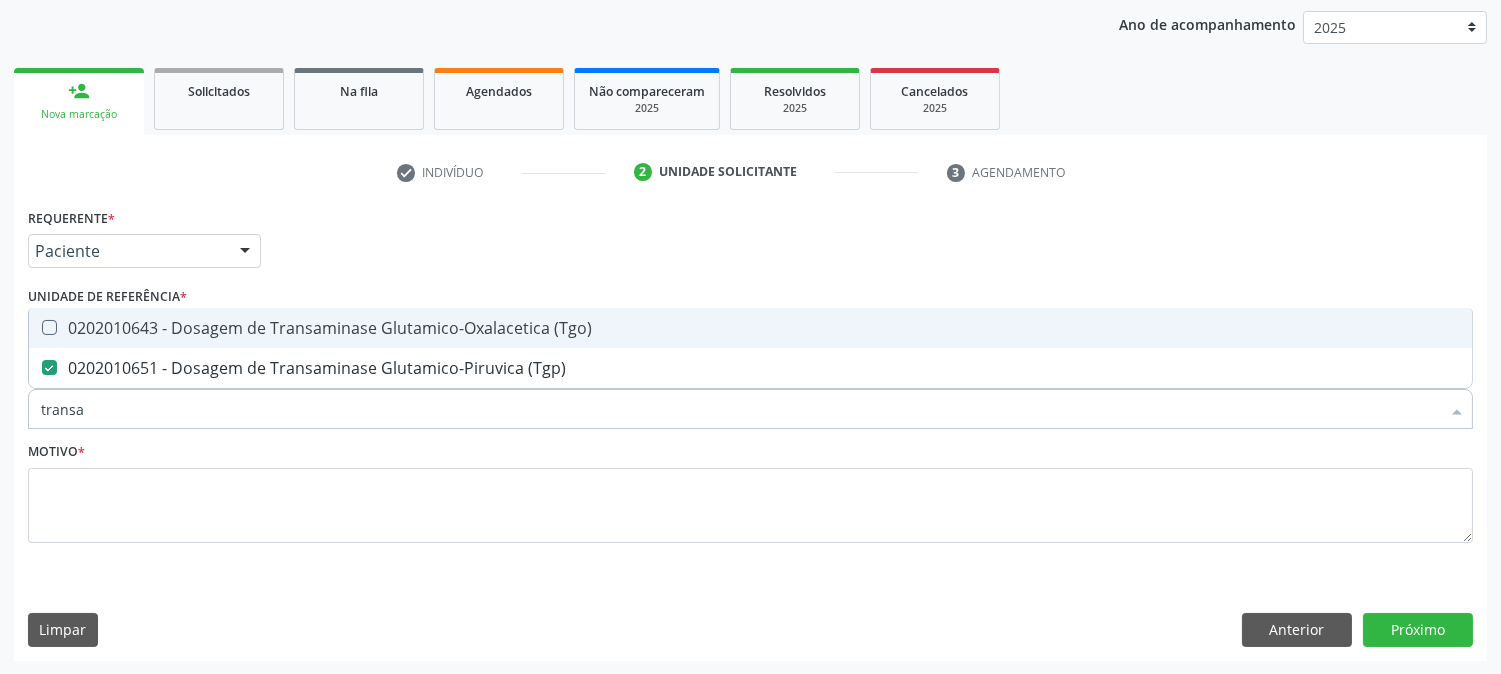 click on "0202010643 - Dosagem de Transaminase Glutamico-Oxalacetica (Tgo)" at bounding box center (750, 328) 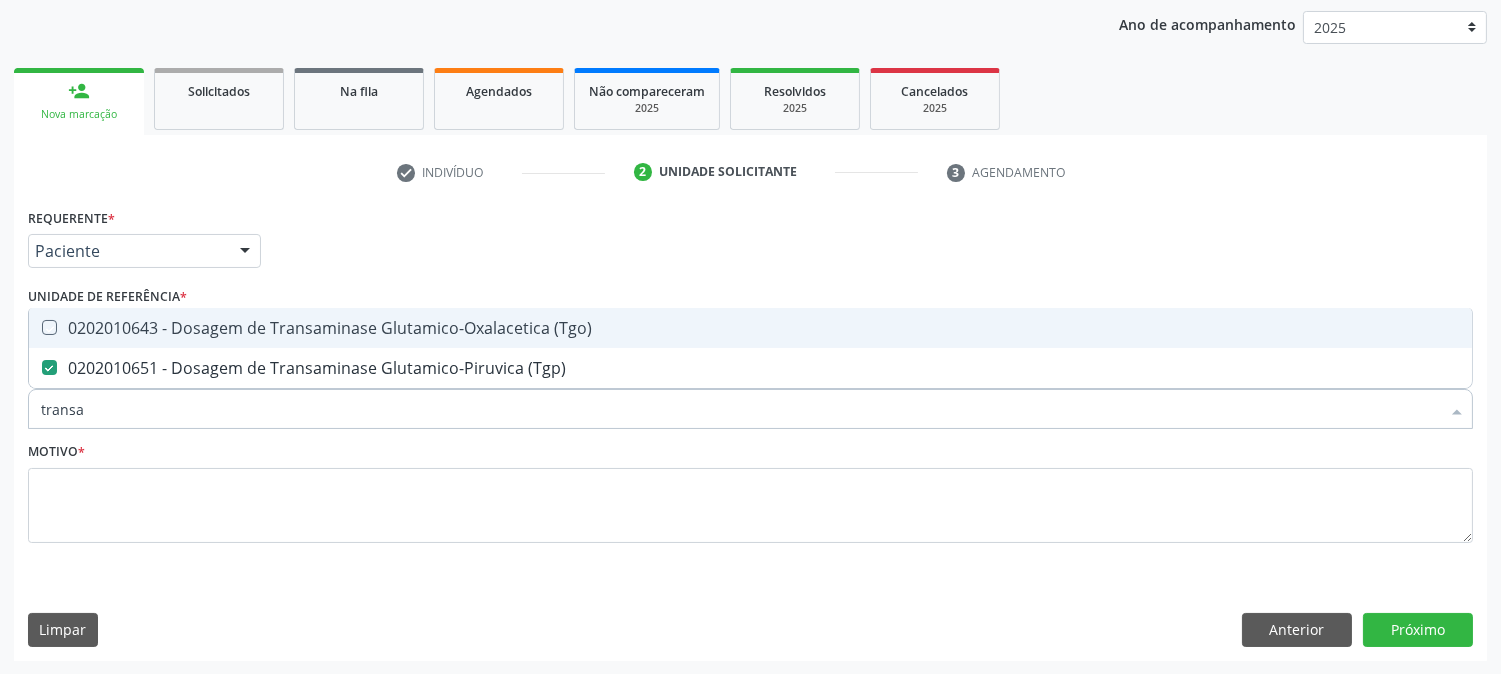 checkbox on "true" 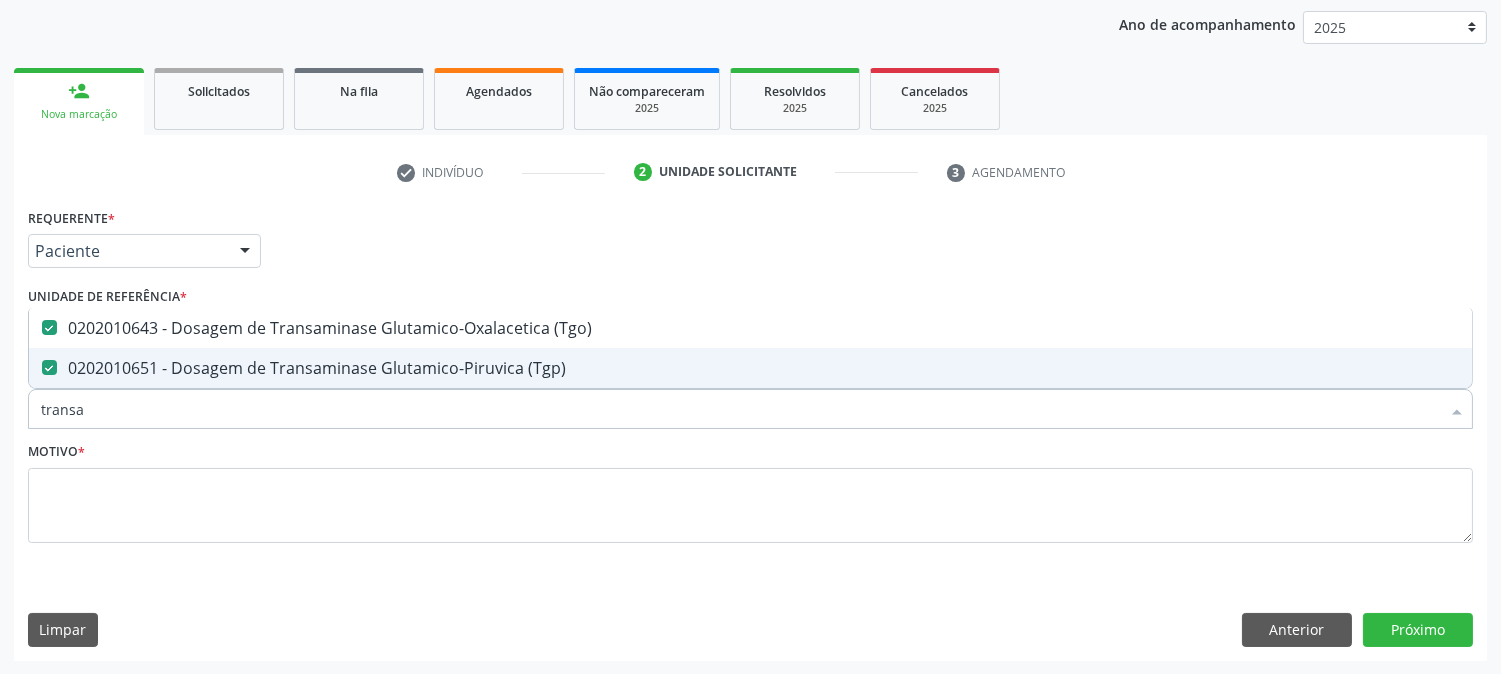 drag, startPoint x: 228, startPoint y: 388, endPoint x: 21, endPoint y: 407, distance: 207.87015 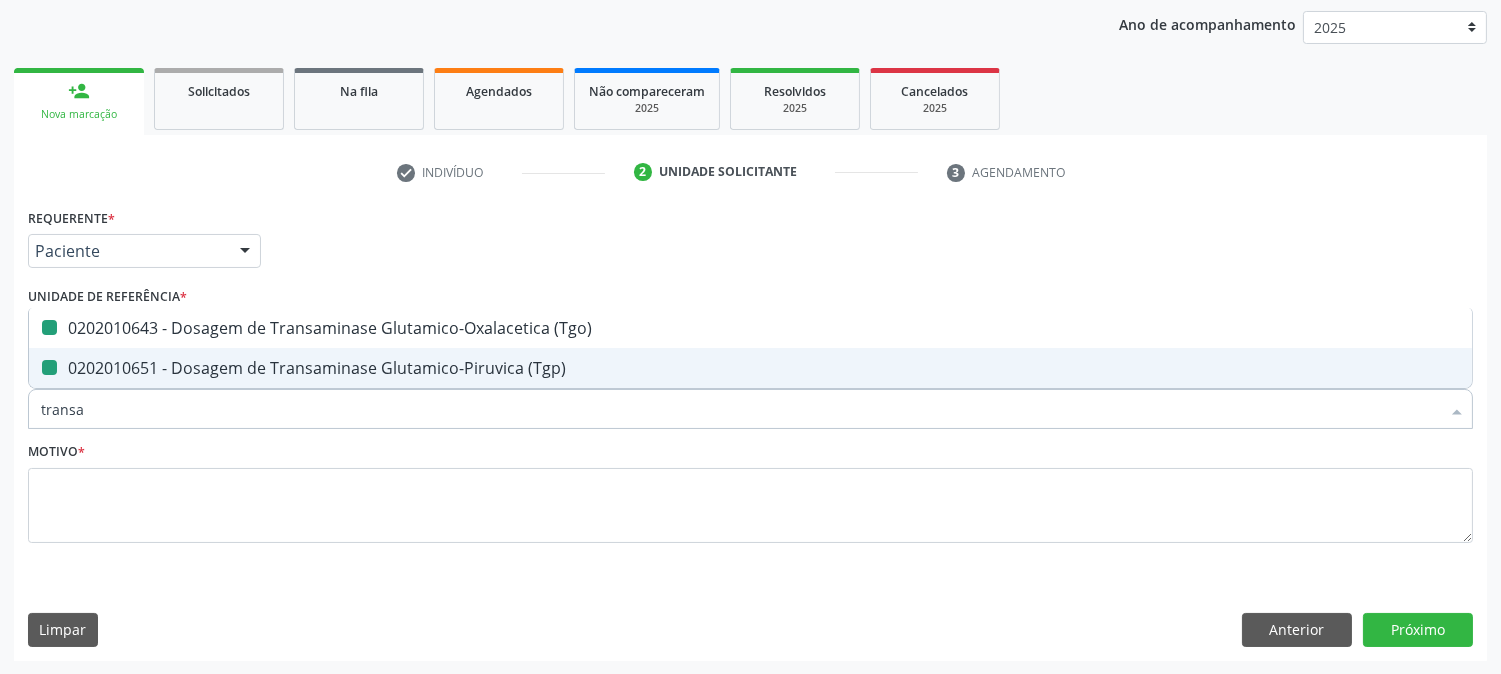type on "t" 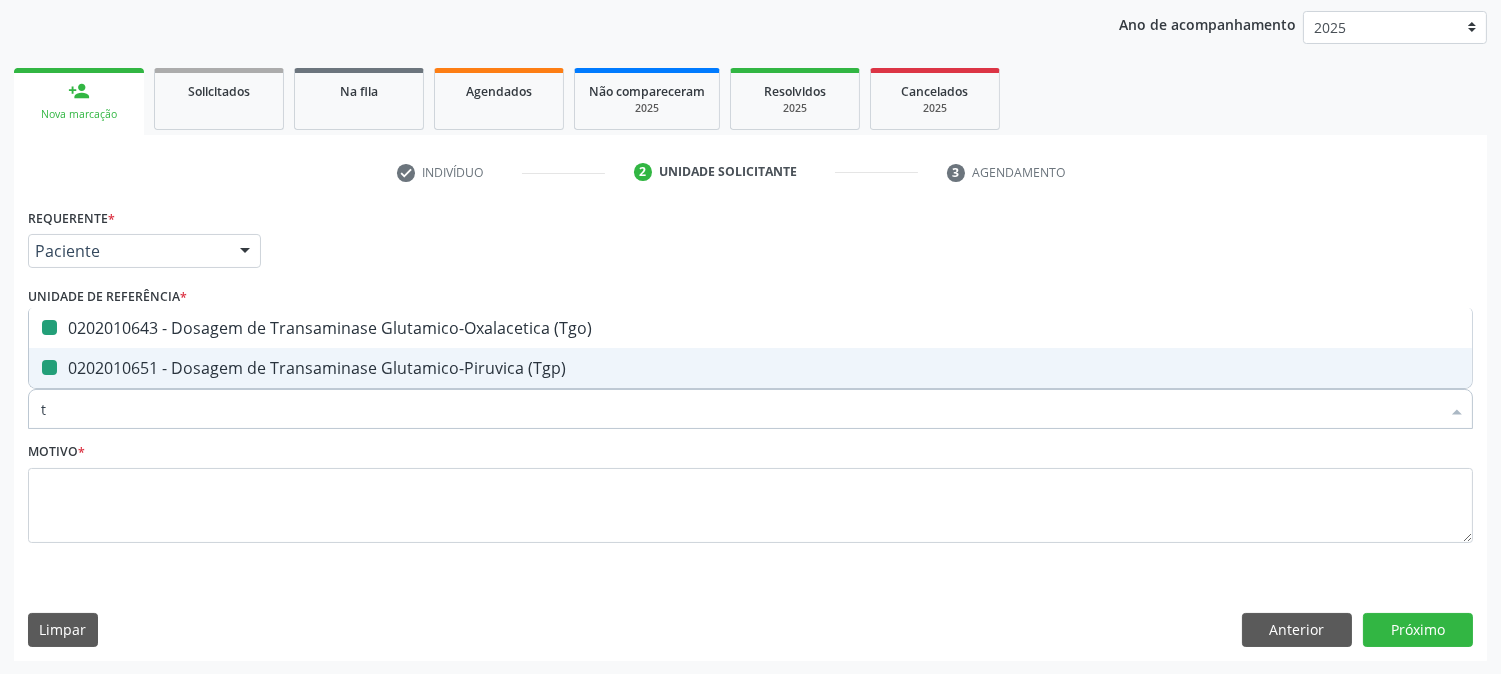 checkbox on "false" 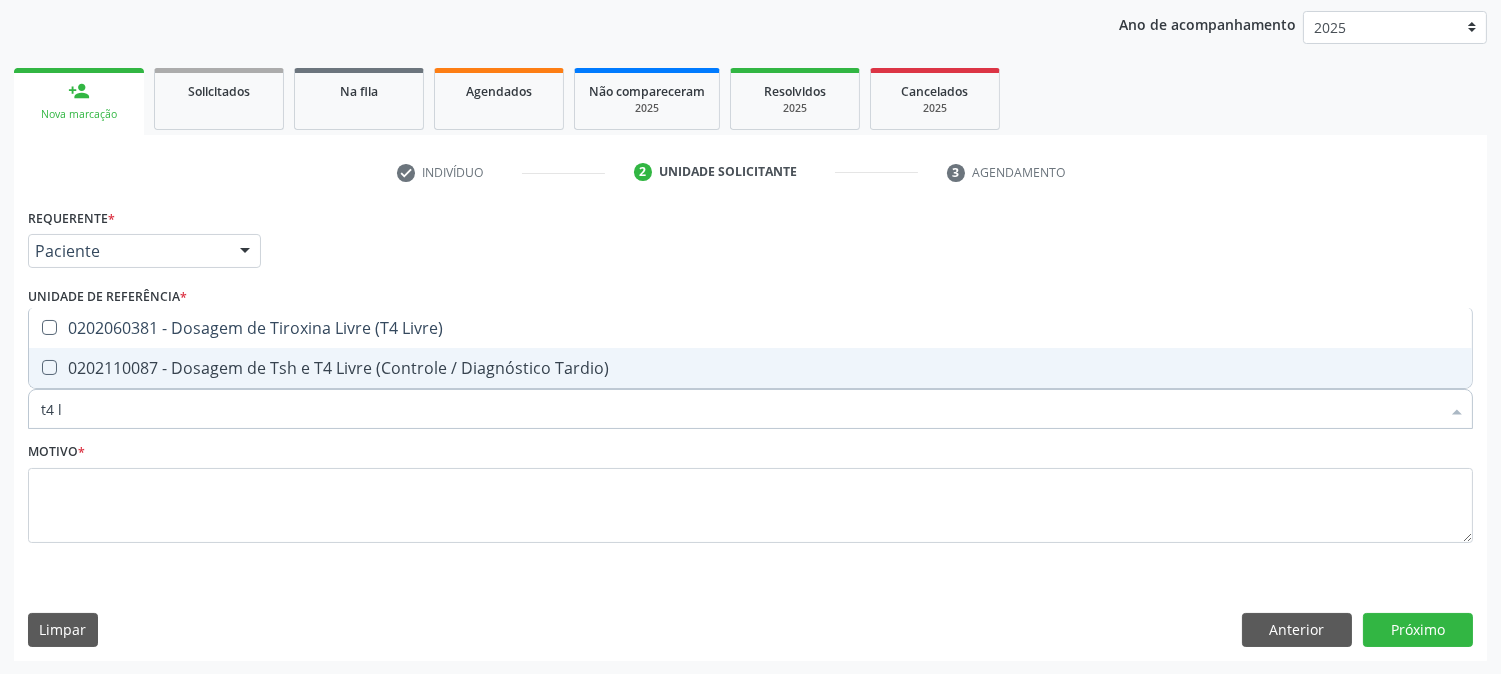 type on "t4 li" 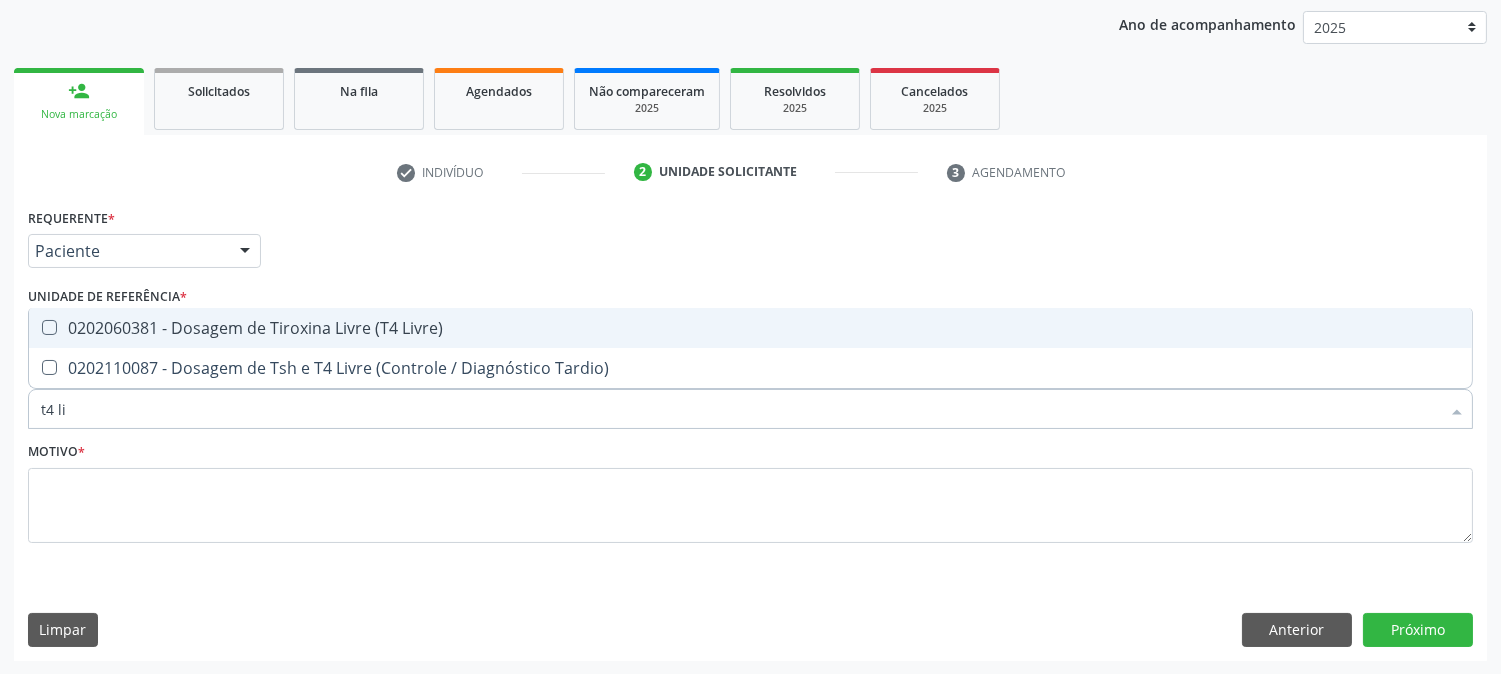 click on "0202060381 - Dosagem de Tiroxina Livre (T4 Livre)" at bounding box center [750, 328] 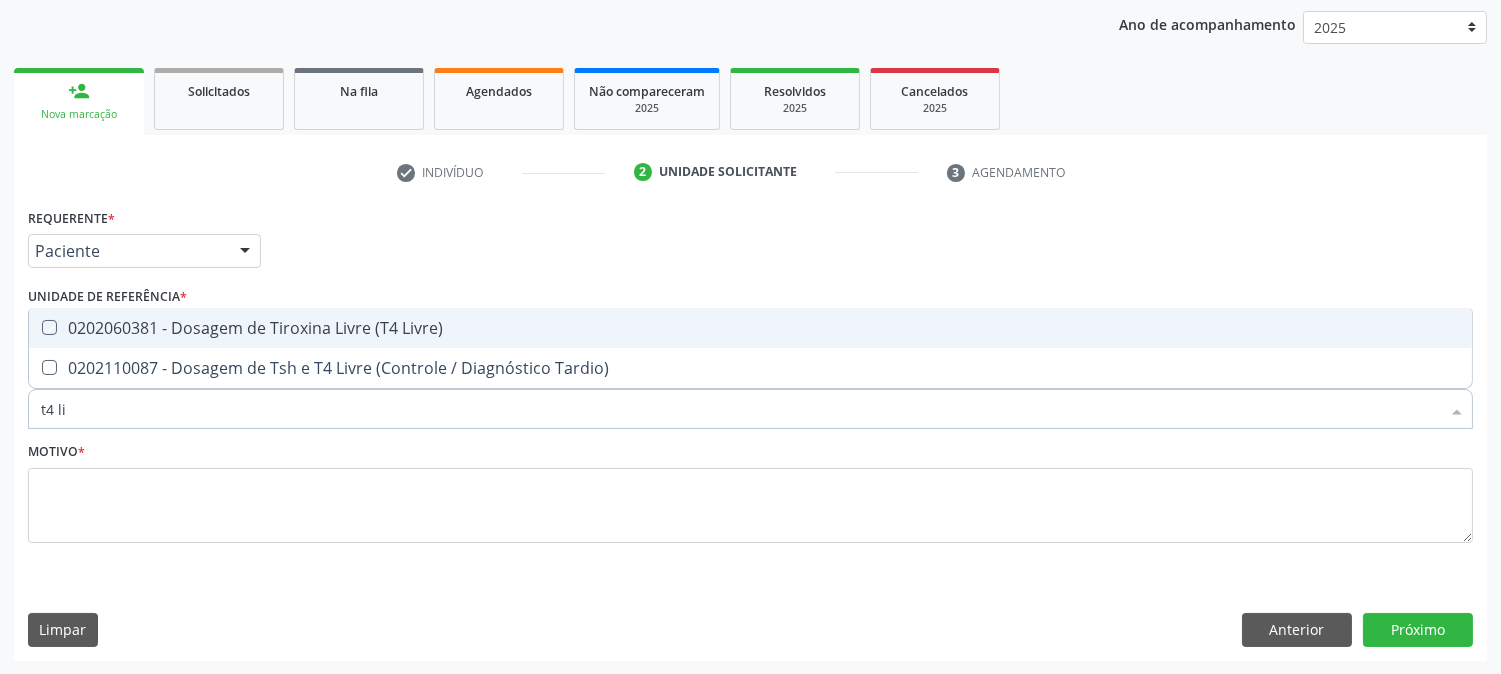checkbox on "true" 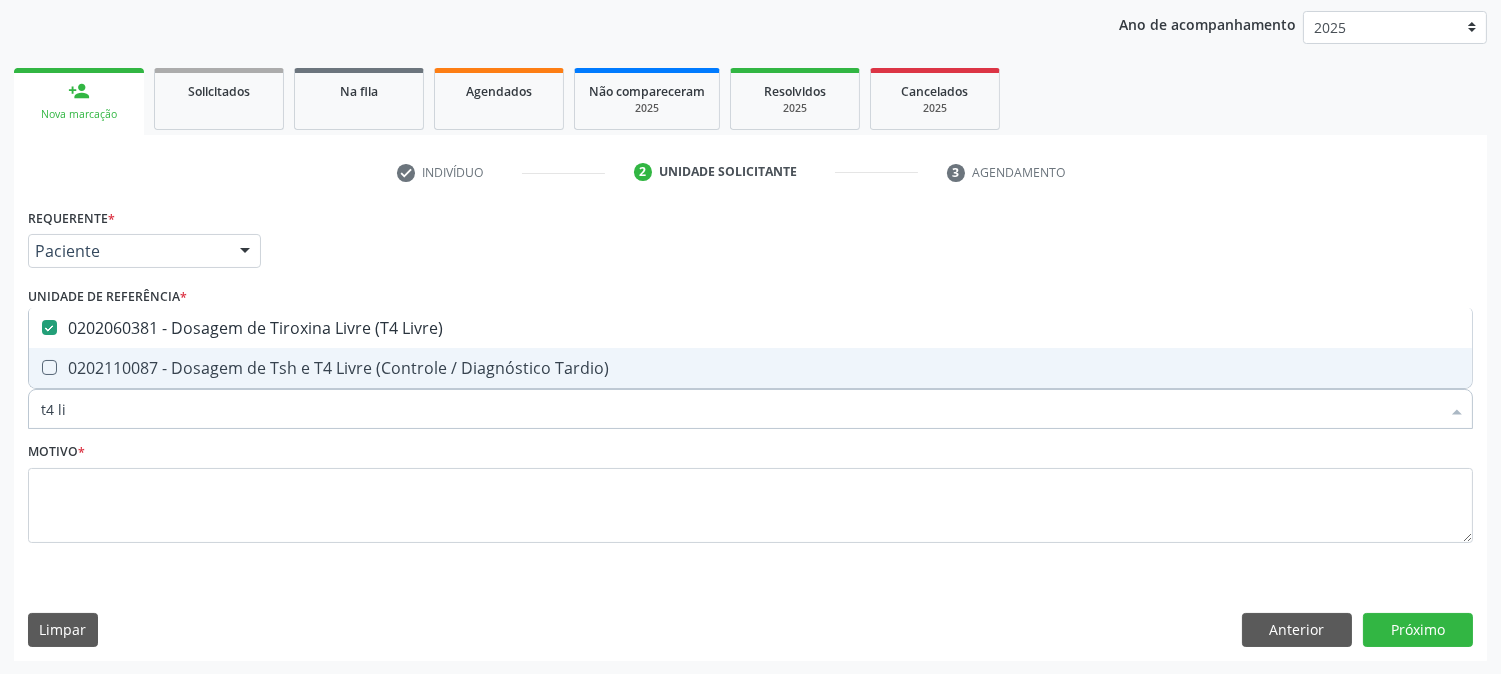 drag, startPoint x: 234, startPoint y: 416, endPoint x: 25, endPoint y: 407, distance: 209.1937 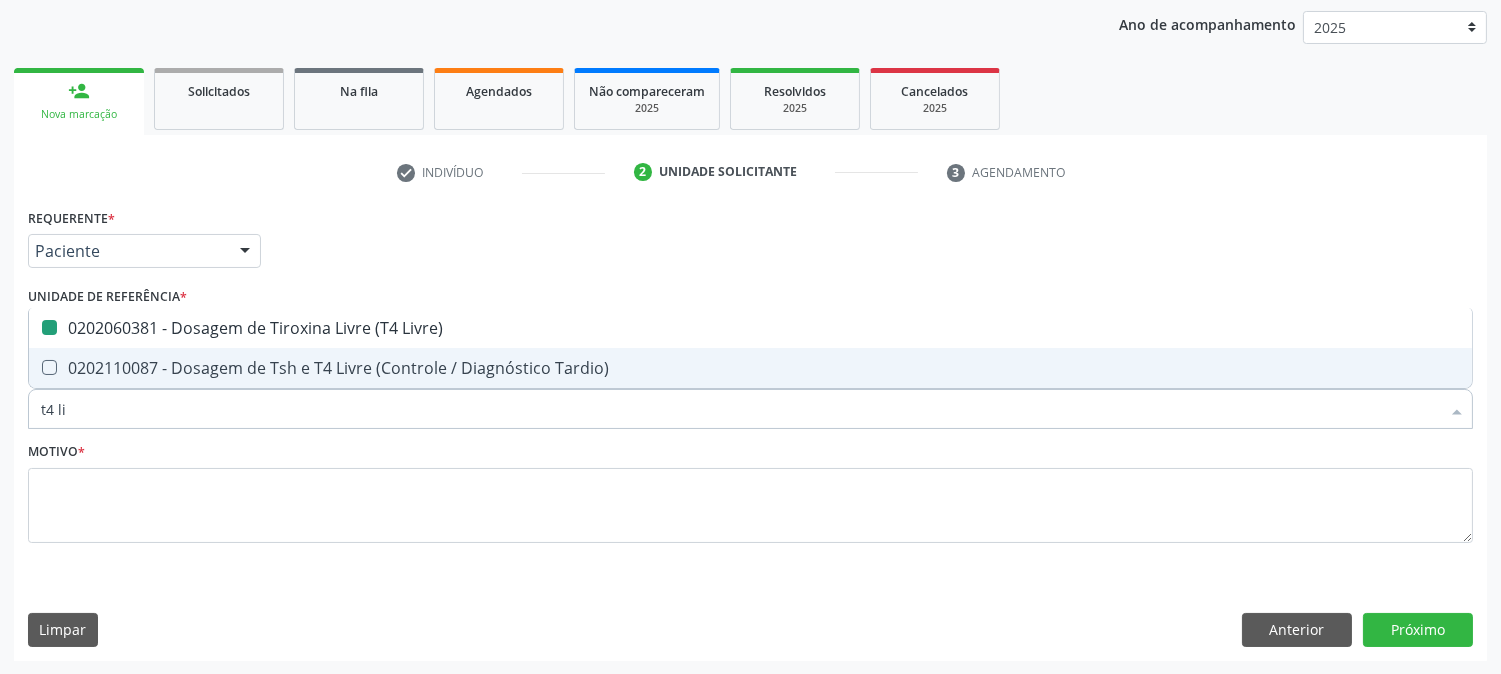 type on "t" 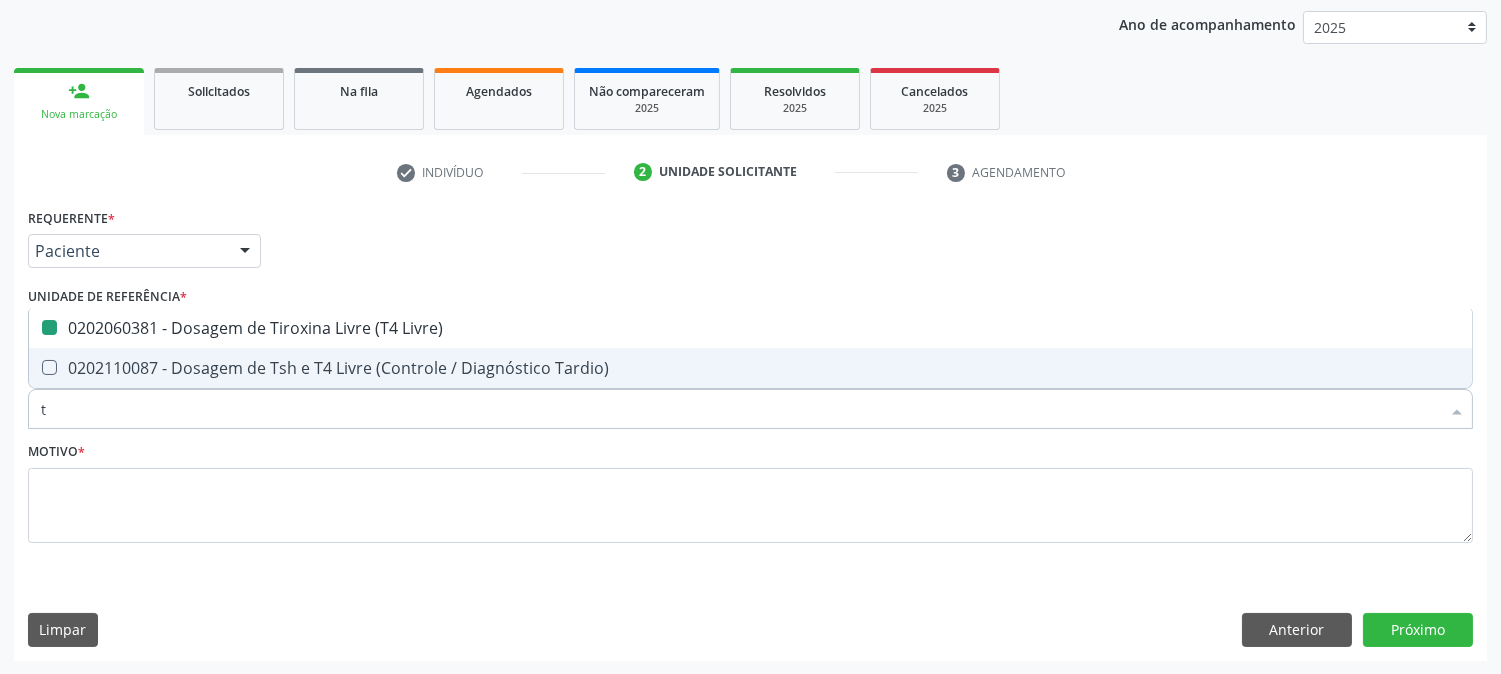 checkbox on "false" 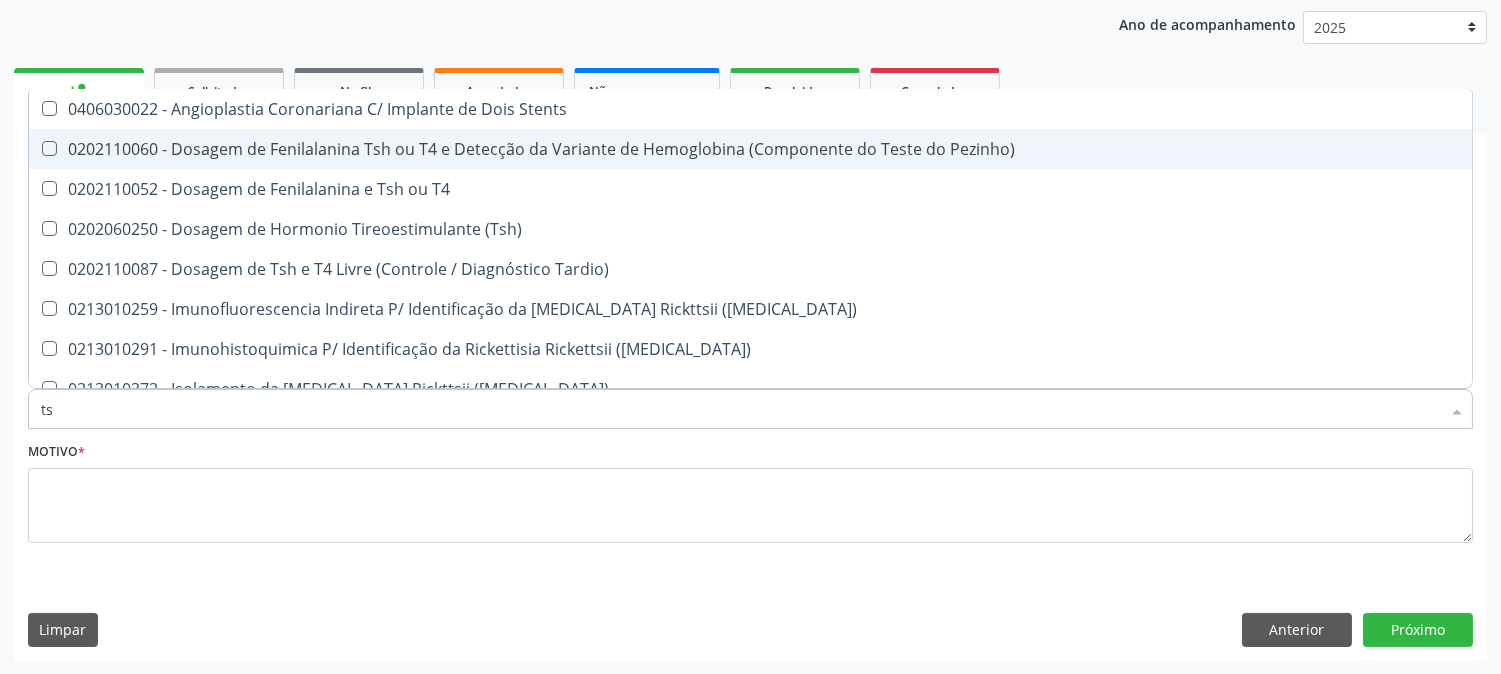 type on "tsh" 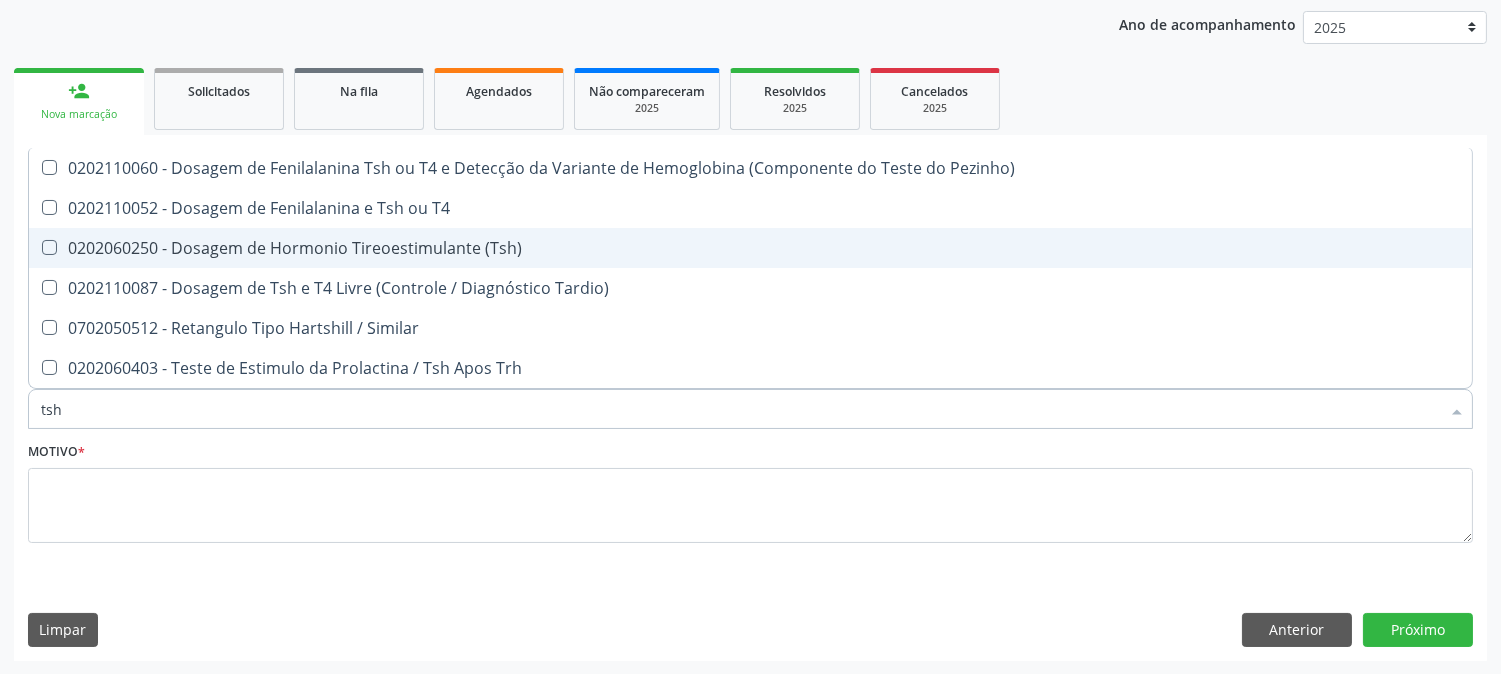 click on "0202060250 - Dosagem de Hormonio Tireoestimulante (Tsh)" at bounding box center (750, 248) 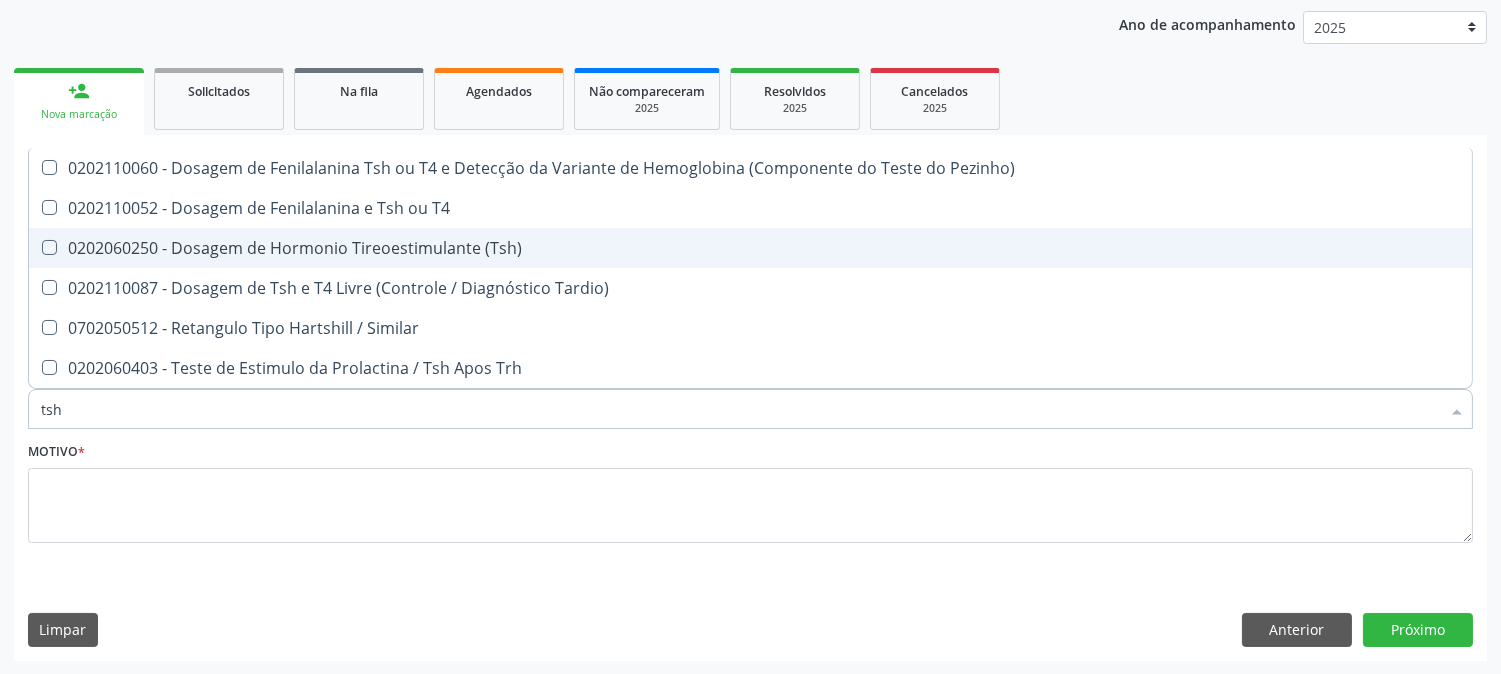 checkbox on "true" 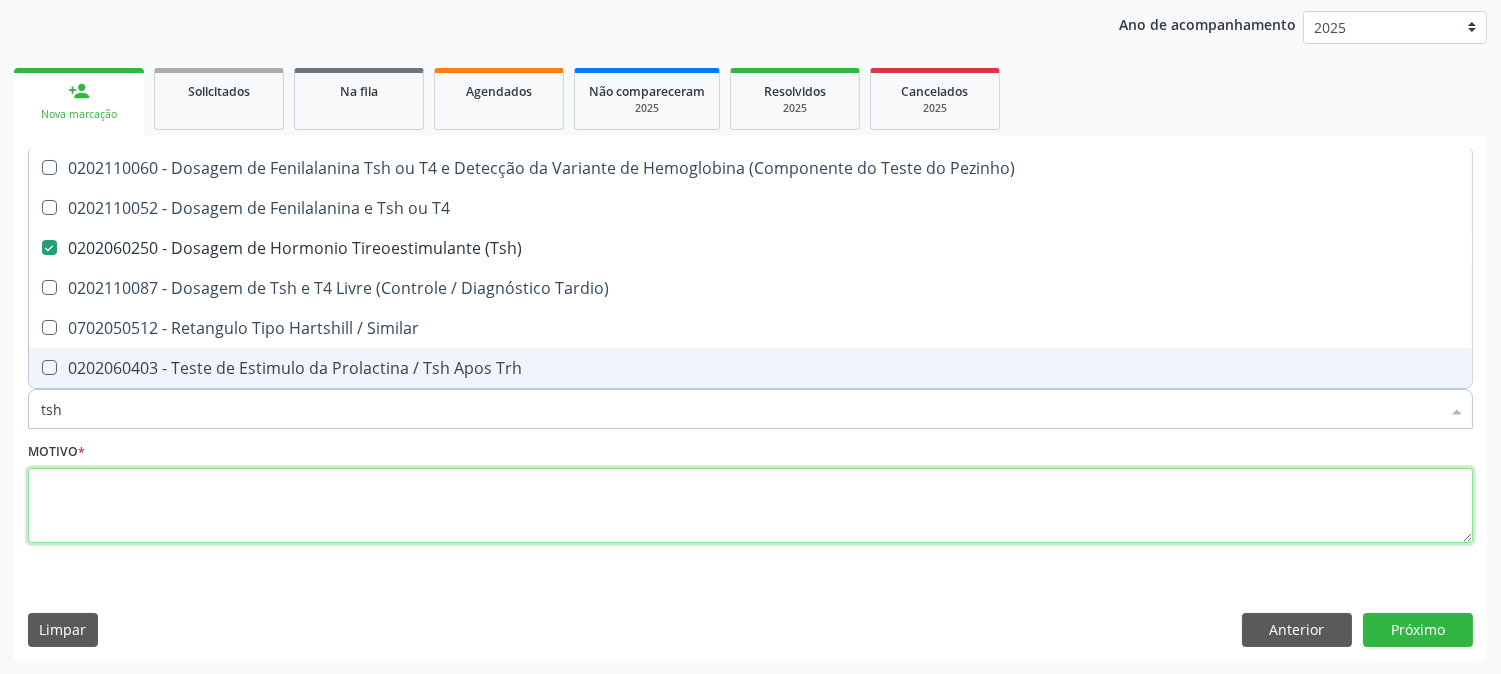 click at bounding box center (750, 506) 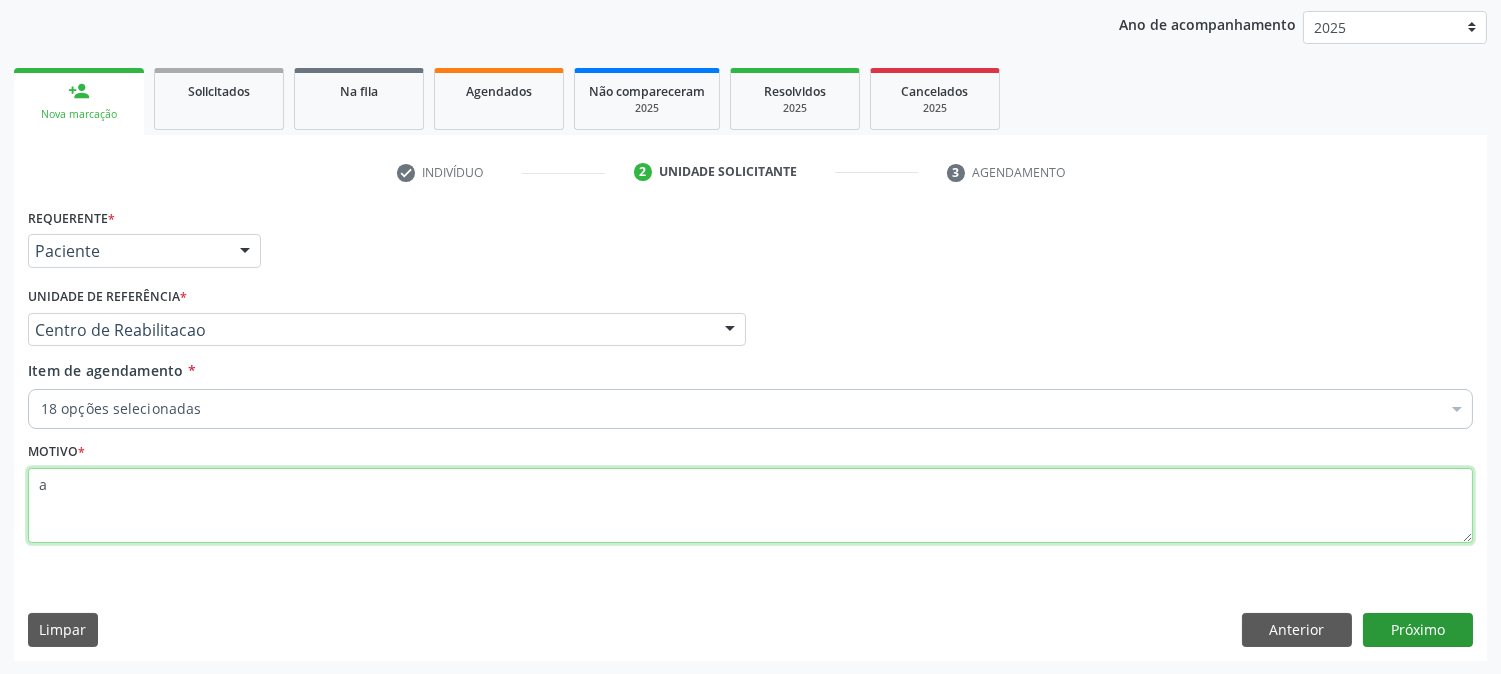 type on "a" 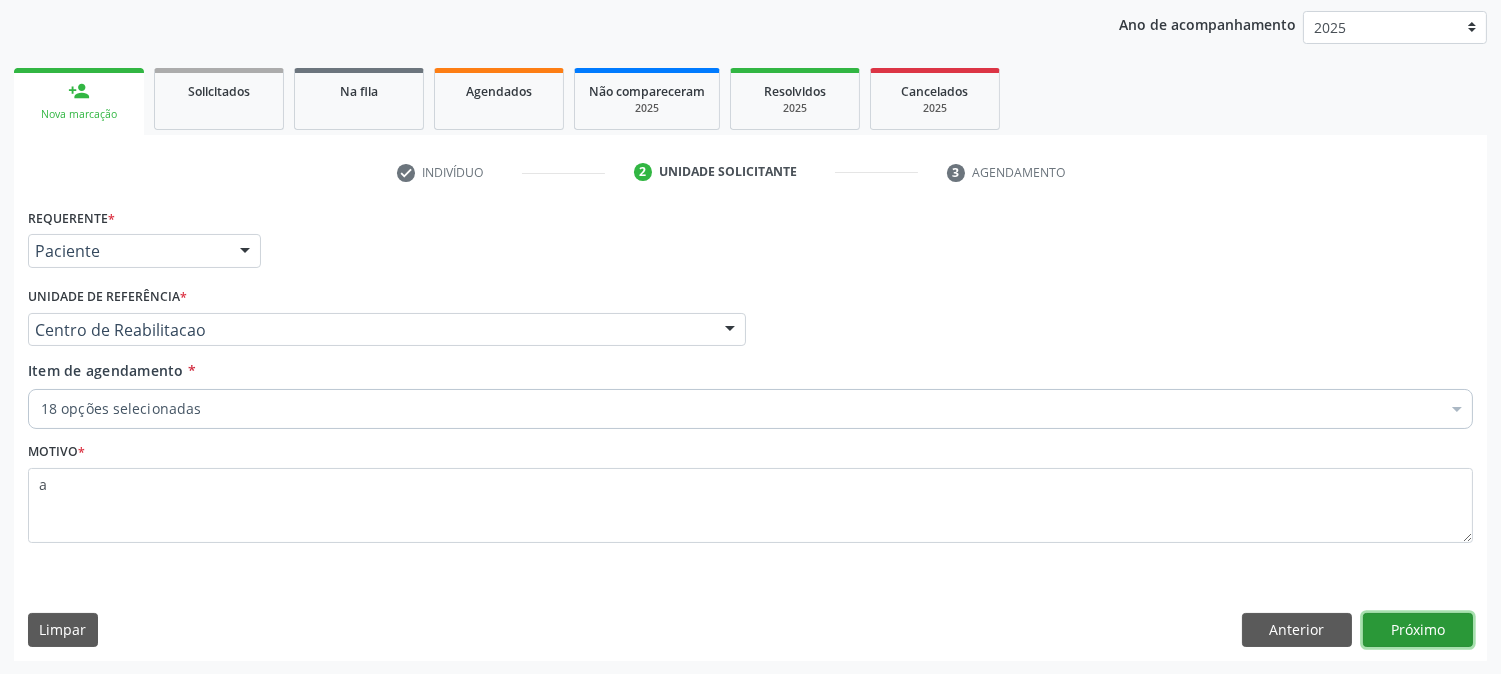 click on "Próximo" at bounding box center [1418, 630] 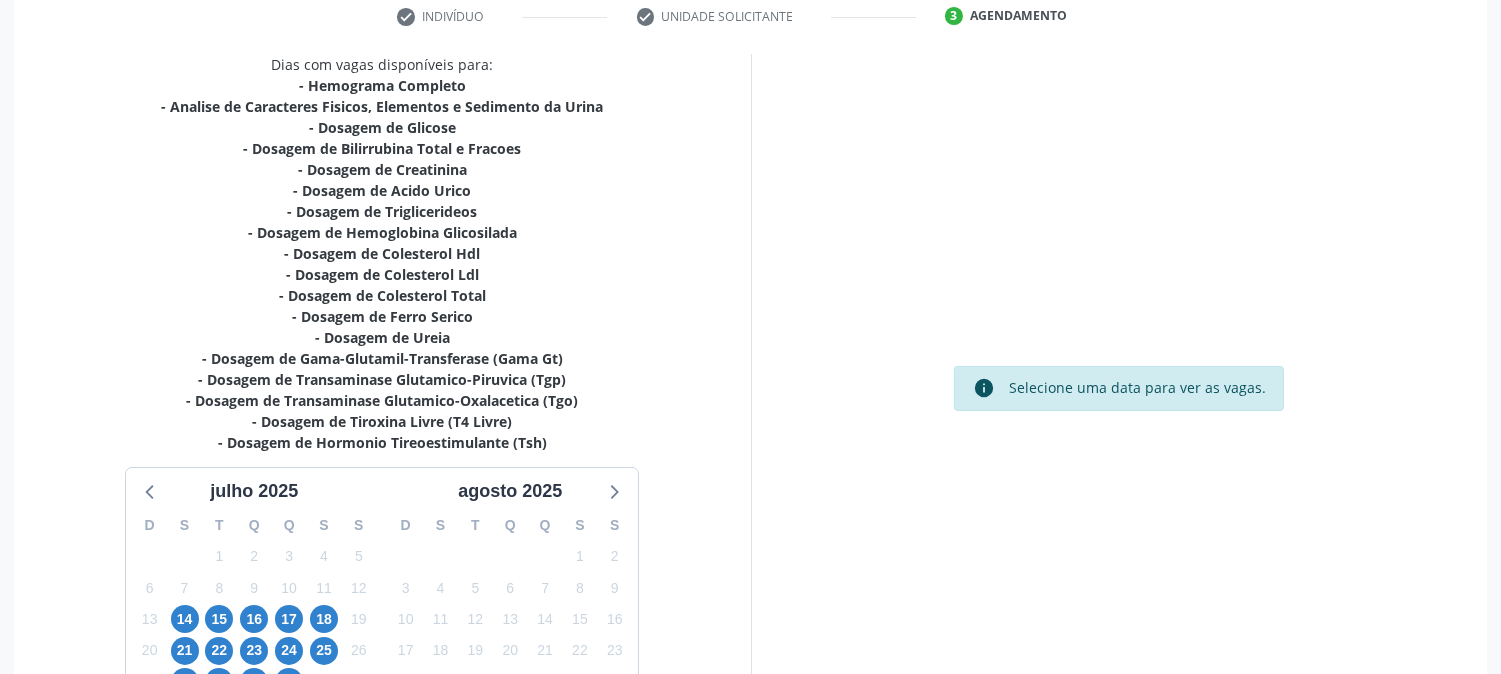 scroll, scrollTop: 552, scrollLeft: 0, axis: vertical 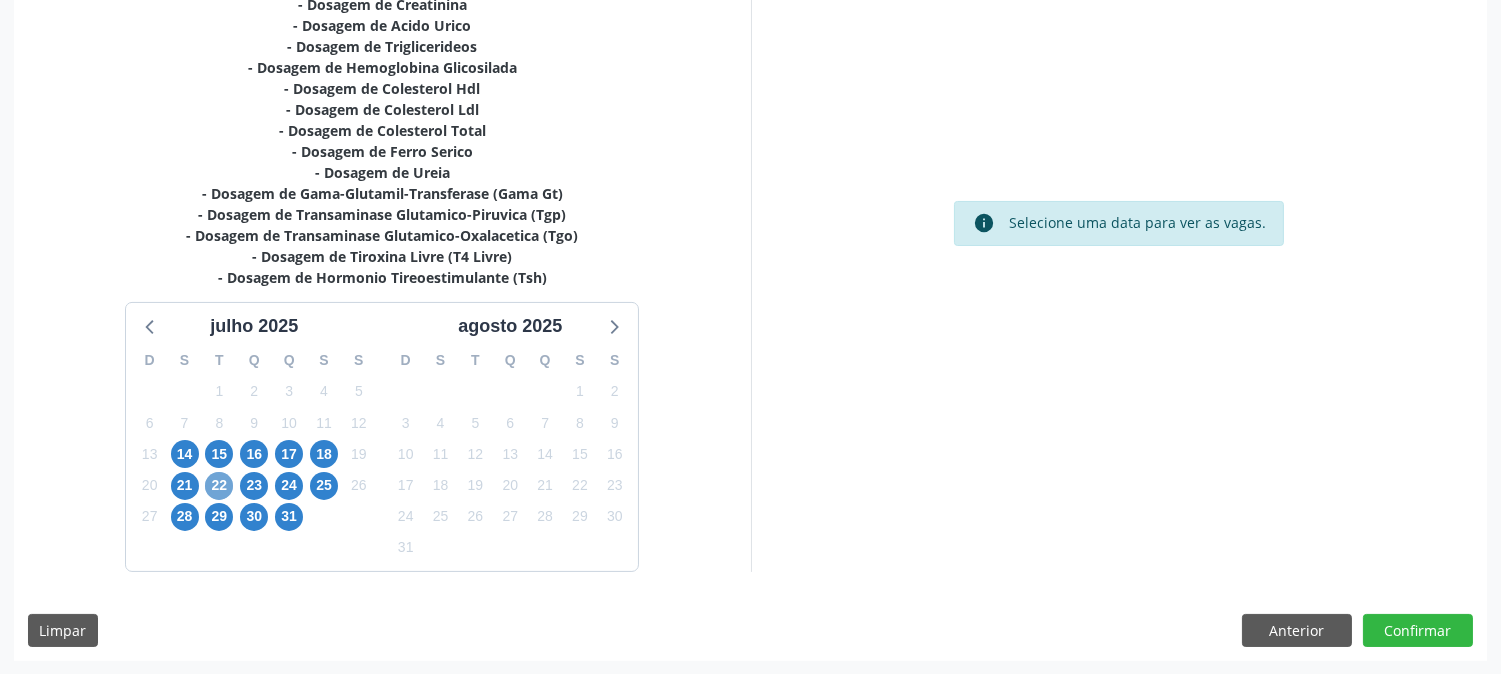 click on "22" at bounding box center (219, 486) 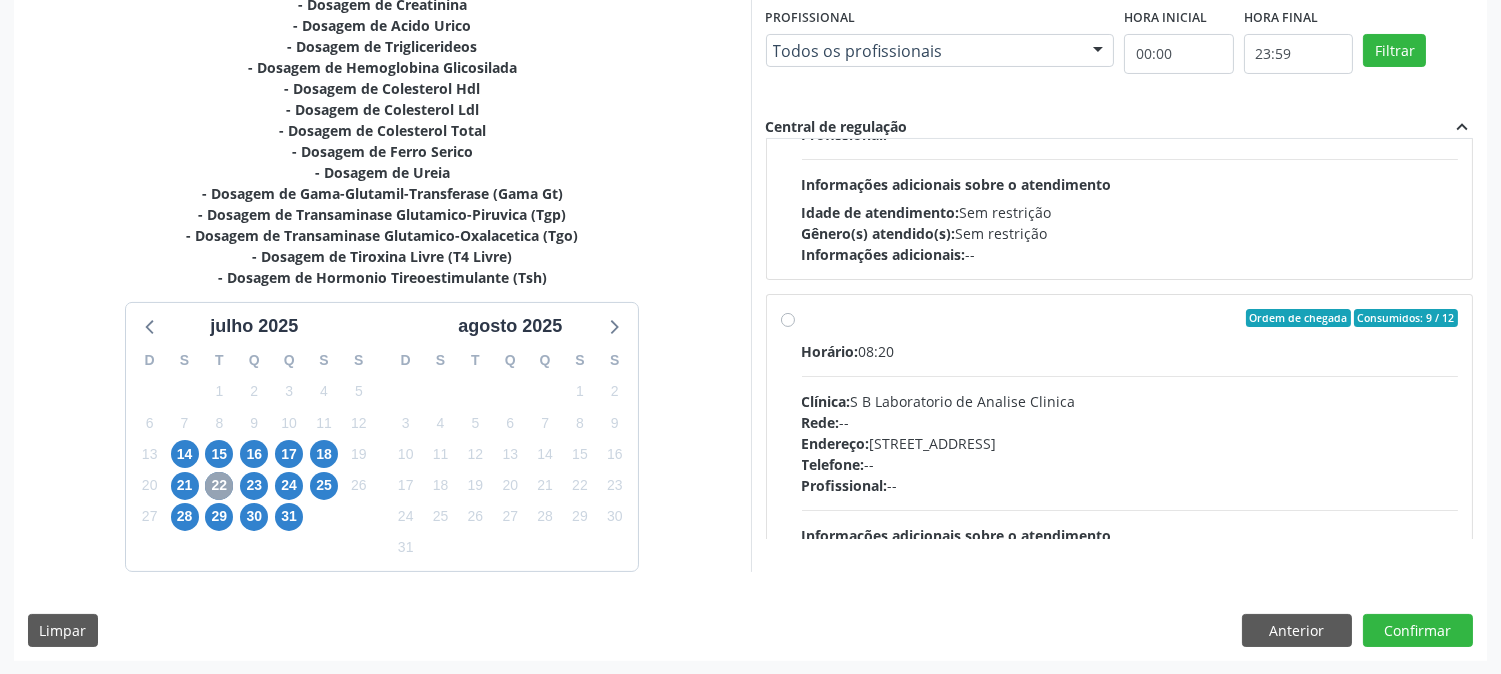 scroll, scrollTop: 665, scrollLeft: 0, axis: vertical 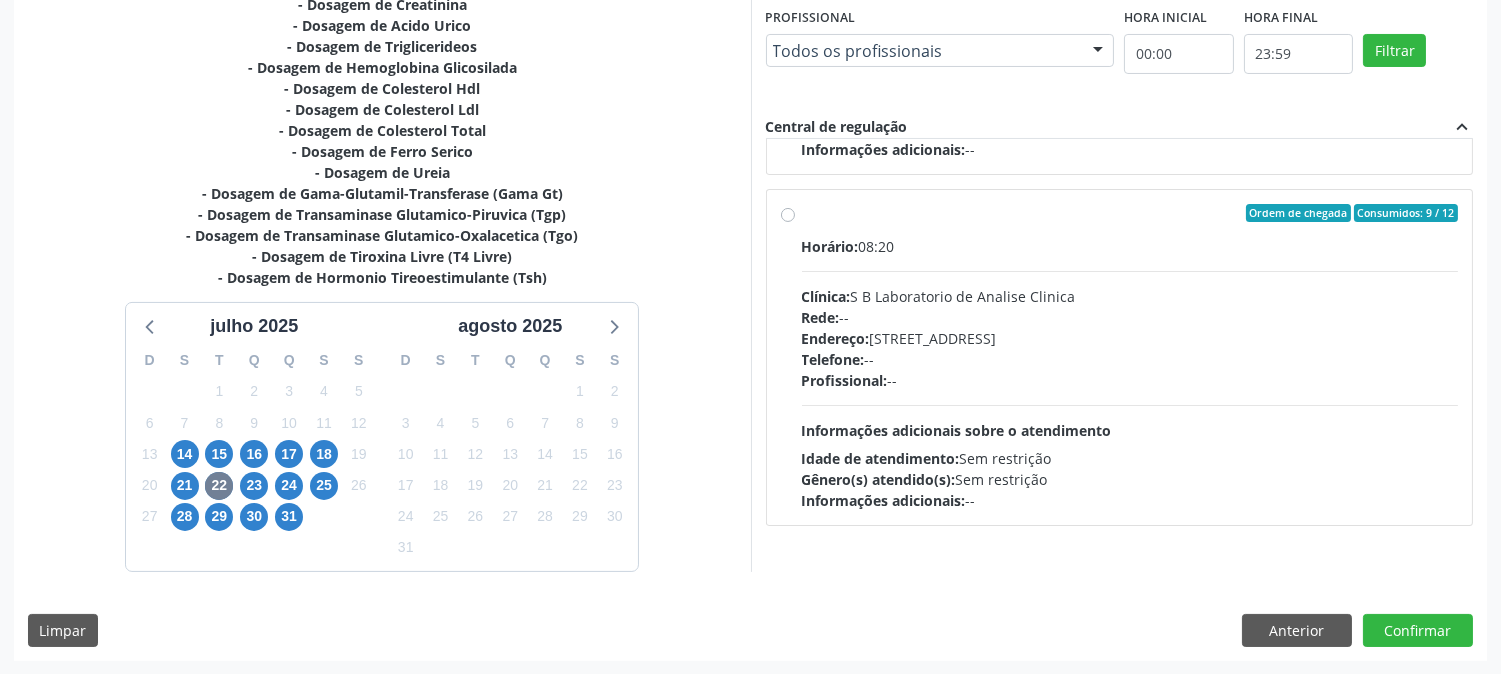 click on "Endereço:   [STREET_ADDRESS]" at bounding box center (1130, 338) 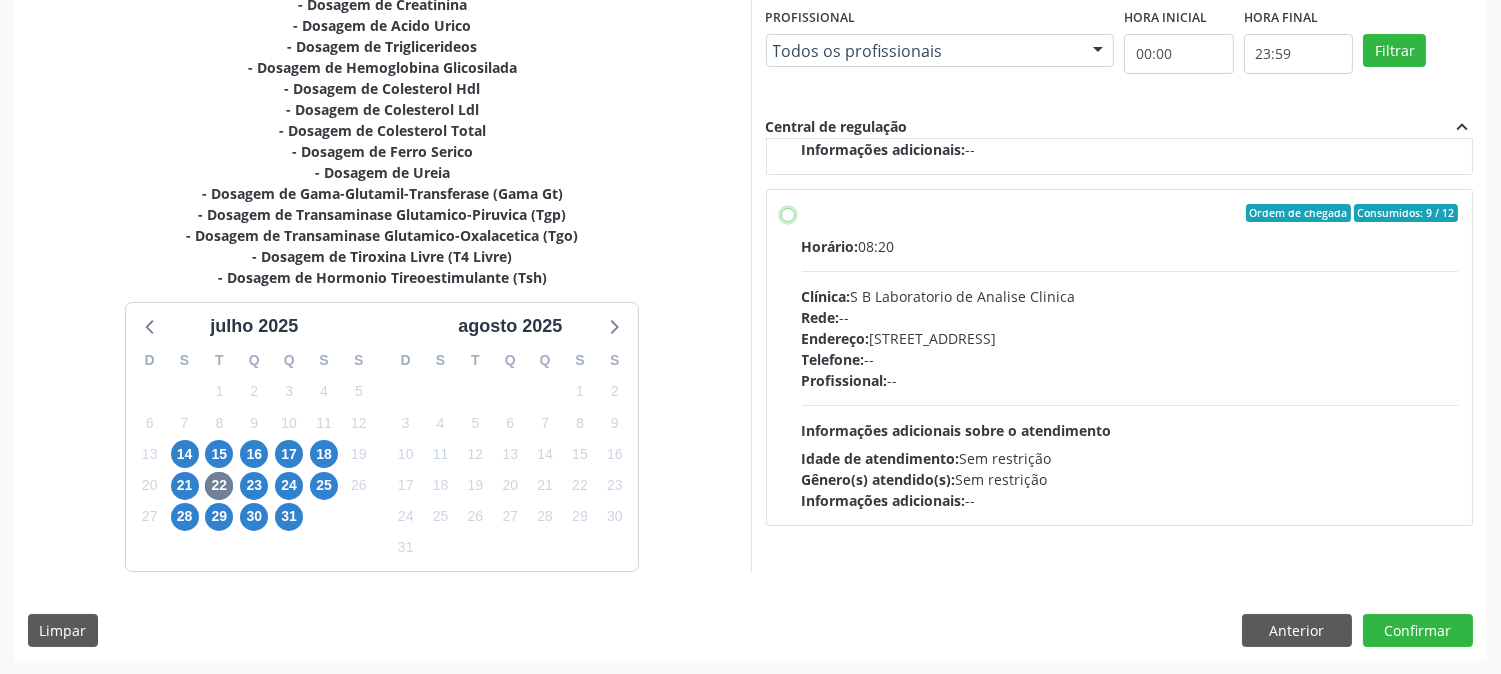 click on "Ordem de chegada
Consumidos: 9 / 12
Horário:   08:20
Clínica:  S B Laboratorio de Analise Clinica
Rede:
--
Endereço:   [STREET_ADDRESS]
Telefone:   --
Profissional:
--
Informações adicionais sobre o atendimento
Idade de atendimento:
Sem restrição
Gênero(s) atendido(s):
Sem restrição
Informações adicionais:
--" at bounding box center (788, 213) 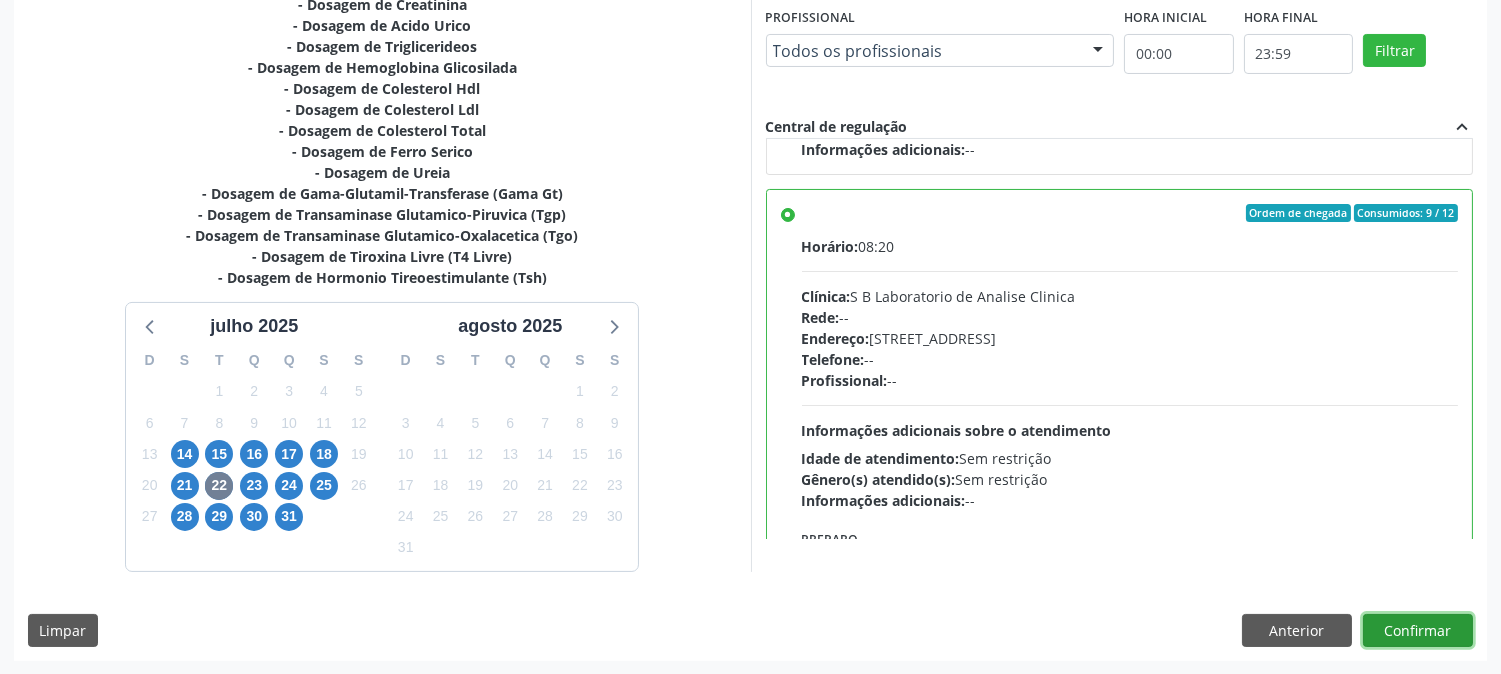 click on "Confirmar" at bounding box center [1418, 631] 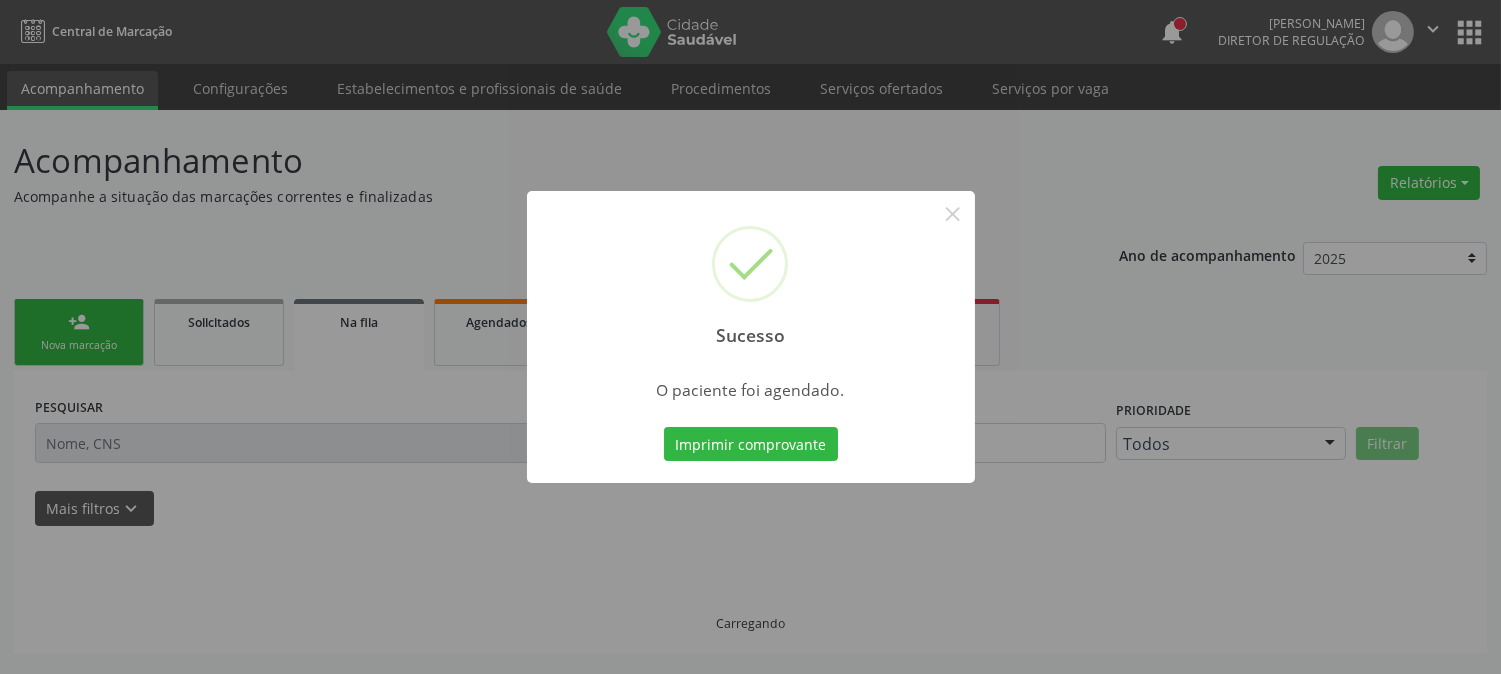 scroll, scrollTop: 0, scrollLeft: 0, axis: both 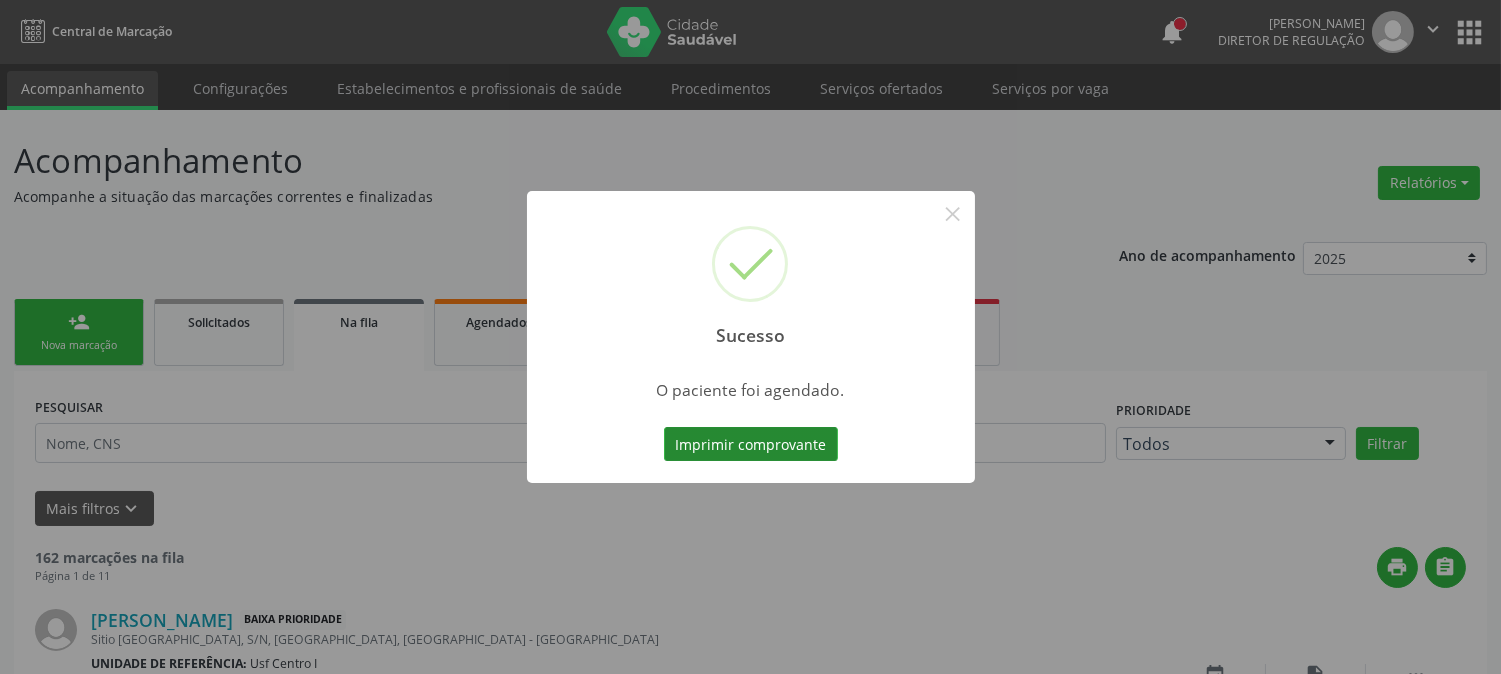 click on "Imprimir comprovante" at bounding box center (751, 444) 